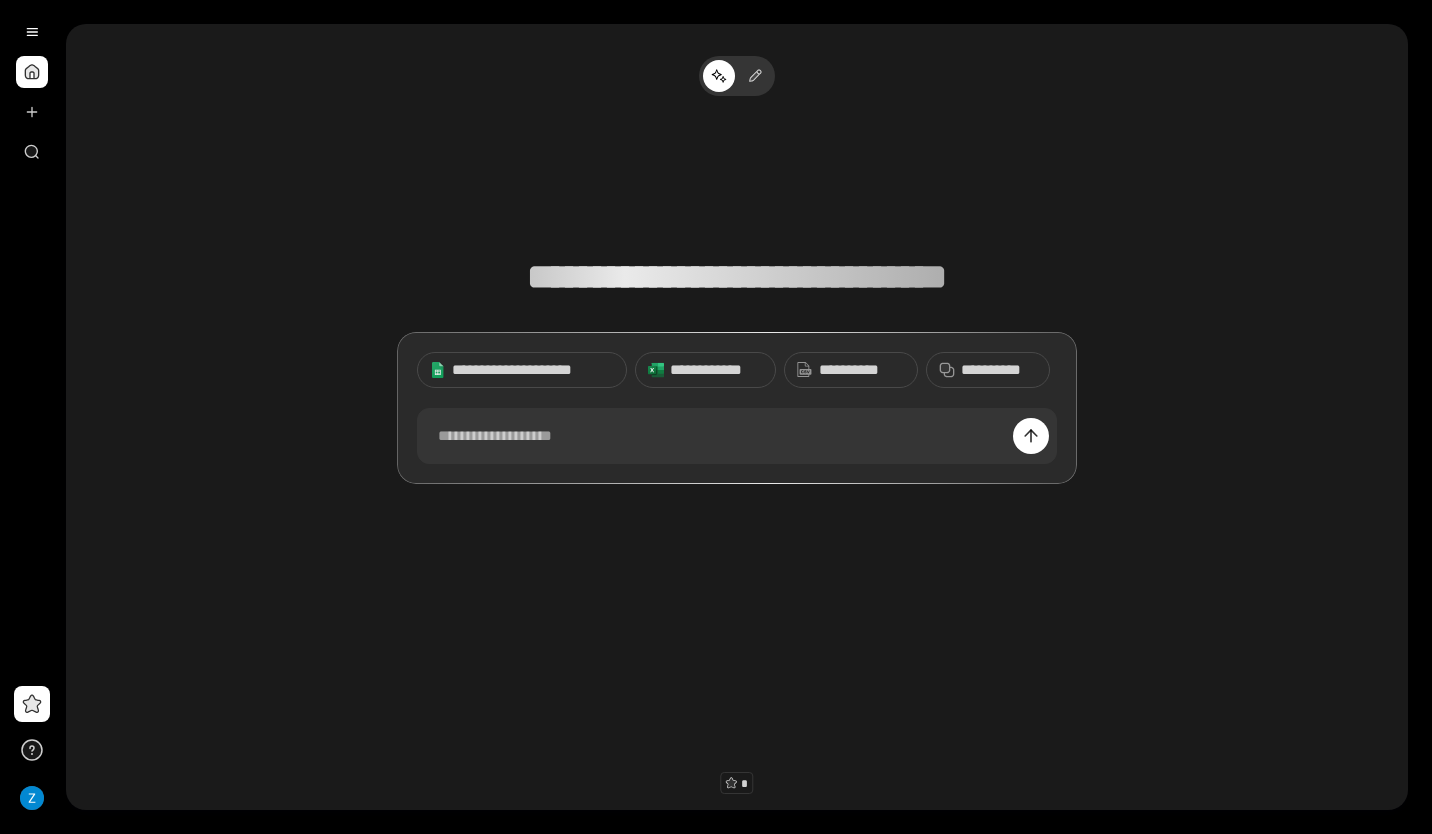 scroll, scrollTop: 0, scrollLeft: 0, axis: both 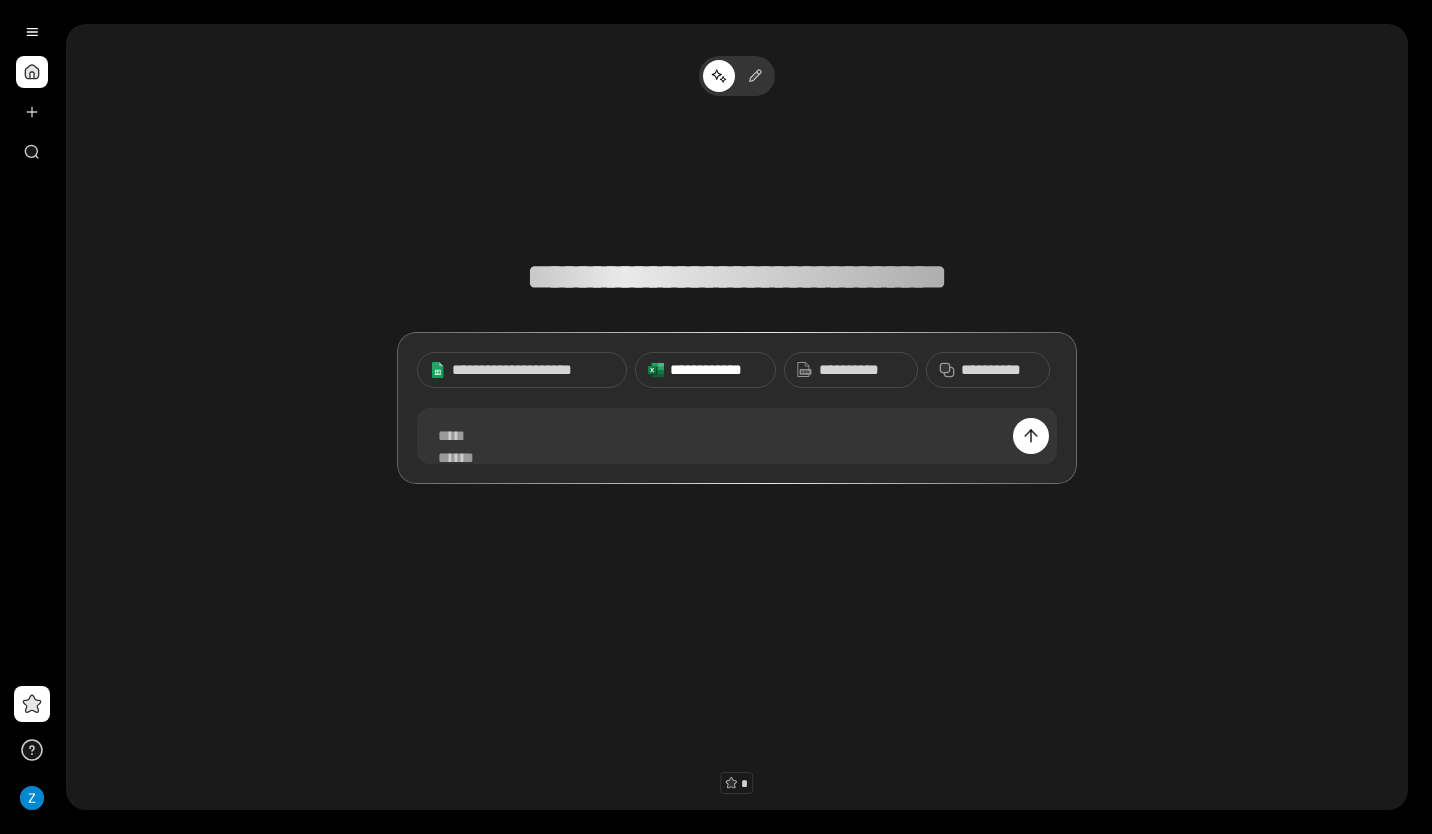 click on "**********" at bounding box center (716, 370) 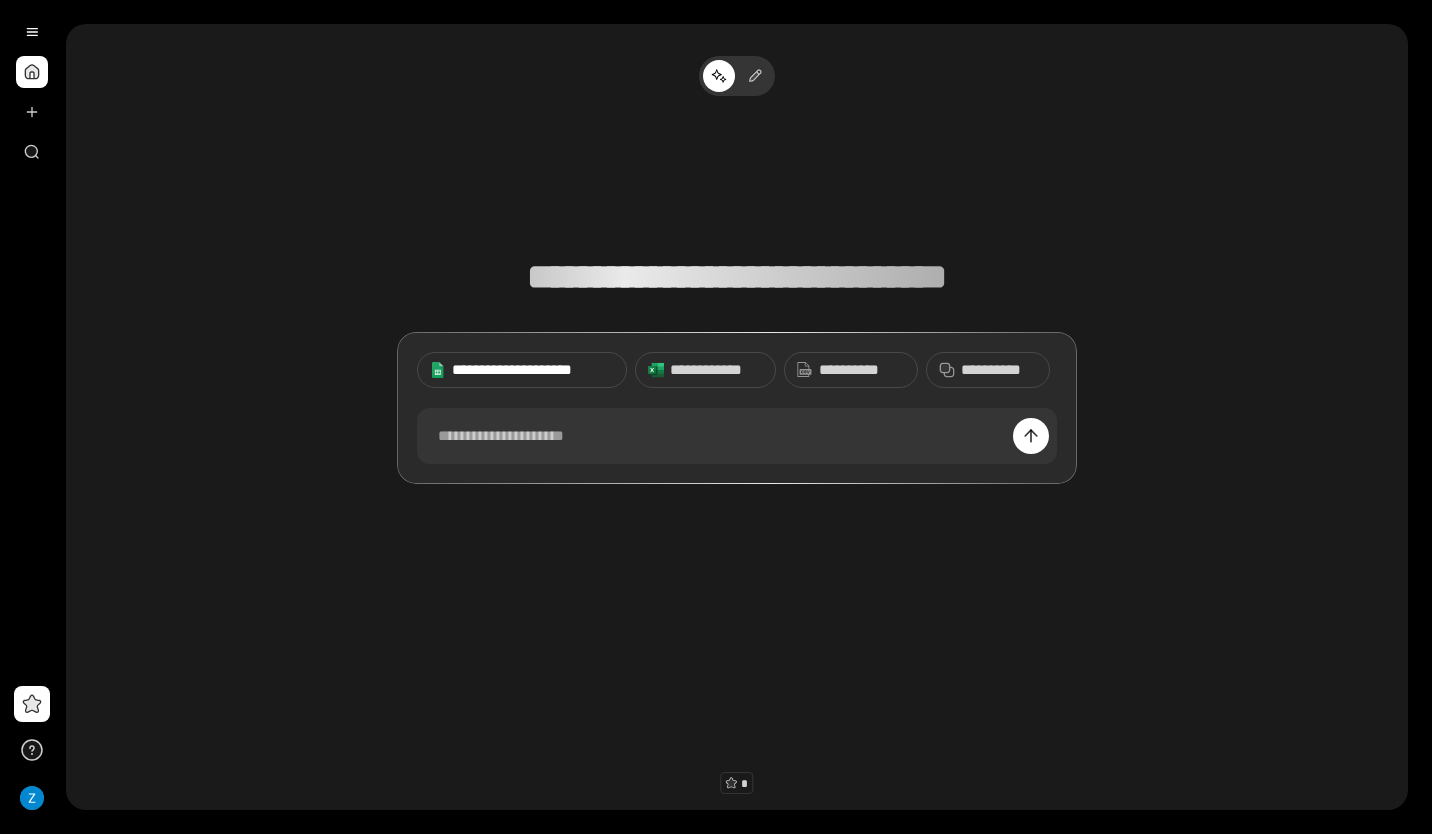 click on "**********" at bounding box center [533, 370] 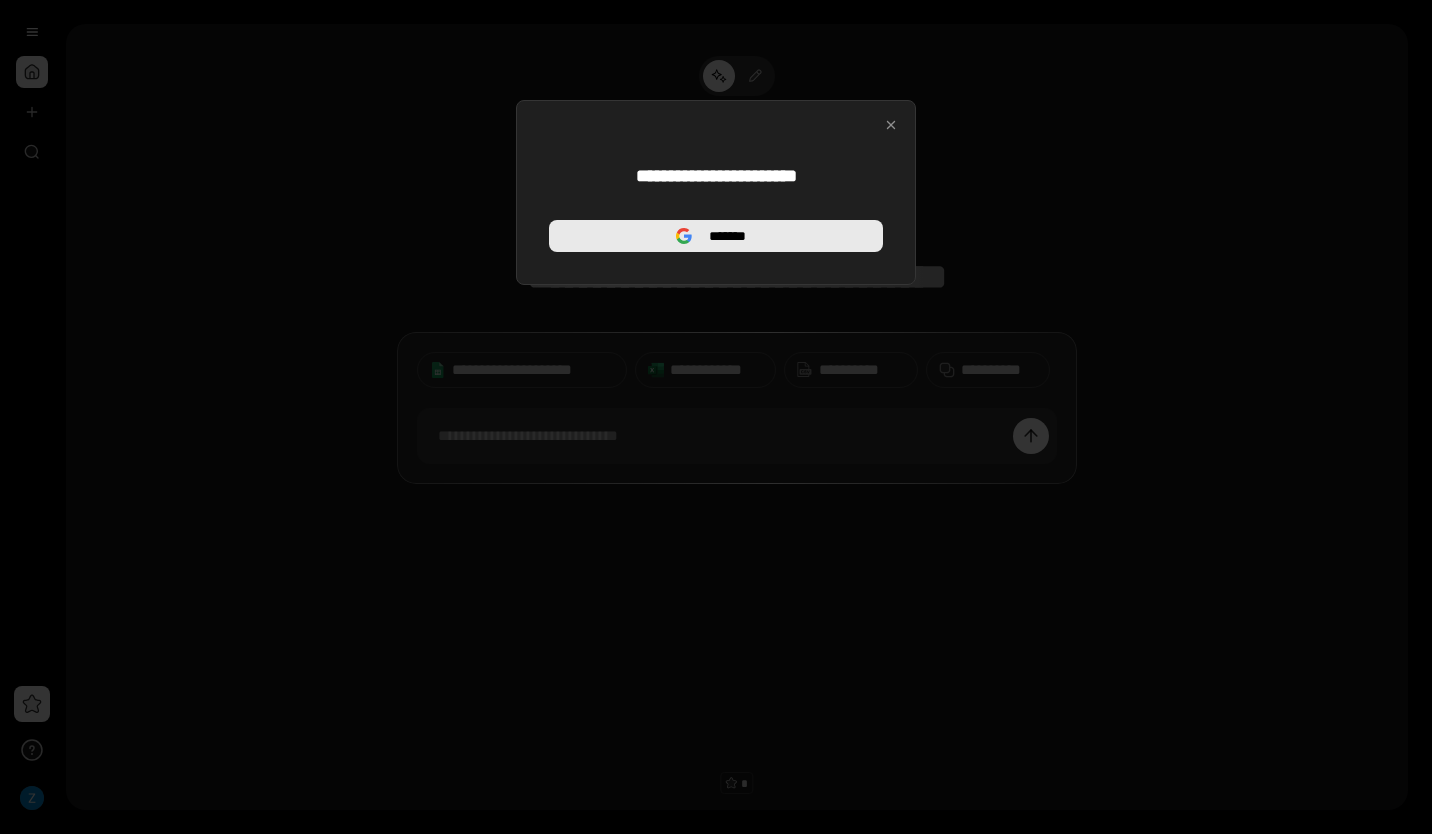 click on "*******" at bounding box center [716, 236] 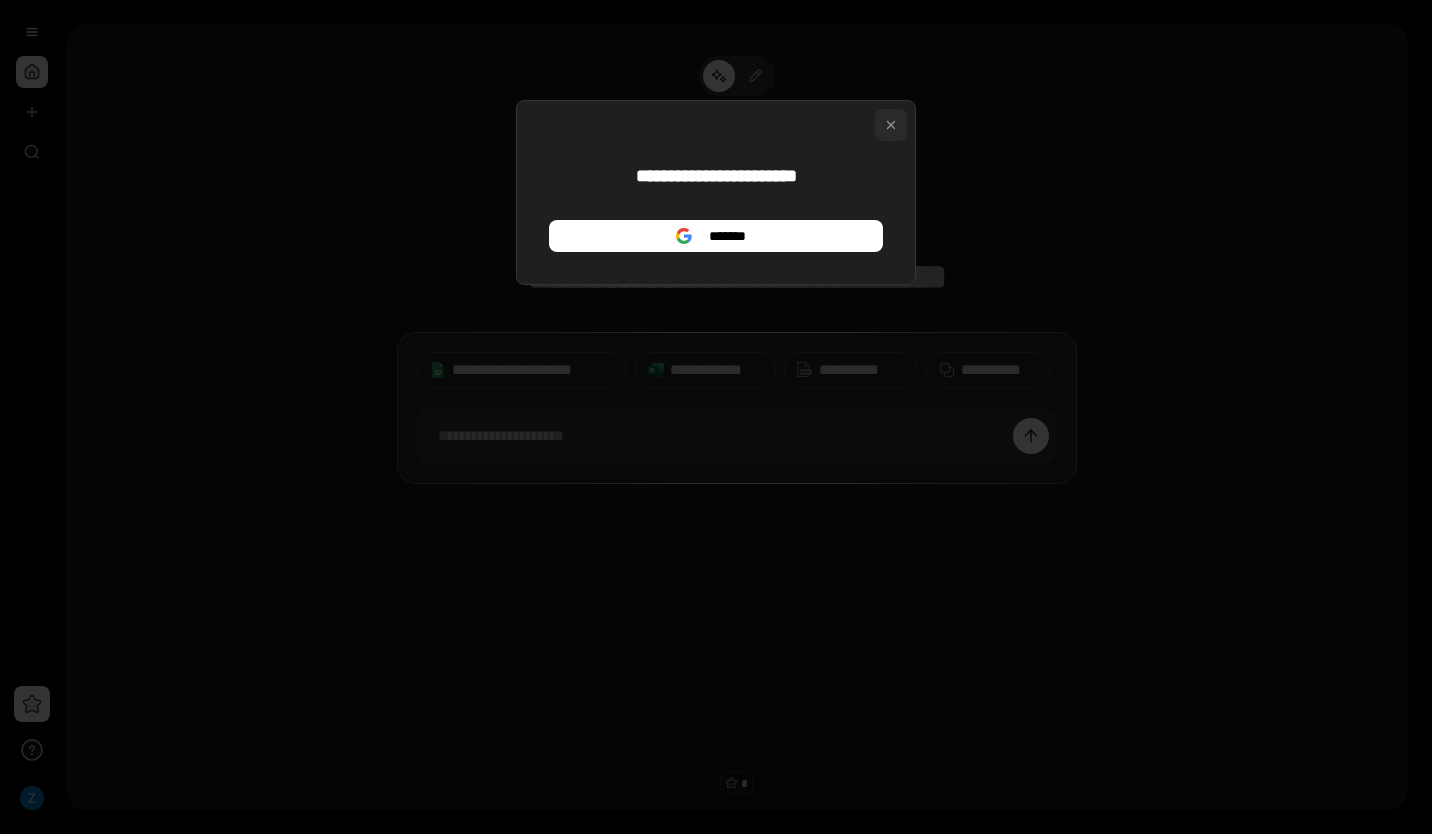 click at bounding box center [891, 125] 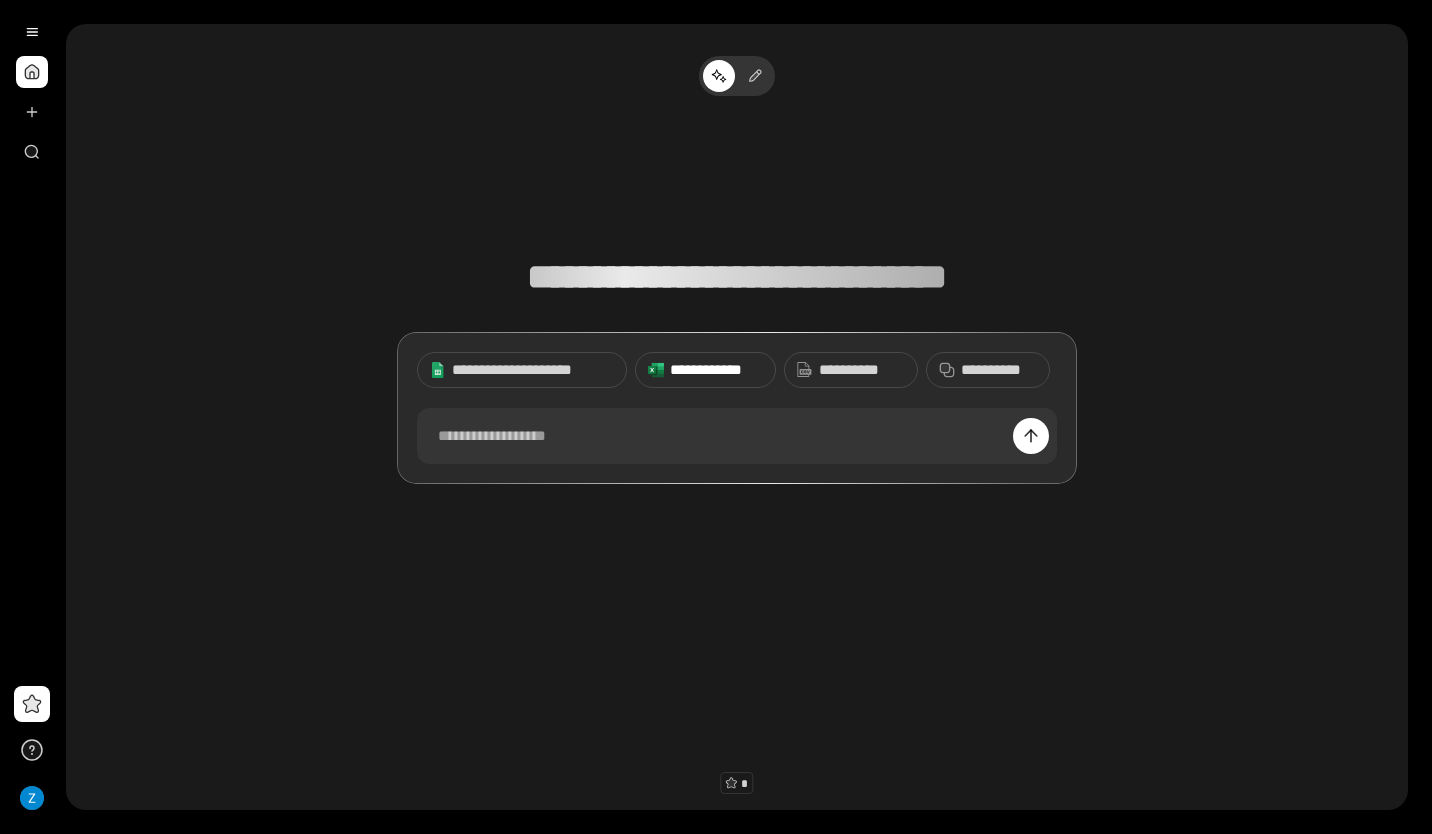 click on "**********" at bounding box center [716, 370] 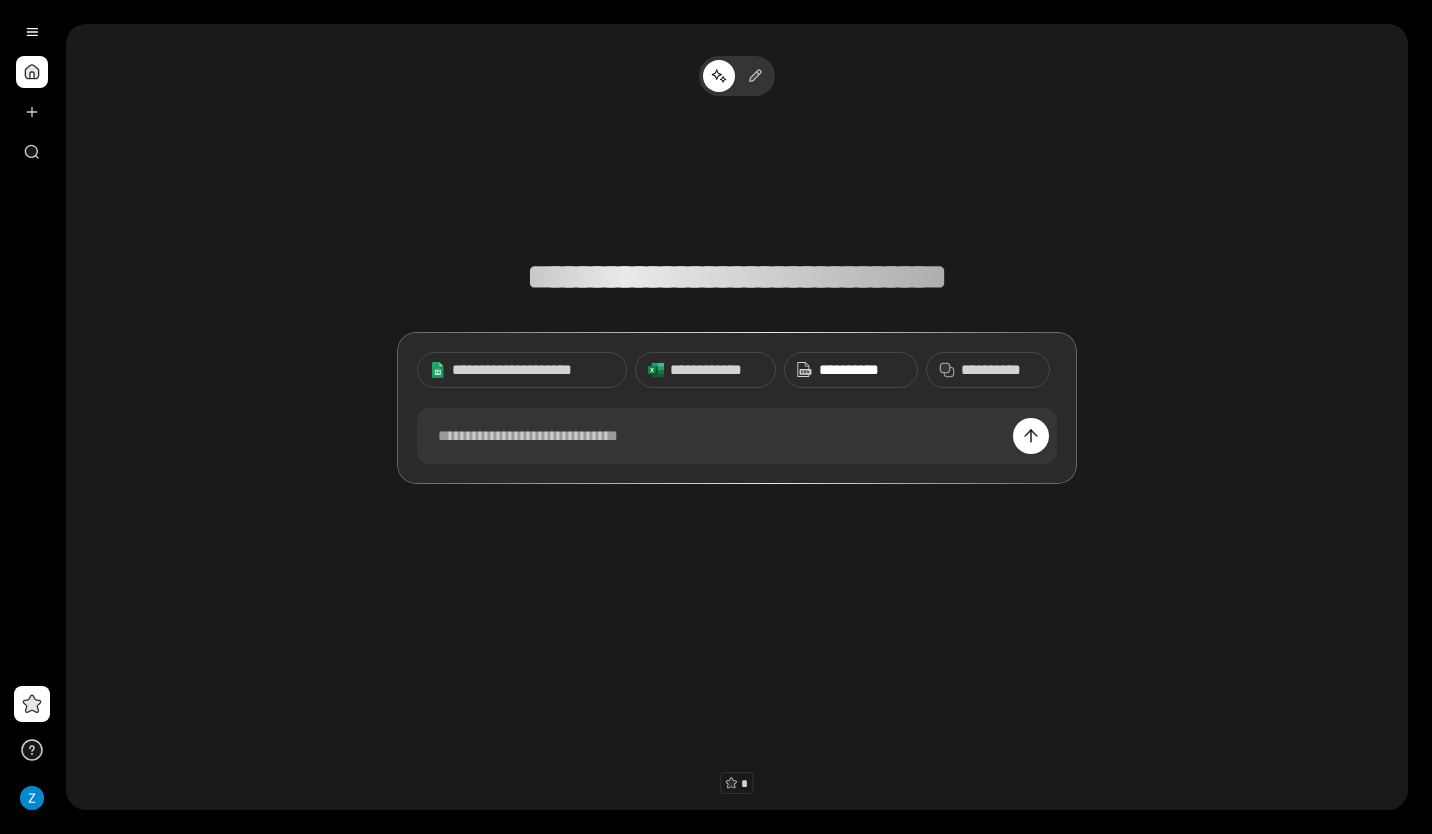 click on "**********" at bounding box center (862, 370) 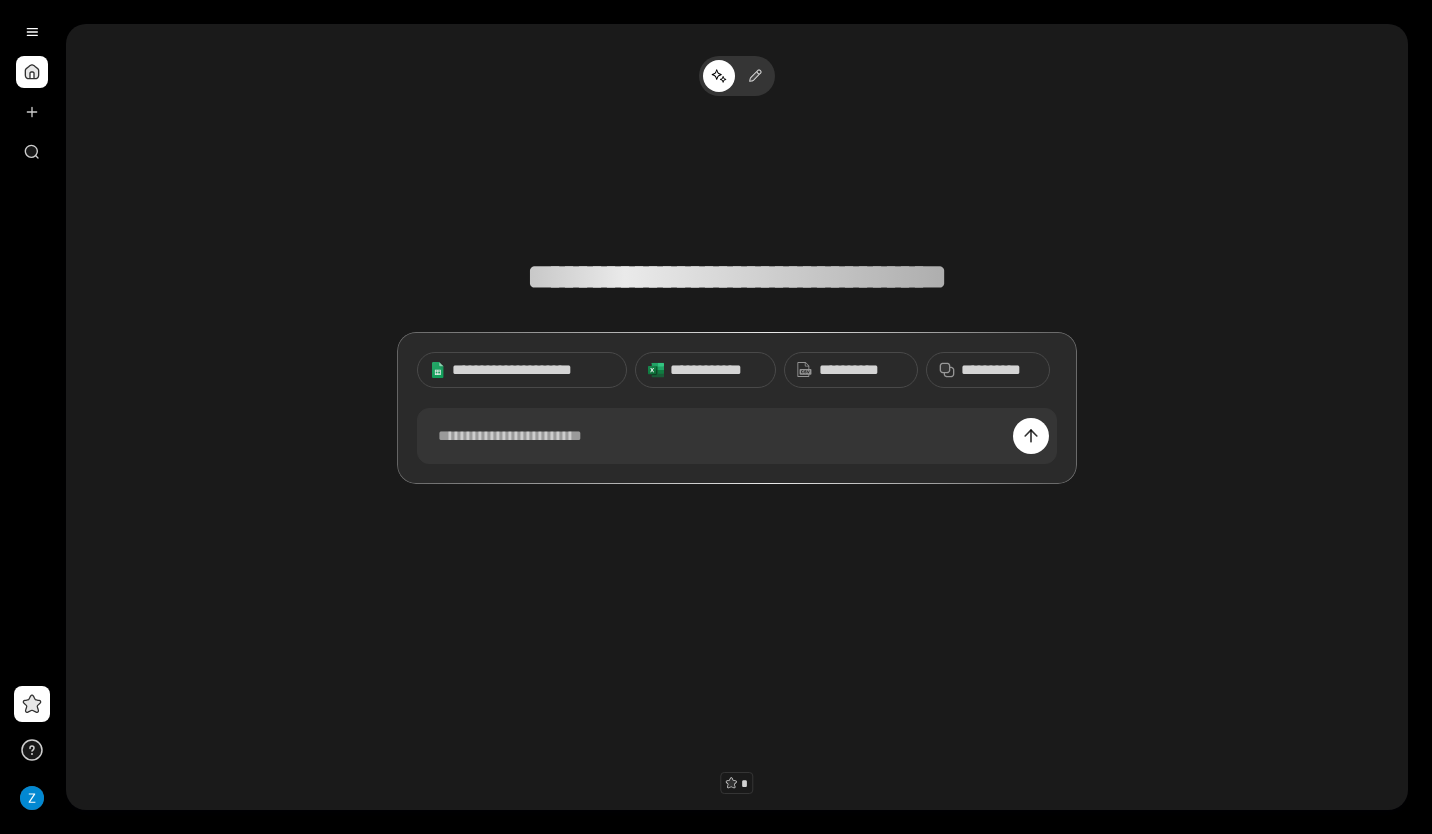 click on "**********" at bounding box center (737, 306) 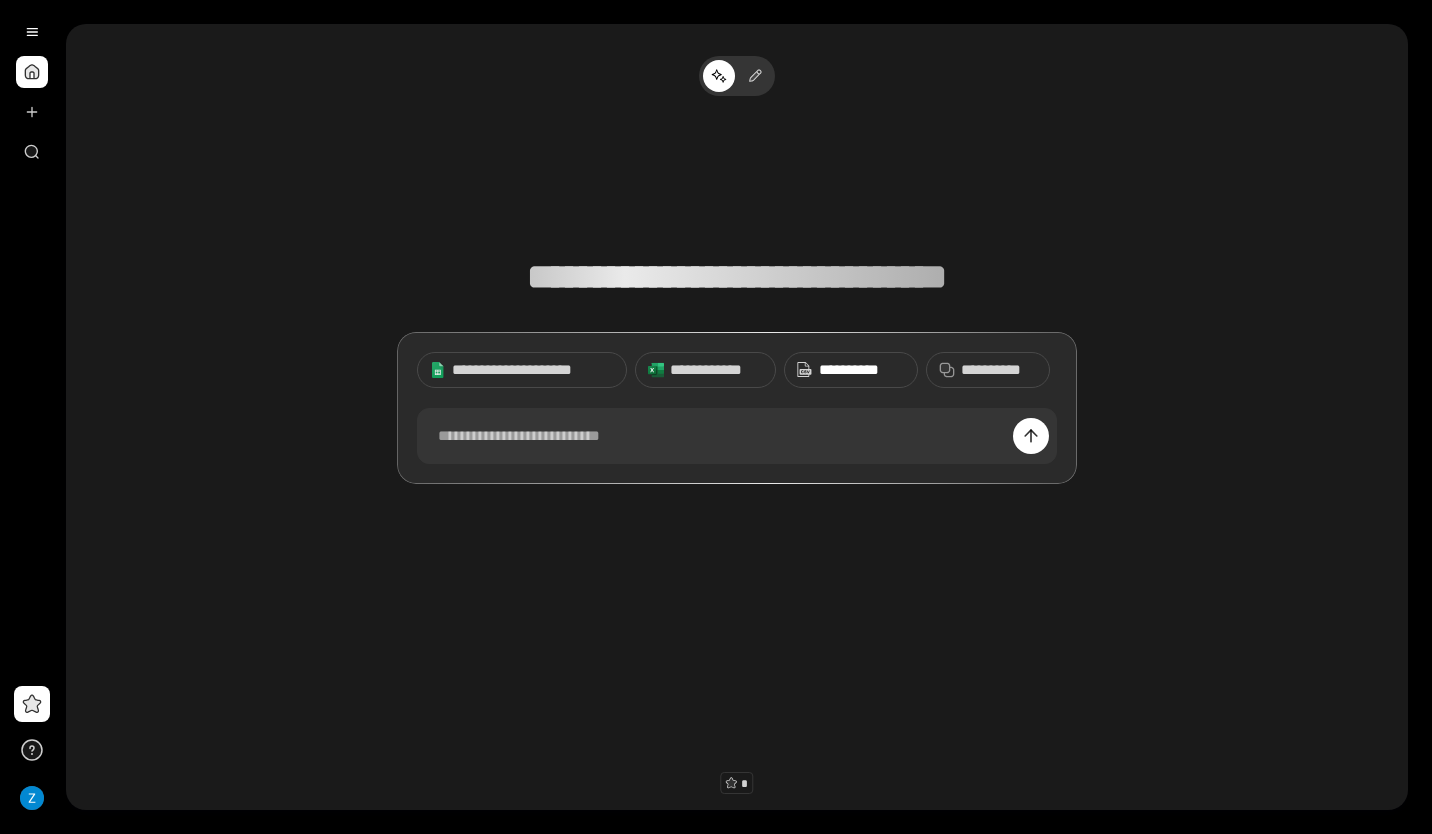 click on "**********" at bounding box center (862, 370) 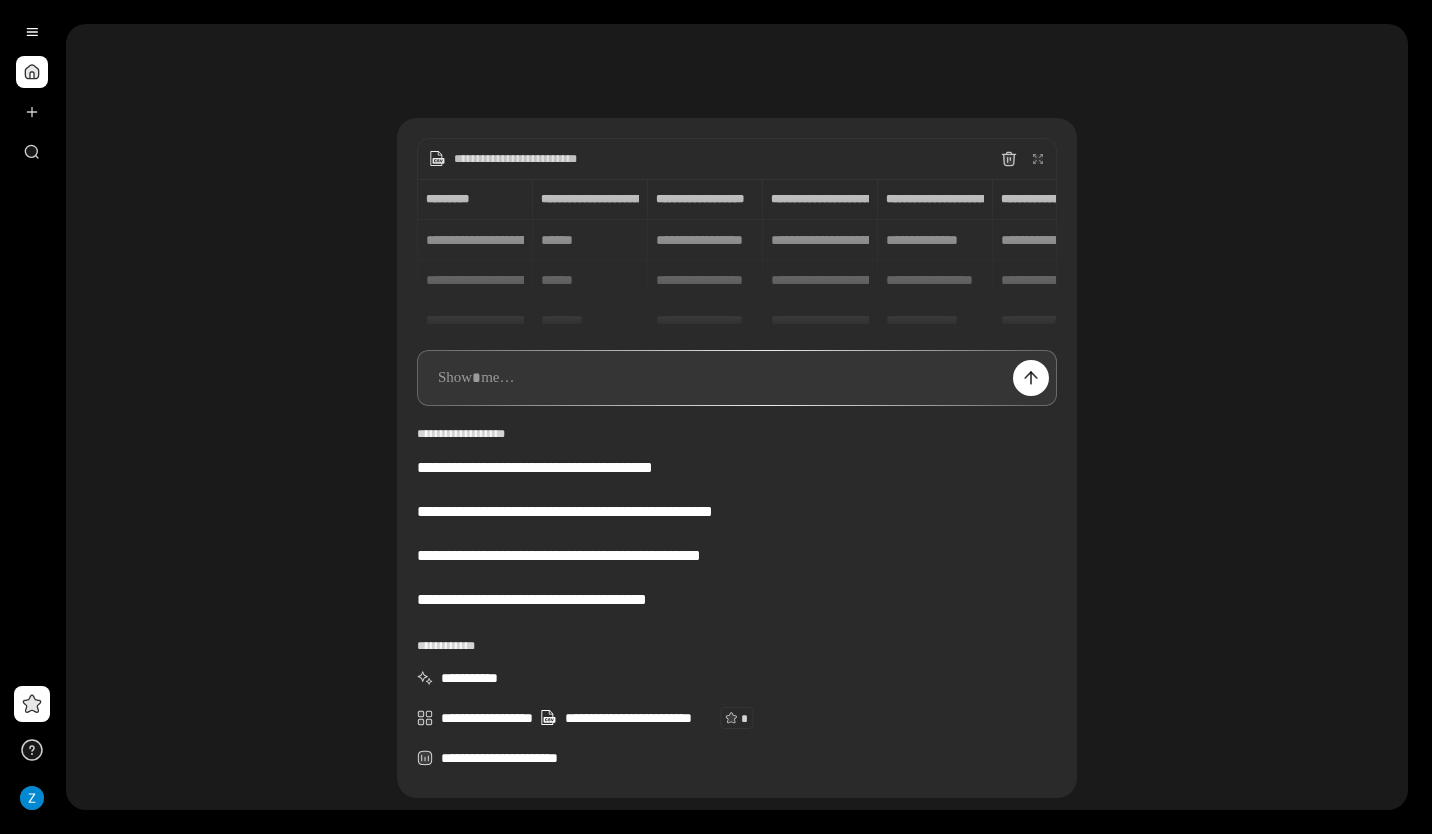 scroll, scrollTop: 157, scrollLeft: 0, axis: vertical 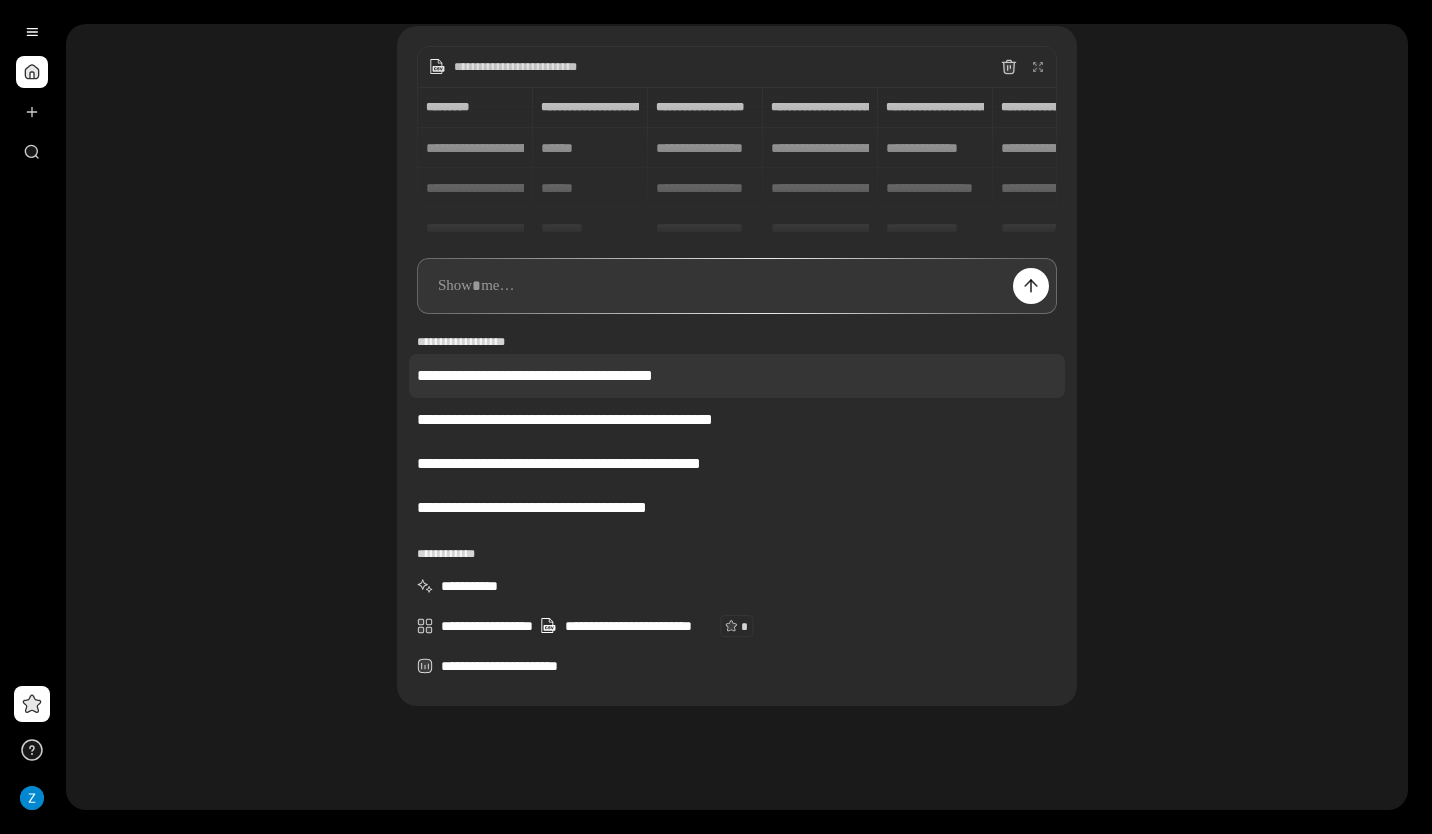 click on "**********" at bounding box center (737, 376) 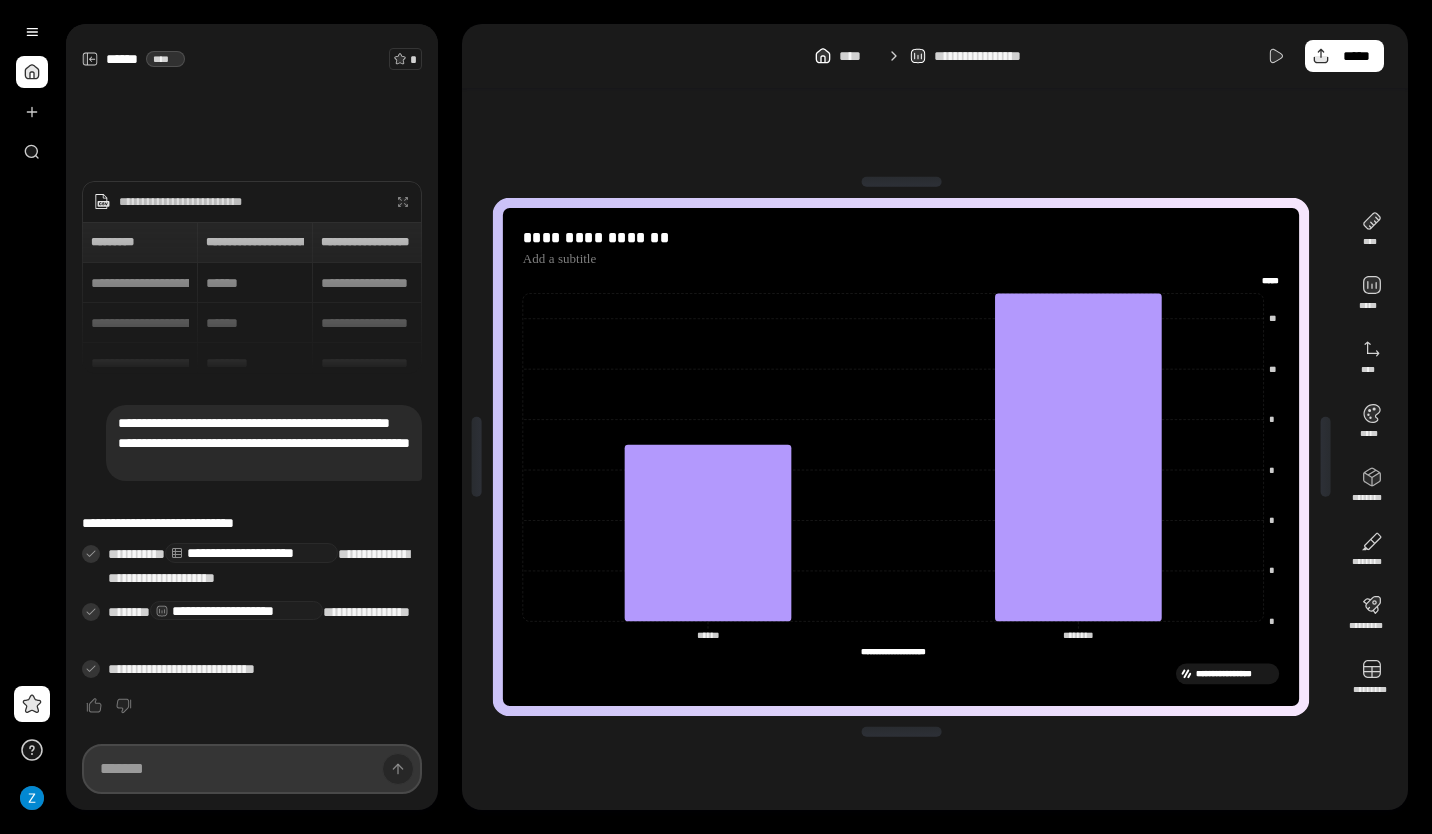 click at bounding box center [252, 769] 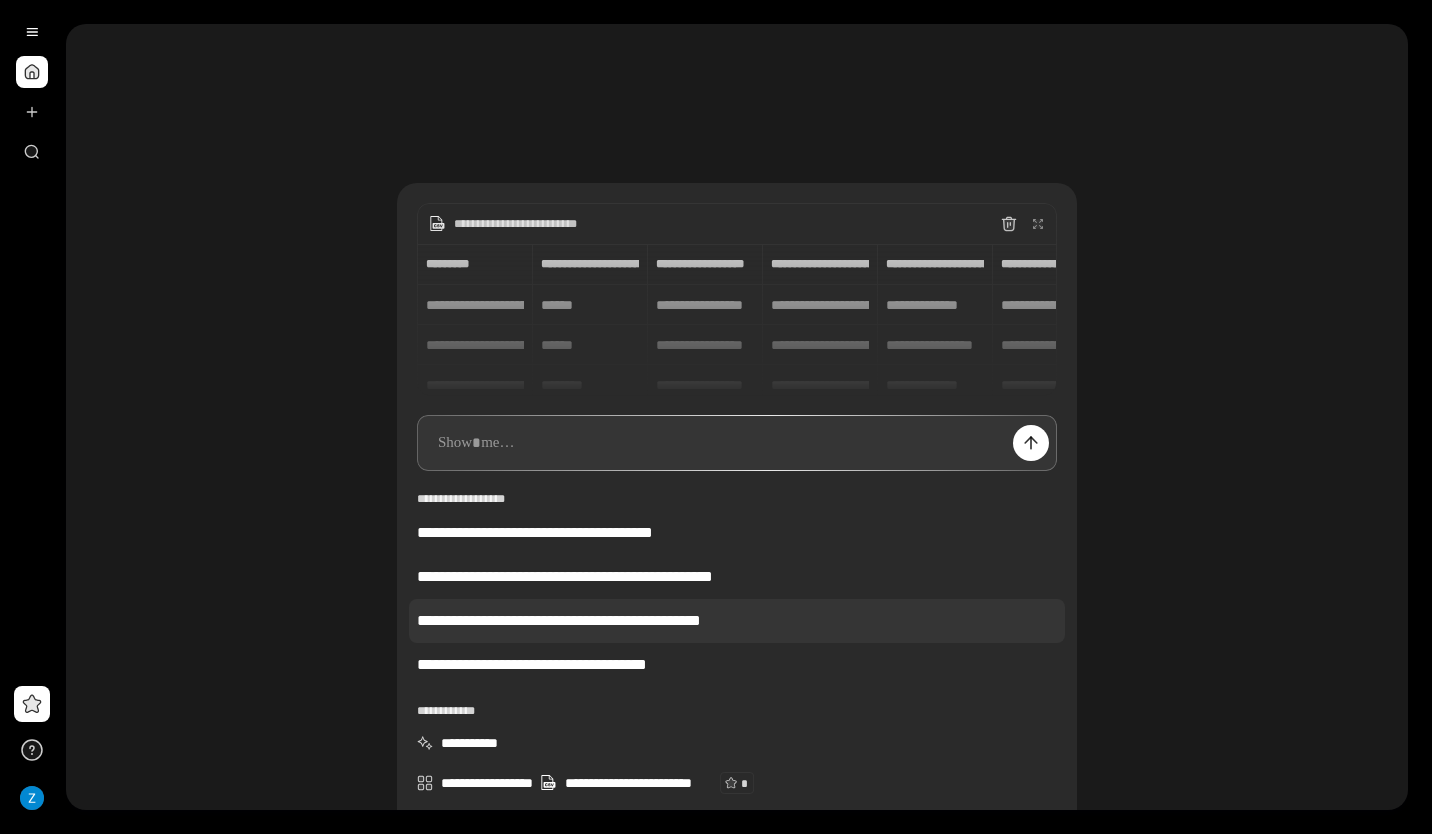 click on "**********" at bounding box center [737, 621] 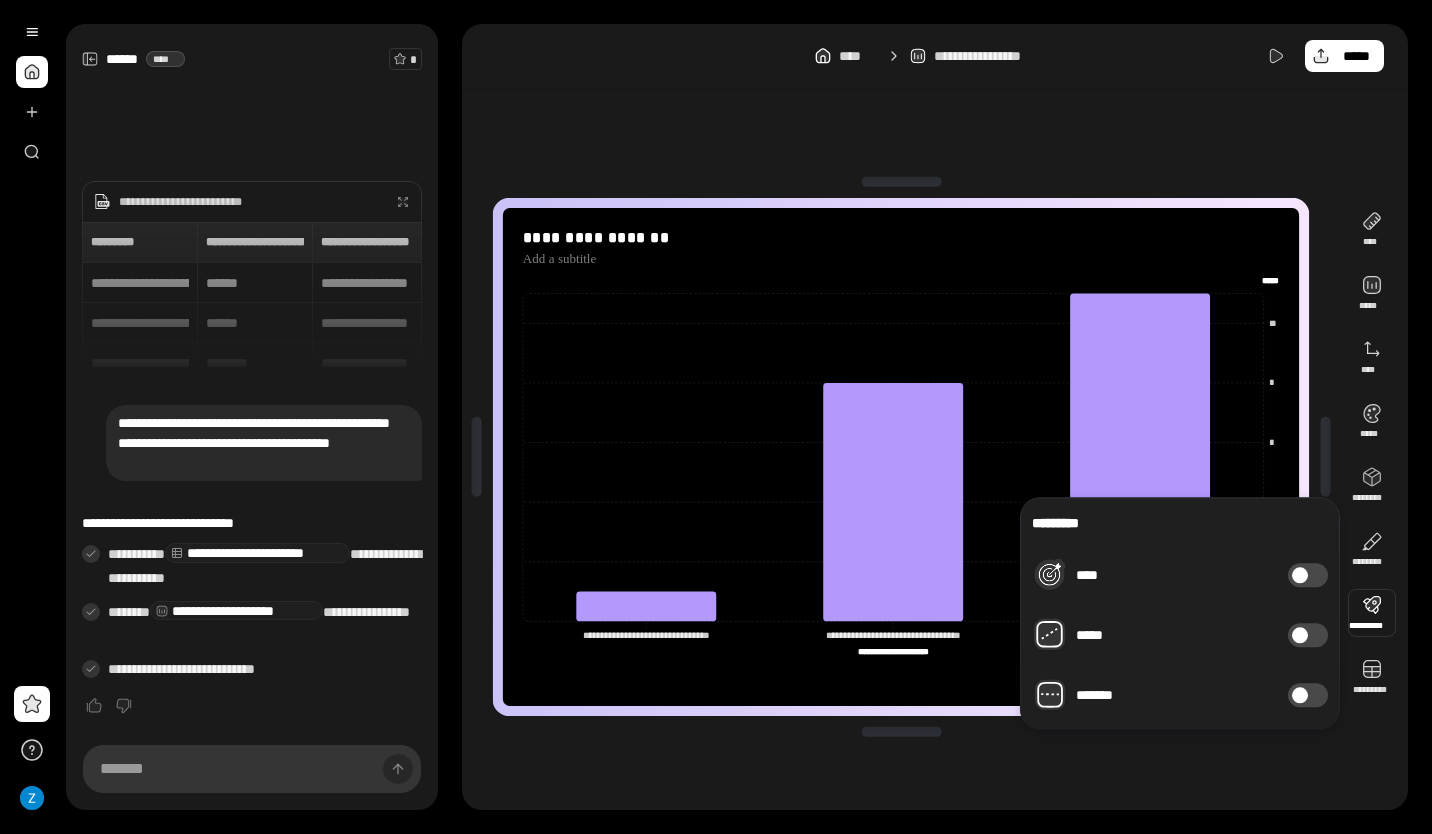 click on "*******" at bounding box center (1308, 695) 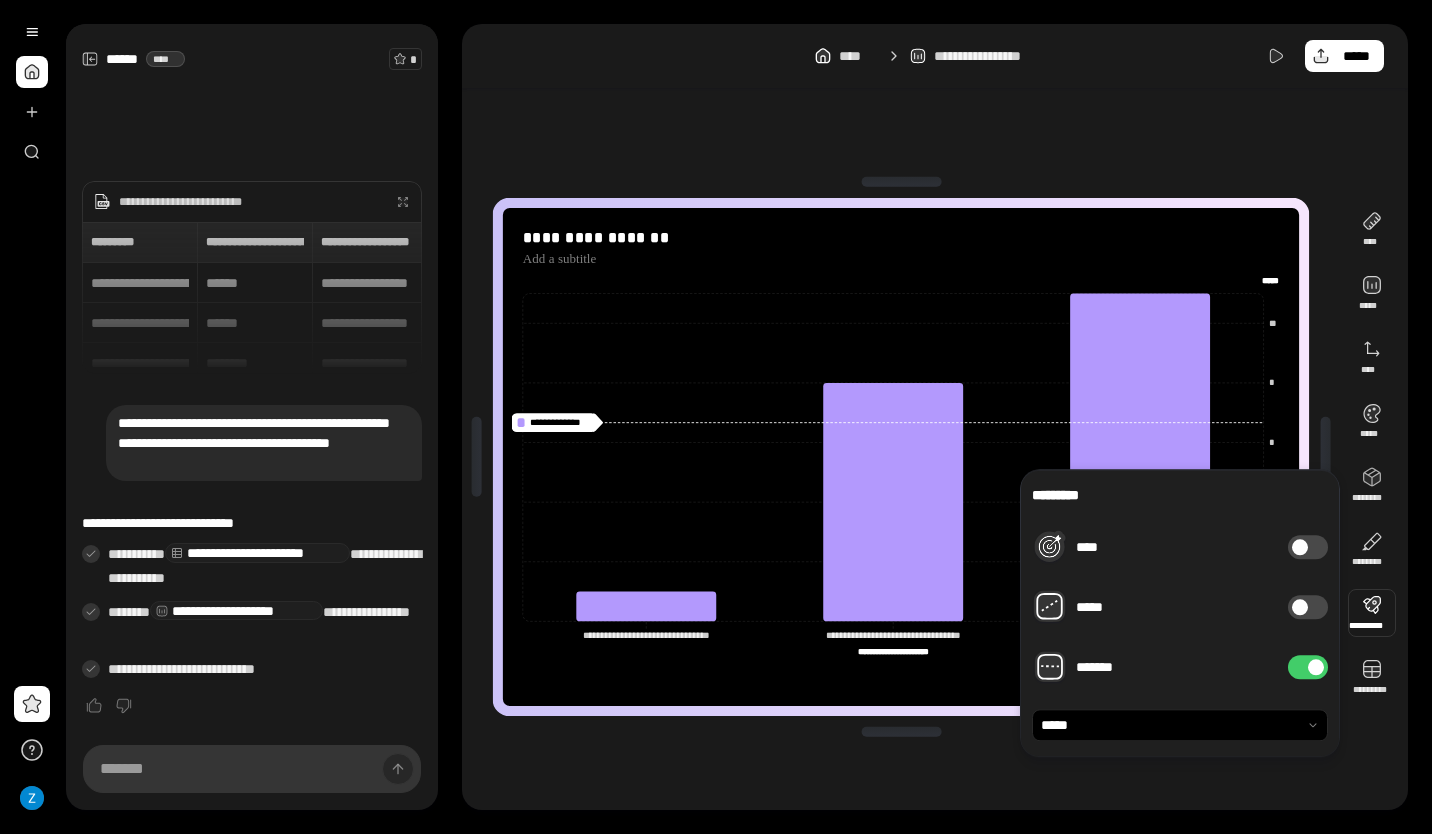 click on "*****" at bounding box center [1308, 607] 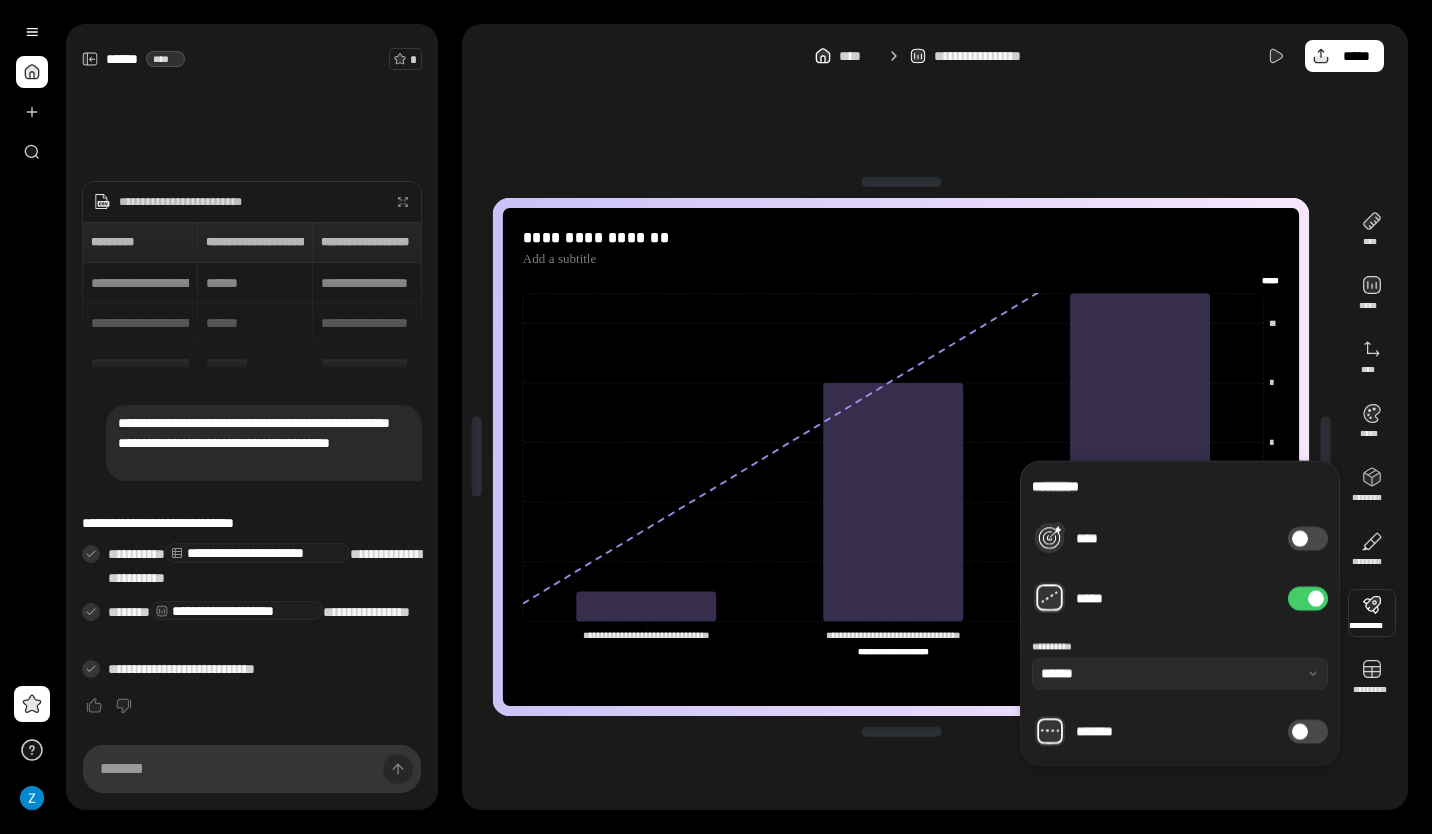 click at bounding box center [1300, 539] 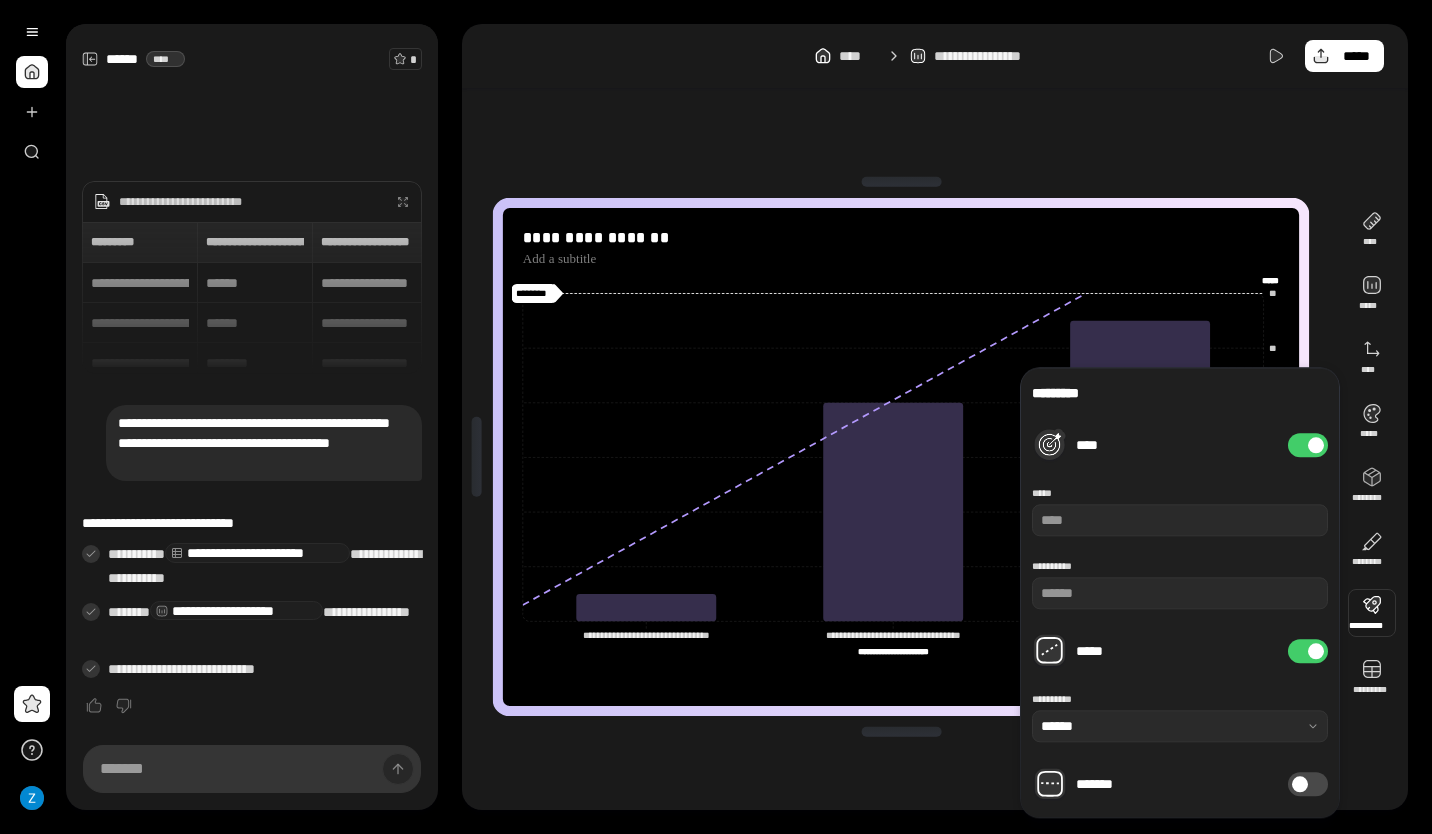 click on "****" at bounding box center [1308, 445] 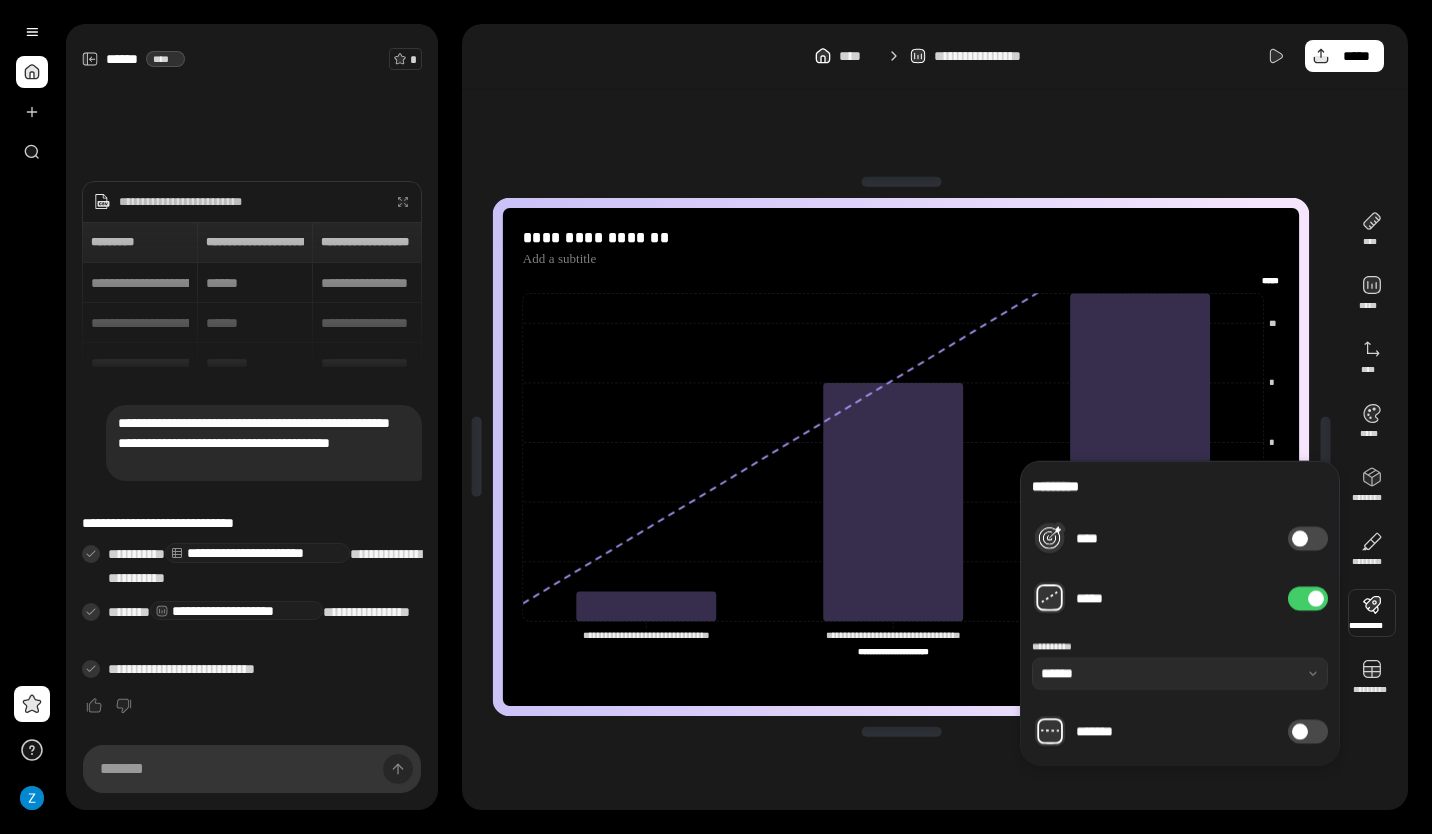 click on "*****" at bounding box center (1308, 599) 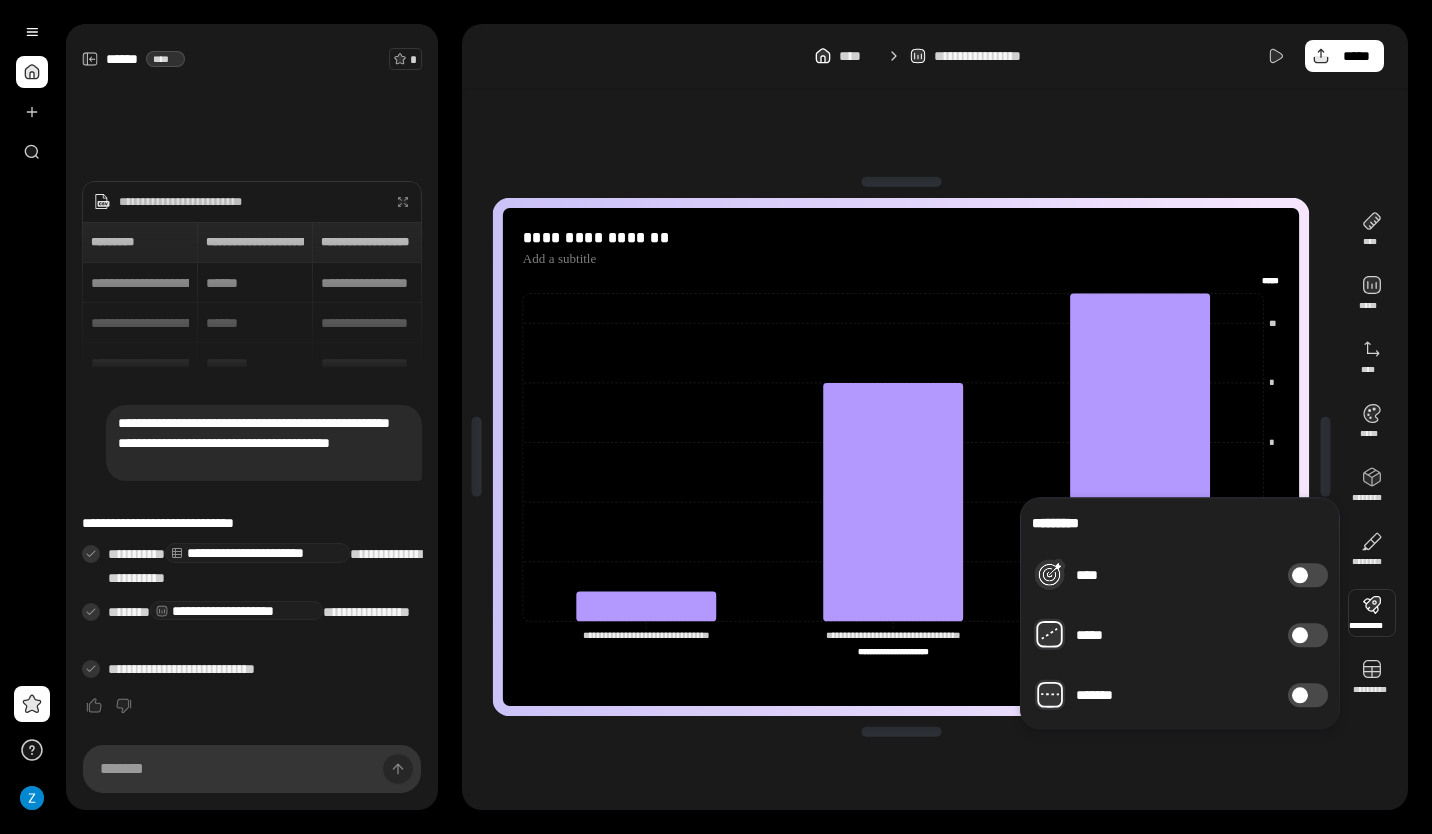 click on "*******" at bounding box center (1308, 695) 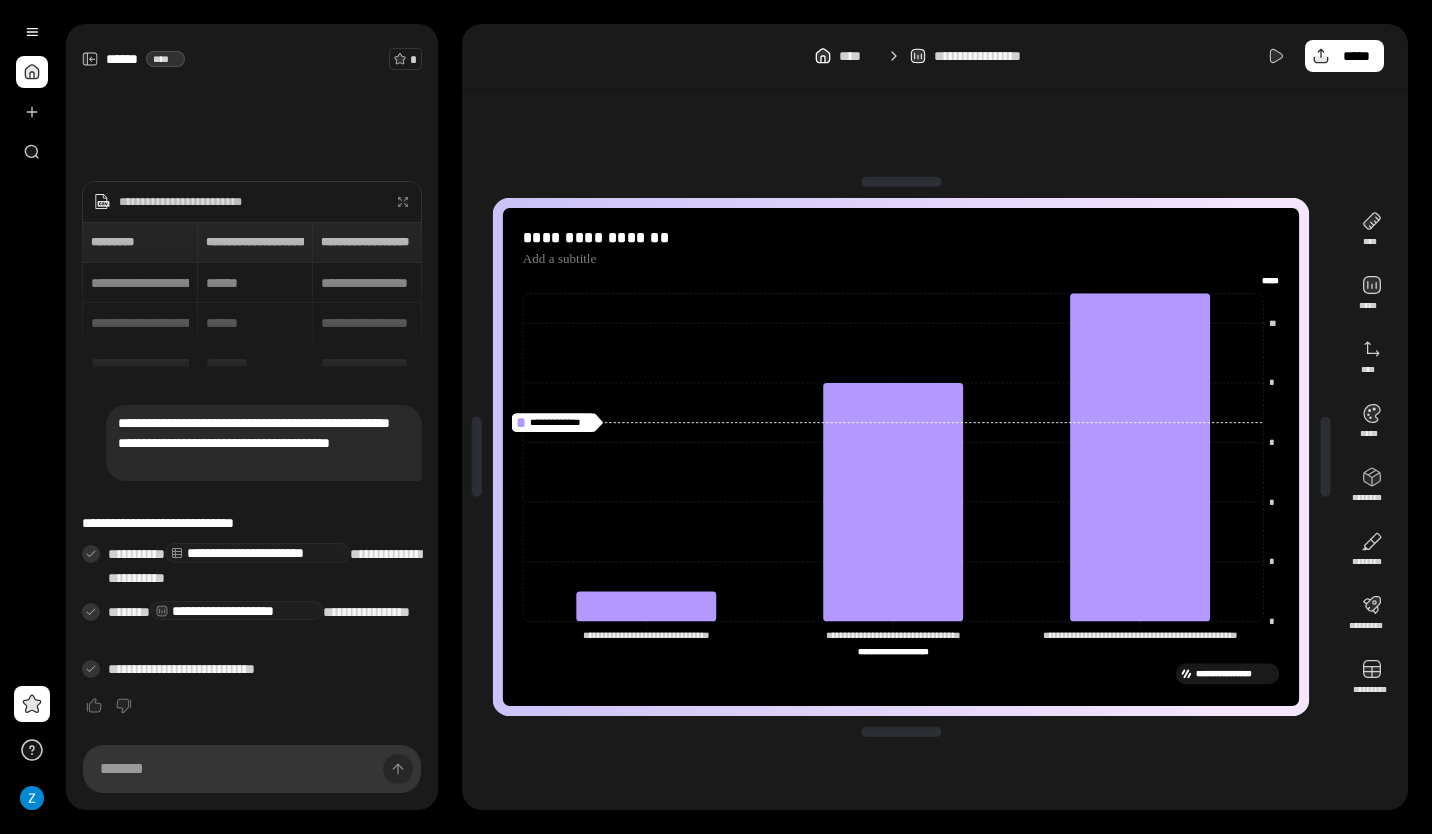 click on "**********" at bounding box center [901, 457] 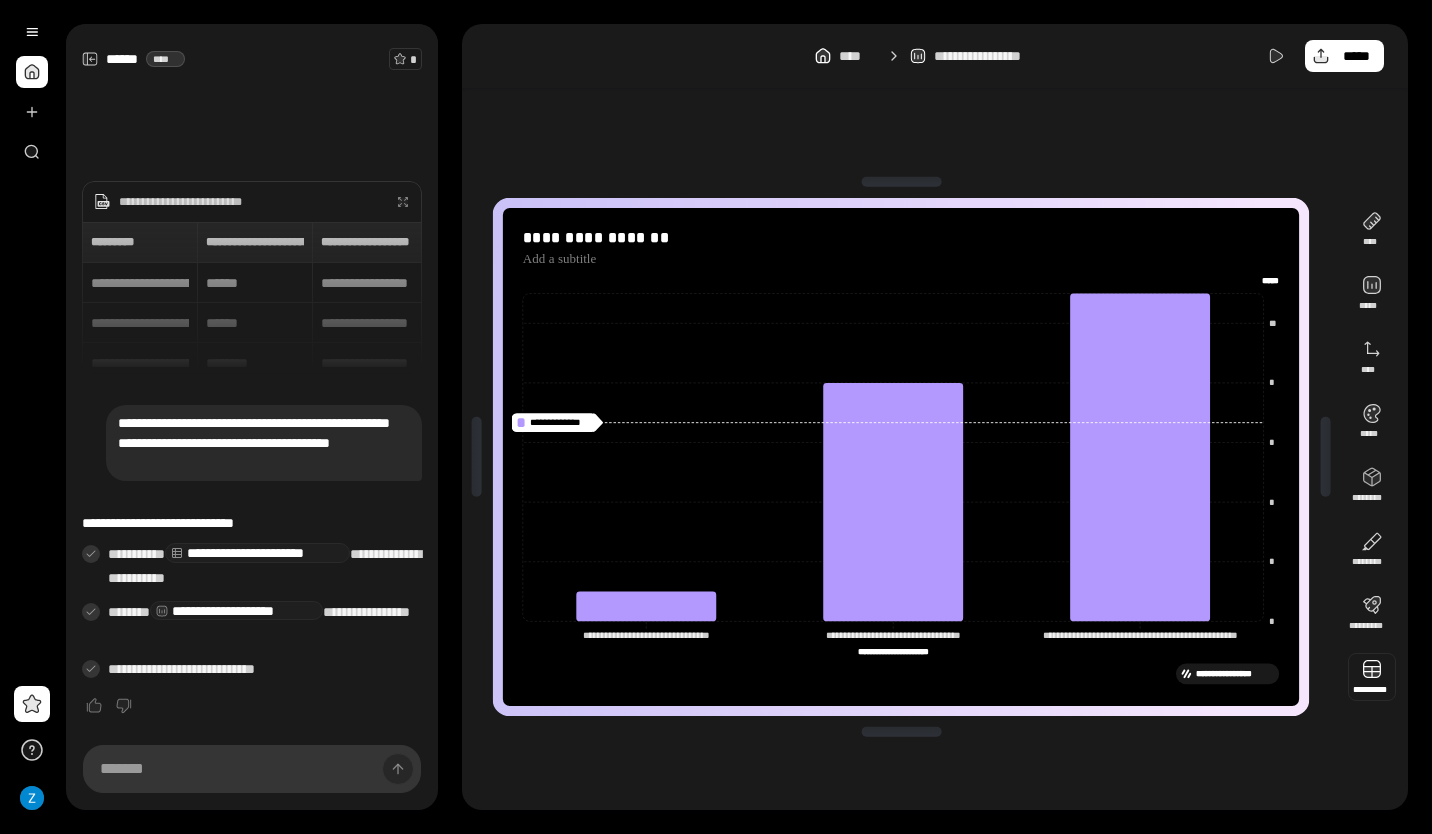 click at bounding box center [1372, 677] 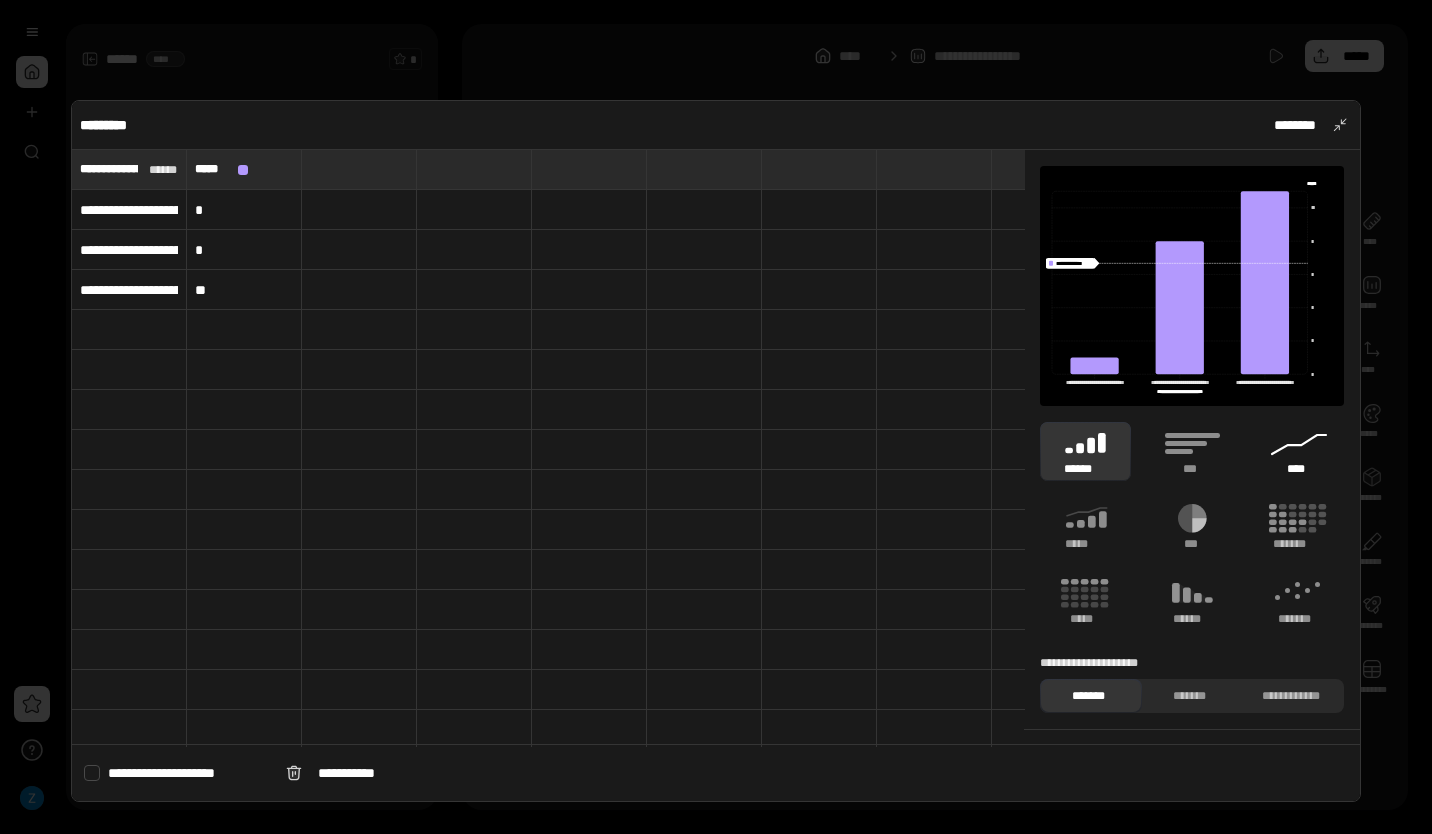 click 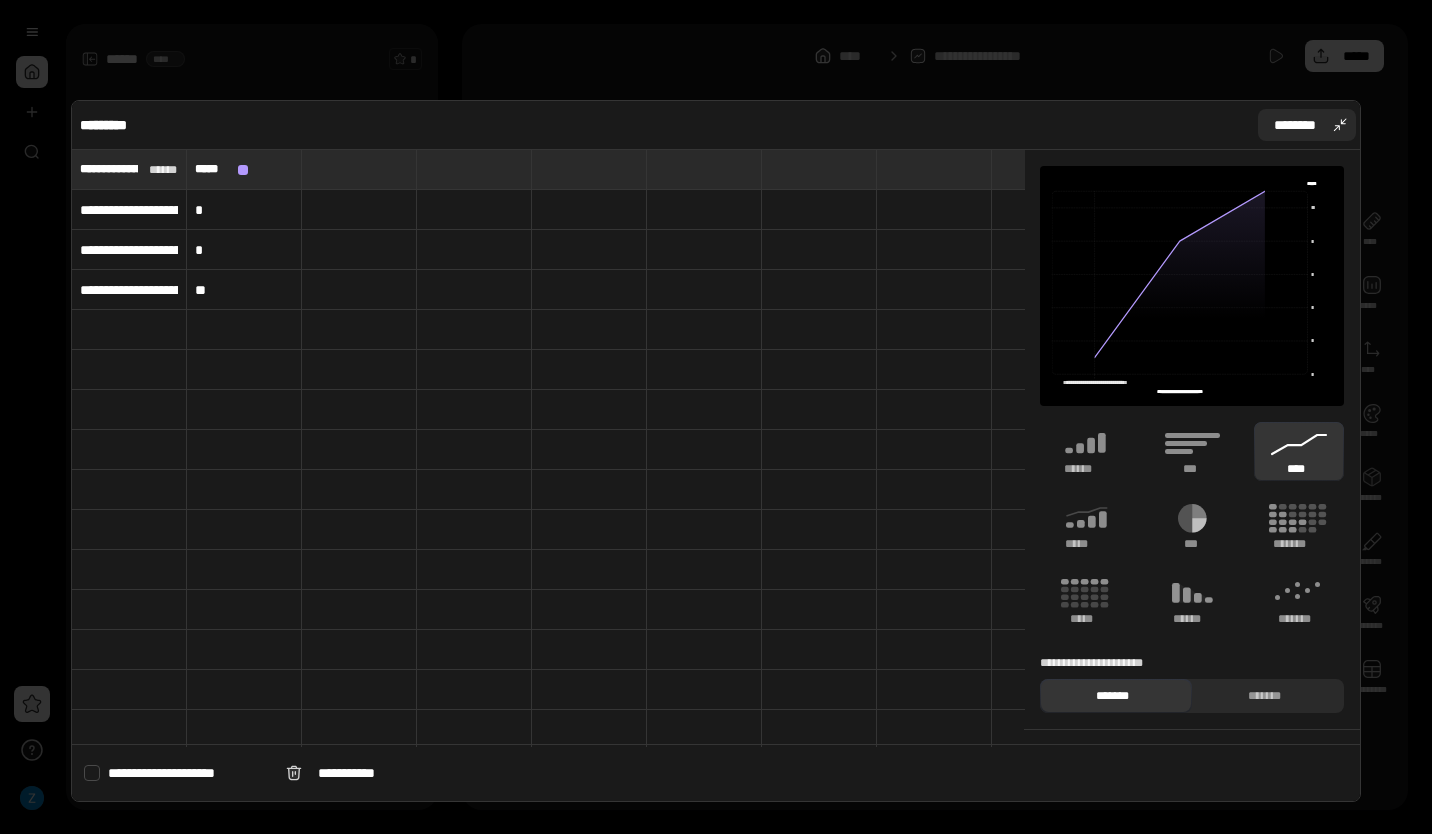 click on "********" at bounding box center [1307, 125] 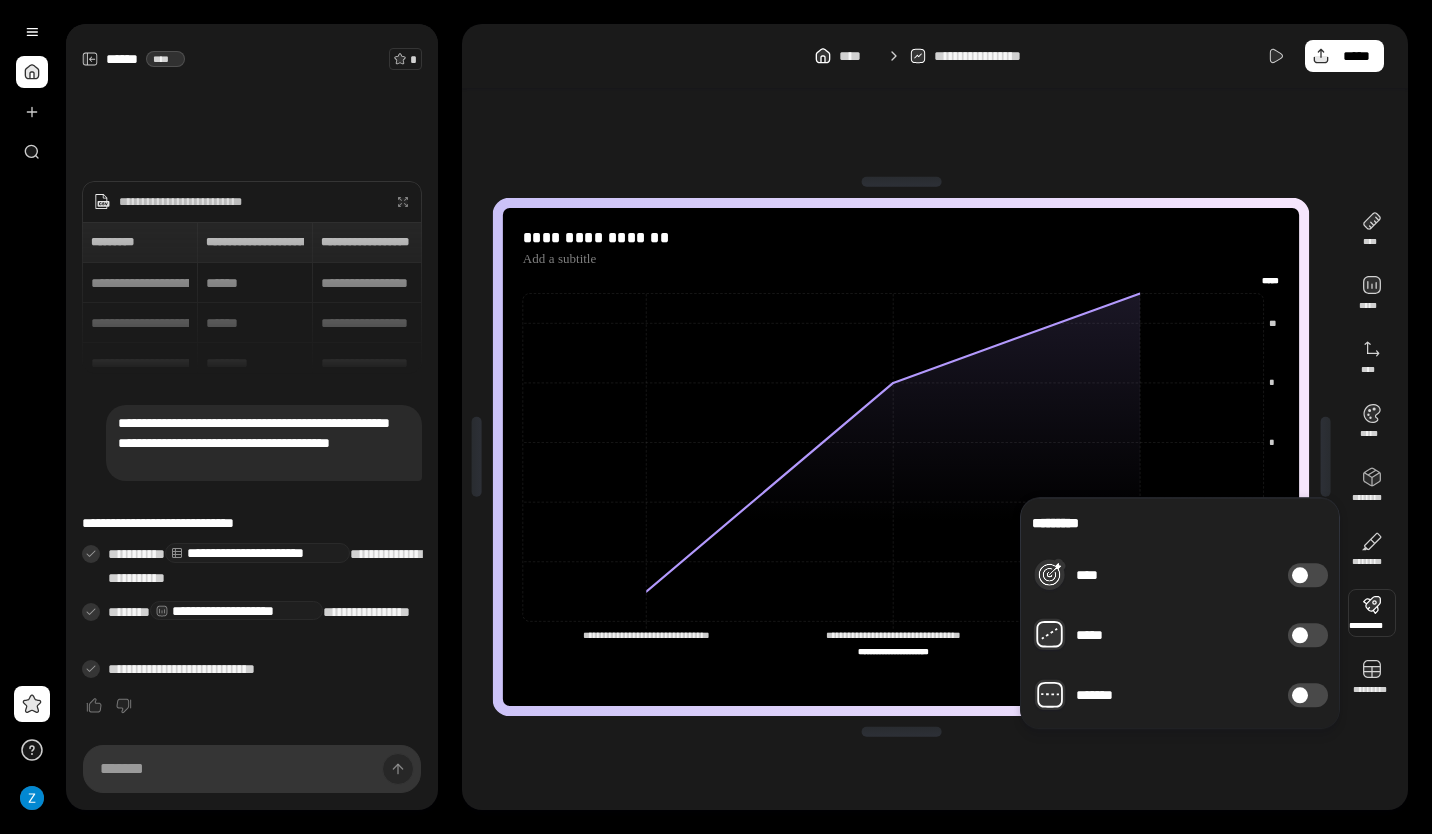 click at bounding box center [1300, 695] 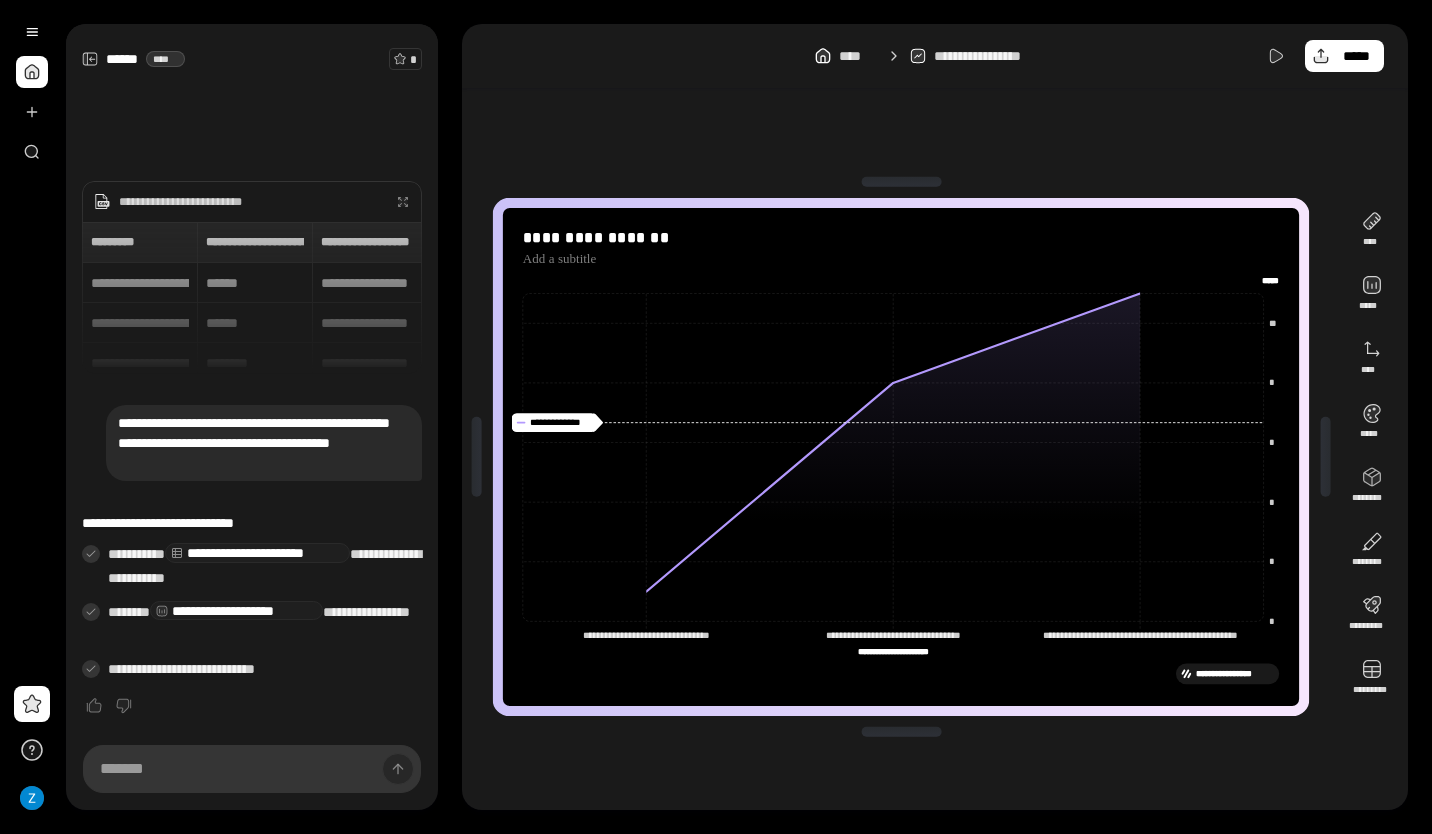 click on "**********" at bounding box center [935, 457] 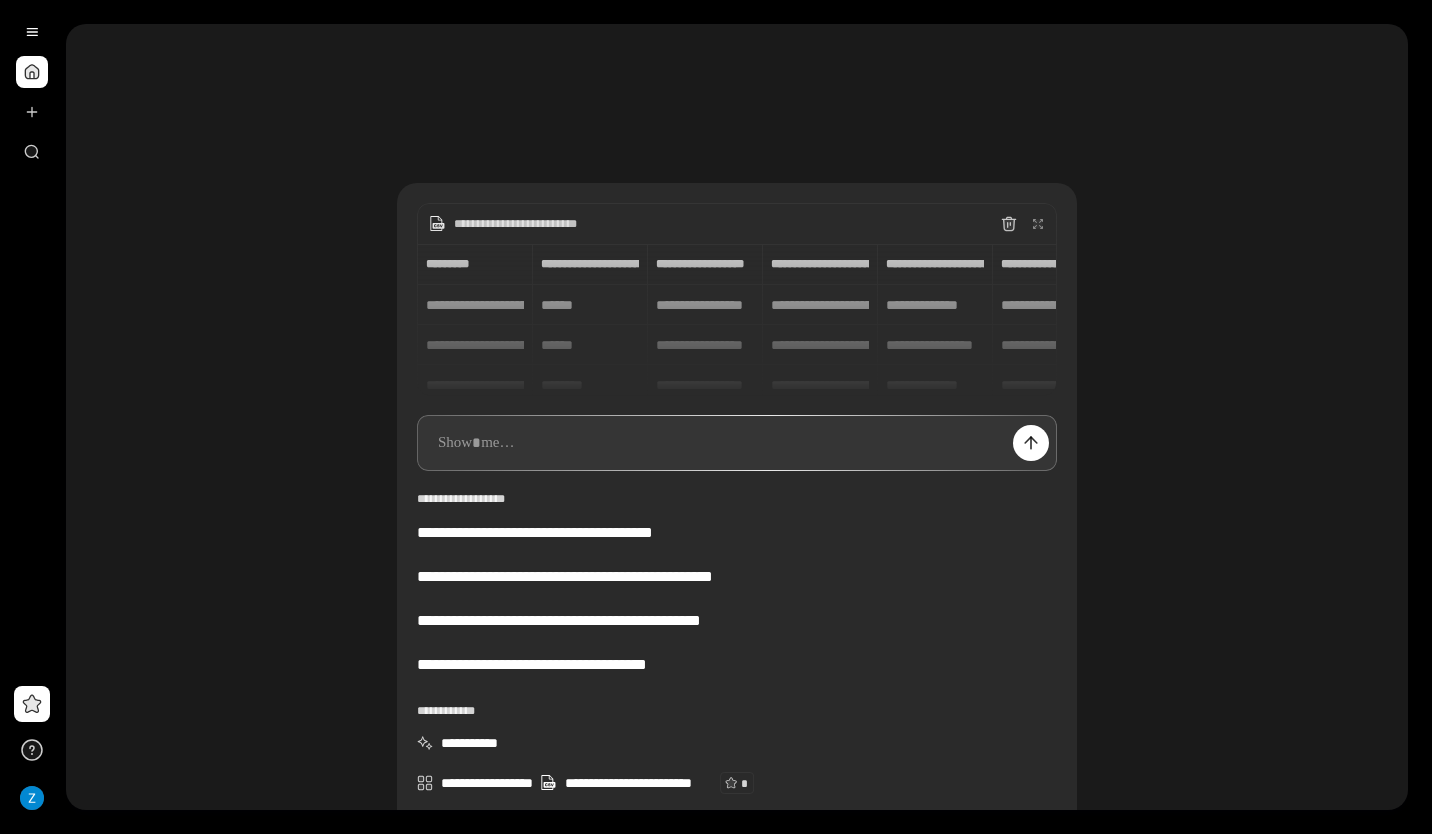 click on "**********" at bounding box center [706, 224] 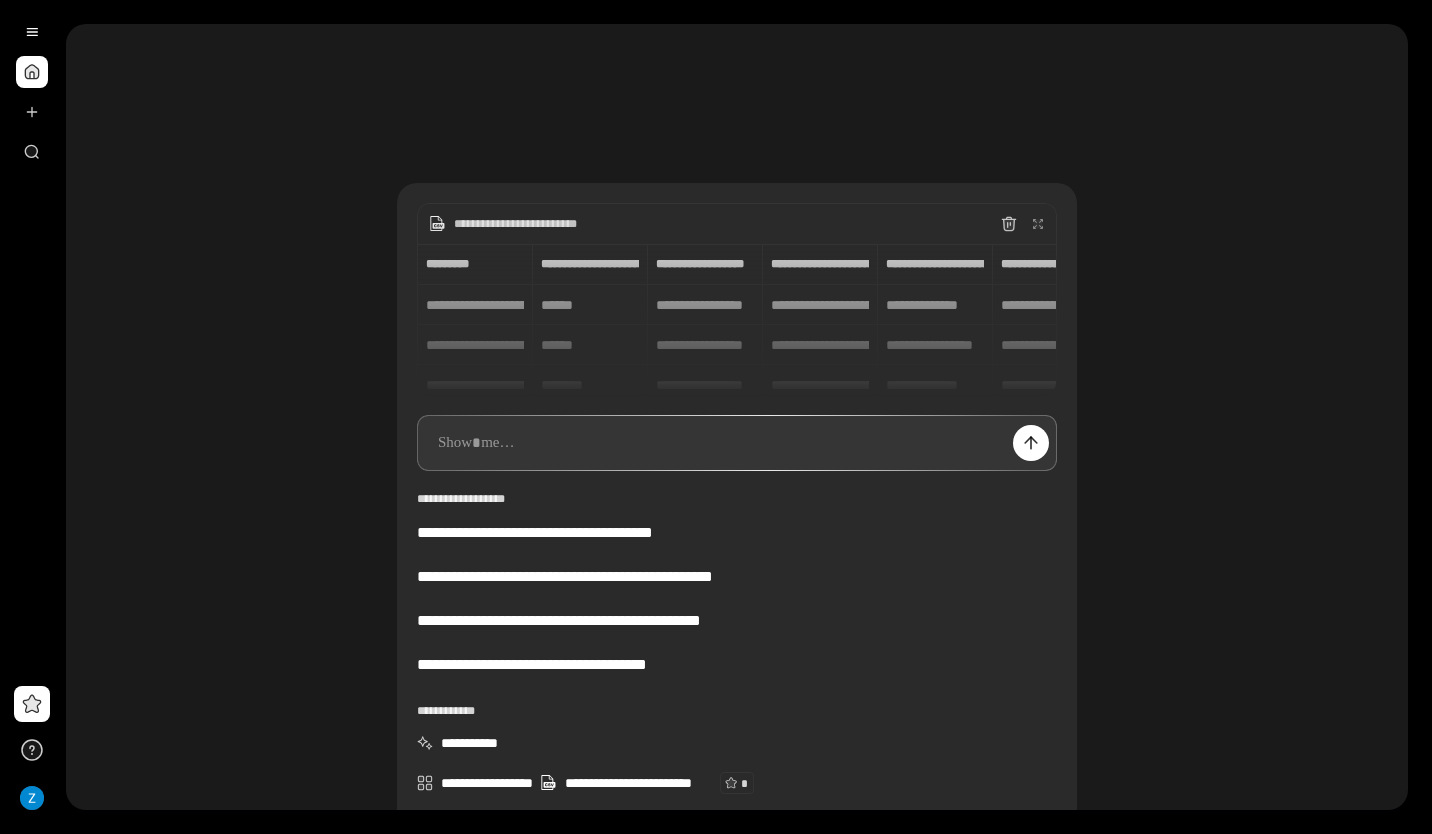 scroll, scrollTop: 14, scrollLeft: 0, axis: vertical 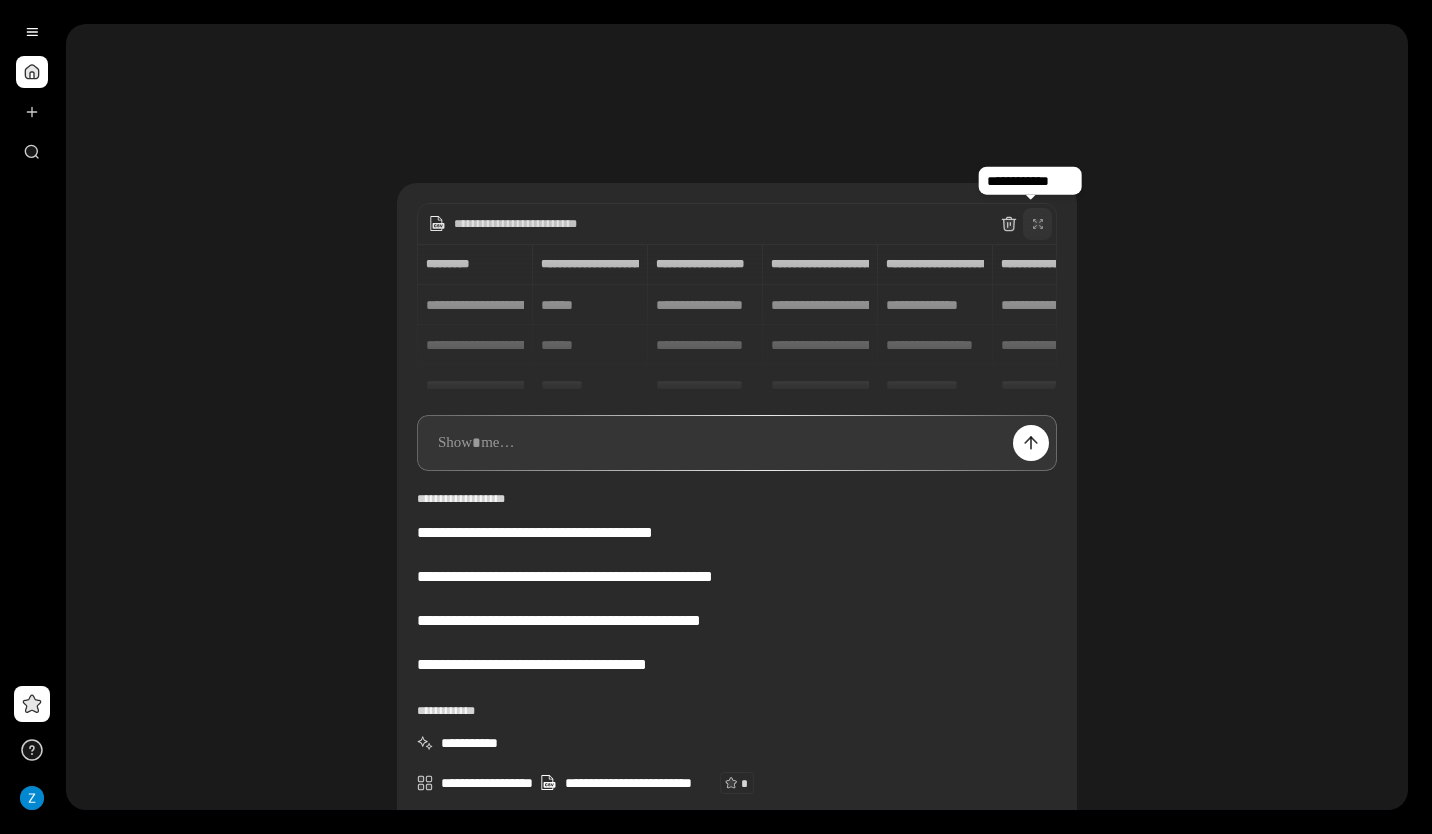 click at bounding box center [1038, 224] 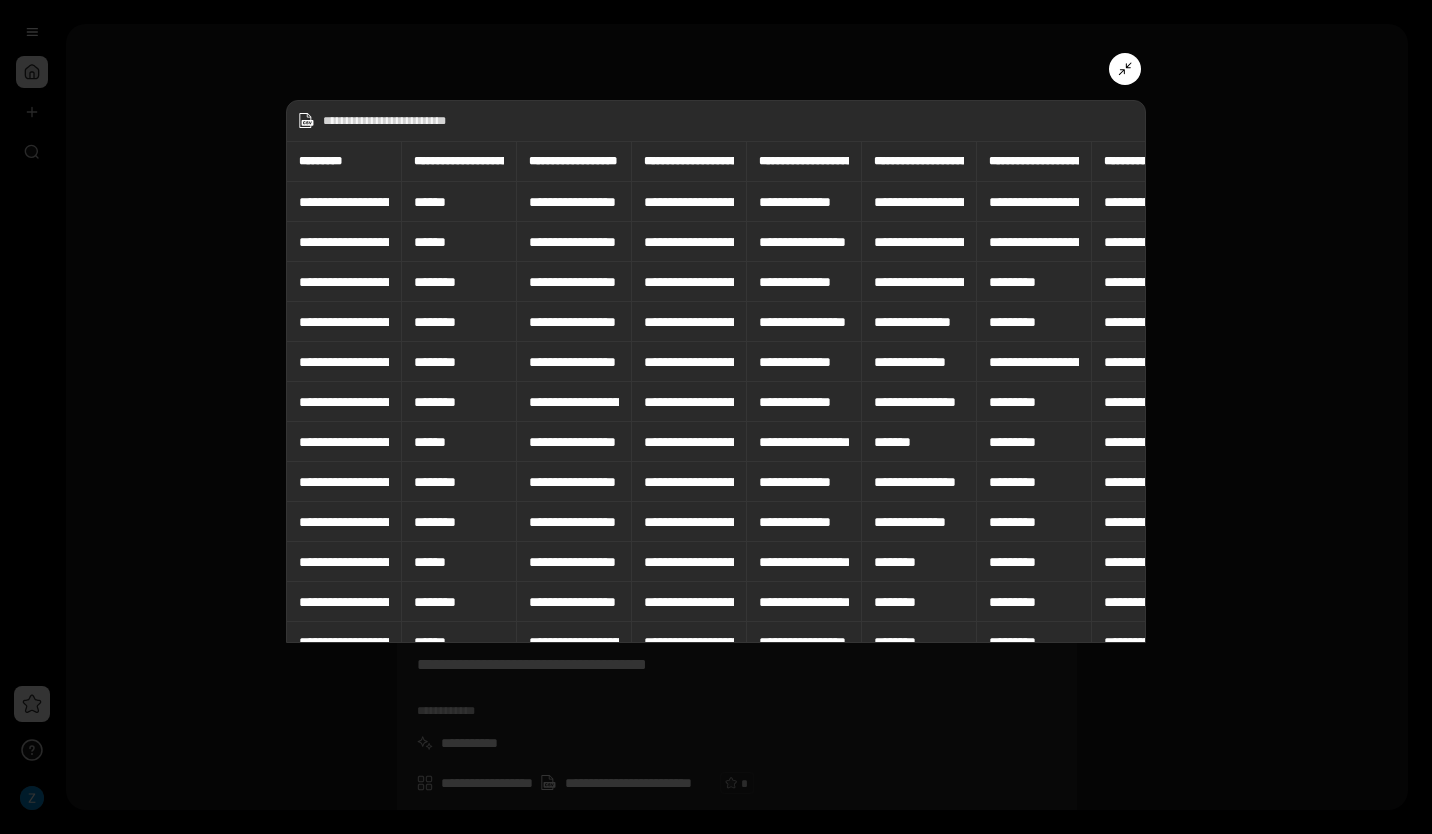 click 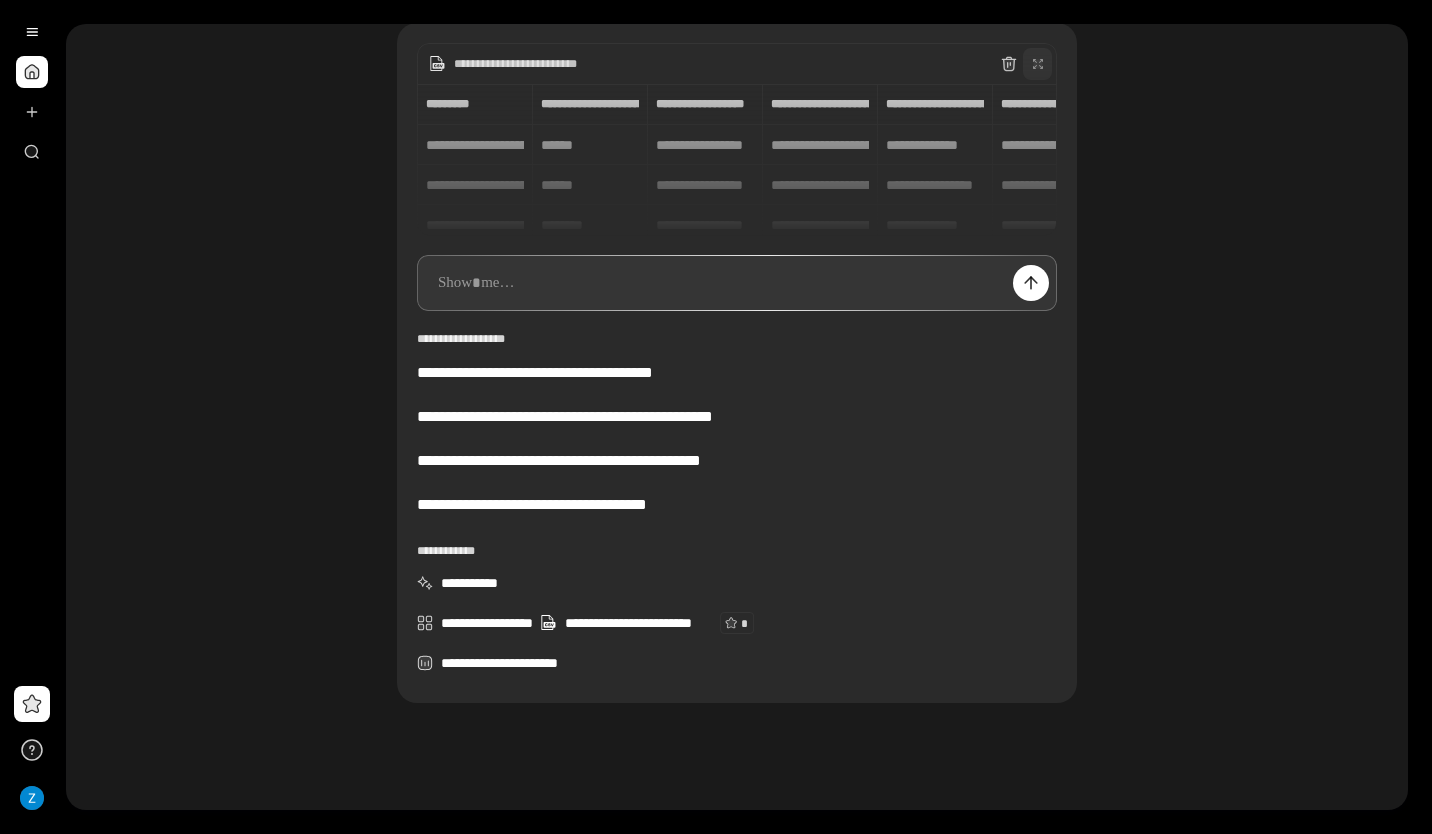 scroll, scrollTop: 0, scrollLeft: 0, axis: both 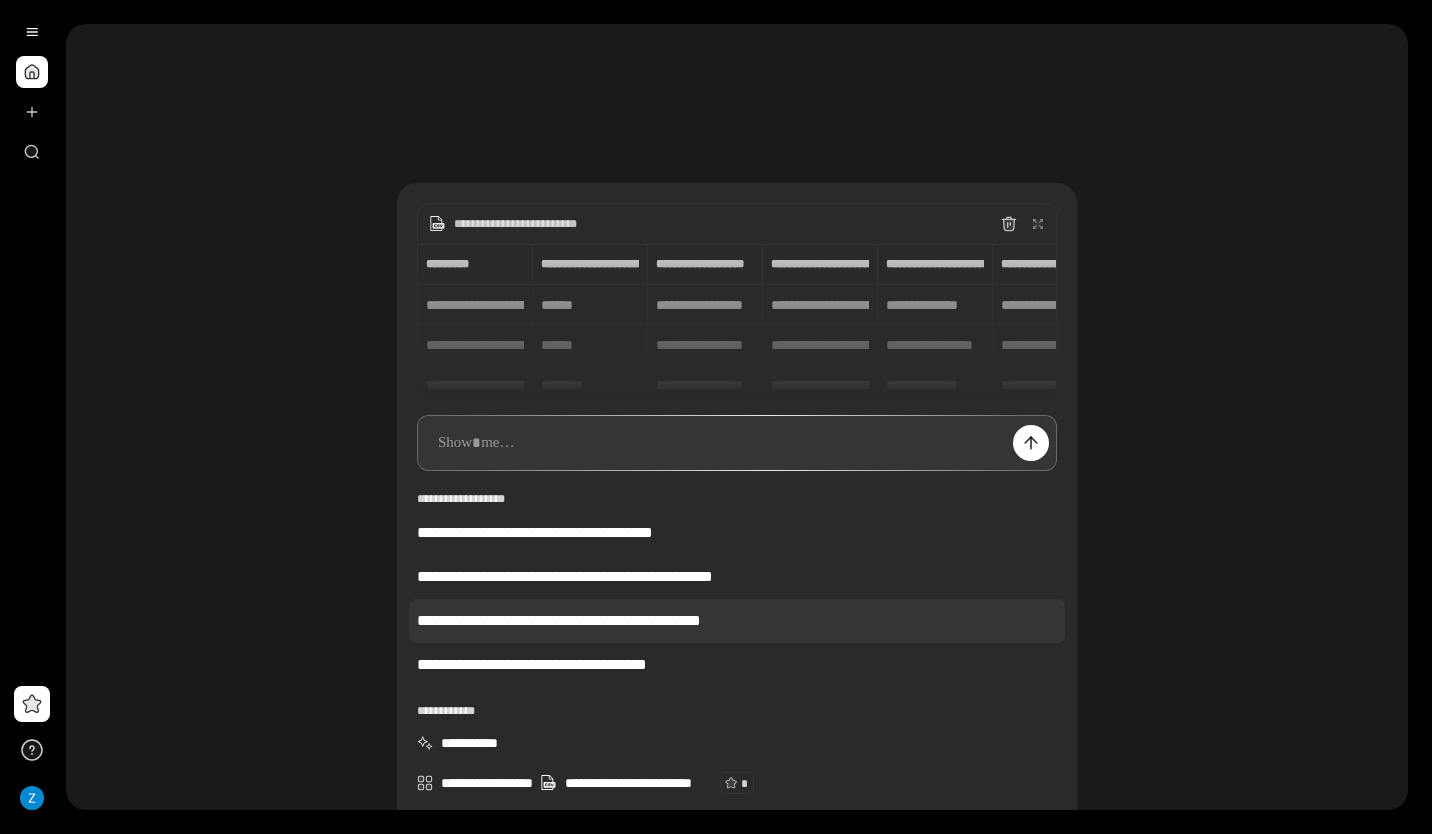 click on "**********" at bounding box center (737, 621) 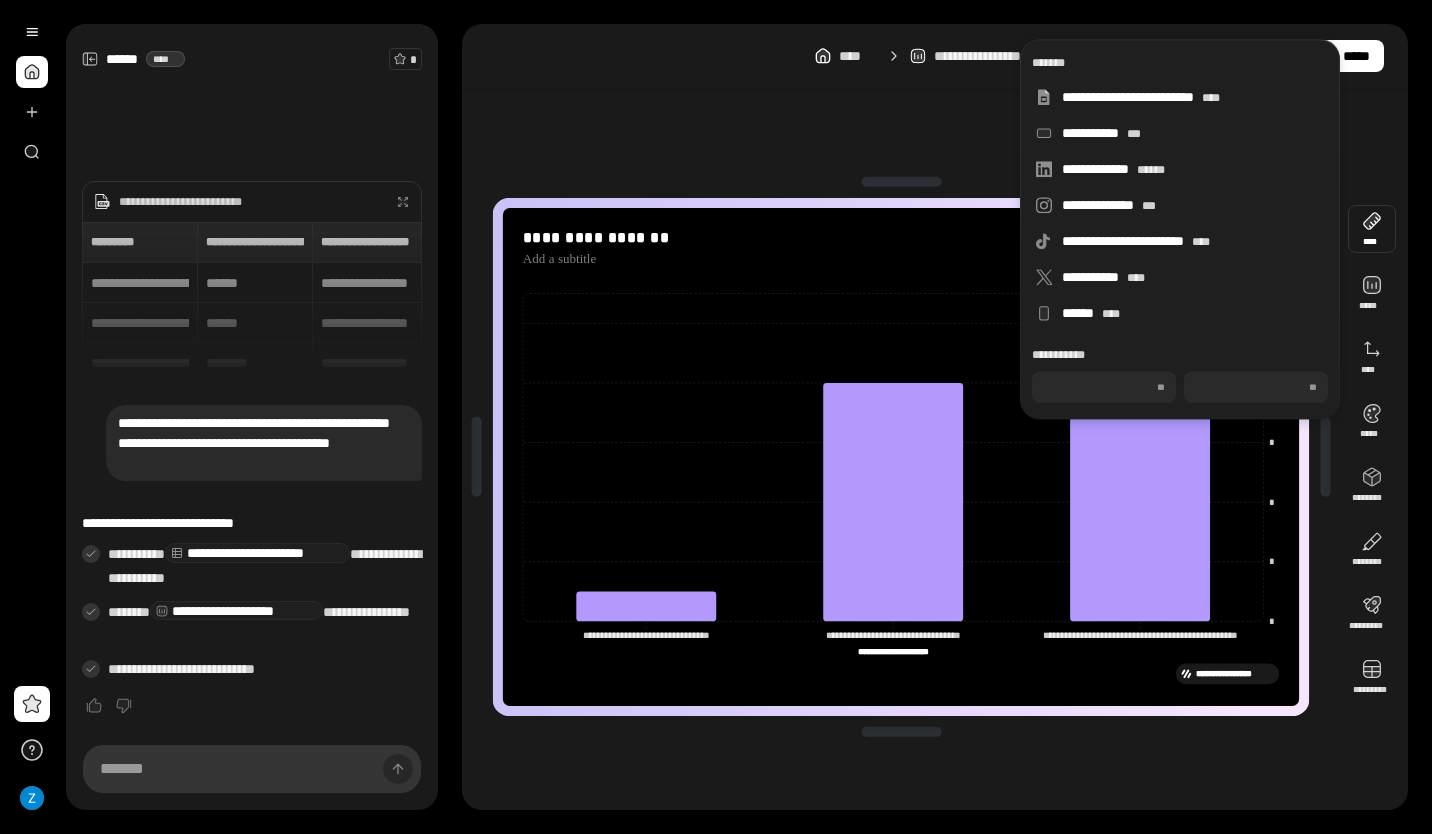 click at bounding box center (1372, 229) 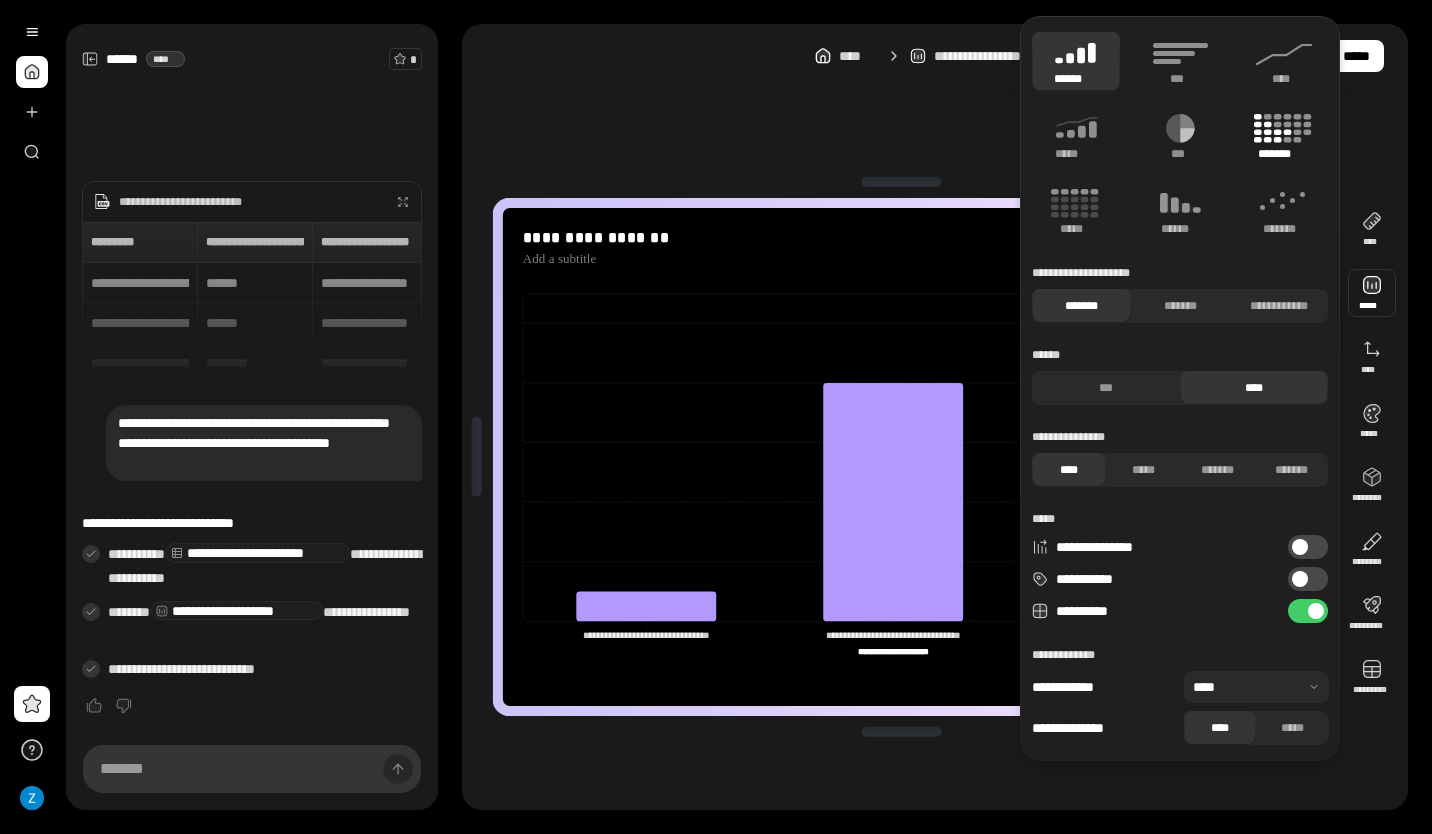 click 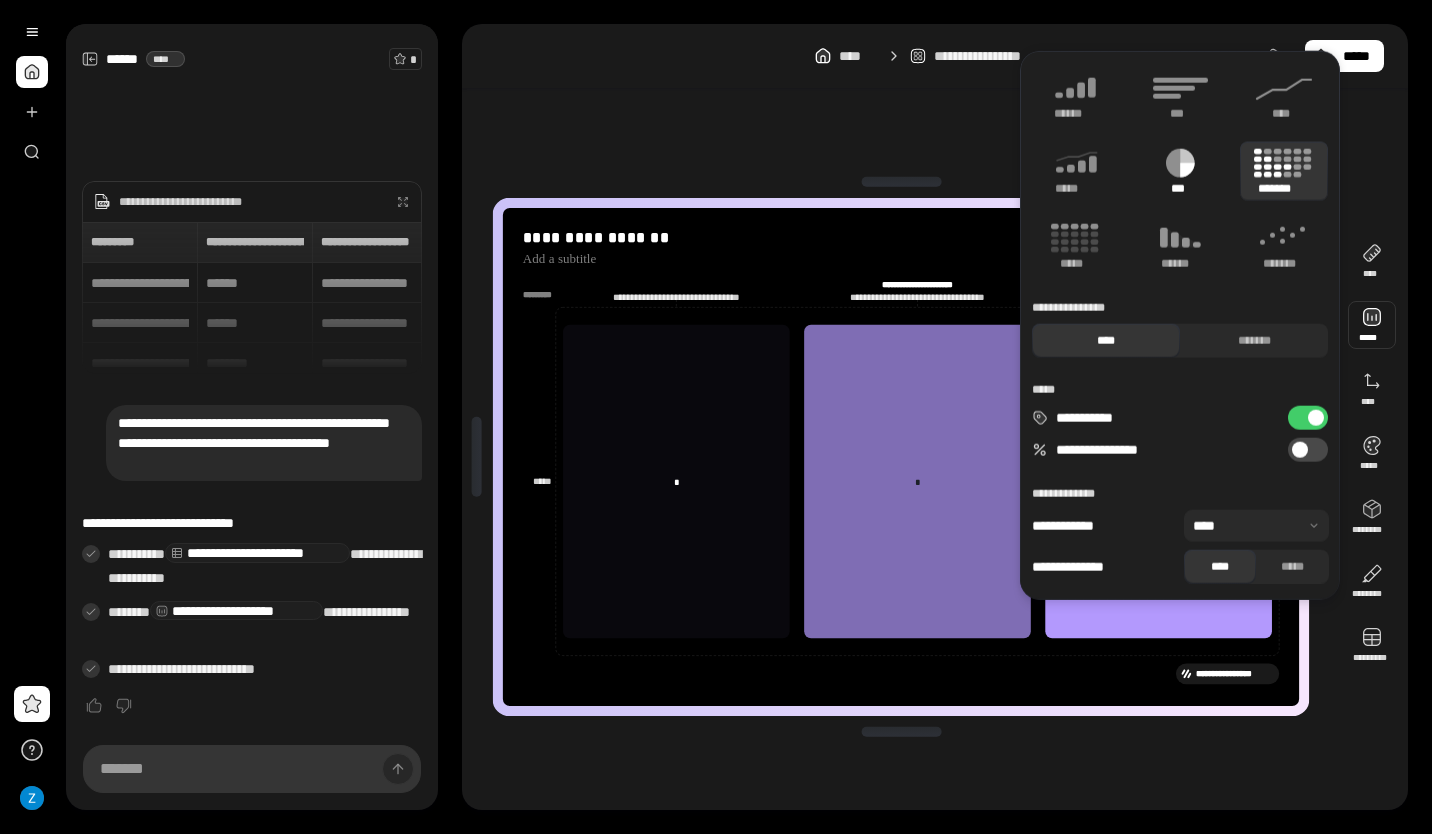 click 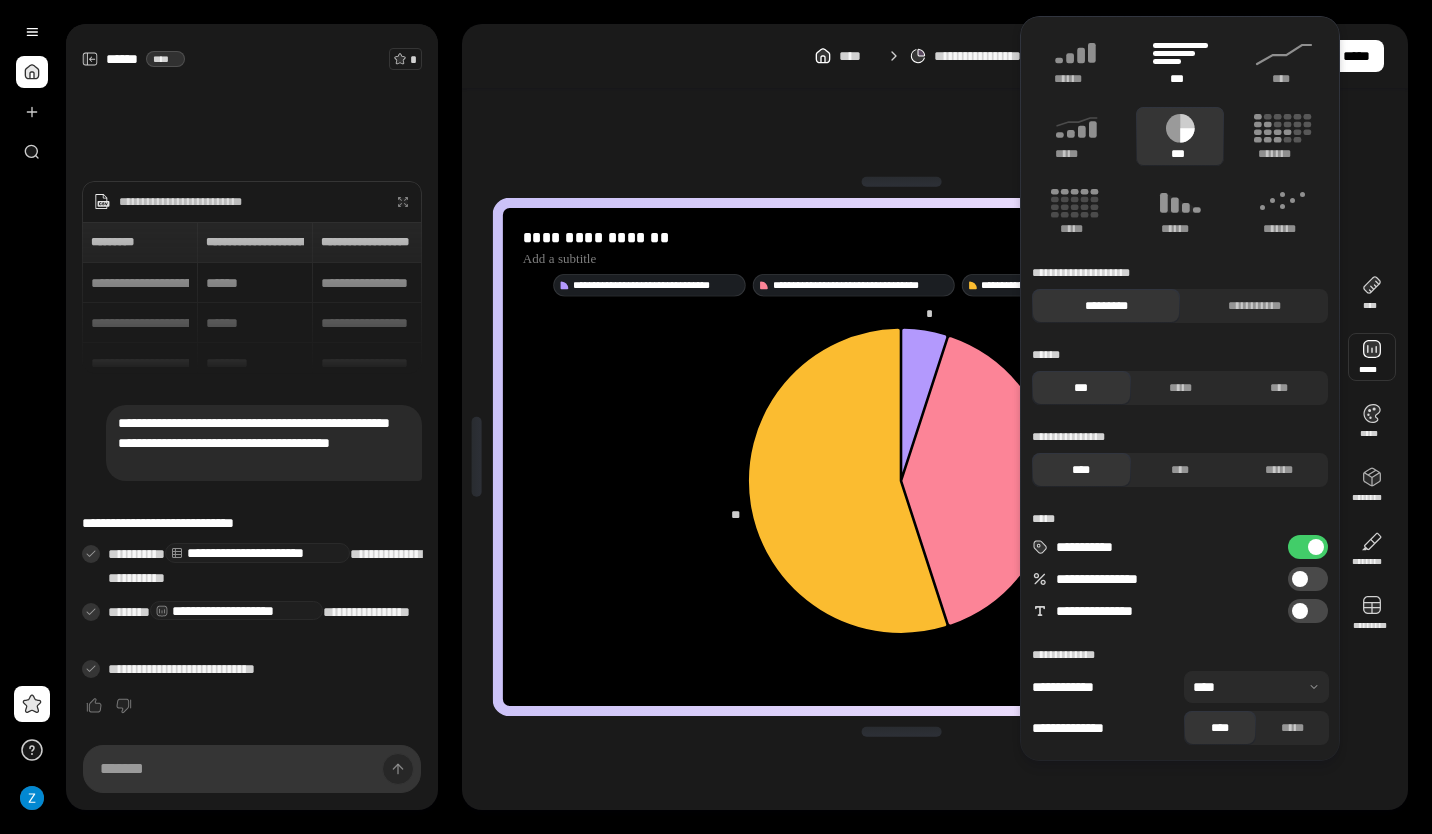 click on "***" at bounding box center (1179, 79) 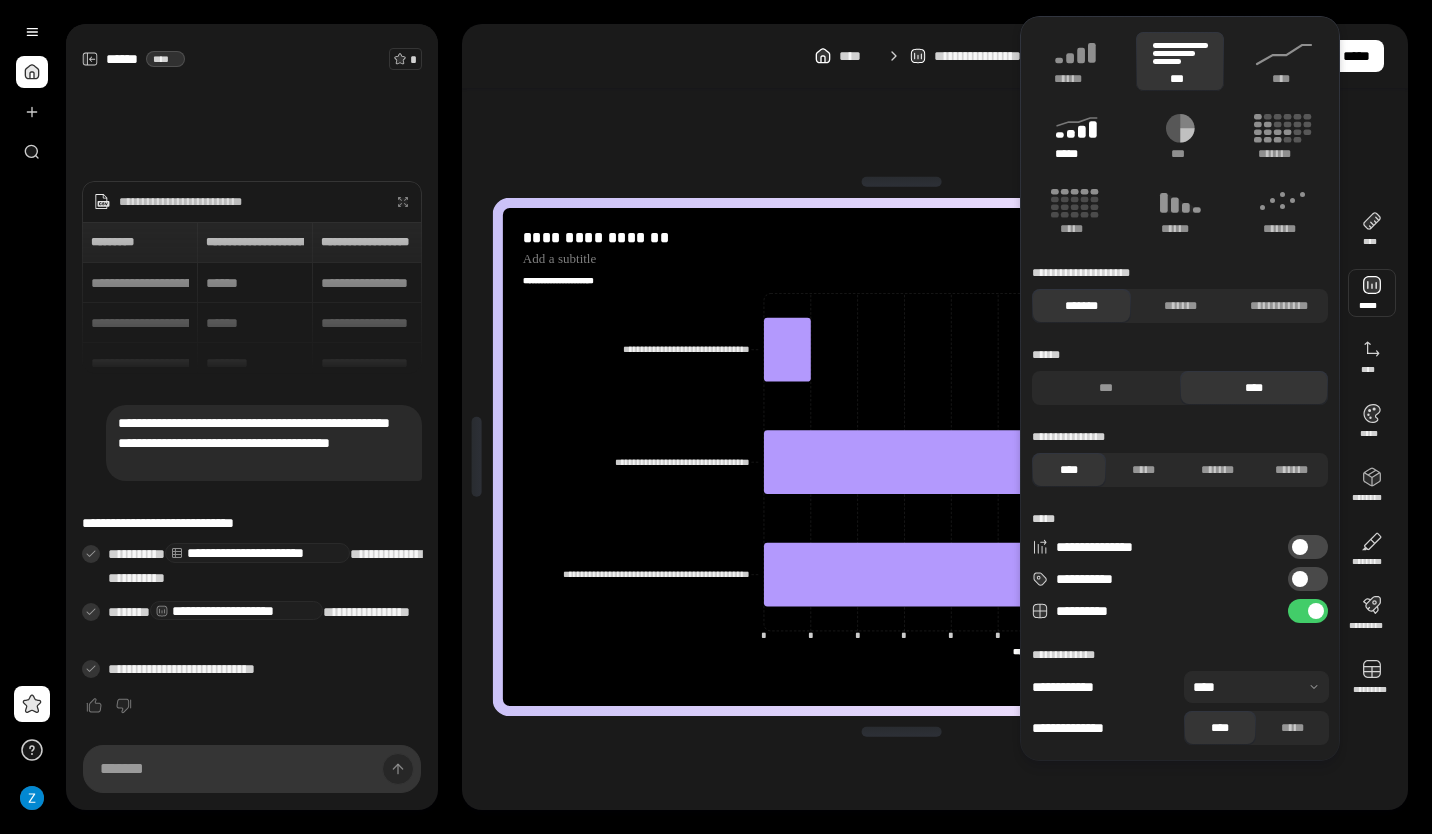 click 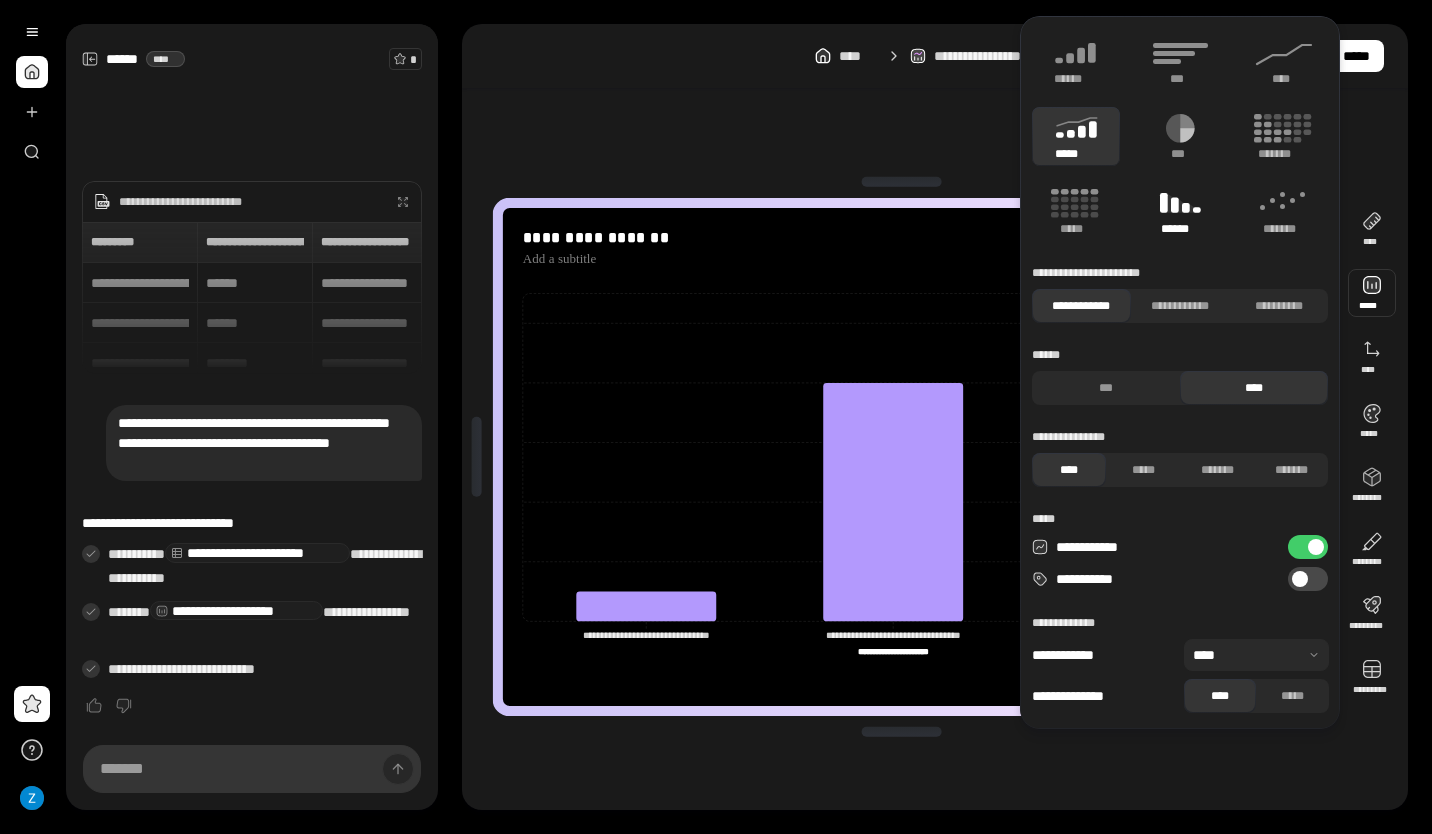 click 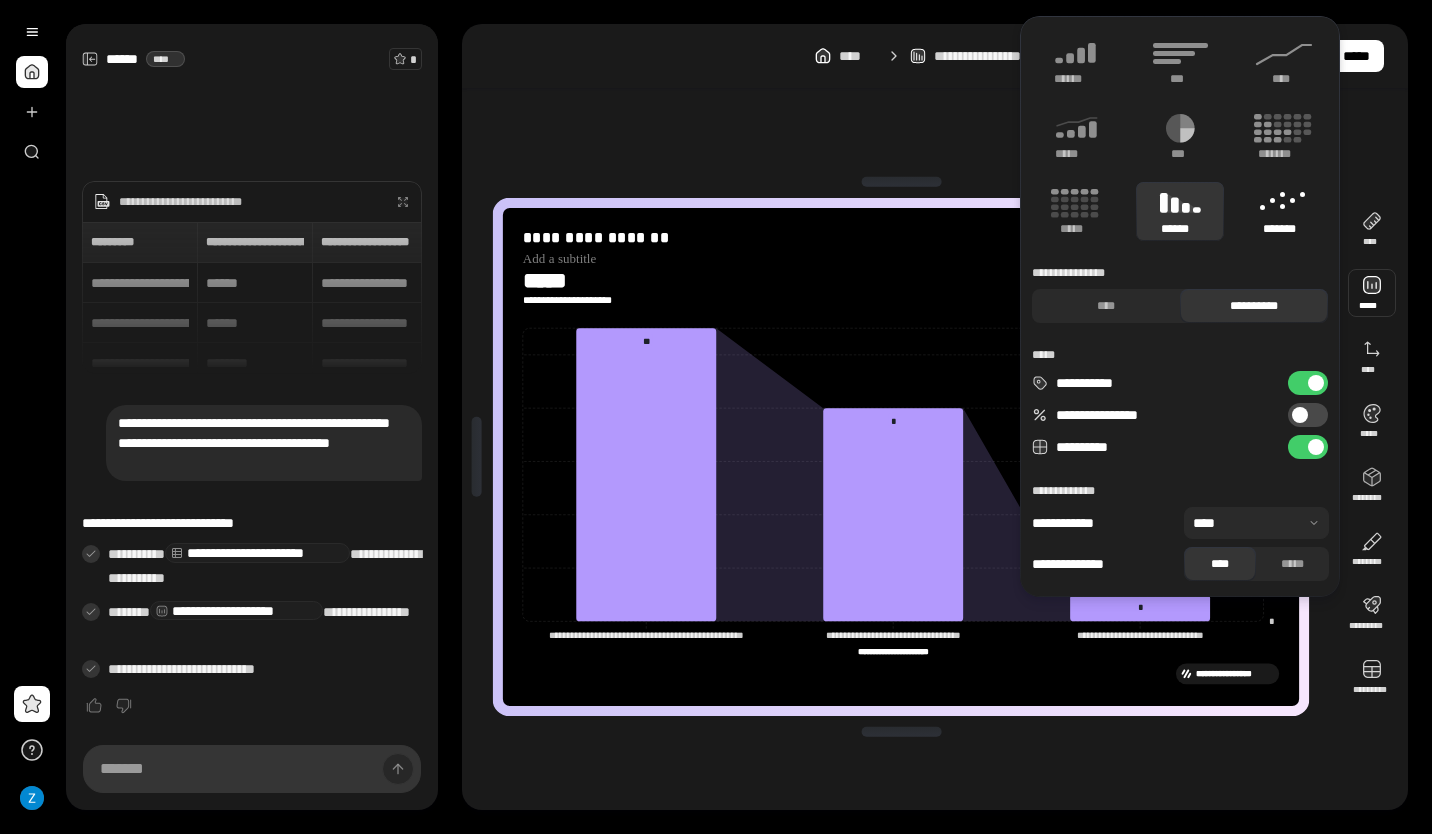 click 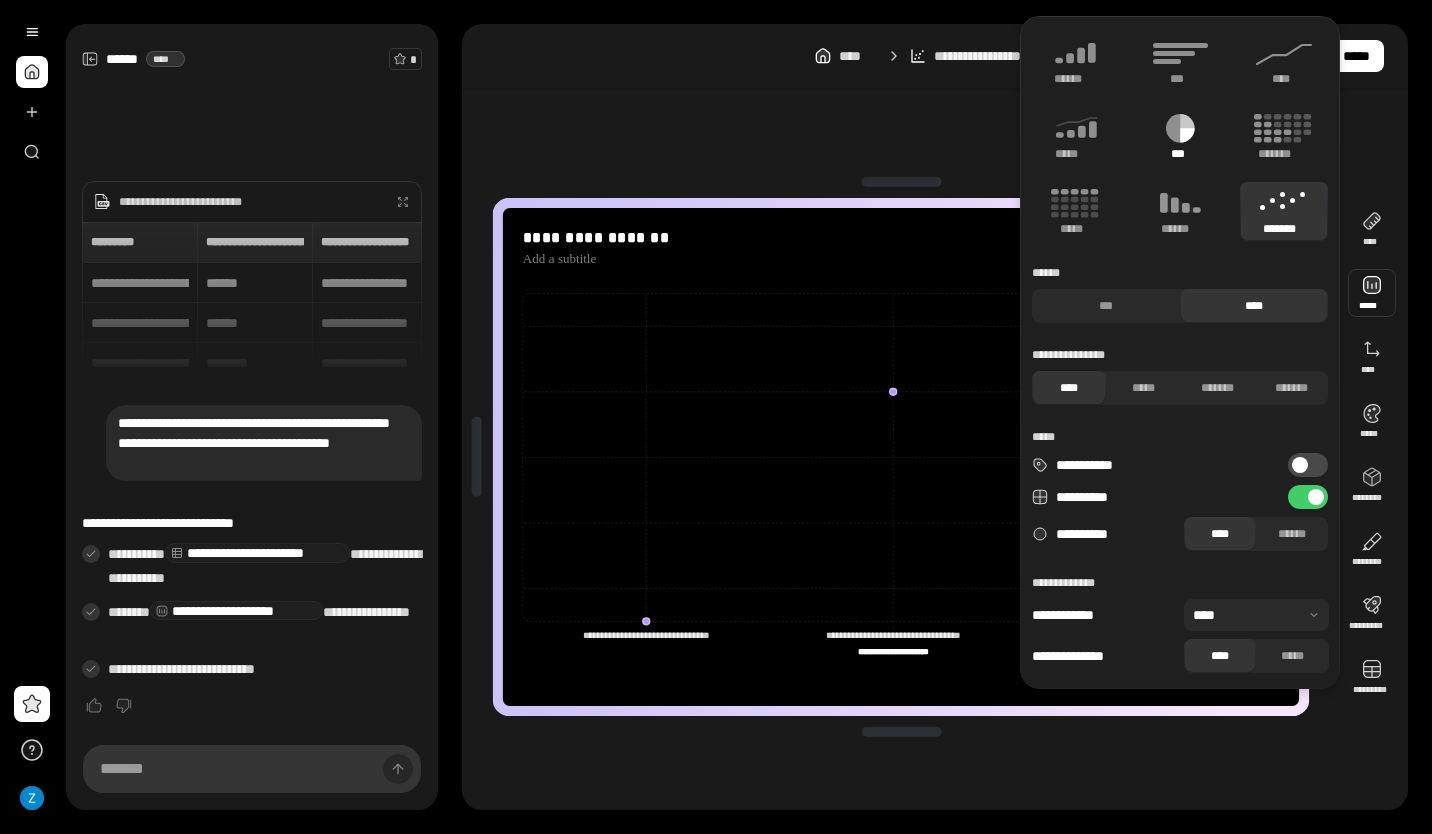 click 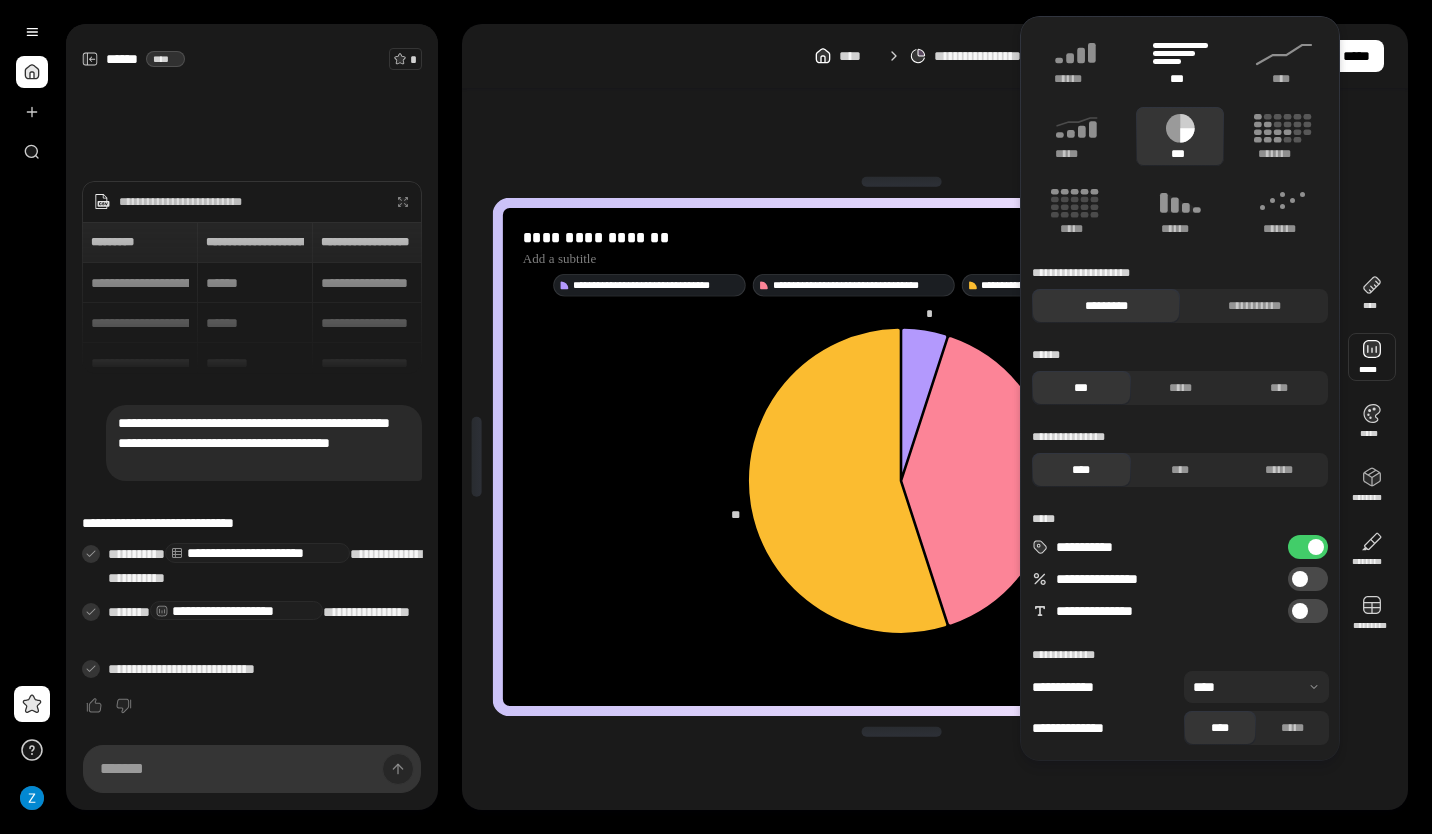 click 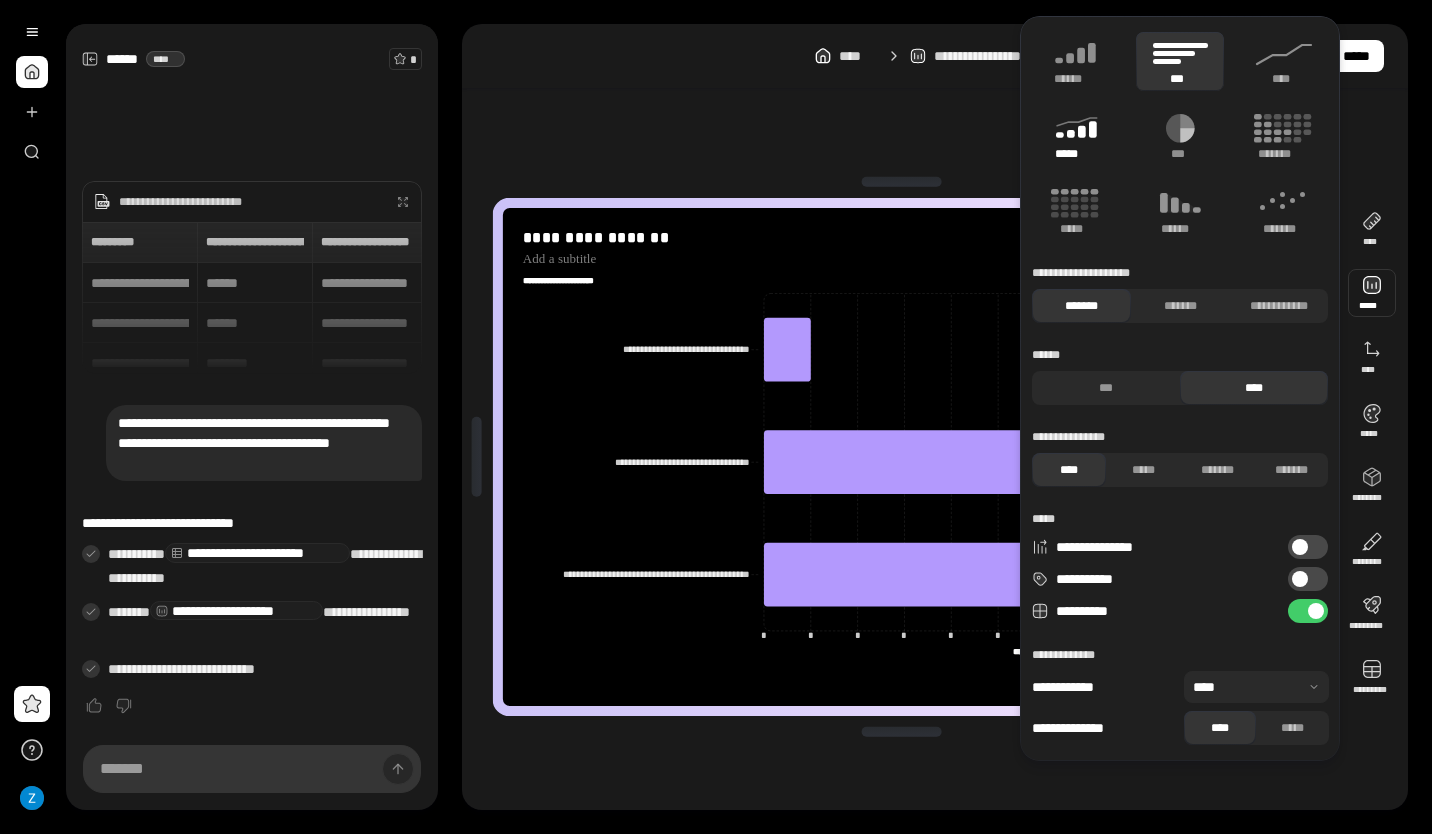 click 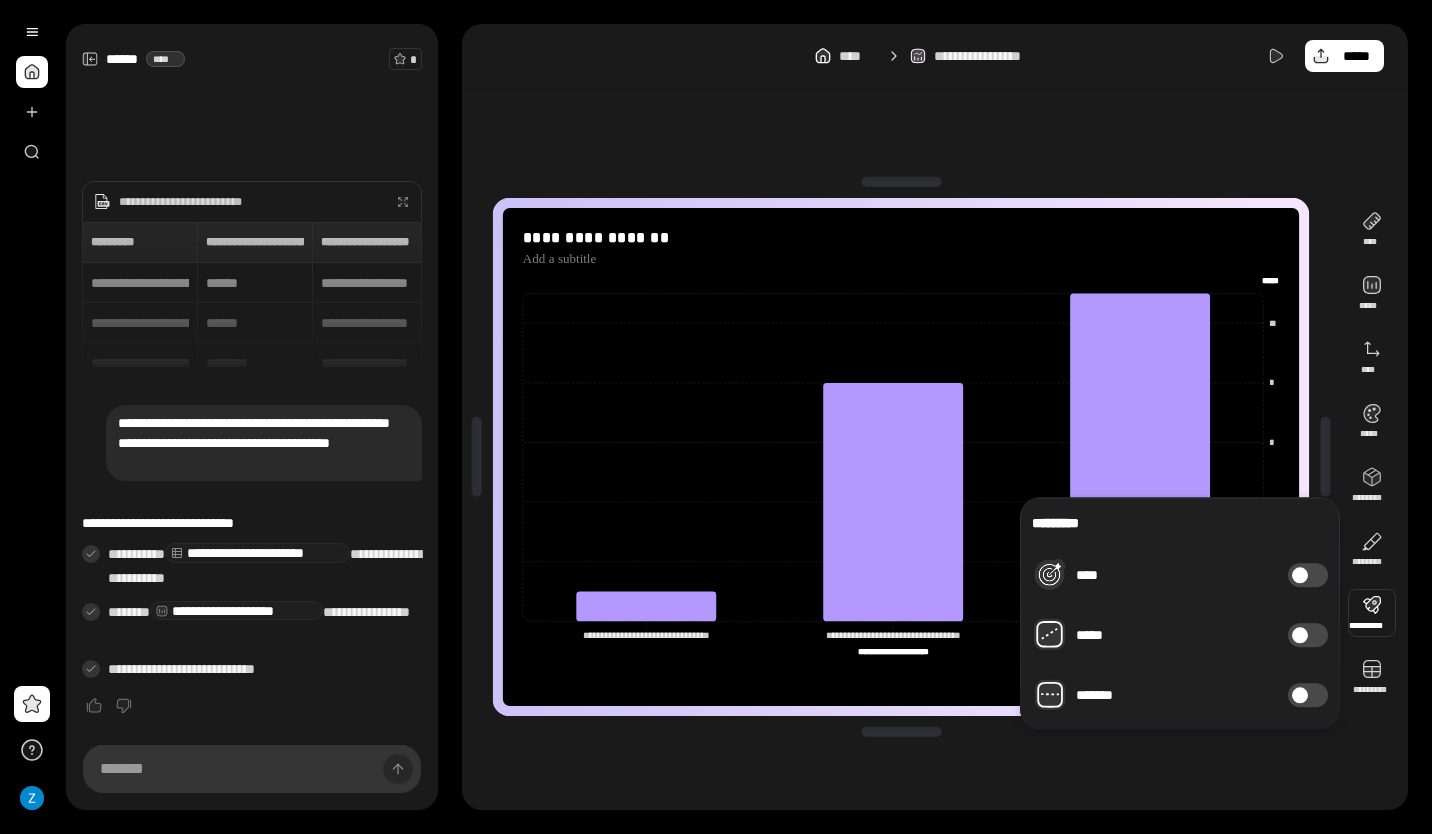 click on "*******" at bounding box center (1308, 695) 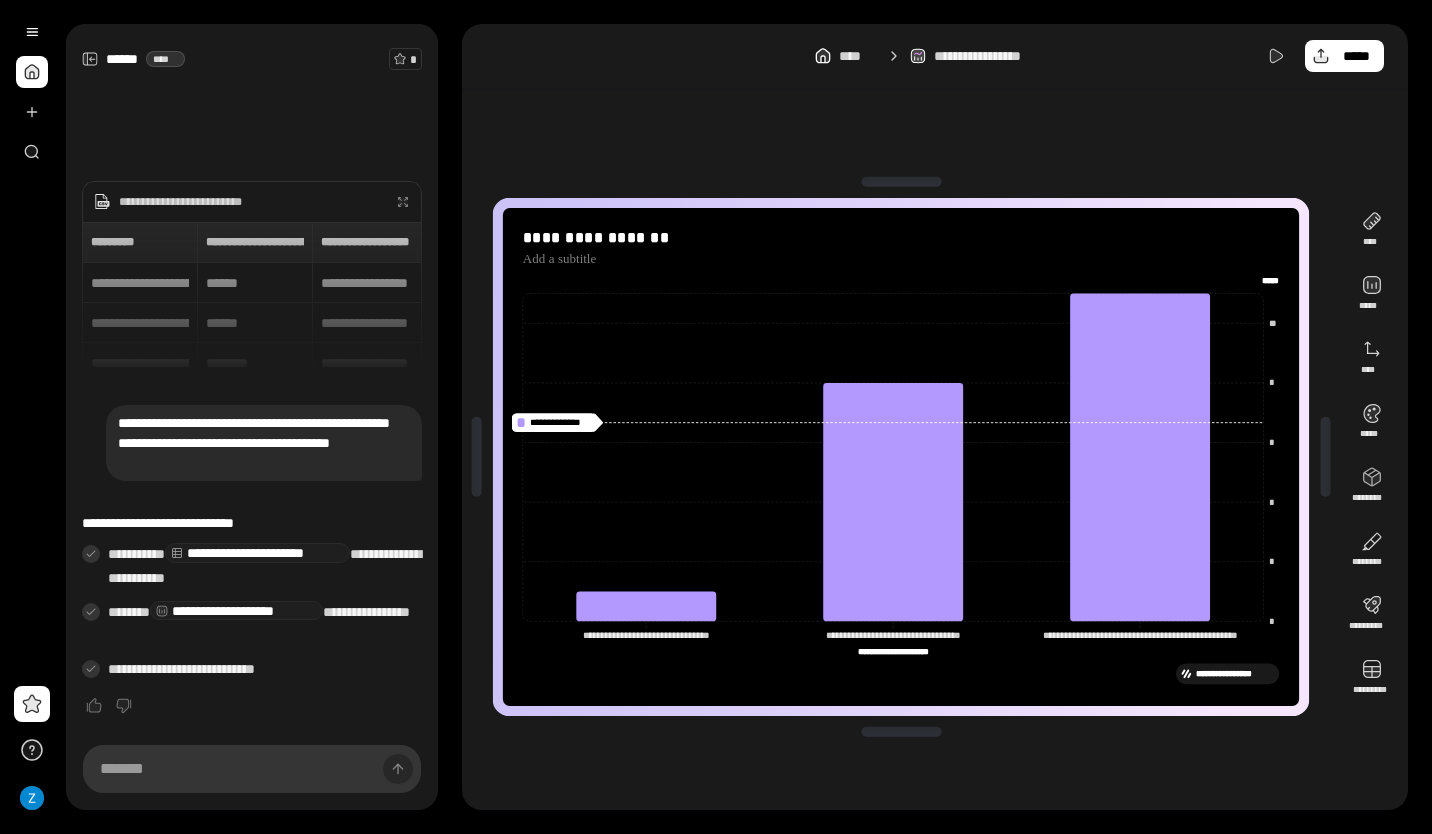 click on "**********" at bounding box center [901, 457] 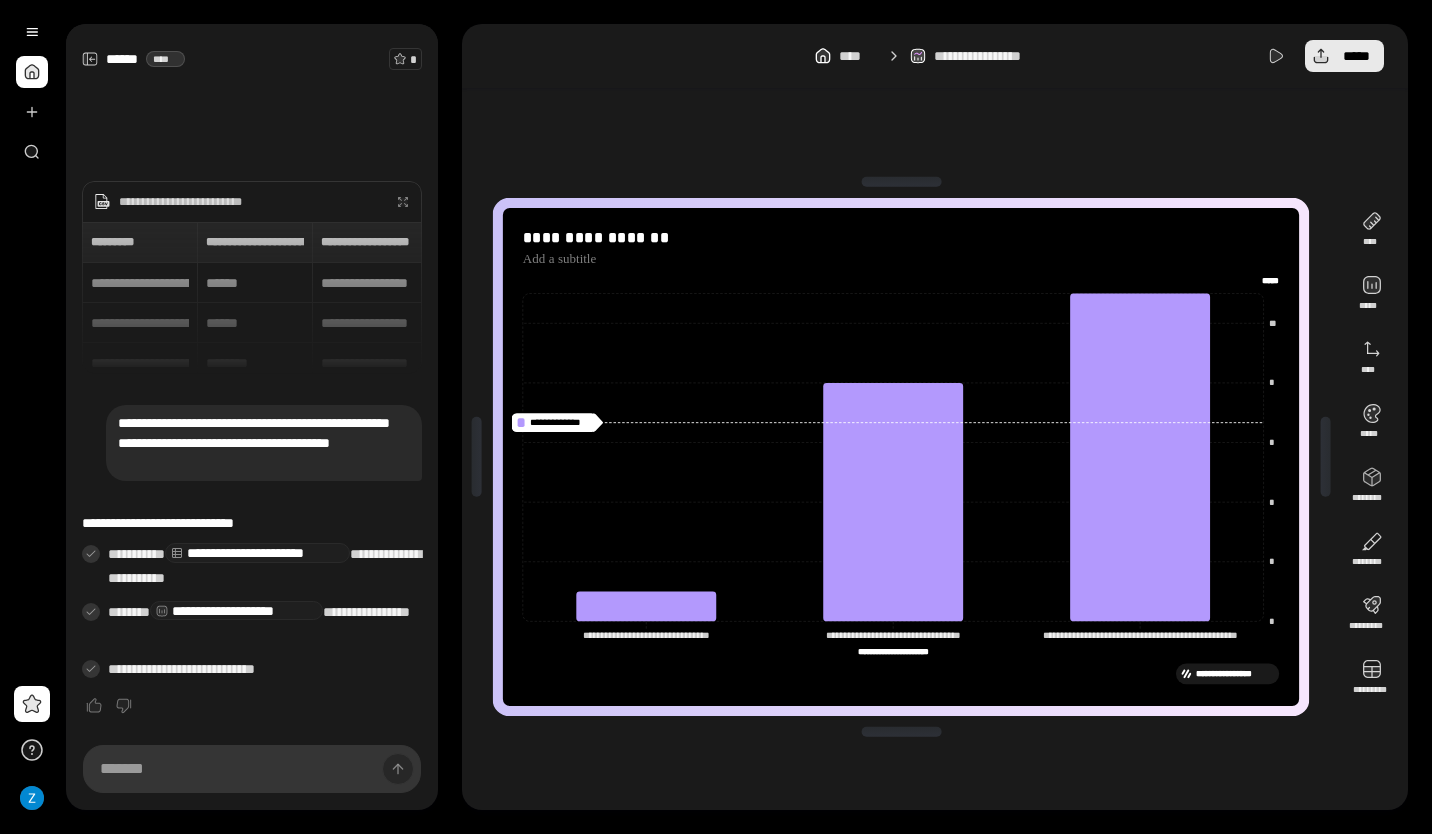 click on "*****" at bounding box center [1356, 56] 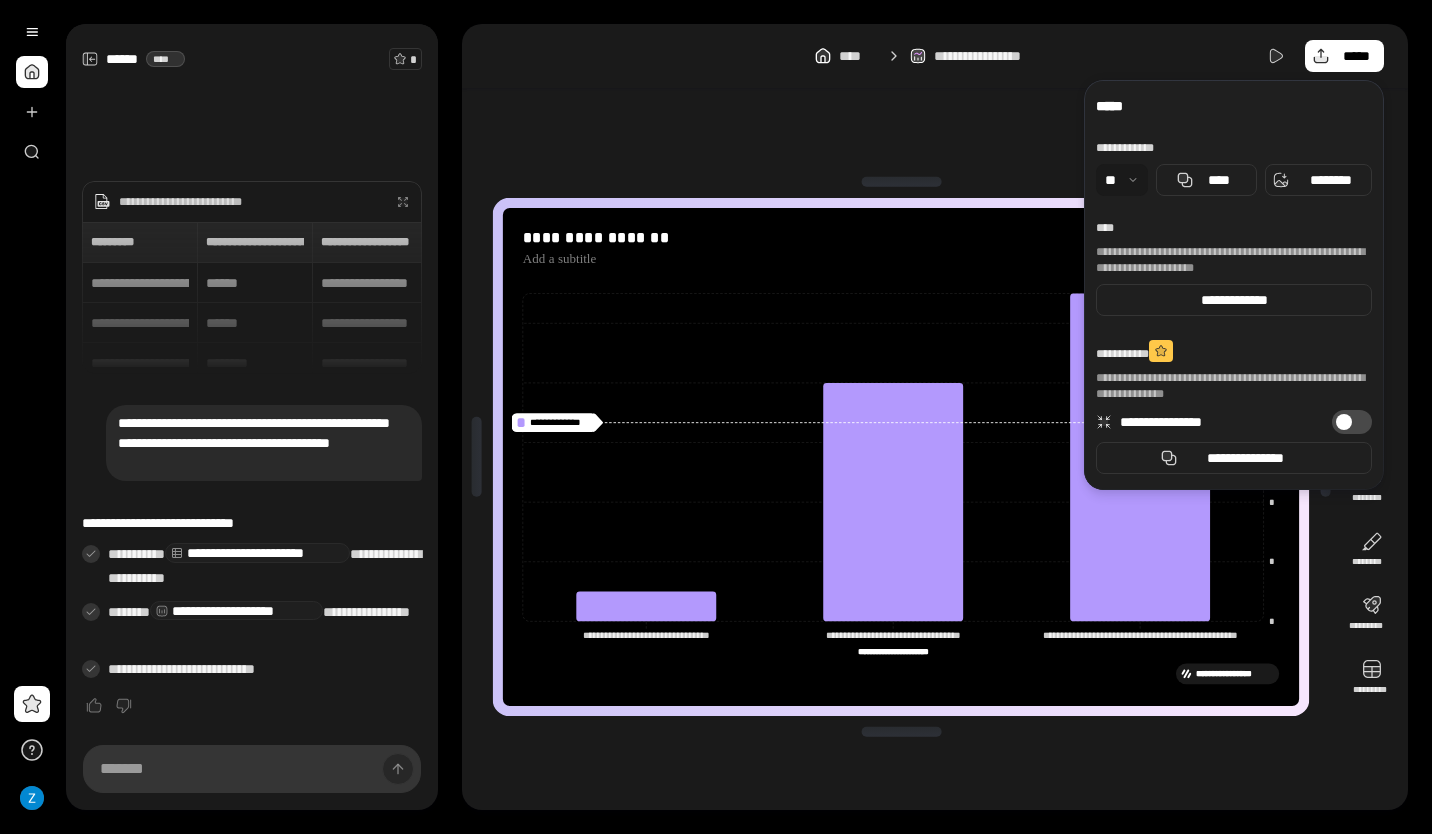 click at bounding box center (1122, 180) 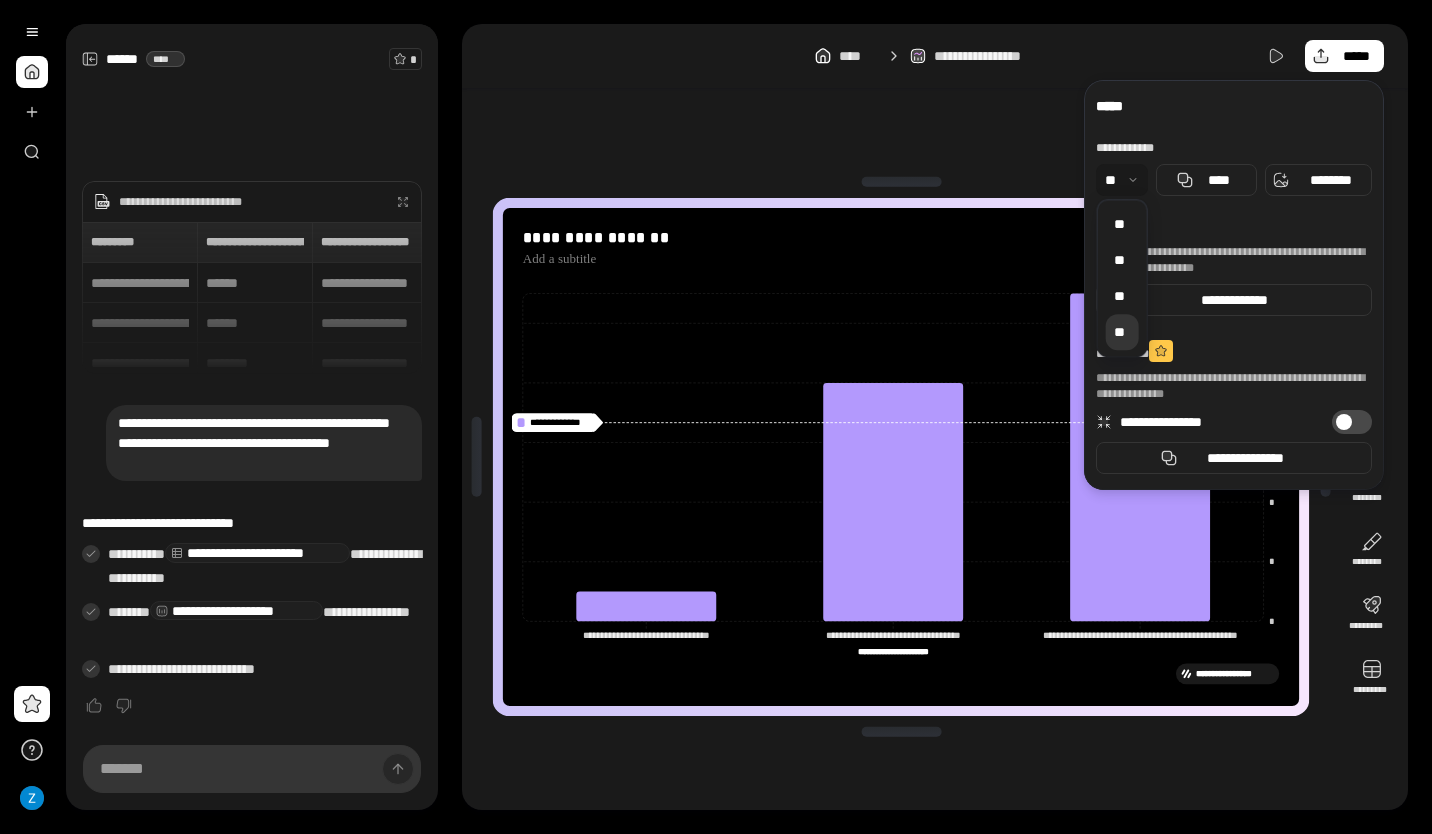 click on "**" at bounding box center (1122, 332) 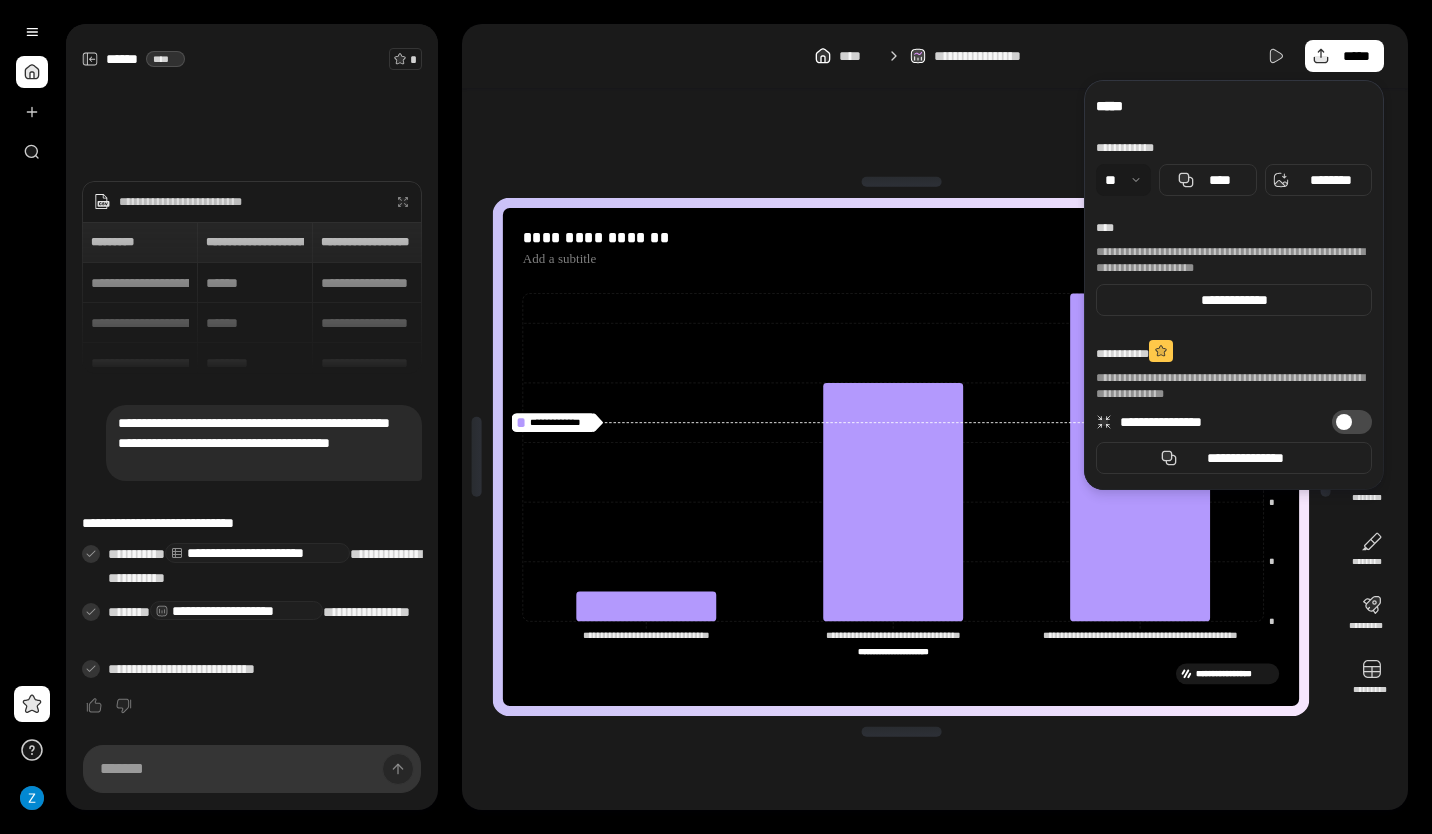 click at bounding box center [1123, 180] 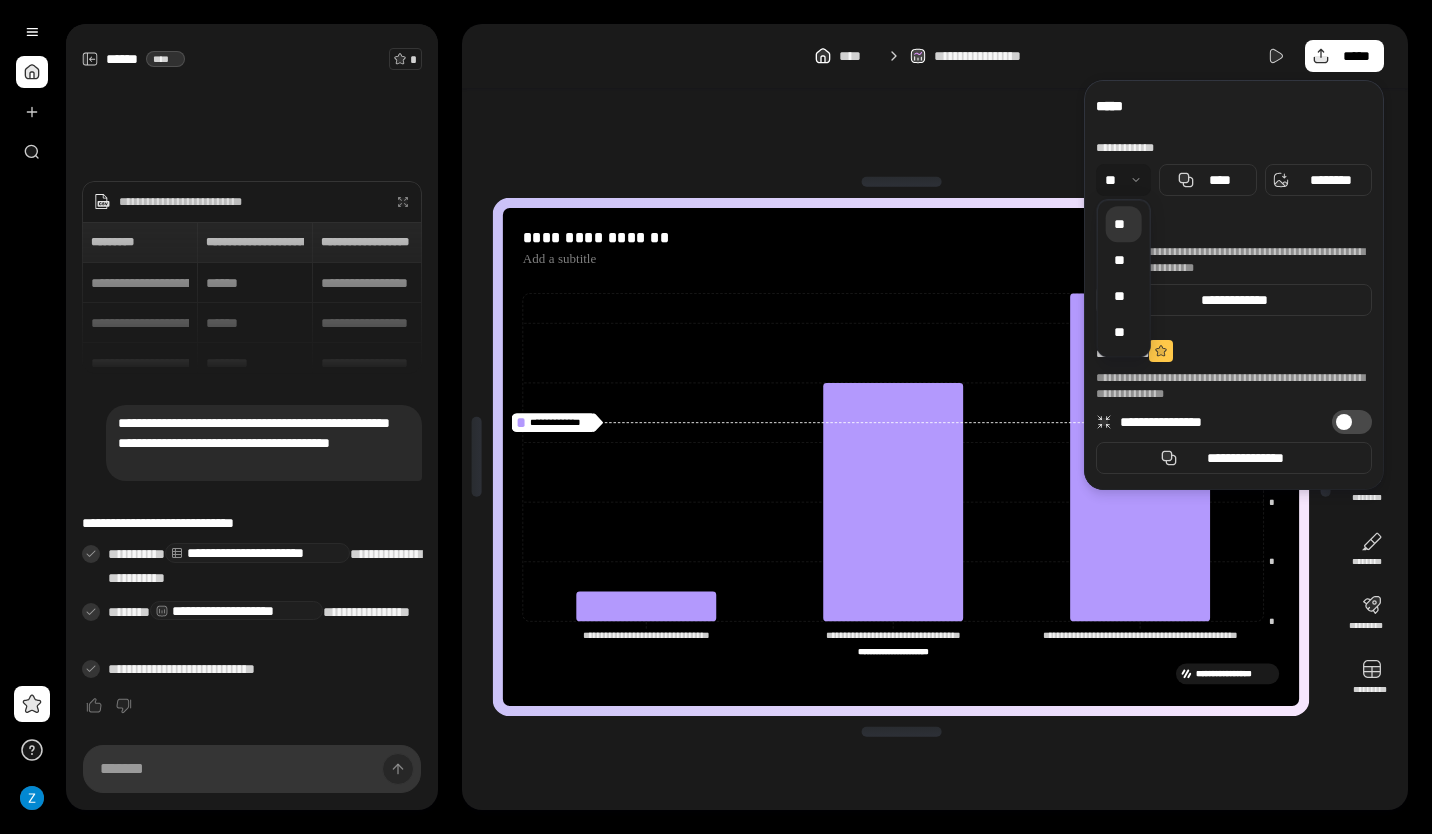 click on "**" at bounding box center (1124, 224) 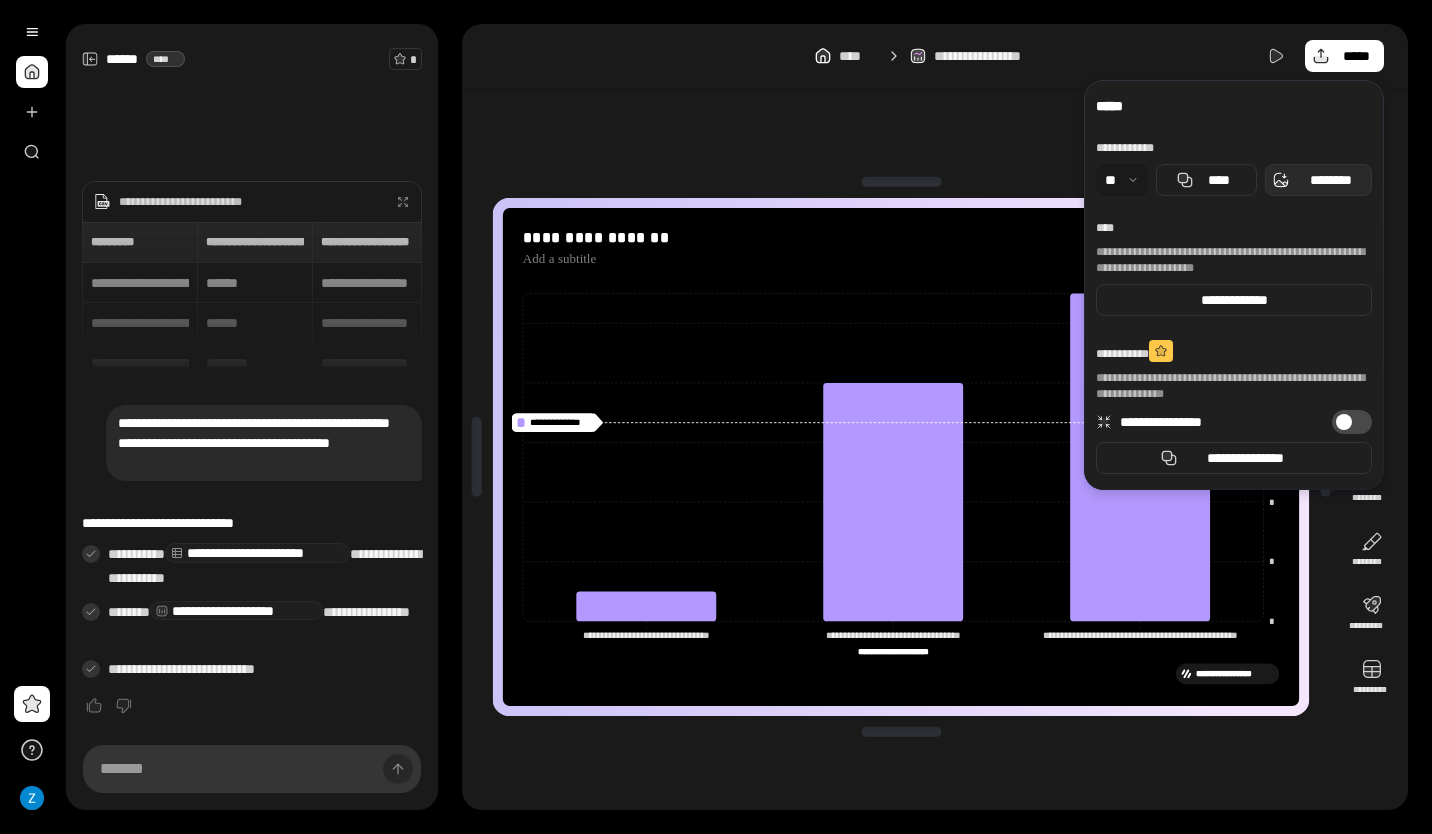 click on "********" at bounding box center (1318, 180) 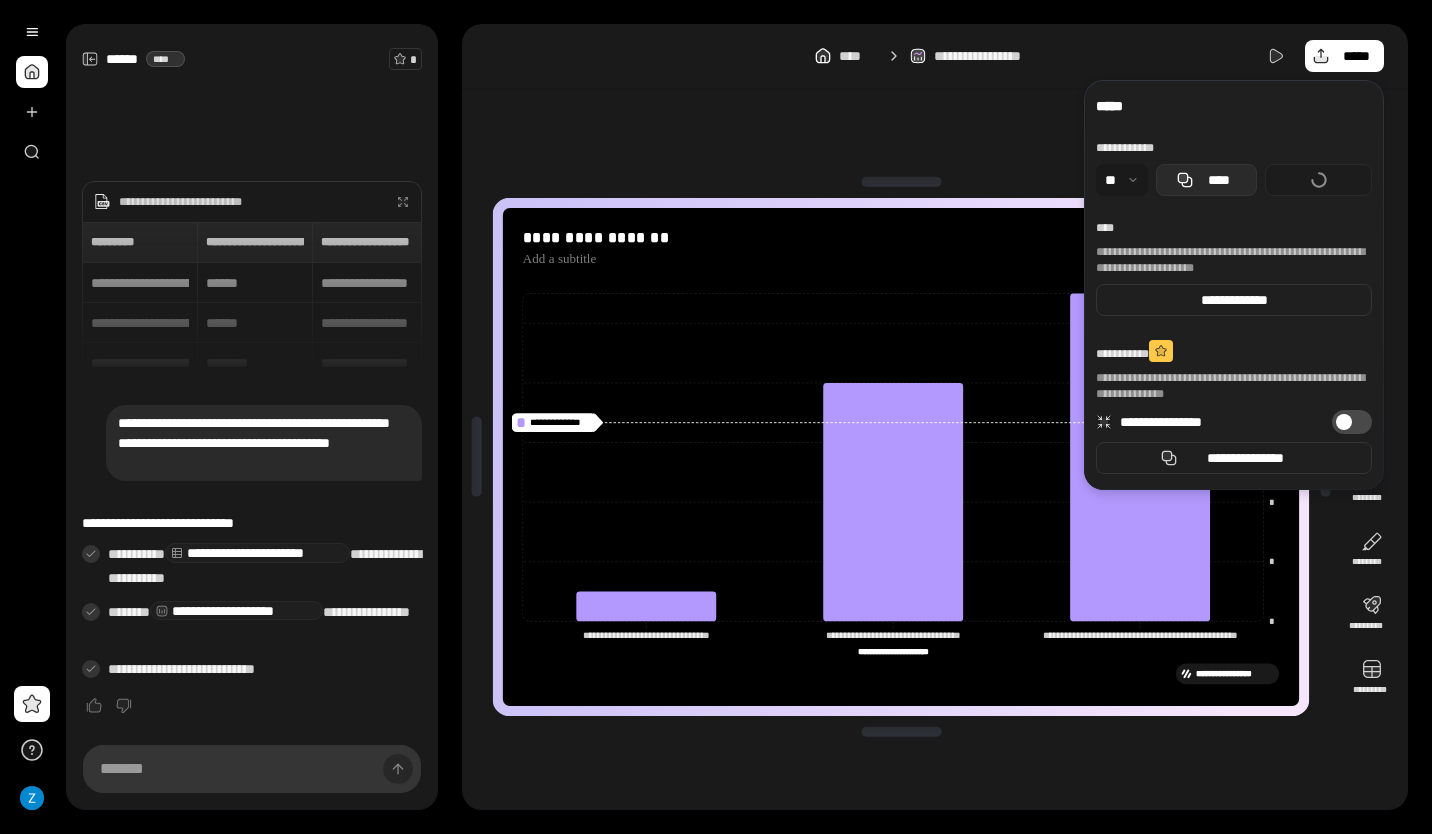 click on "****" at bounding box center (1206, 180) 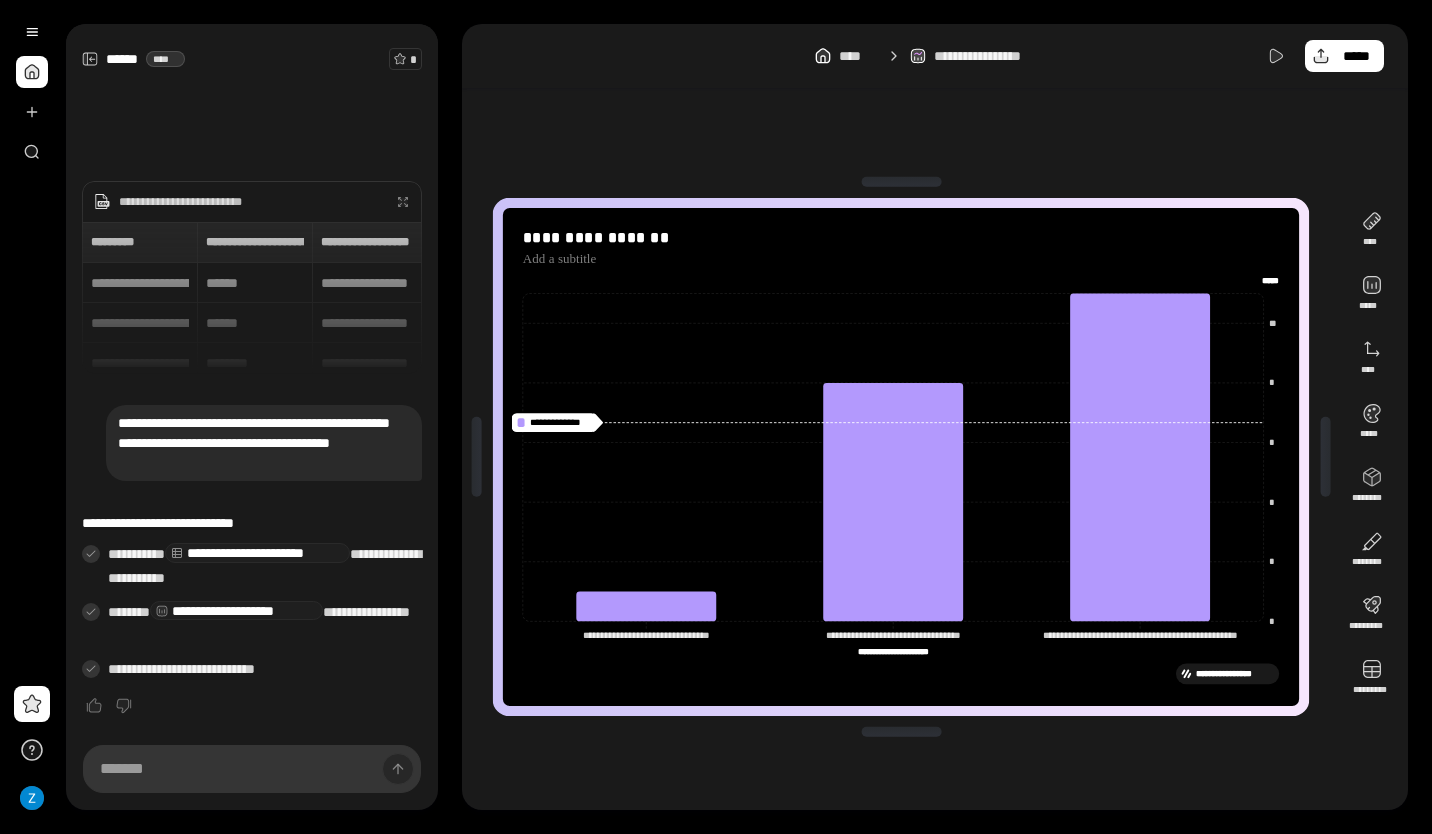 click on "**********" at bounding box center [901, 457] 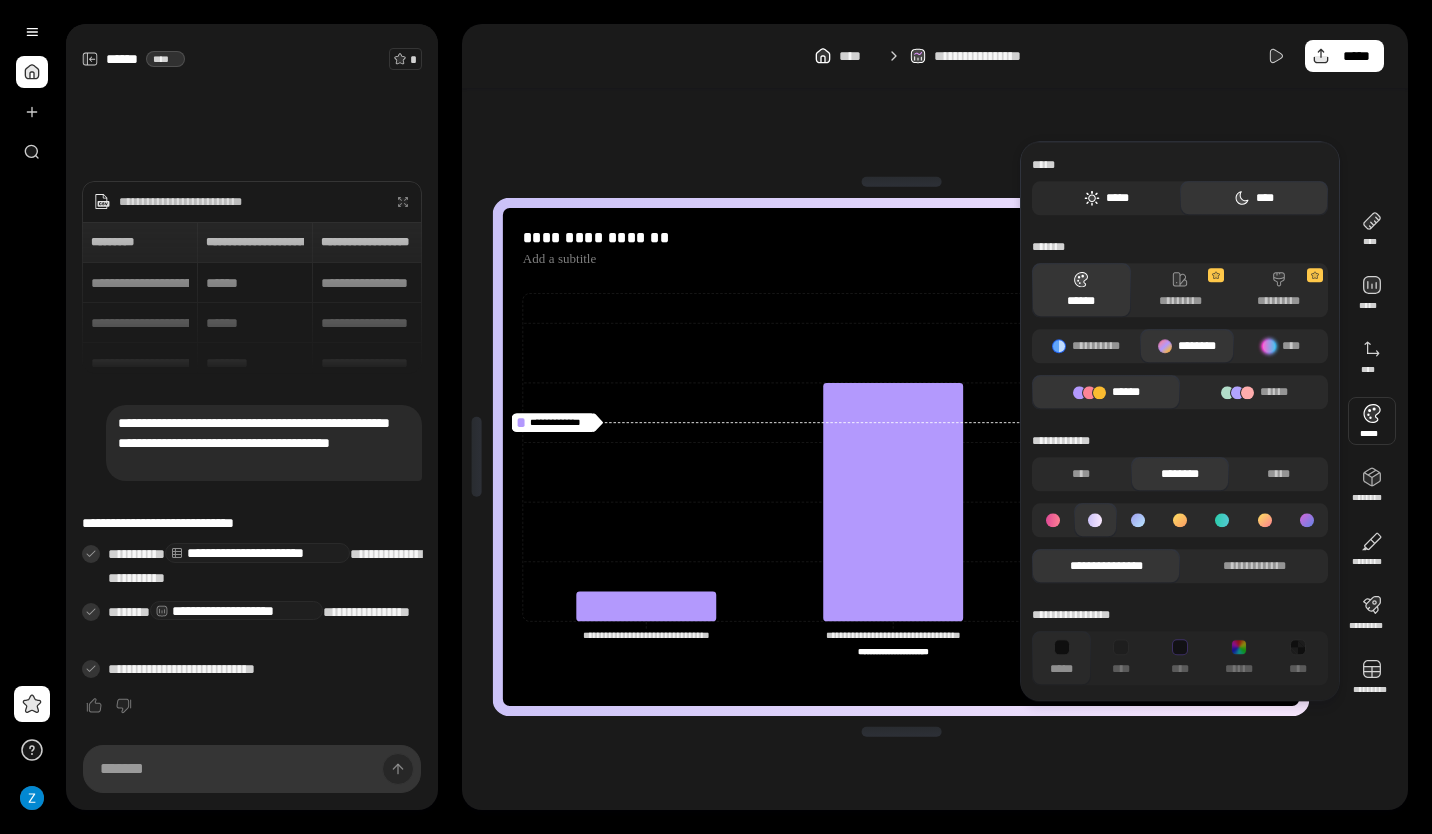 click on "*****" at bounding box center (1106, 198) 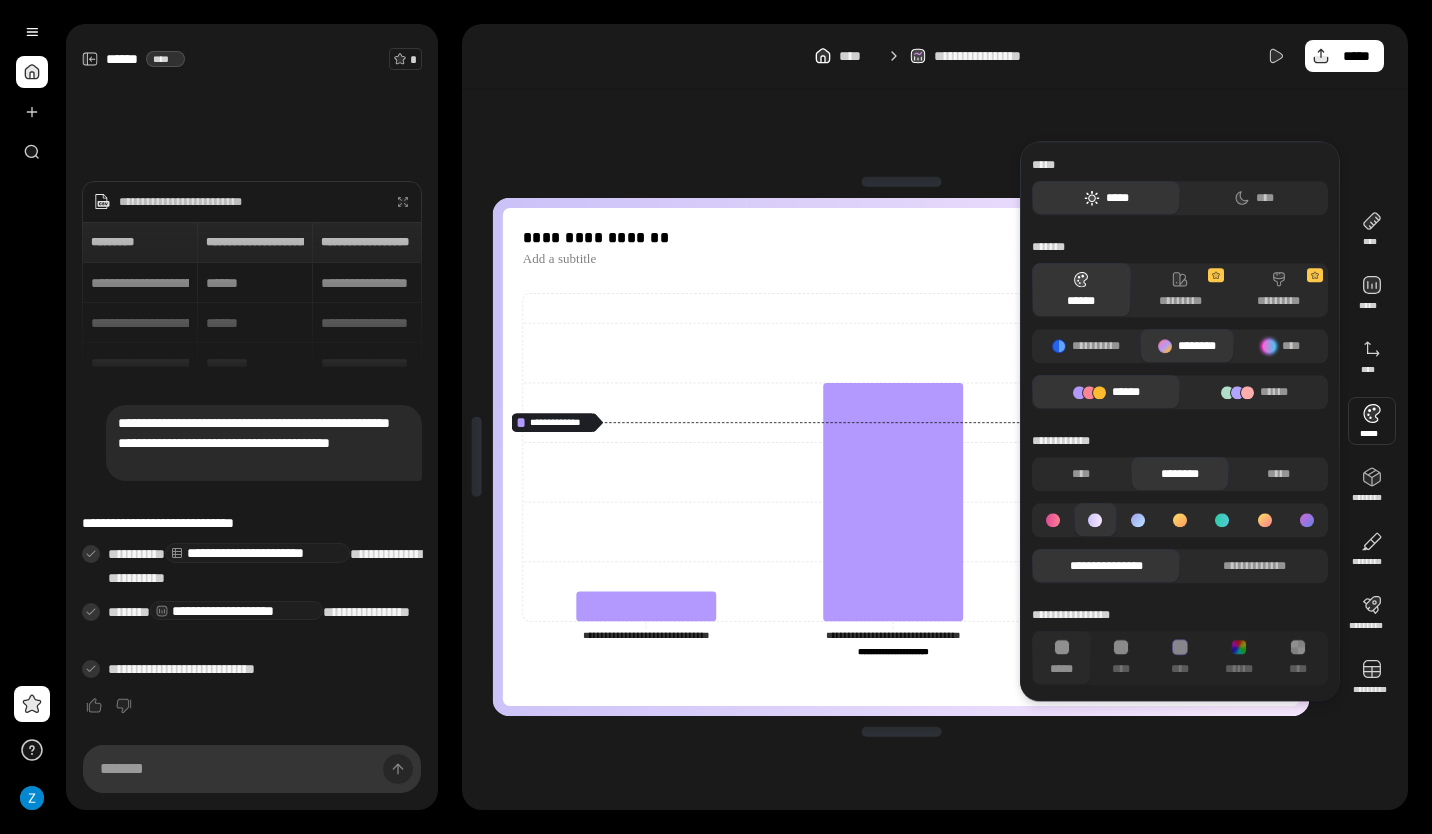 click at bounding box center (1180, 520) 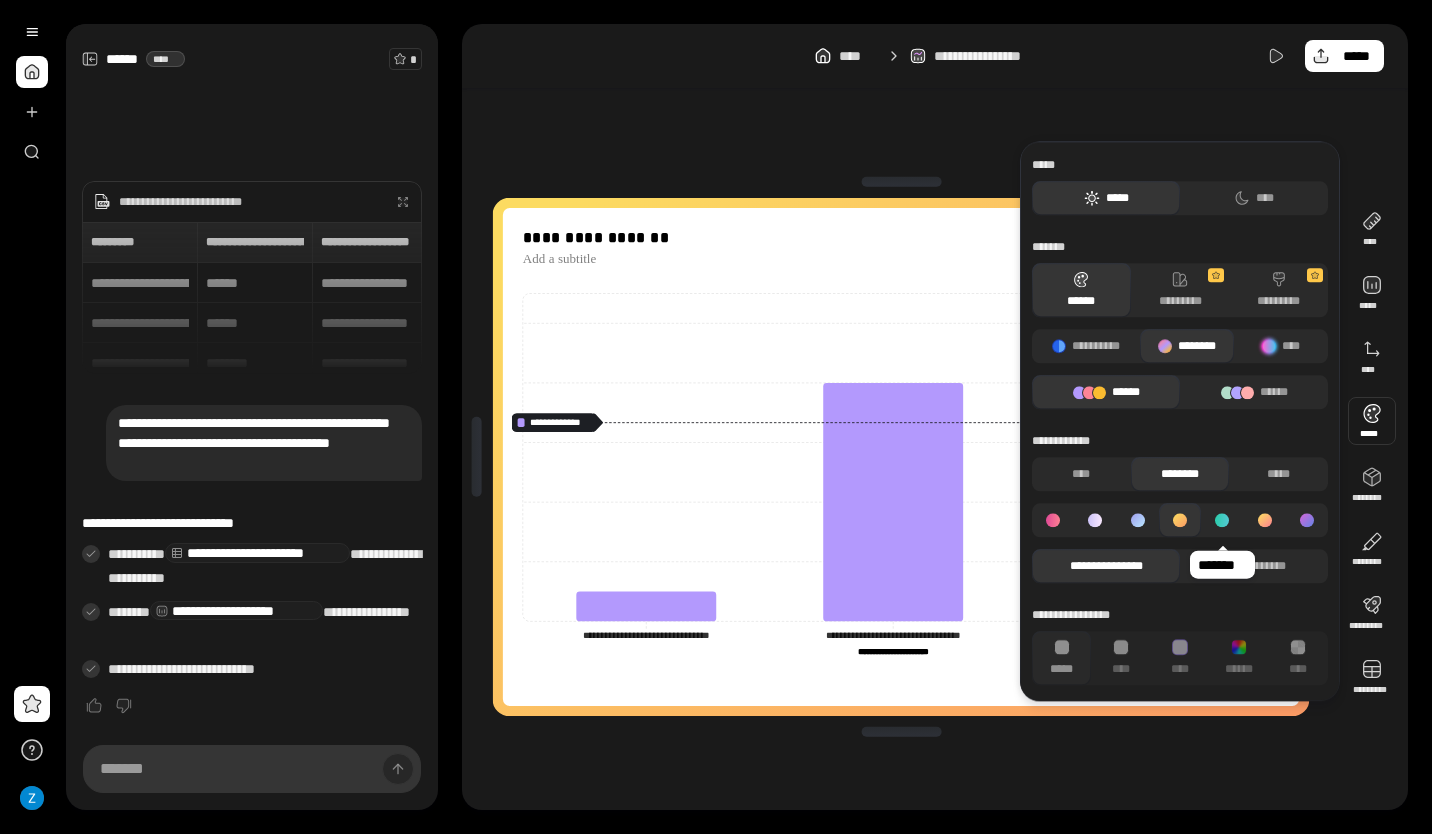 click at bounding box center (1222, 520) 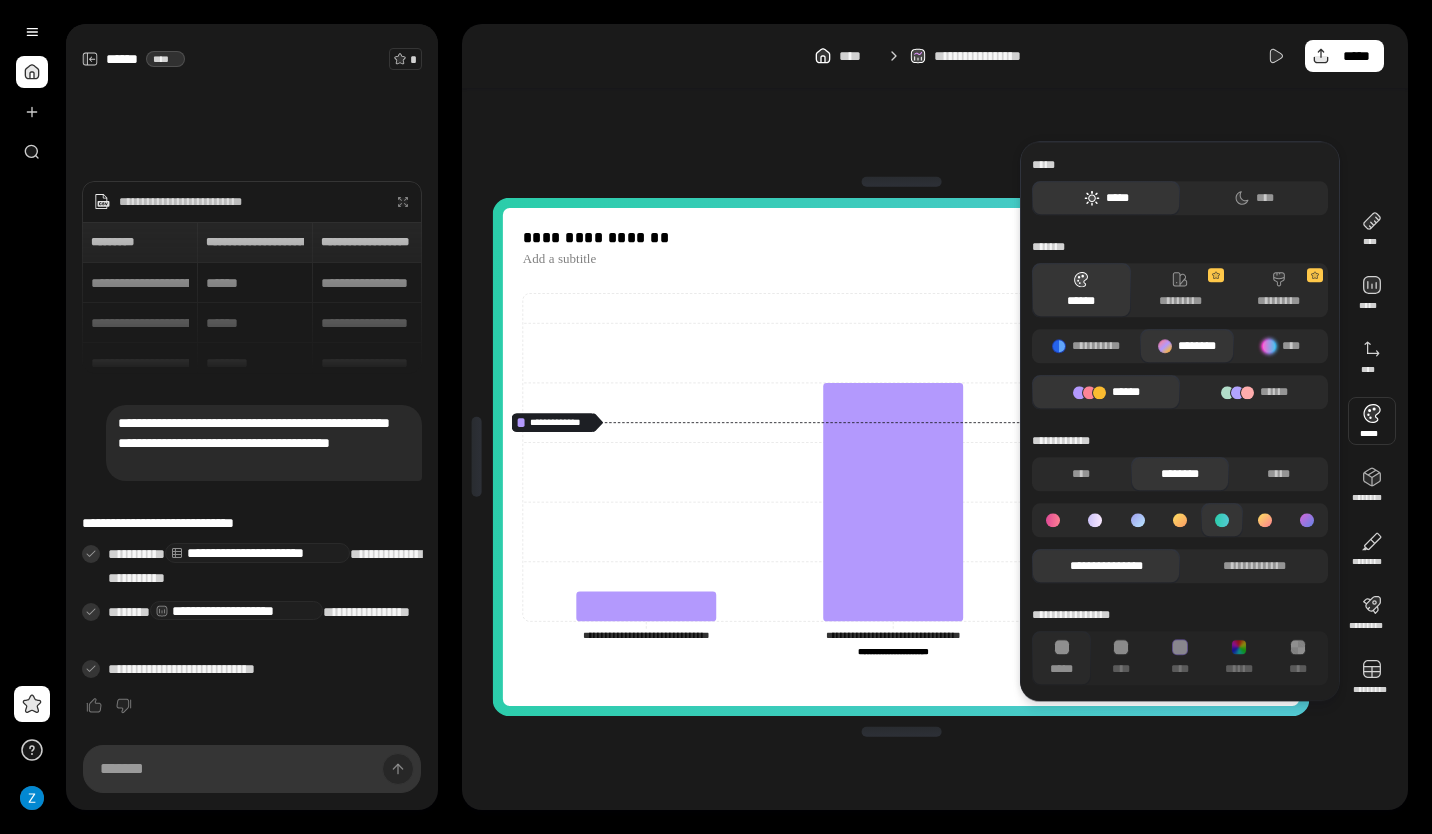 click at bounding box center (1264, 520) 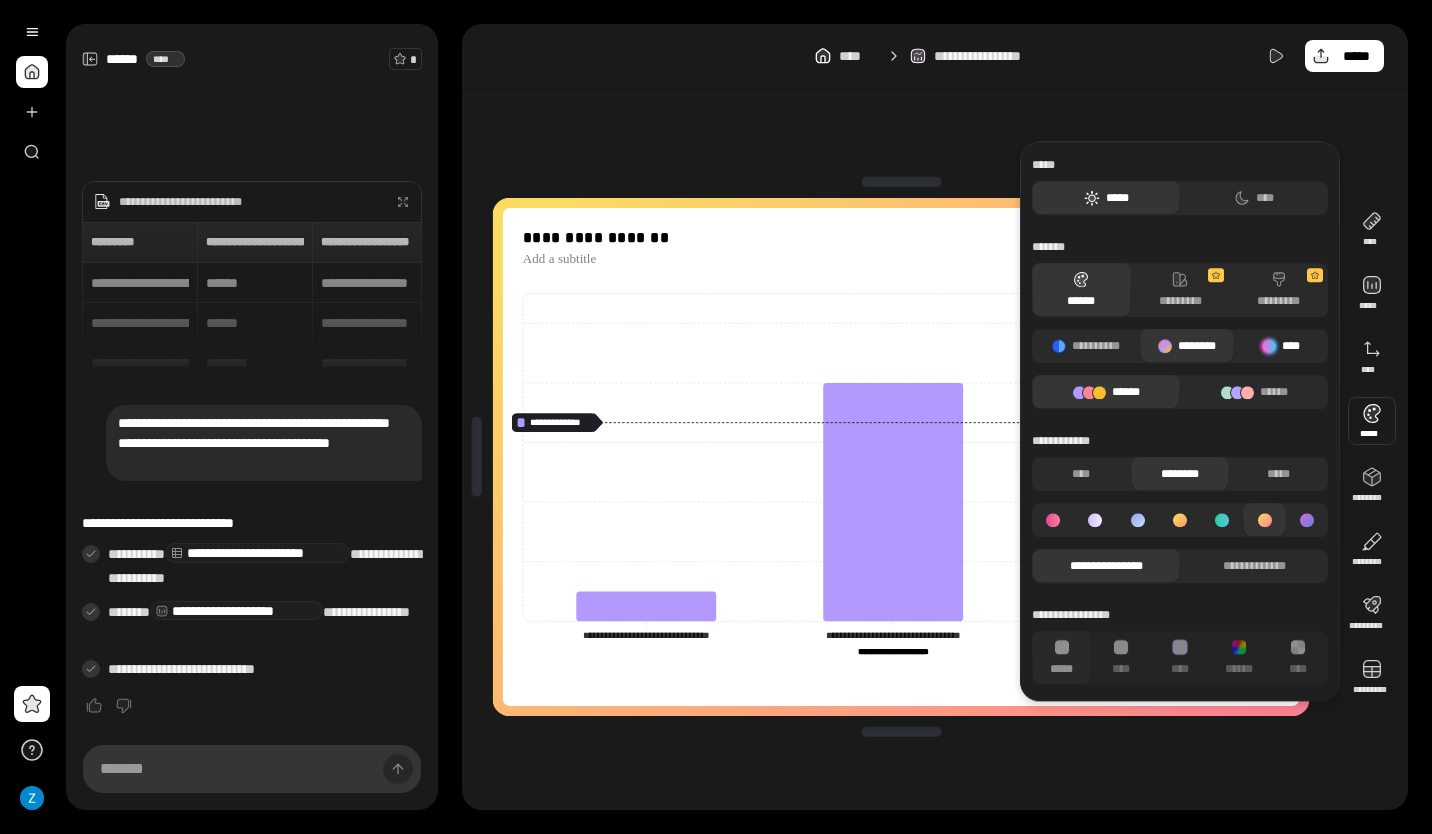 click on "****" at bounding box center (1281, 346) 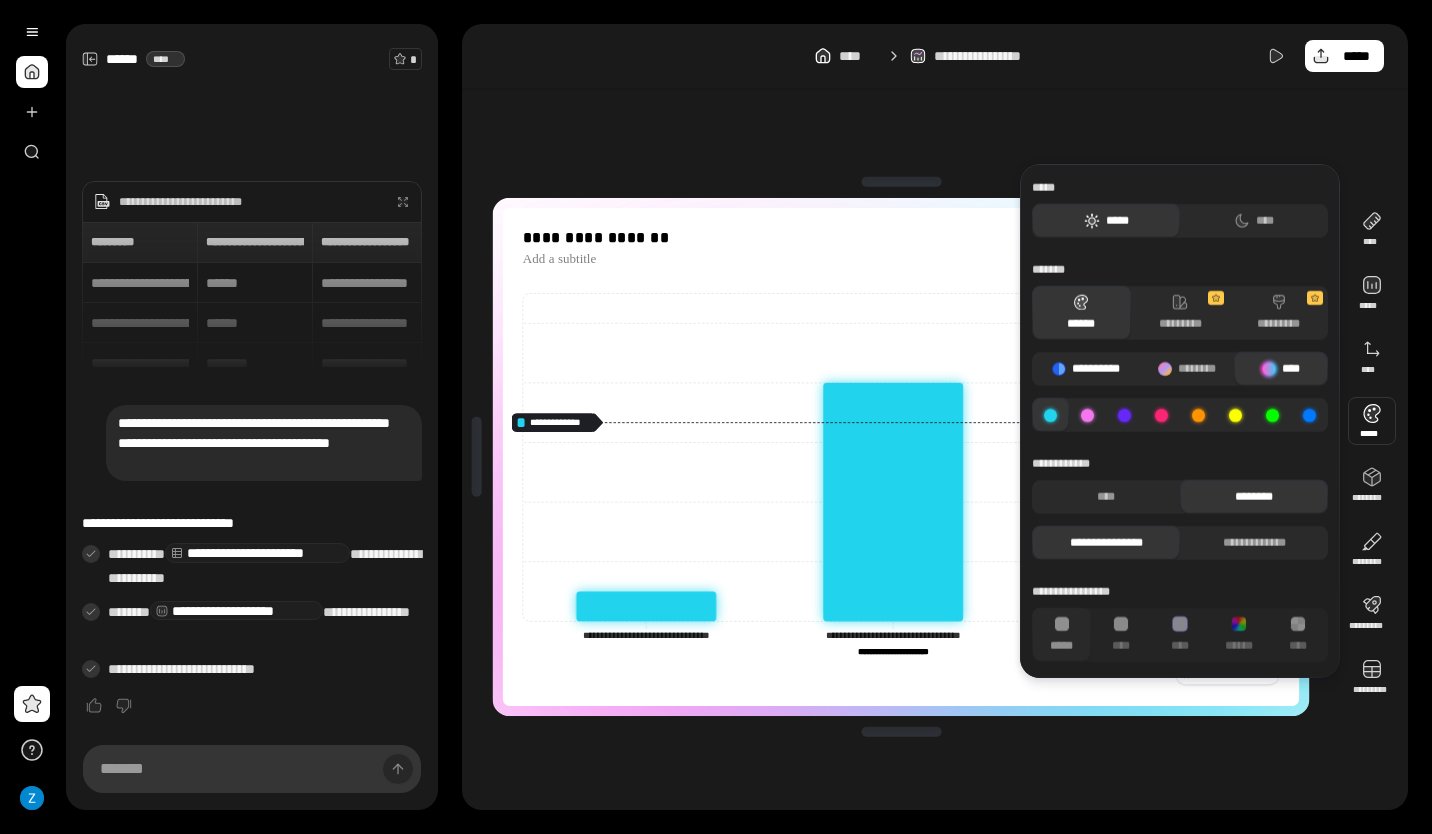 click on "**********" at bounding box center [1086, 369] 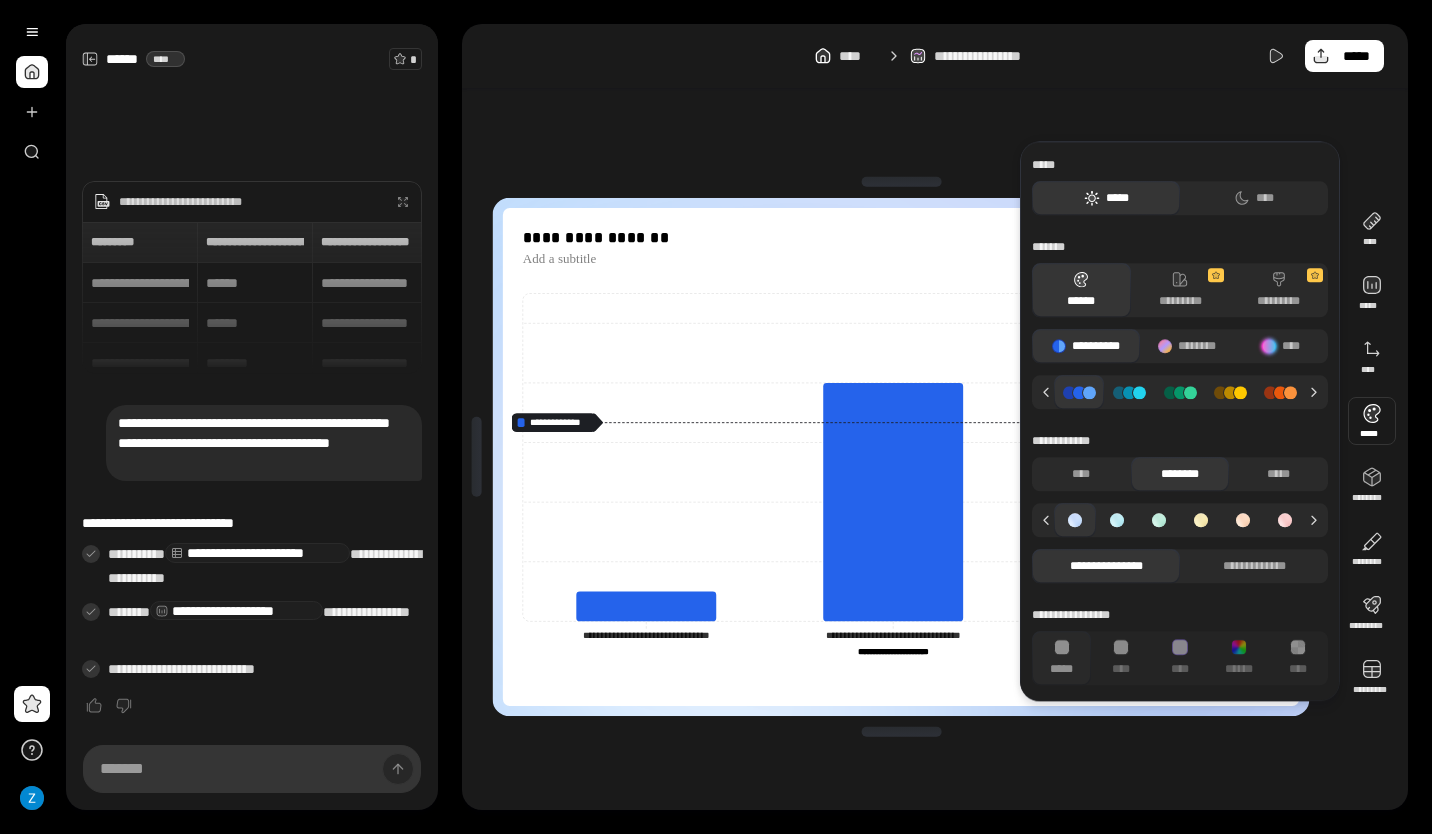click 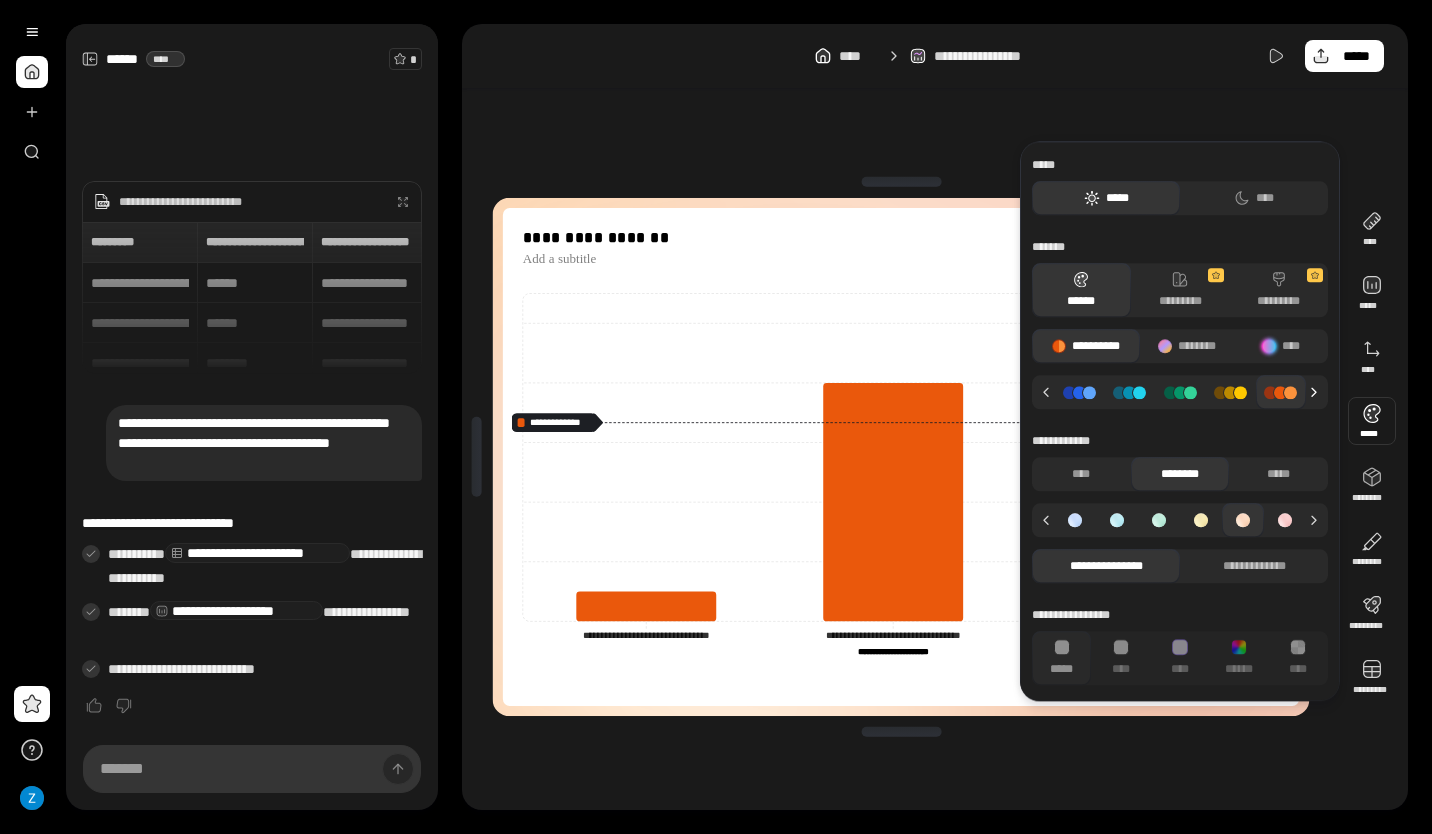 click 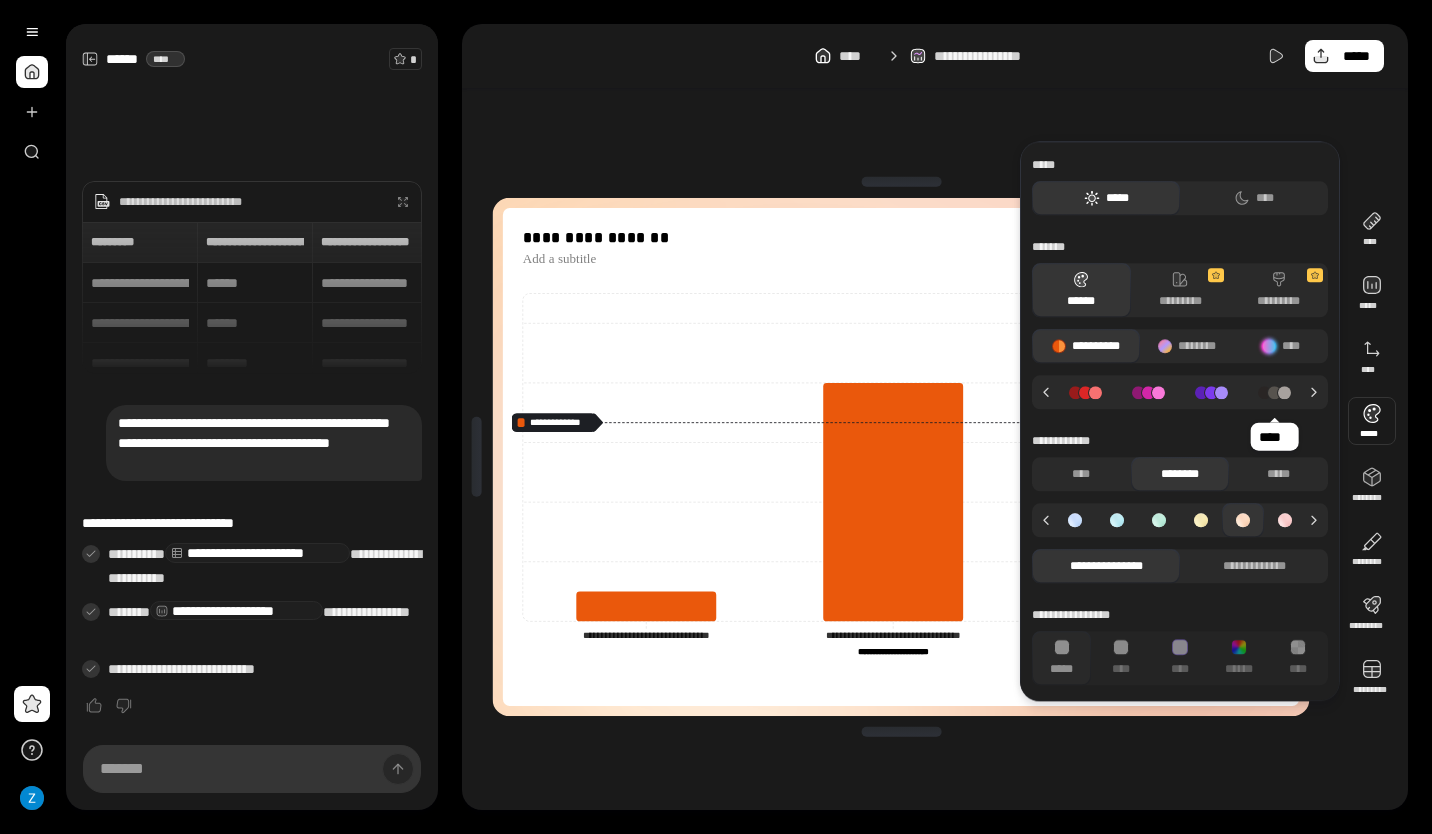 click 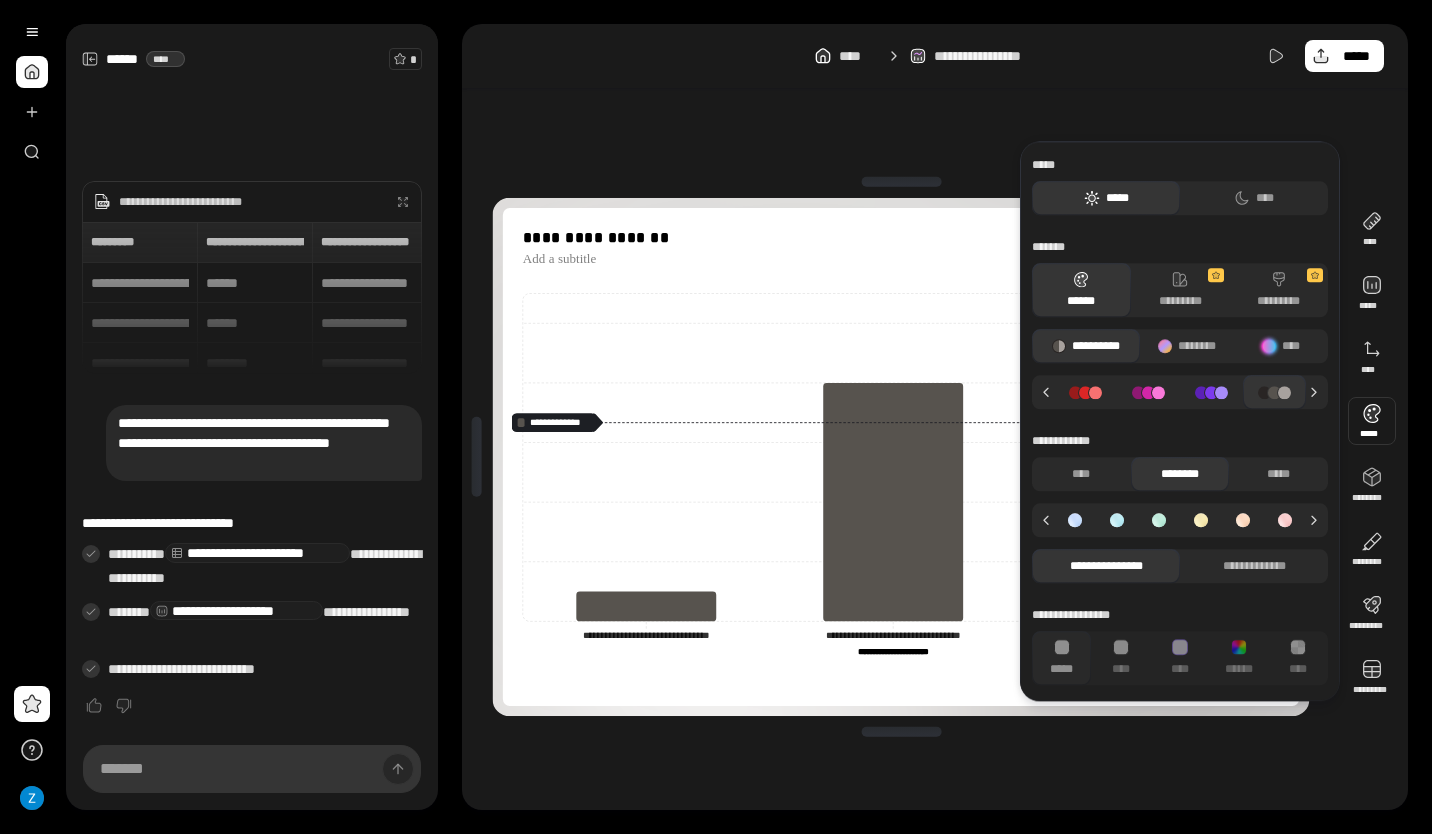 click 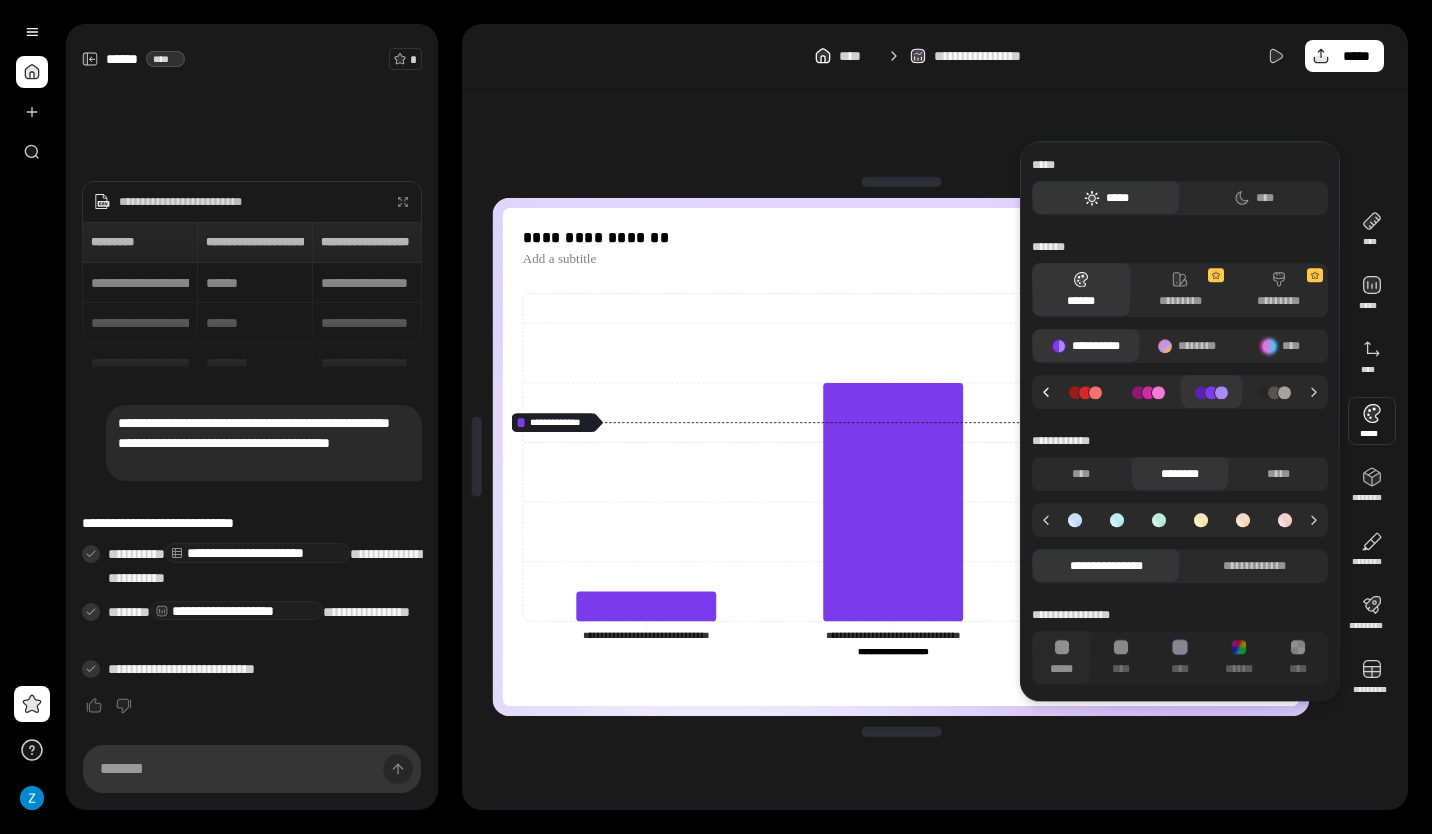 click 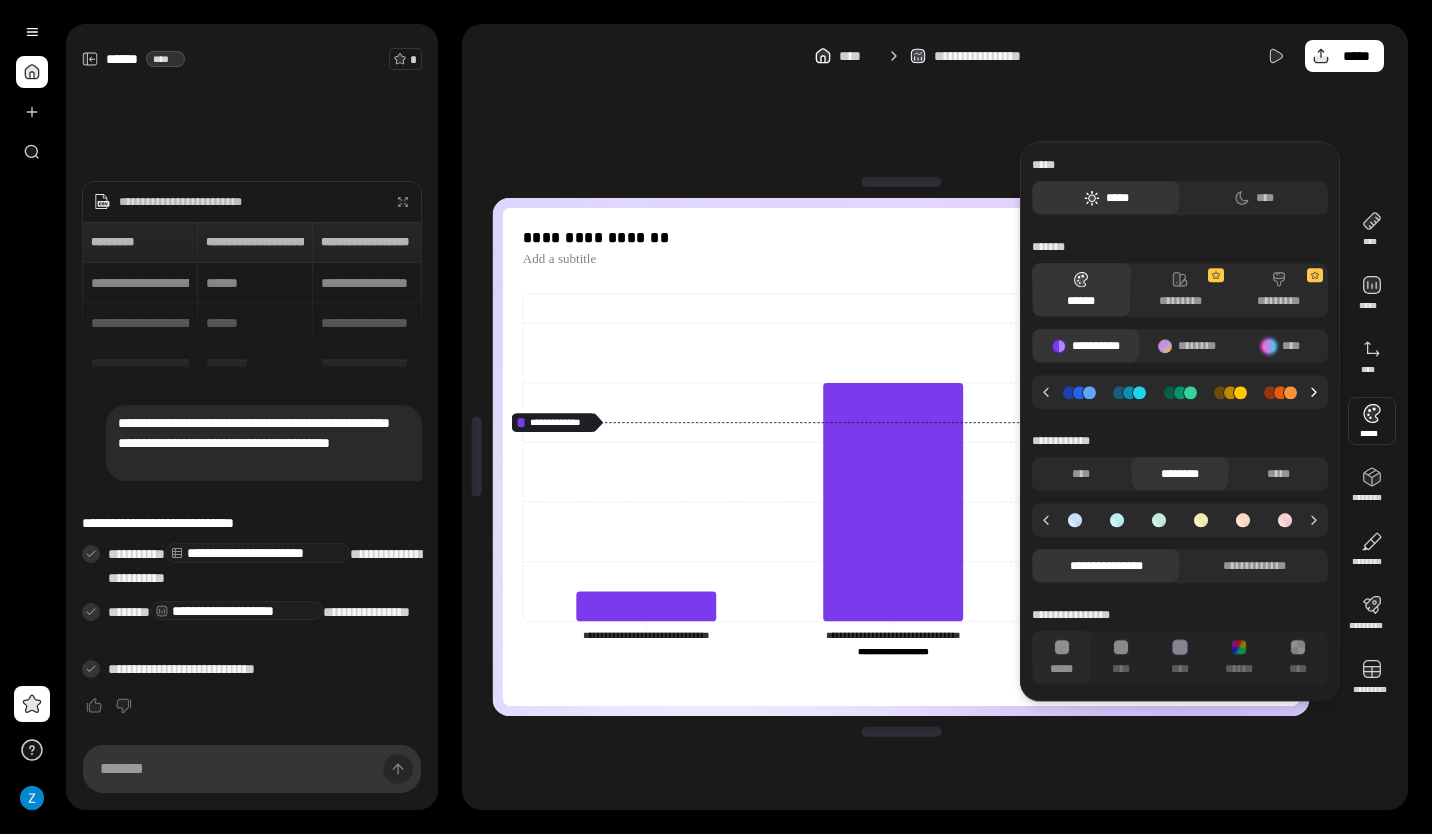 click at bounding box center (1317, 392) 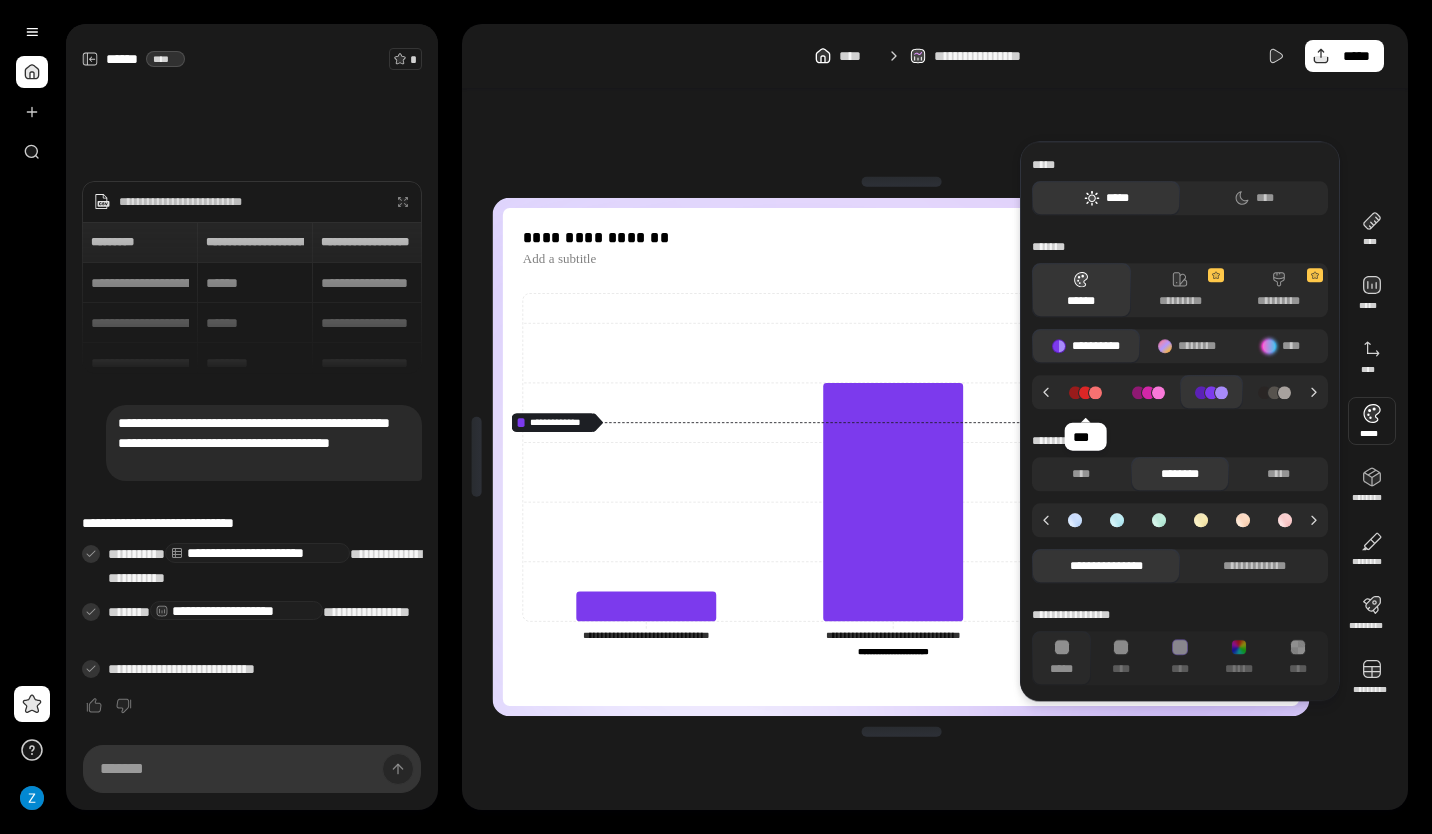 click 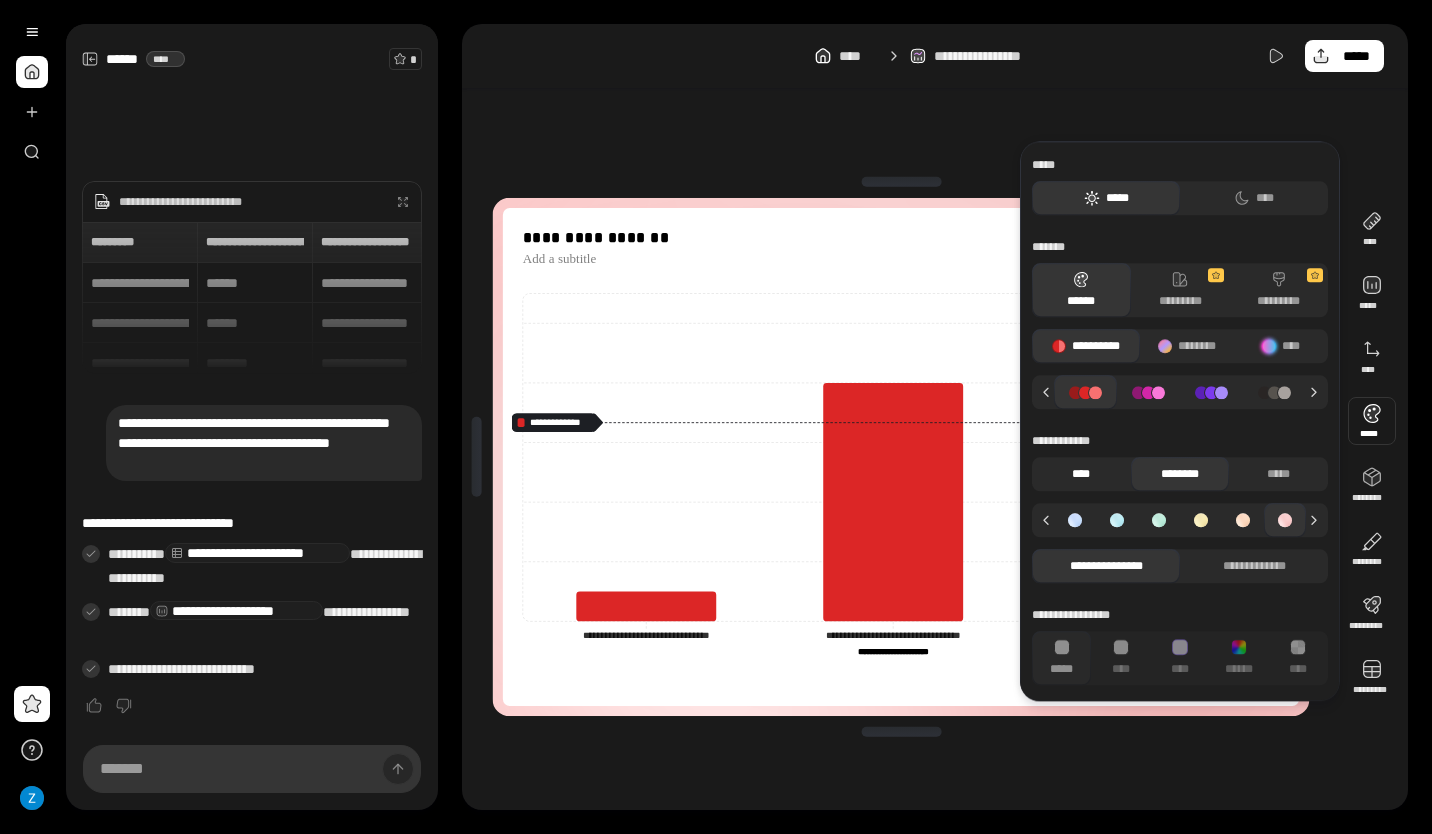 click on "****" at bounding box center (1081, 474) 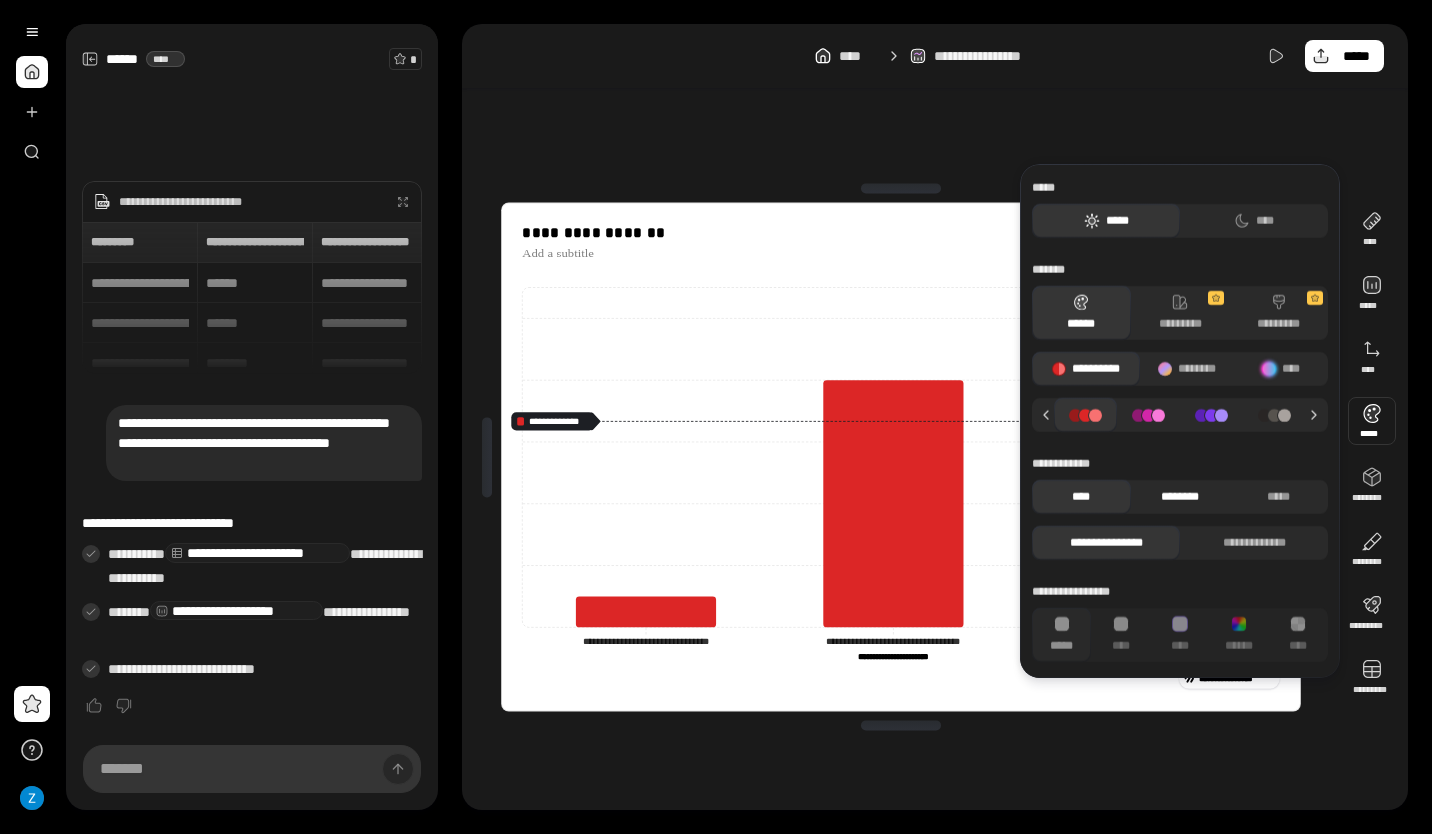 click on "********" at bounding box center (1180, 497) 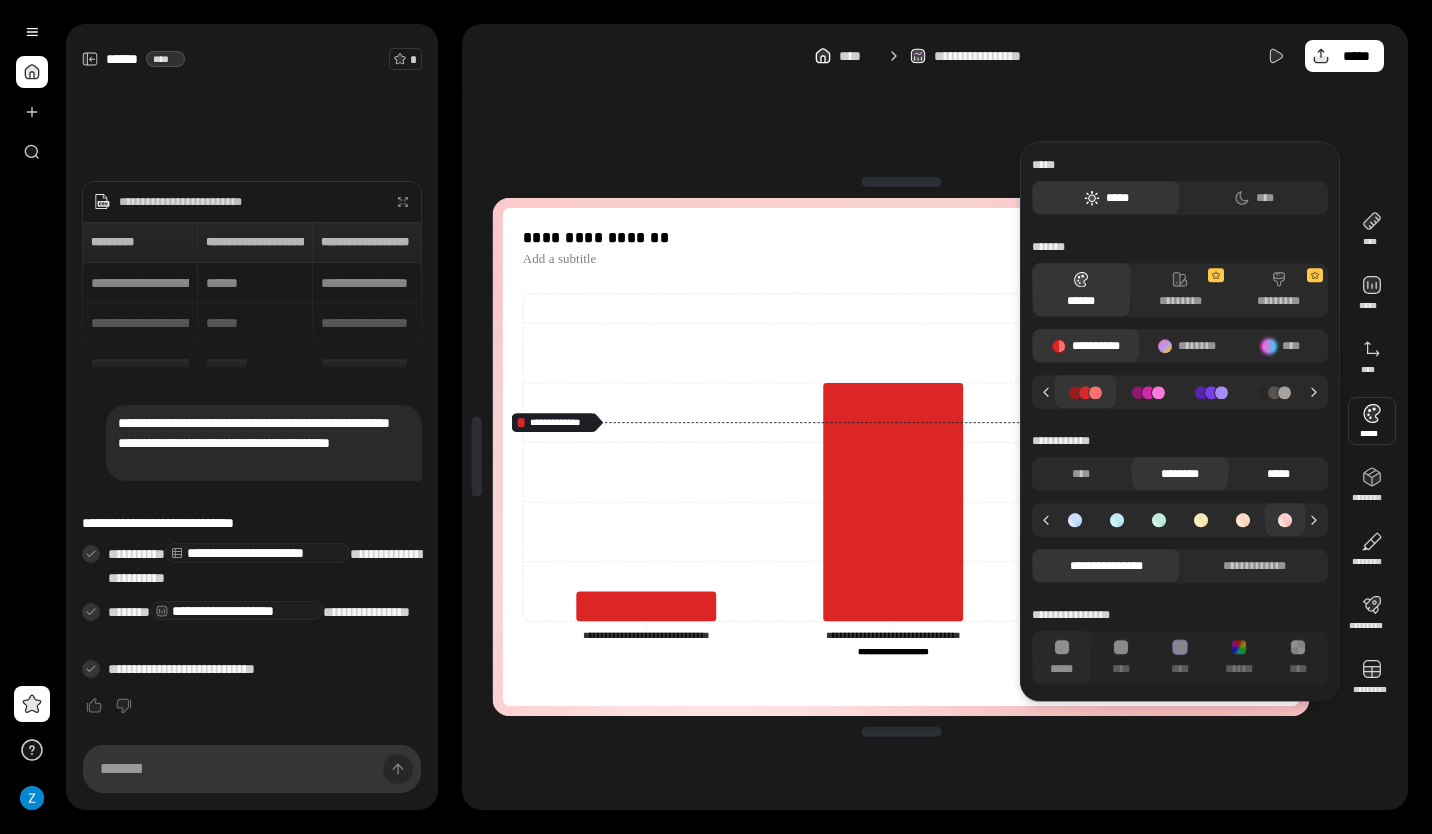 click on "*****" at bounding box center [1278, 474] 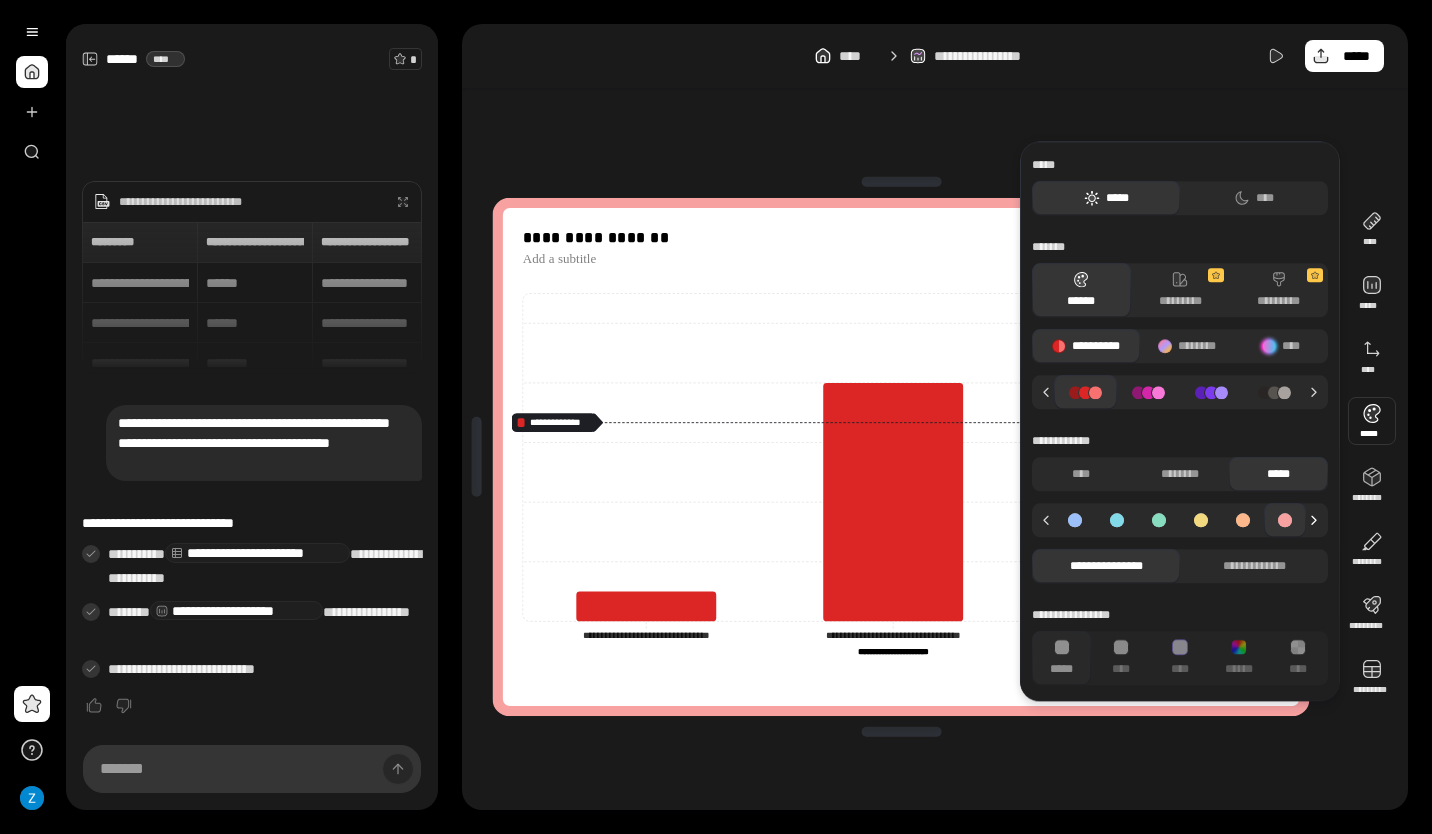 click 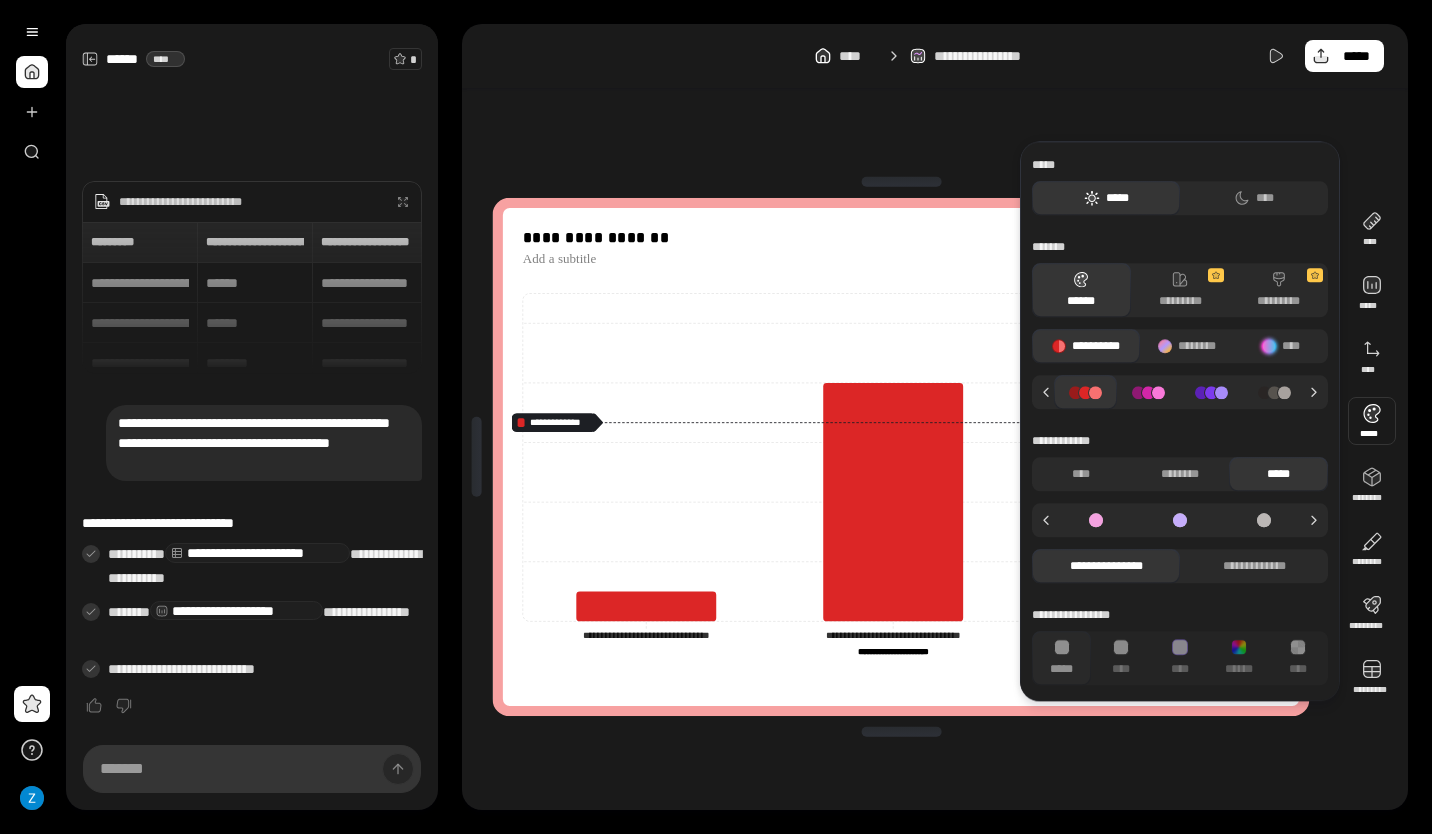 click at bounding box center [1096, 520] 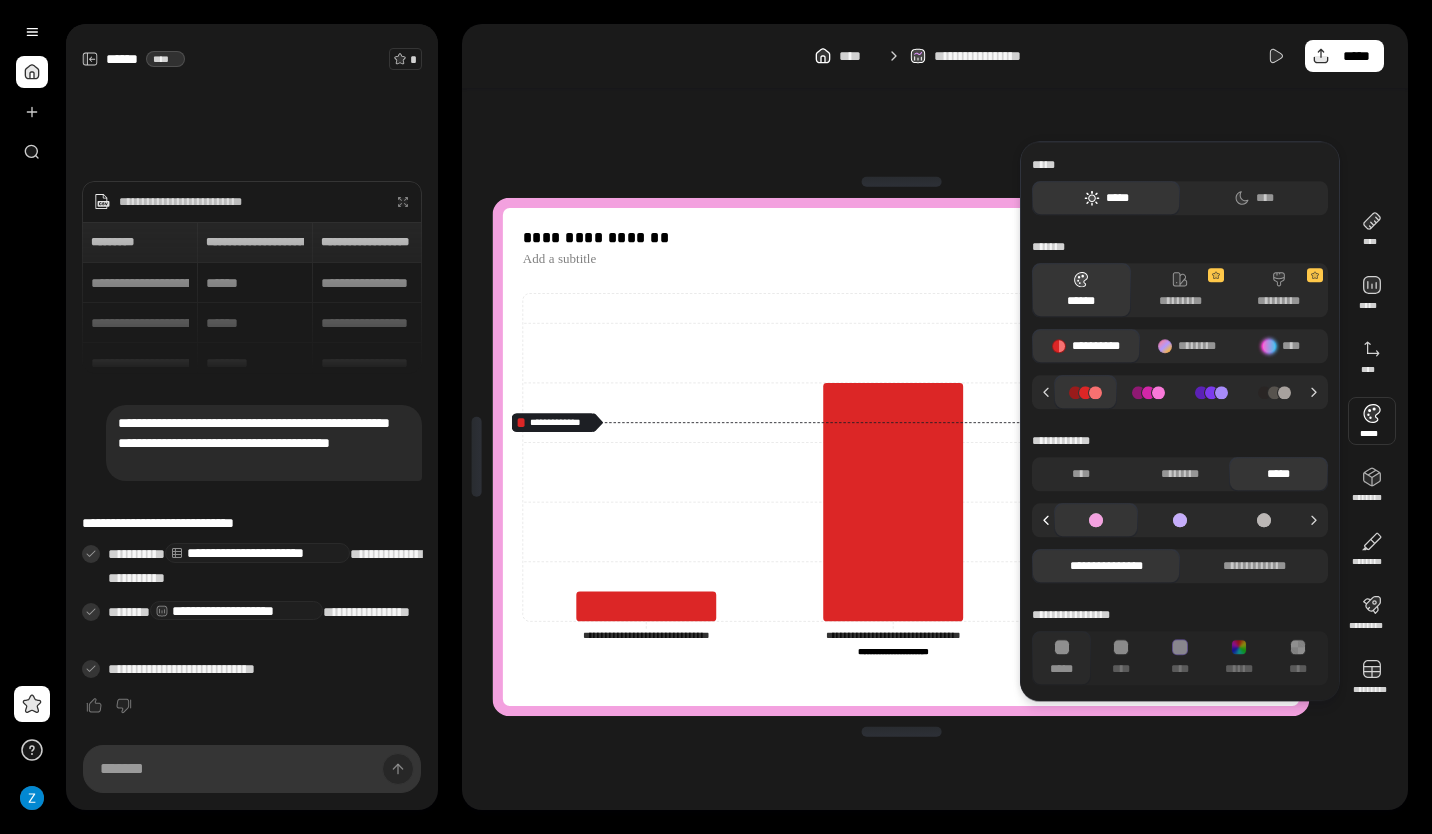 click 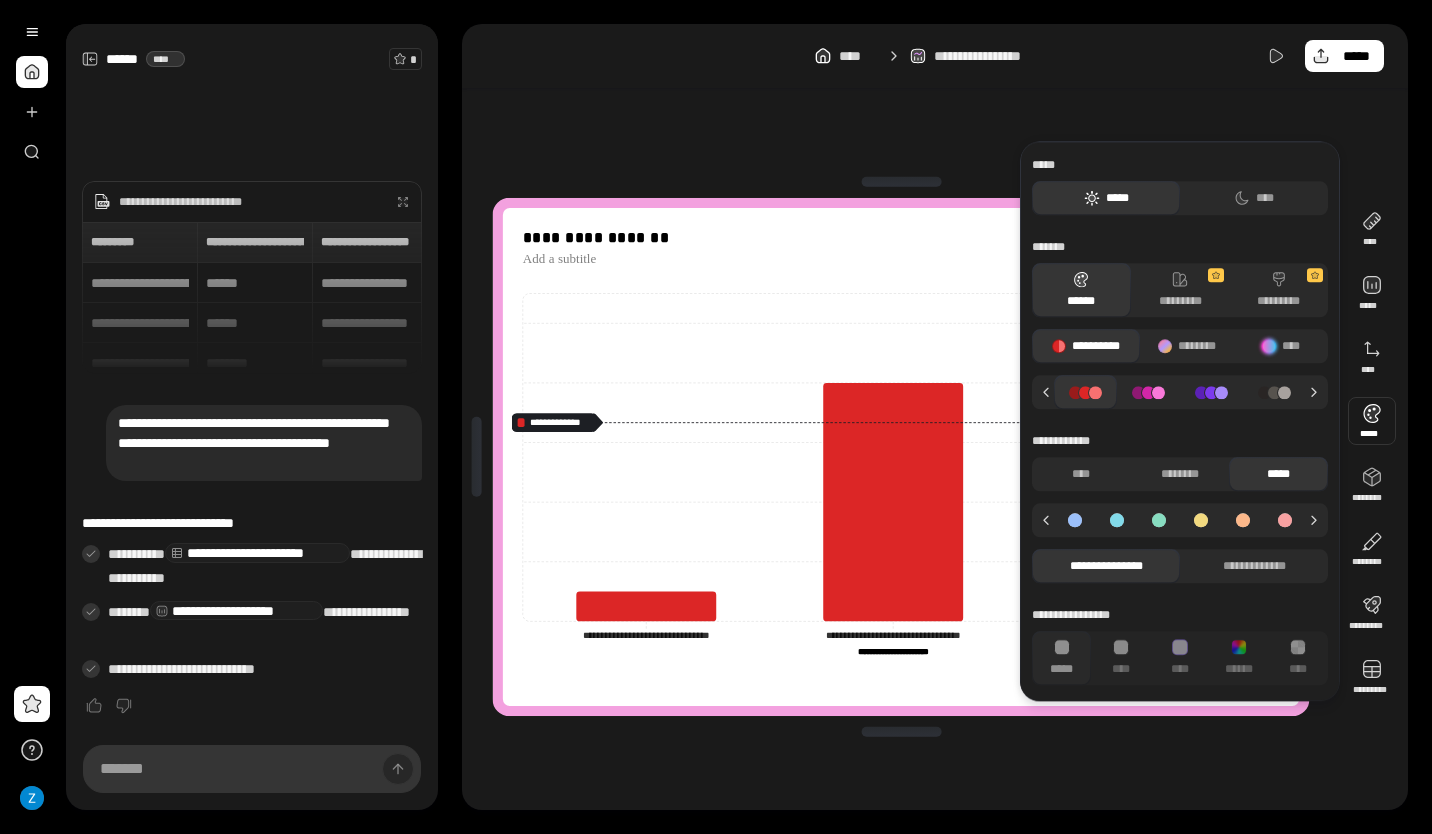 click at bounding box center (1285, 520) 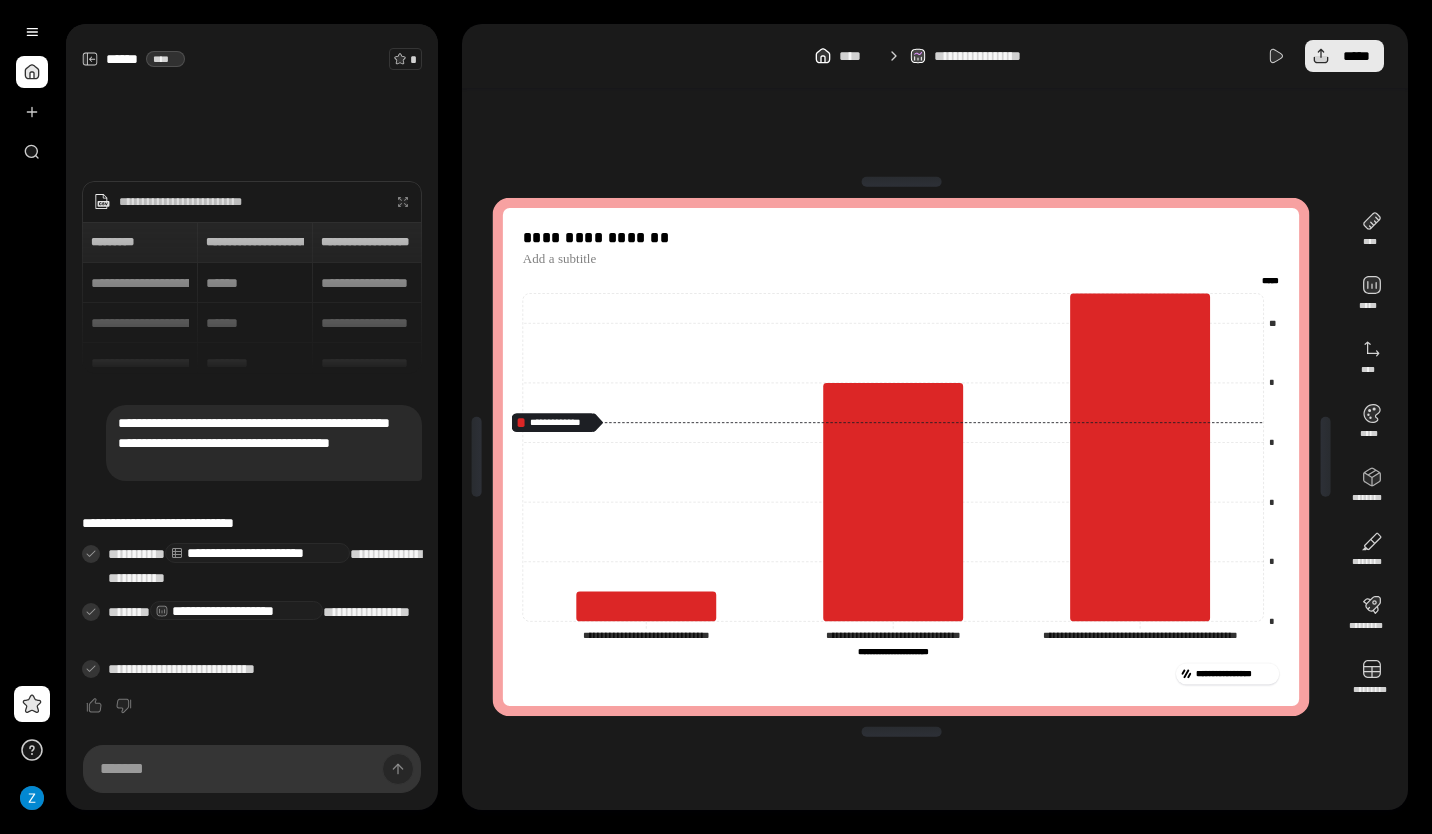 click on "*****" at bounding box center [1344, 56] 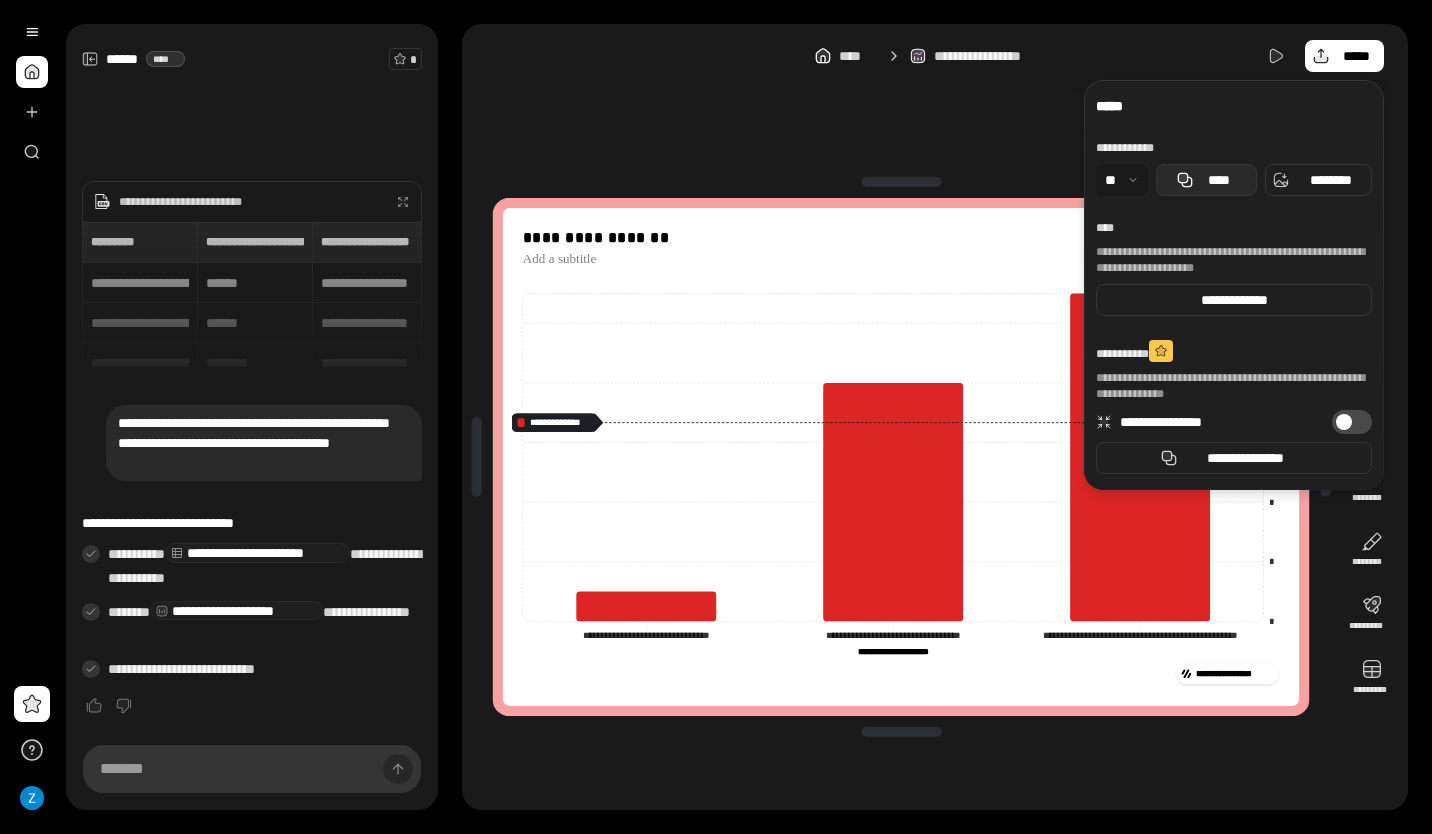 click on "****" at bounding box center [1206, 180] 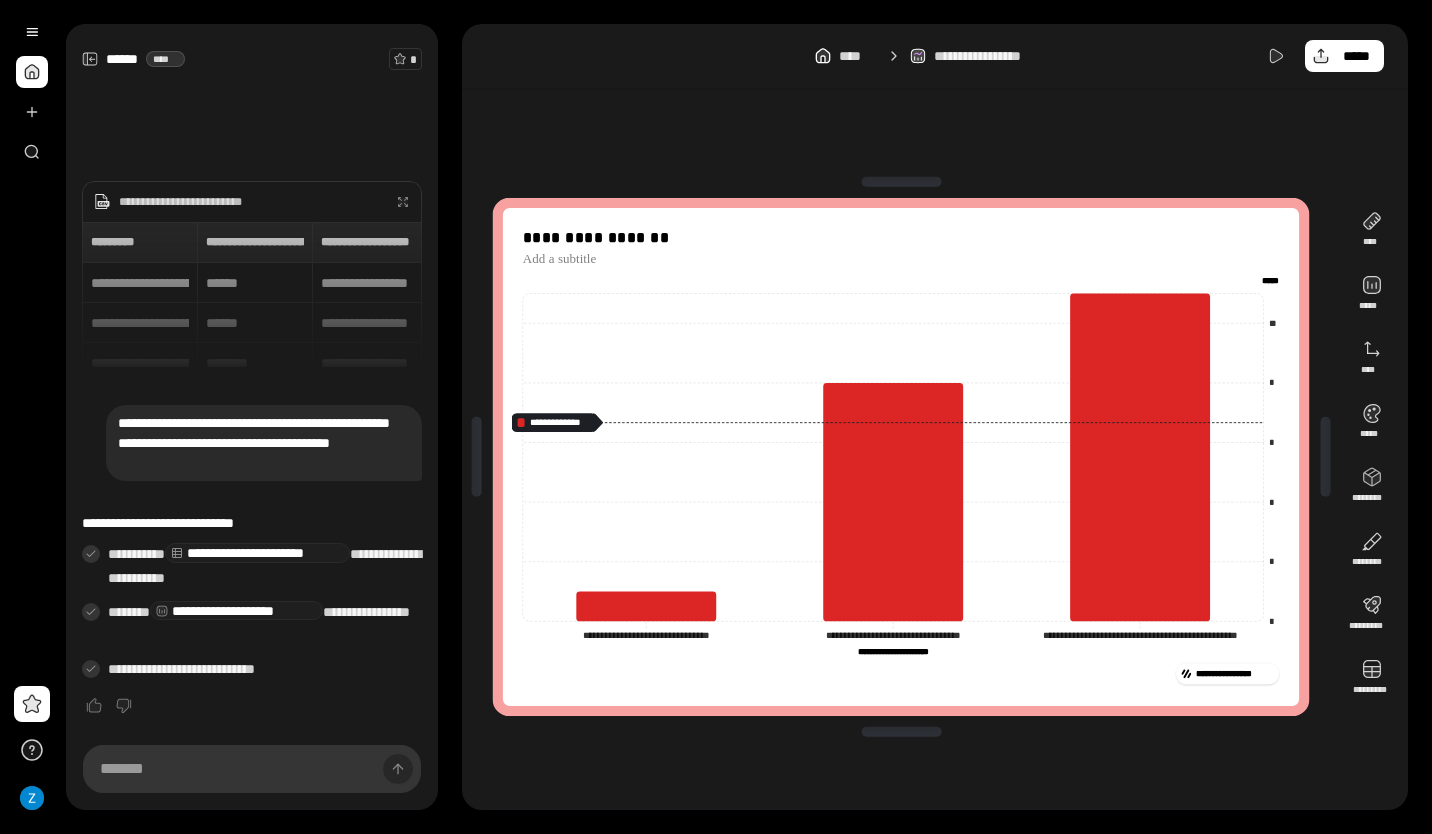 click on "**********" at bounding box center (901, 457) 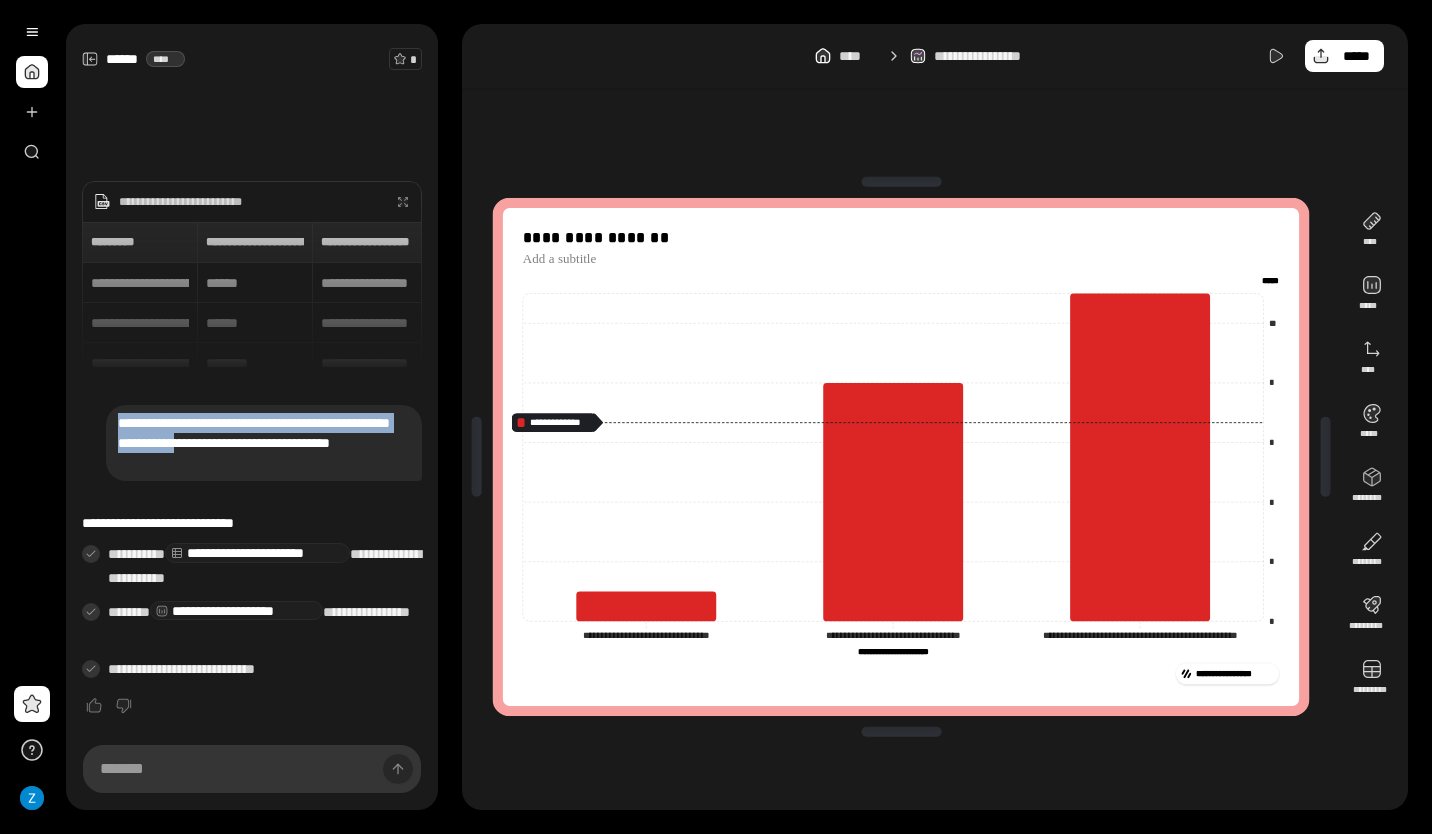 drag, startPoint x: 120, startPoint y: 423, endPoint x: 339, endPoint y: 450, distance: 220.65811 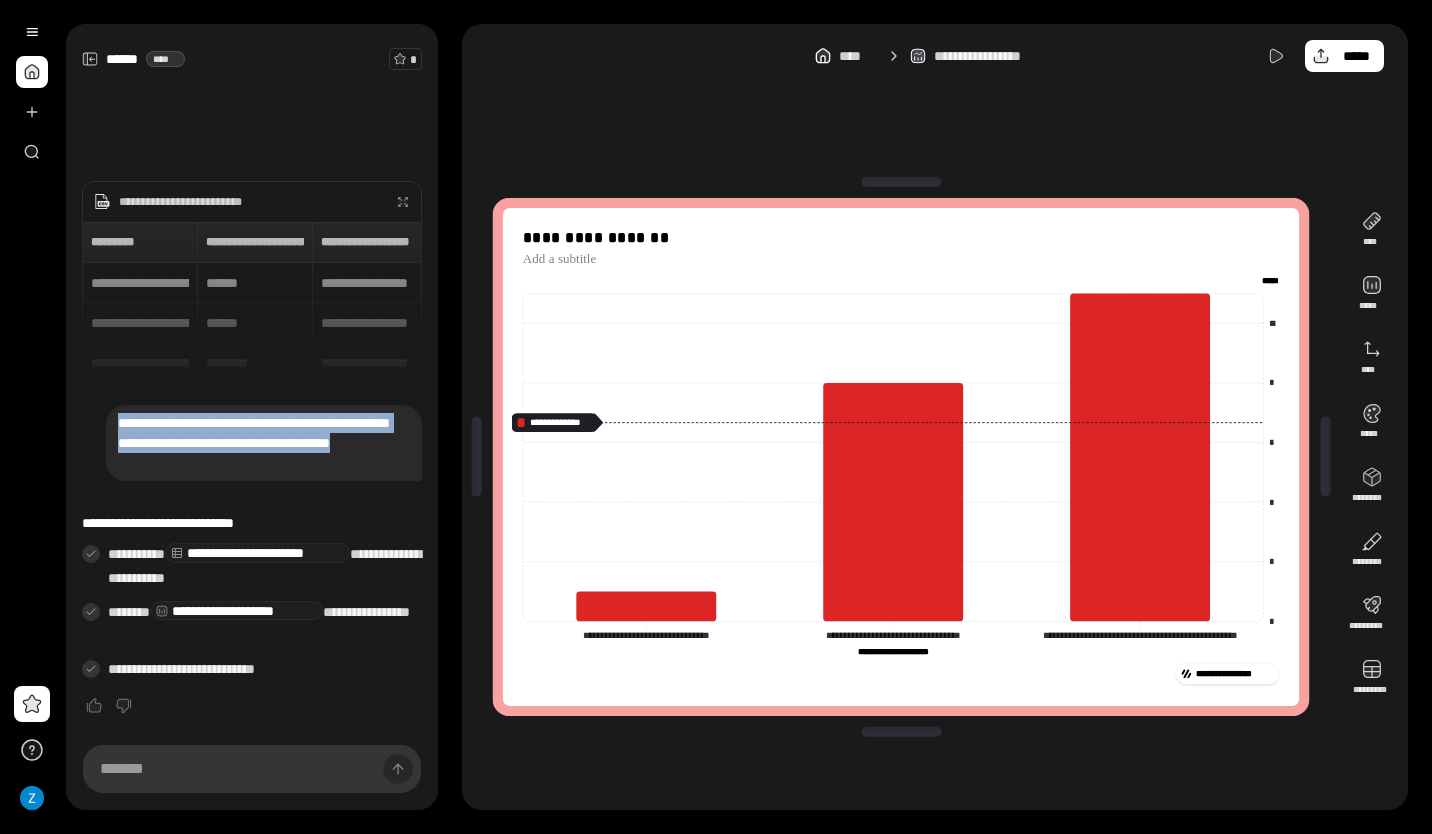 drag, startPoint x: 110, startPoint y: 420, endPoint x: 304, endPoint y: 470, distance: 200.3397 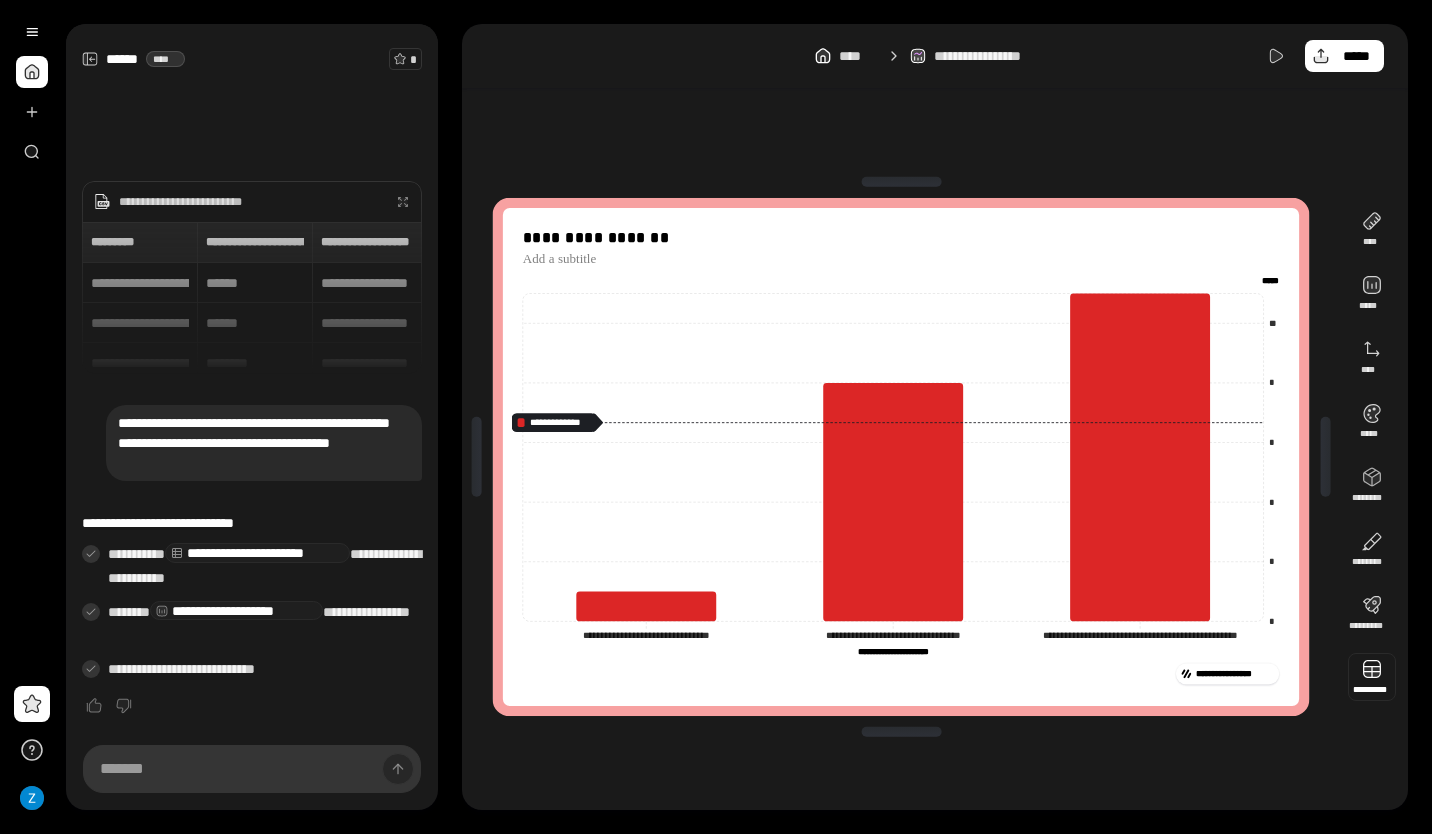 click at bounding box center [1372, 677] 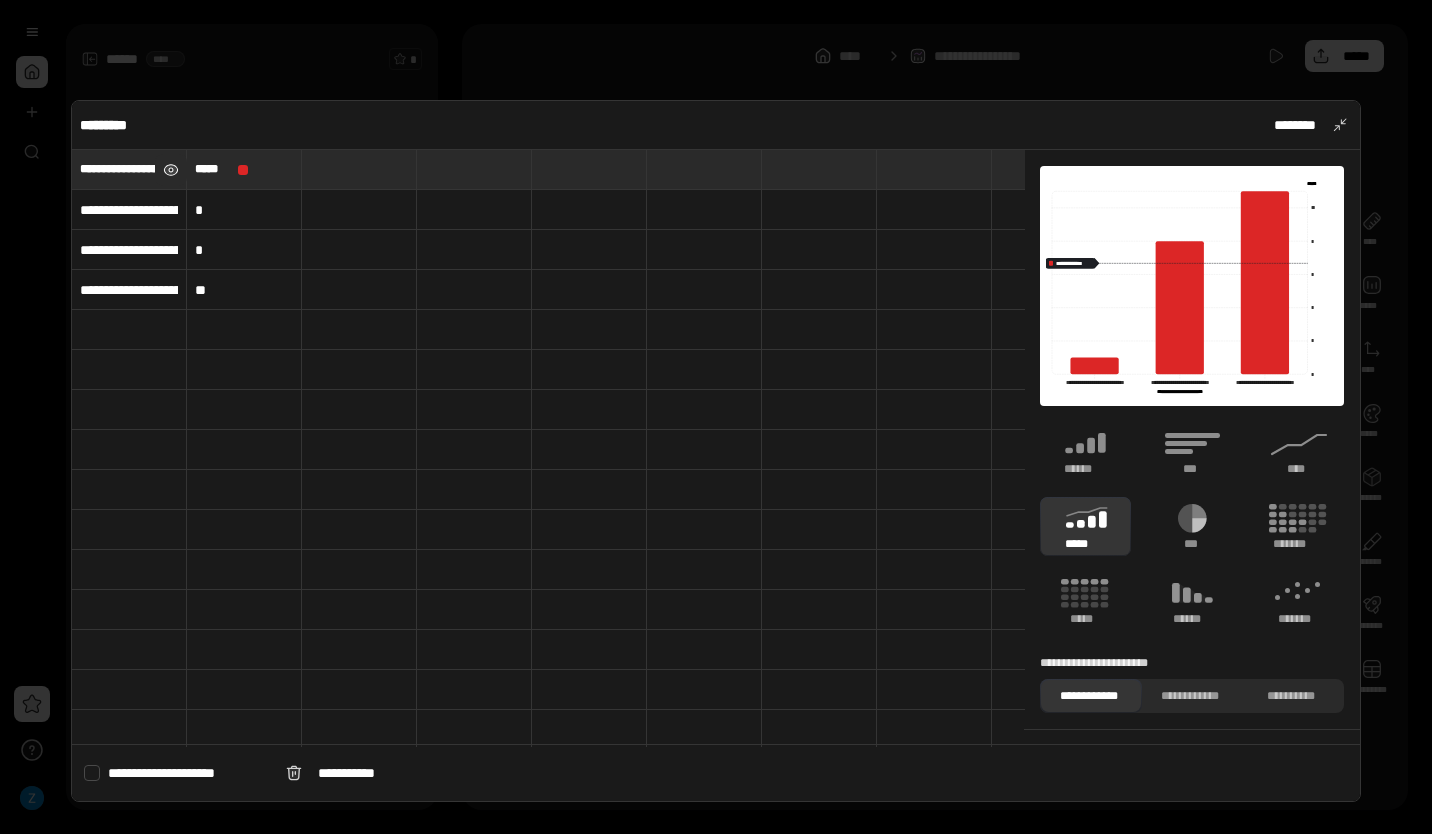 click at bounding box center (171, 170) 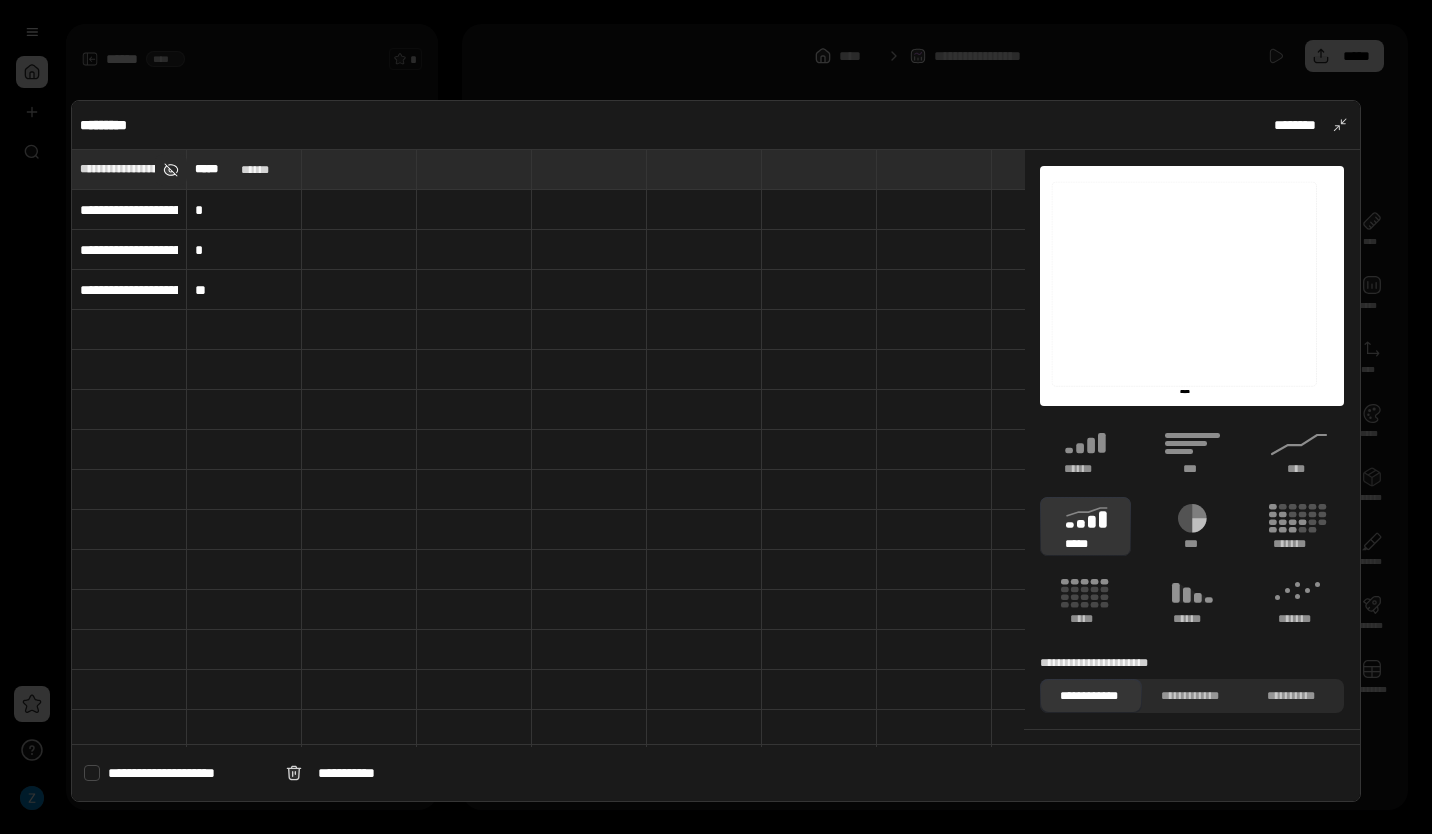 click at bounding box center (171, 170) 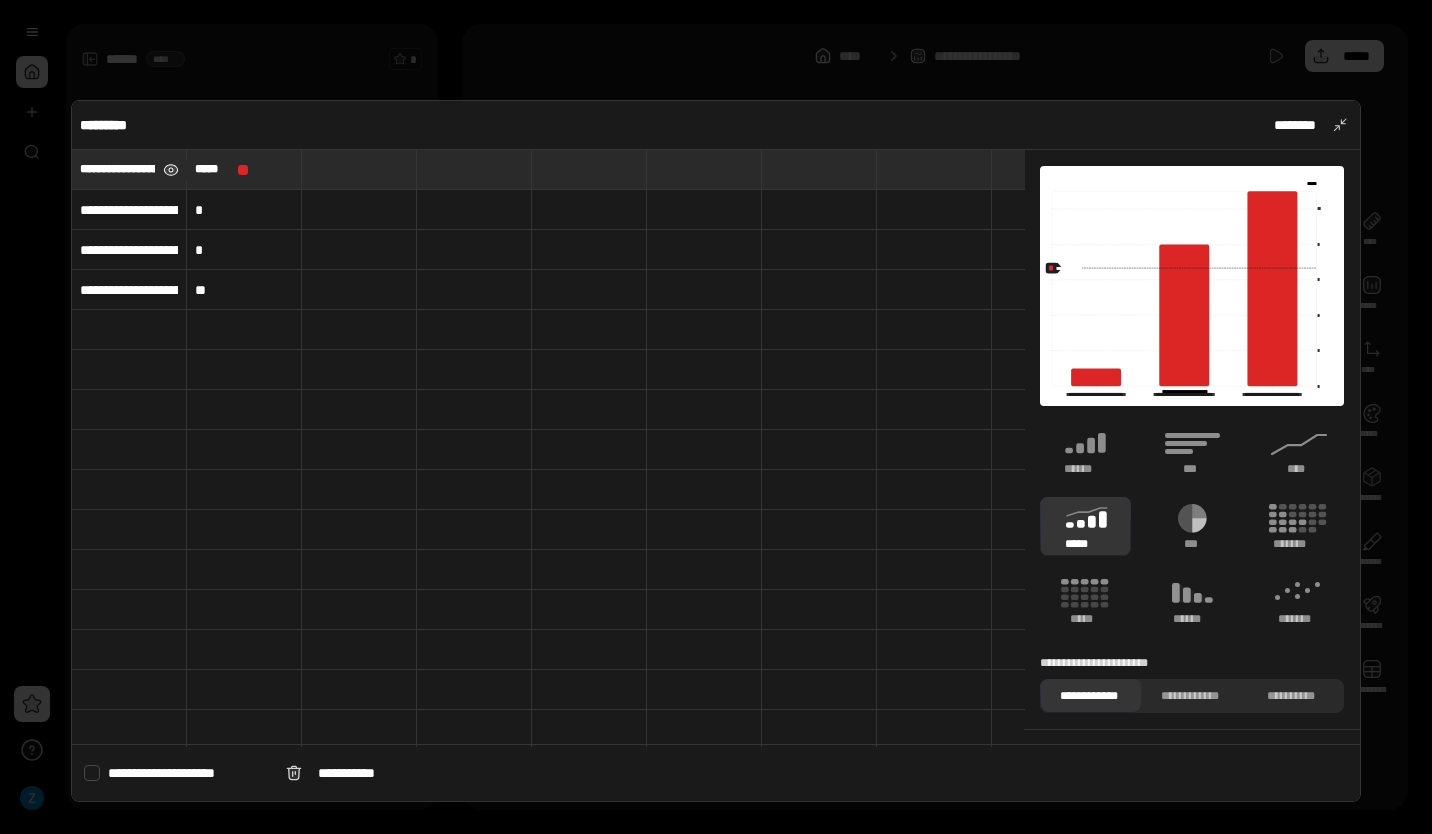 type on "**********" 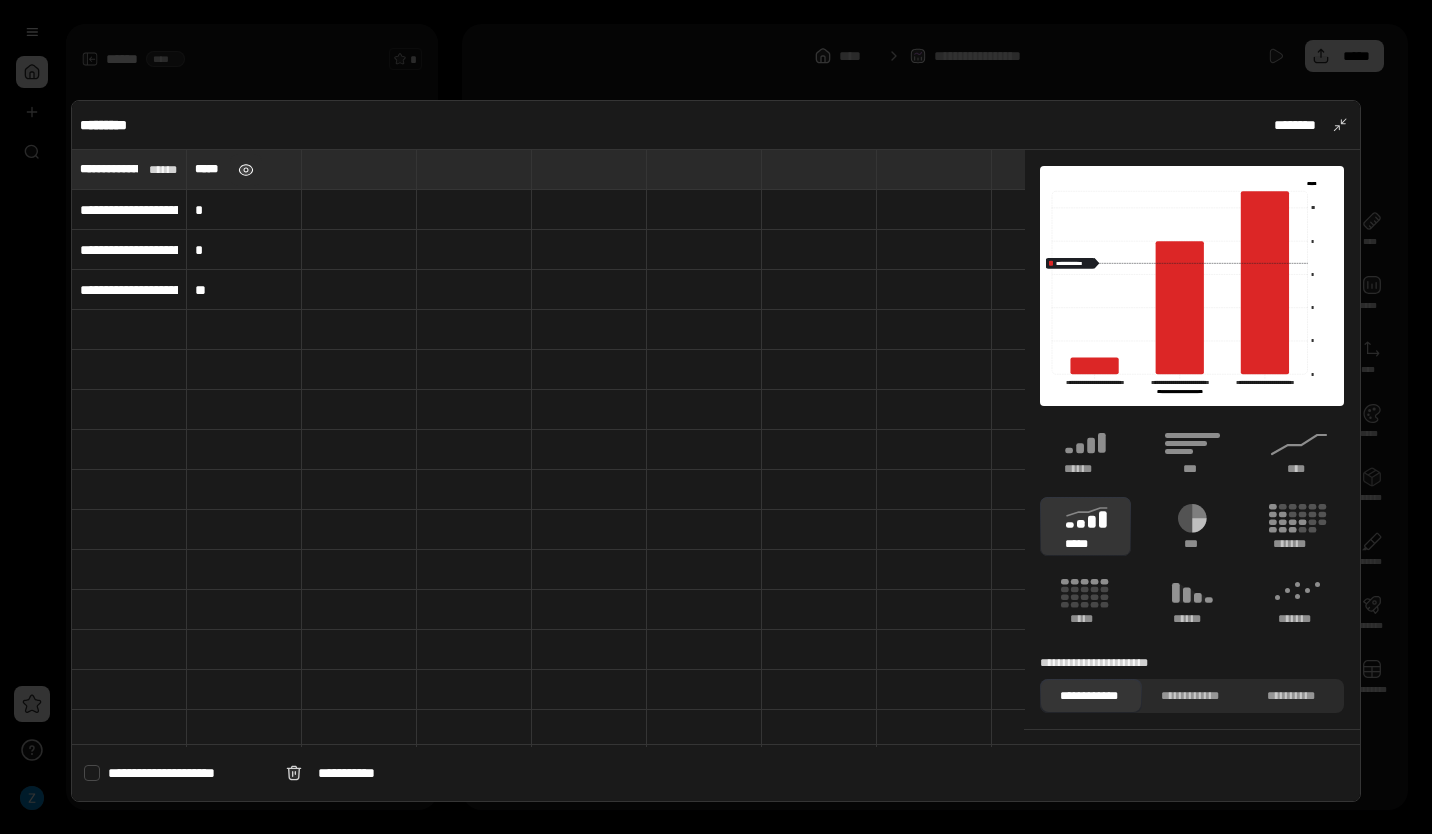 click at bounding box center (246, 170) 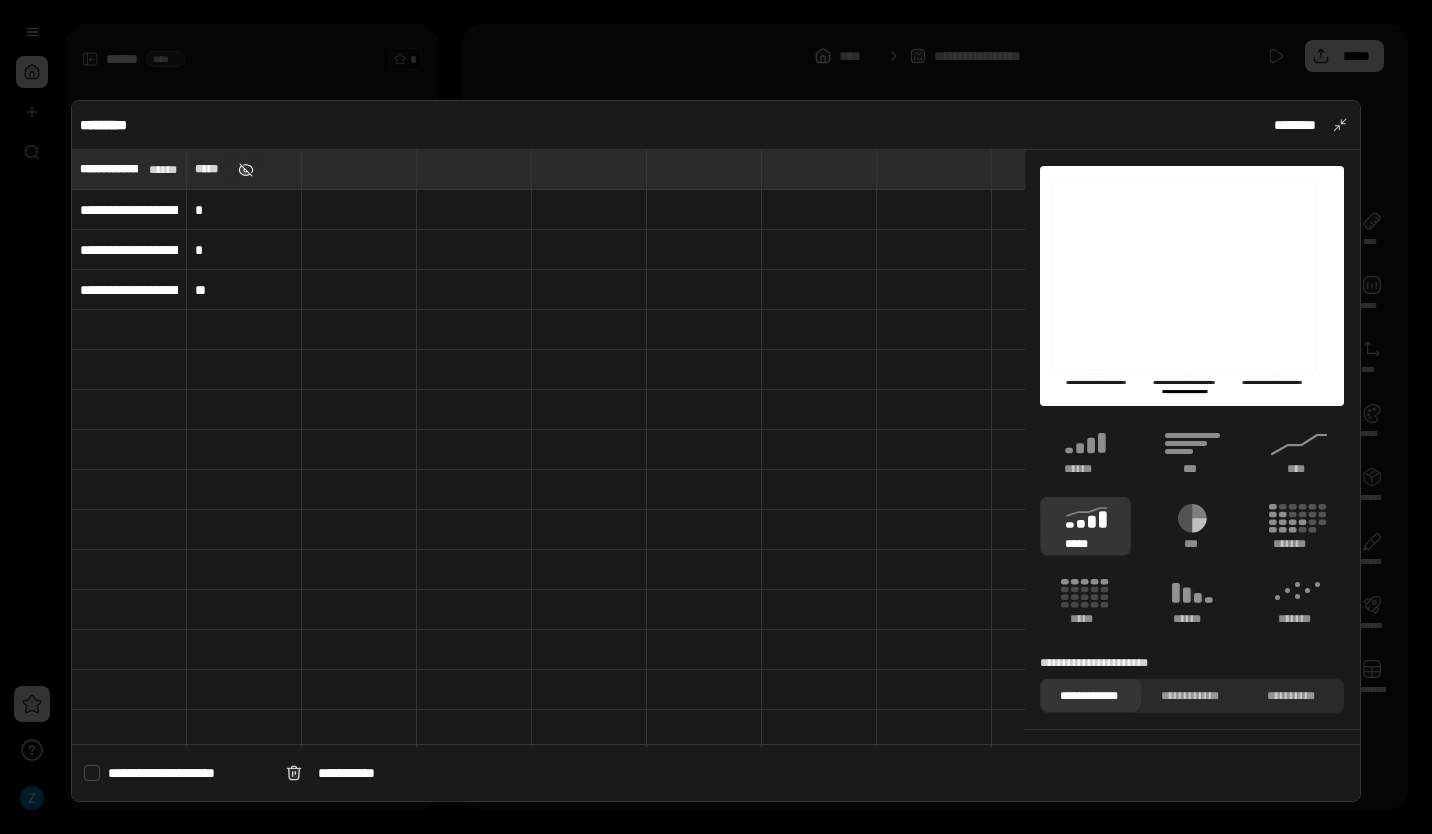 click at bounding box center (246, 170) 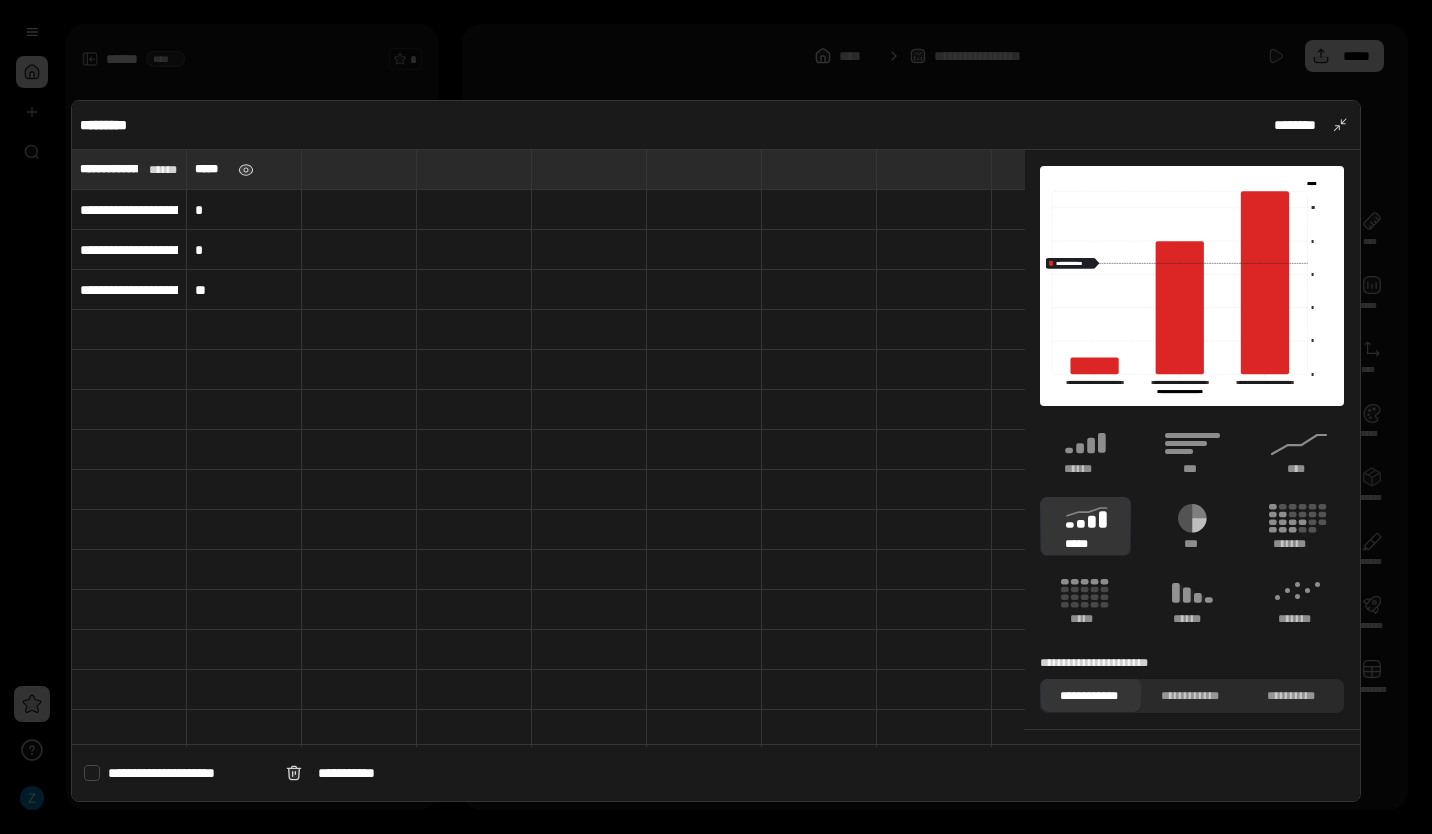 click on "*****" at bounding box center [212, 169] 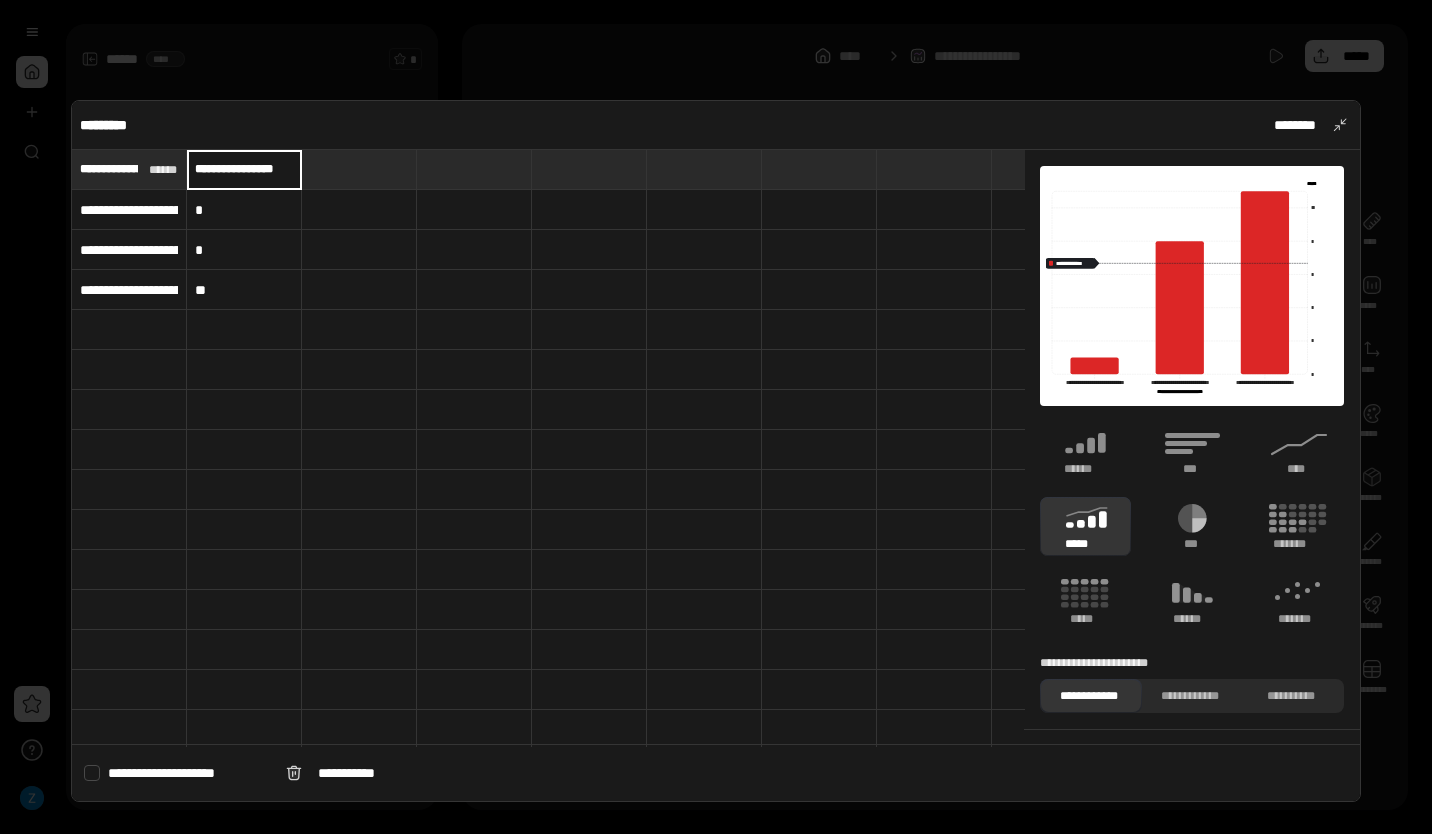 scroll, scrollTop: 0, scrollLeft: 3, axis: horizontal 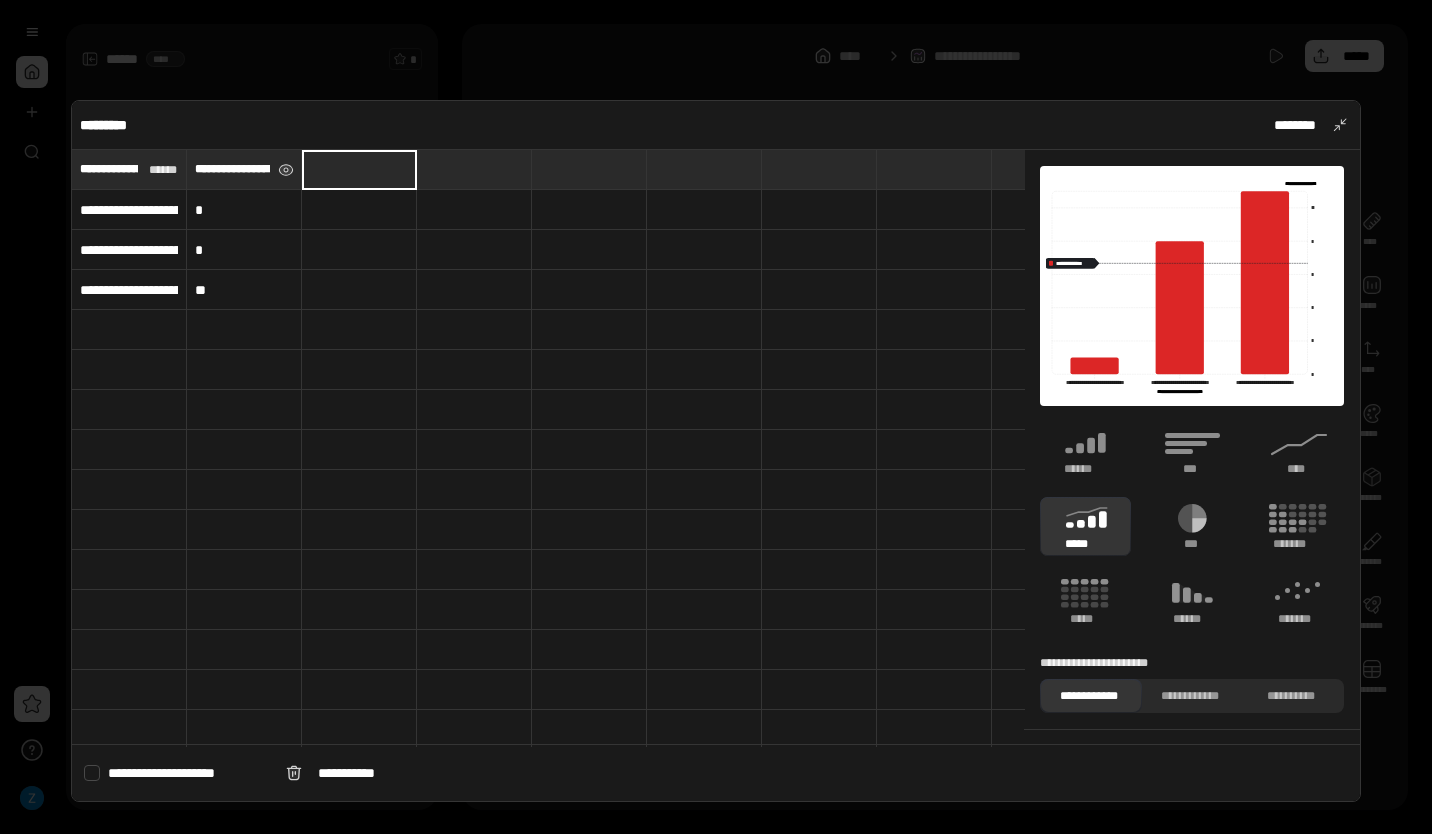 click on "**********" at bounding box center (232, 169) 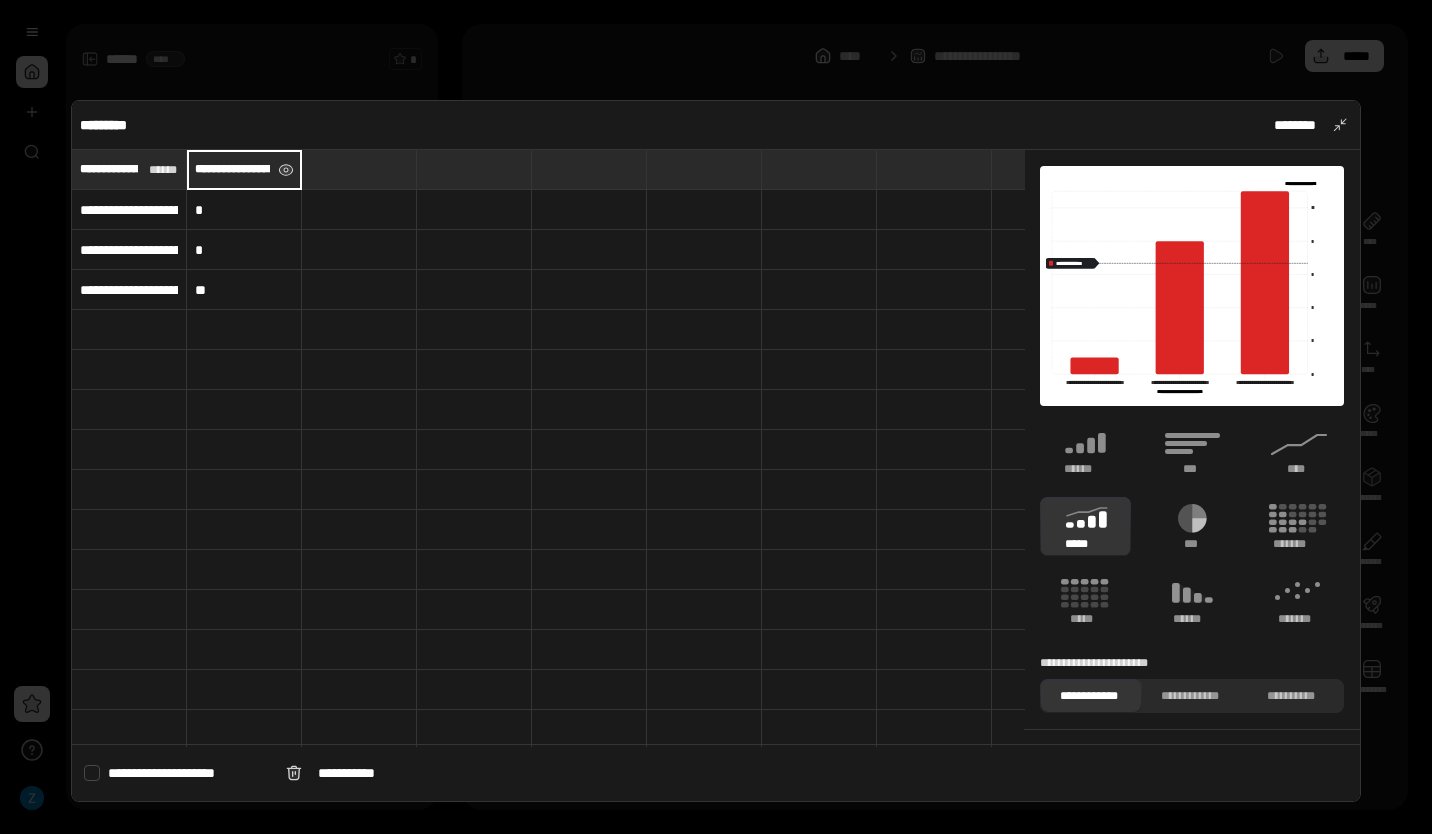 click on "**********" at bounding box center (244, 169) 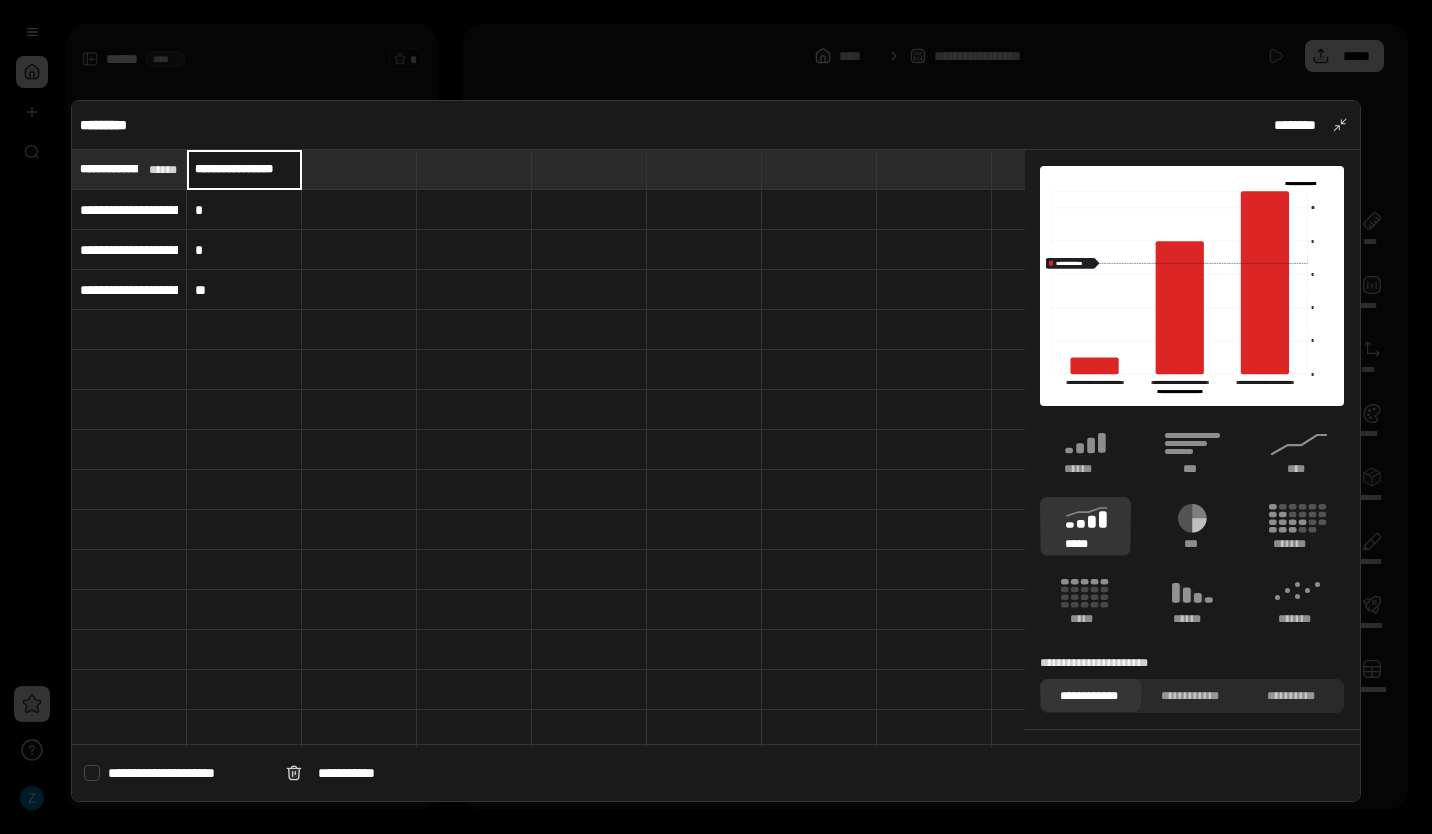 scroll, scrollTop: 0, scrollLeft: 0, axis: both 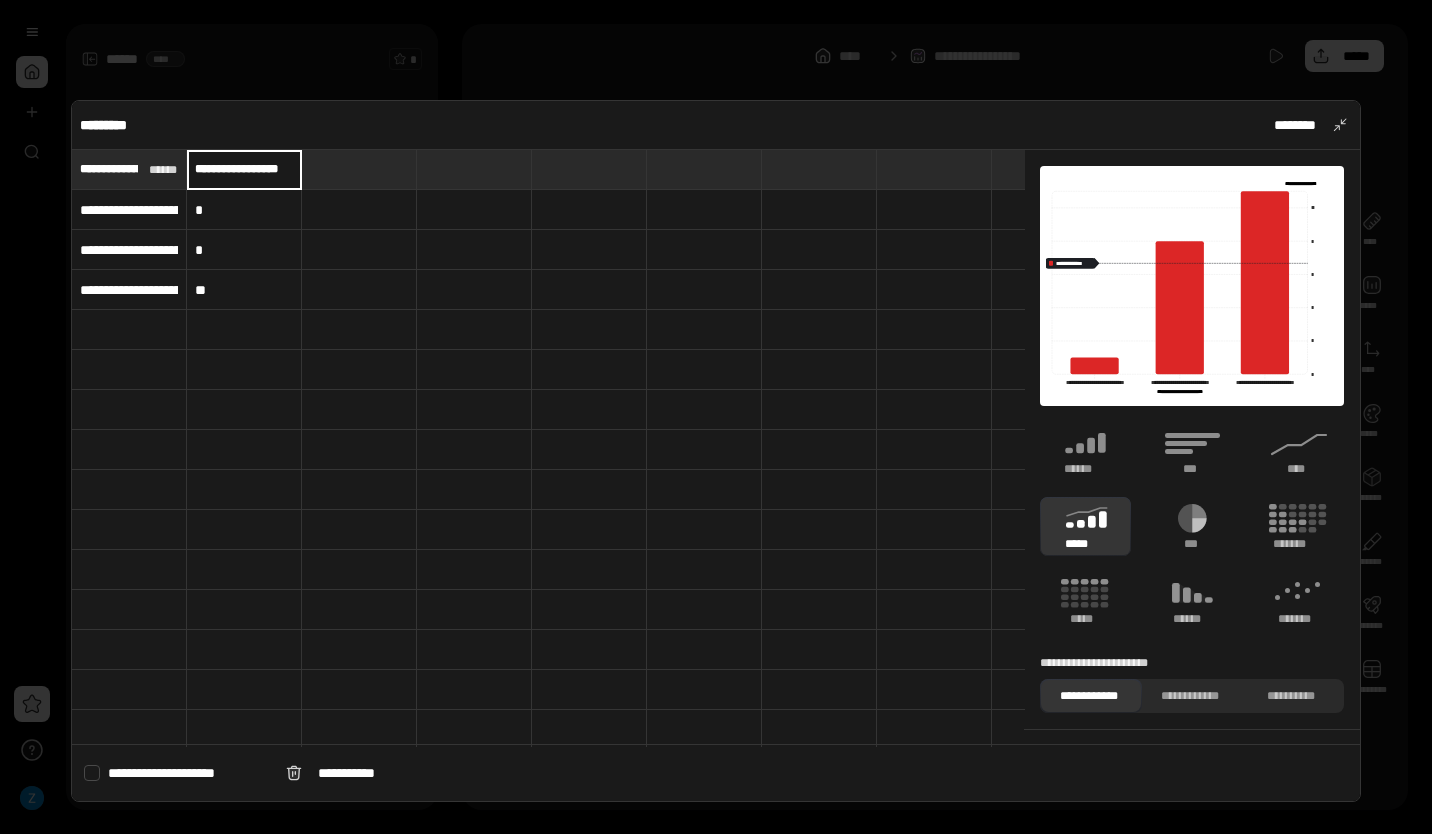 type on "**********" 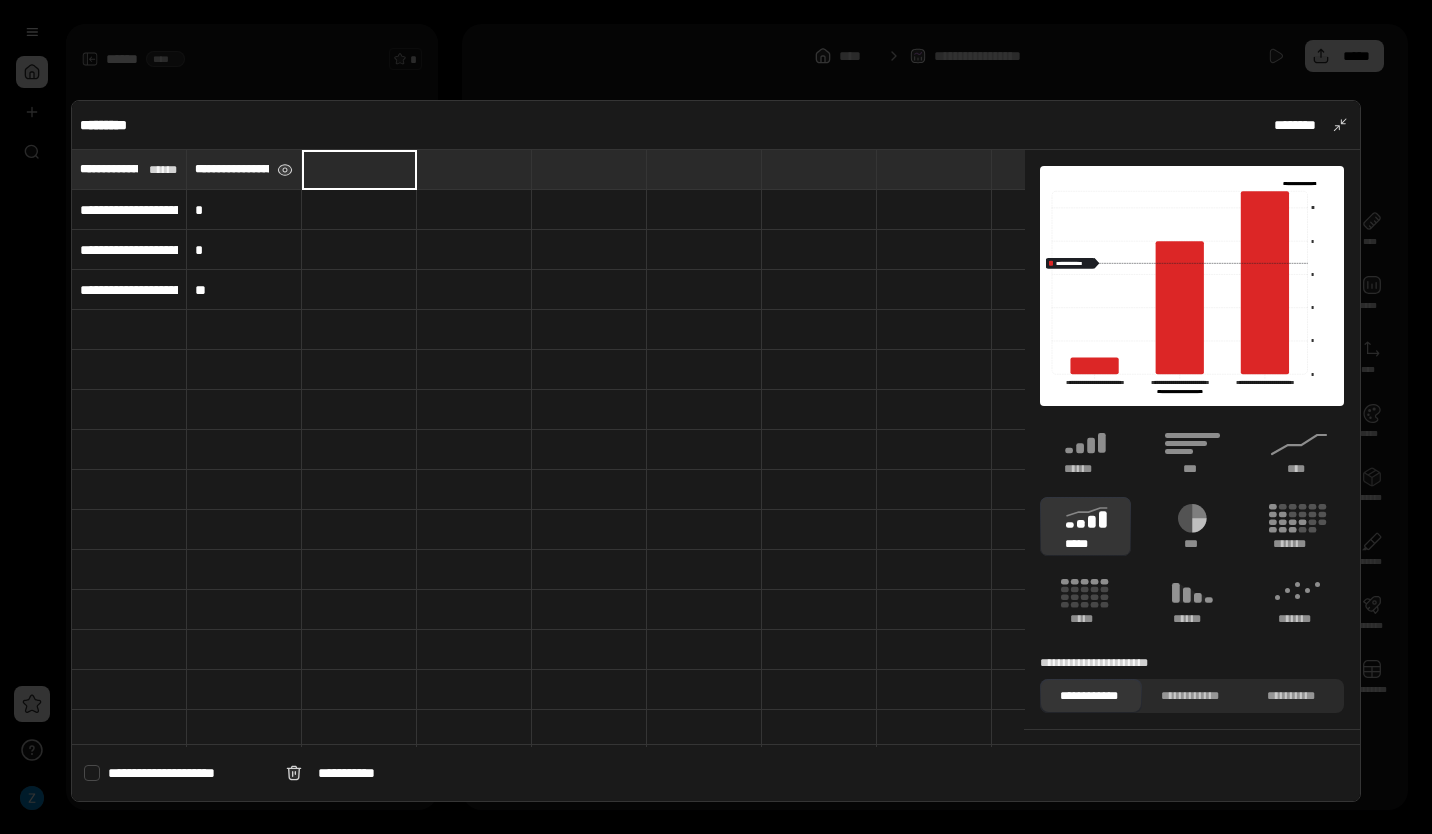 type on "**********" 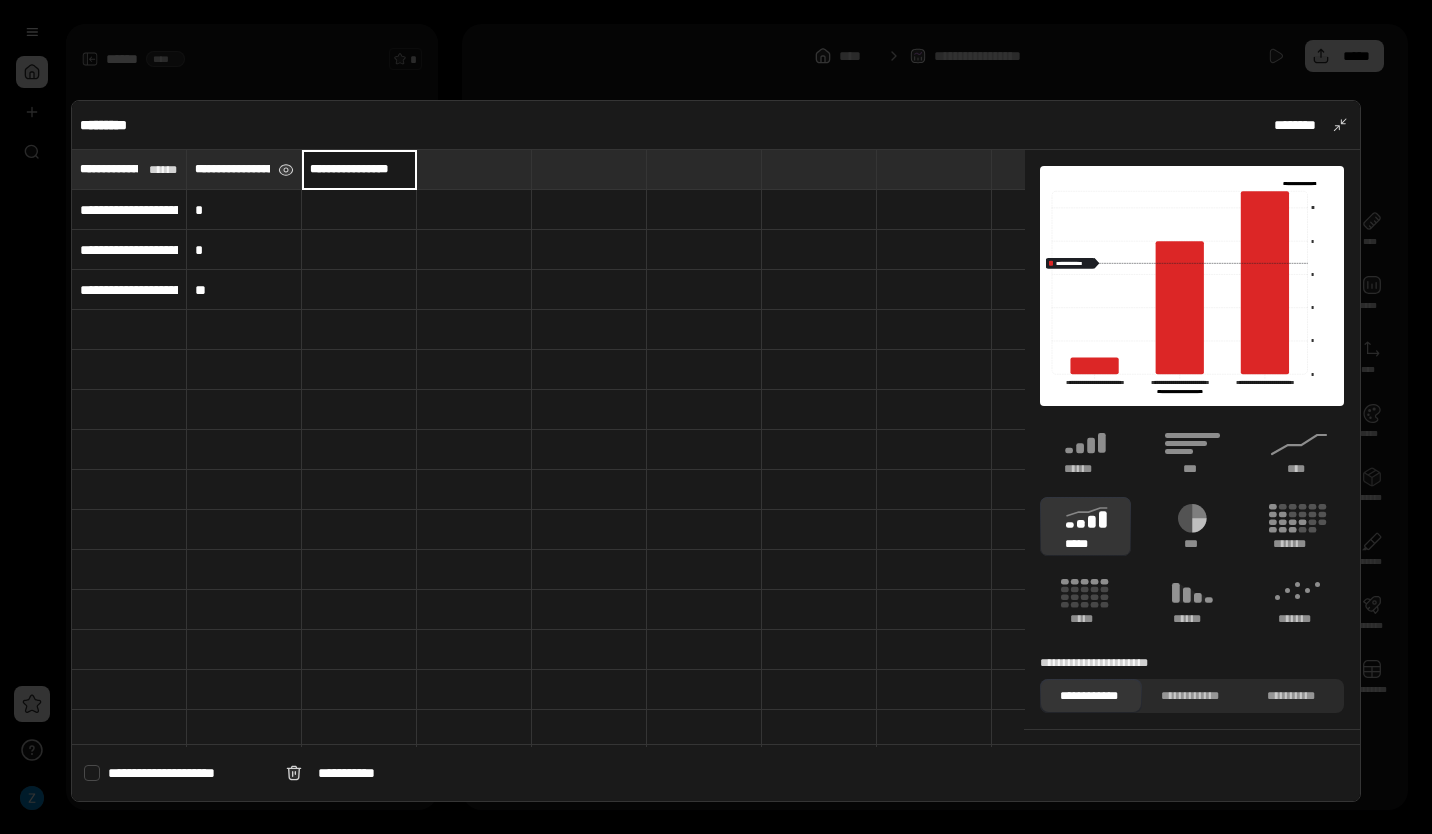 scroll, scrollTop: 0, scrollLeft: 3, axis: horizontal 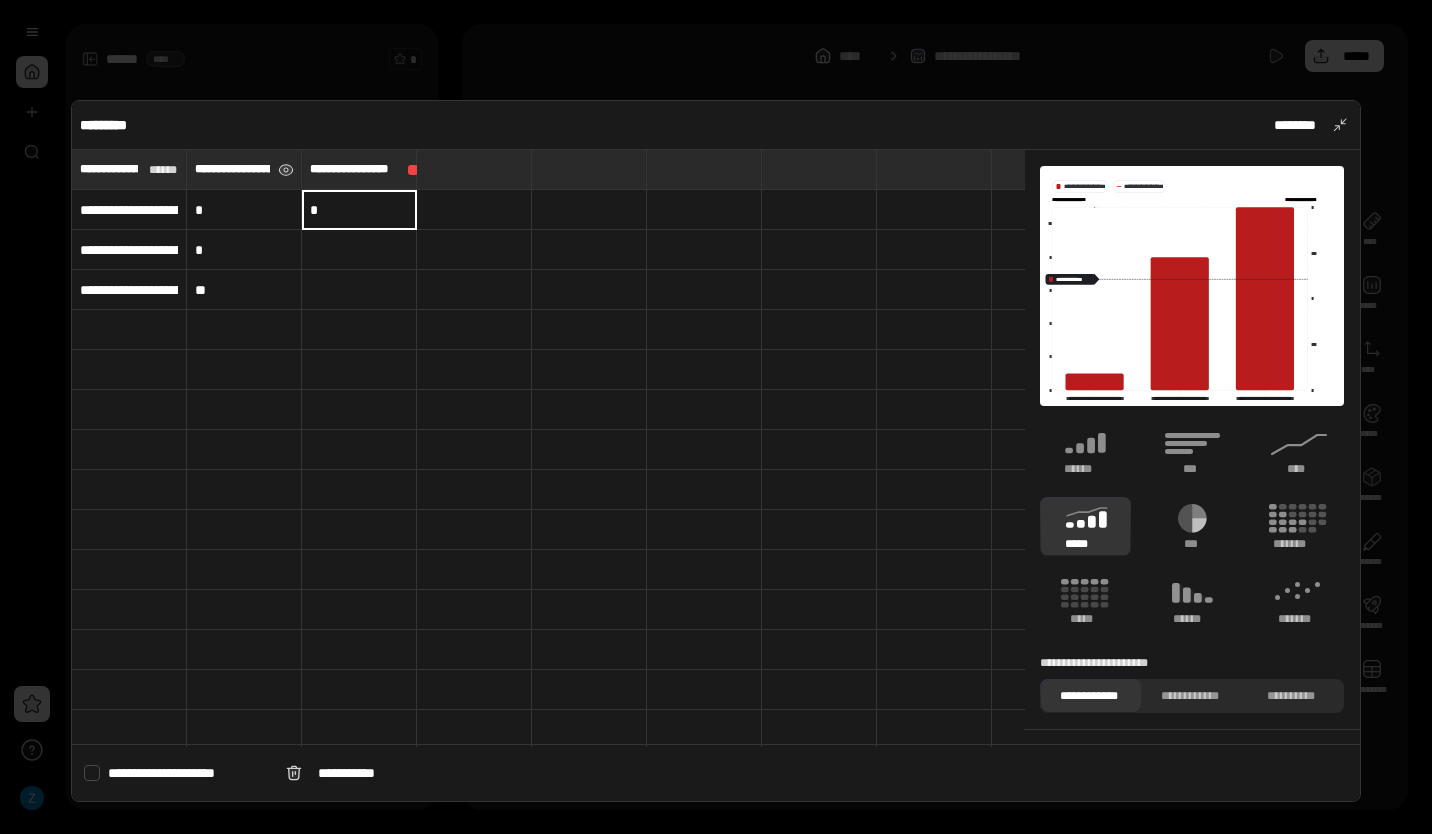 type on "*" 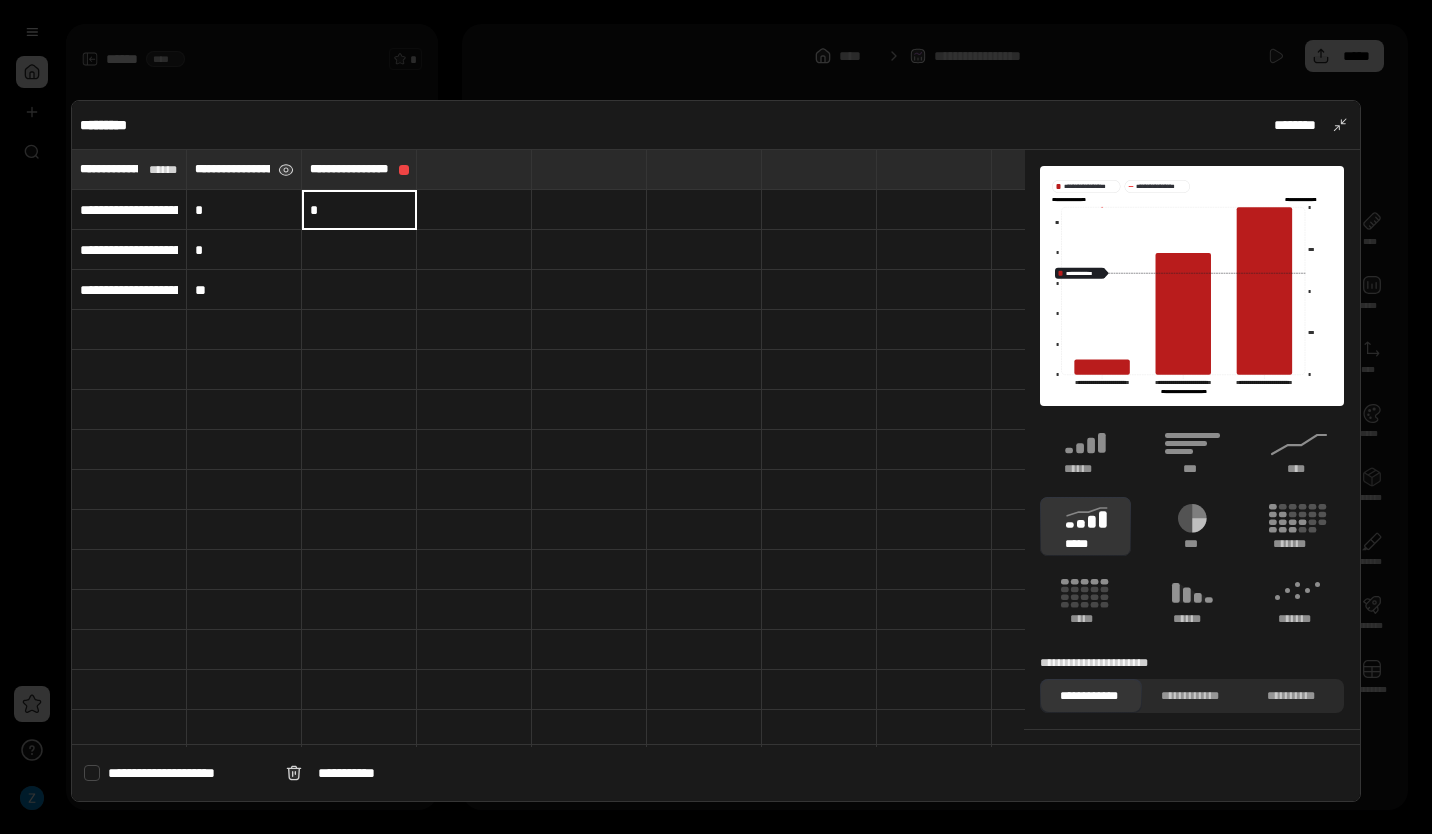 click at bounding box center [359, 250] 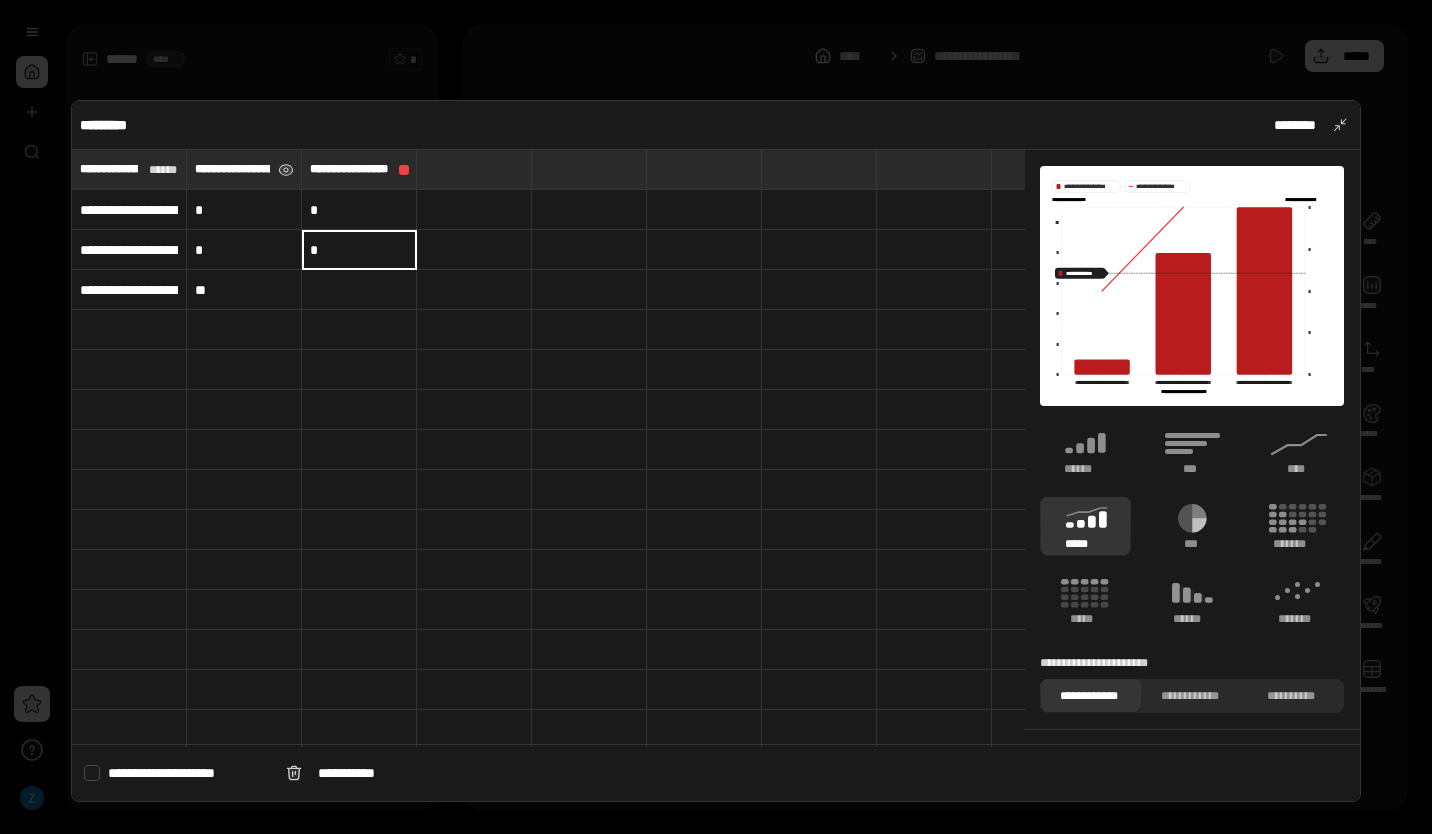 type on "*" 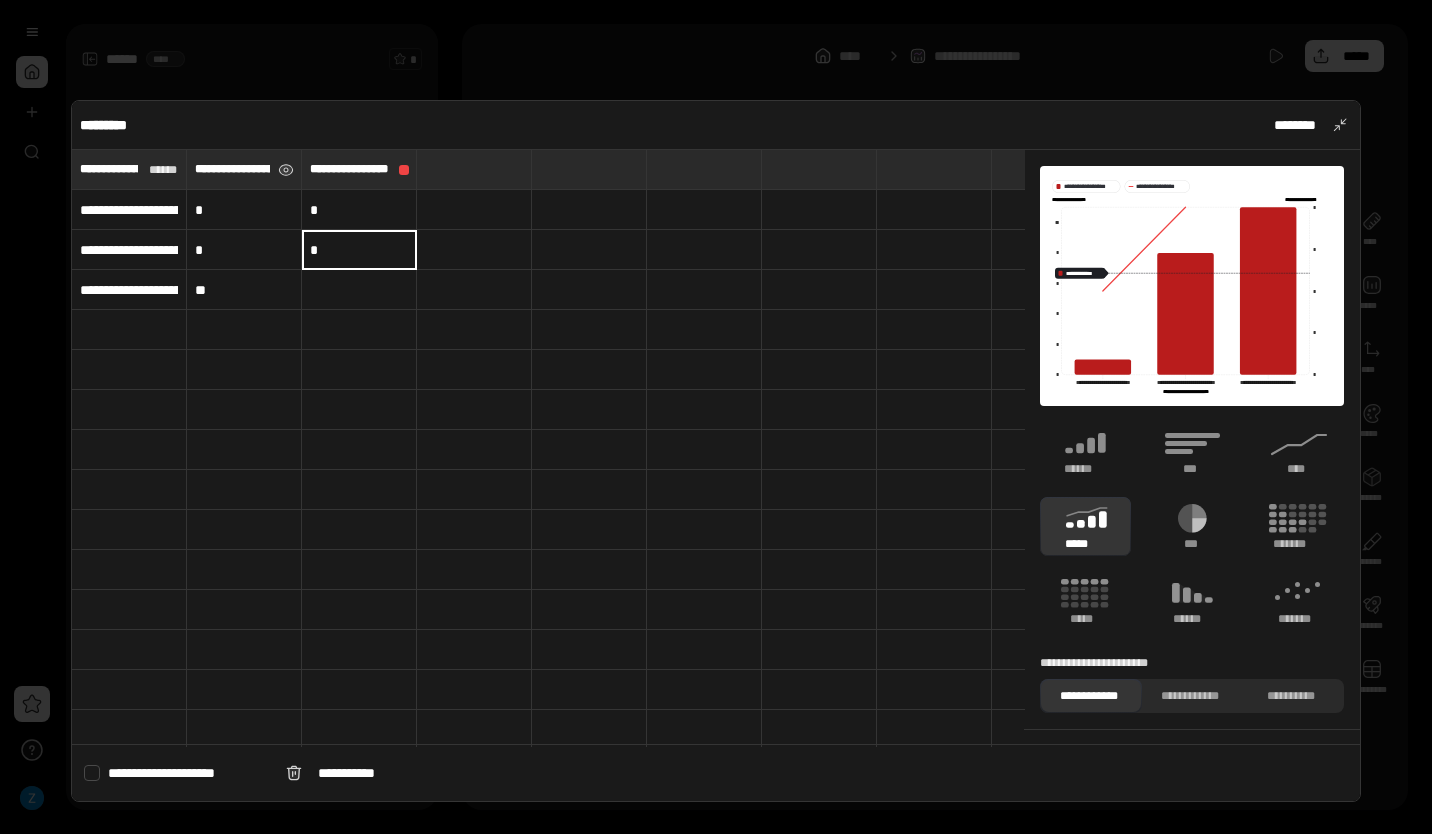 click at bounding box center [359, 290] 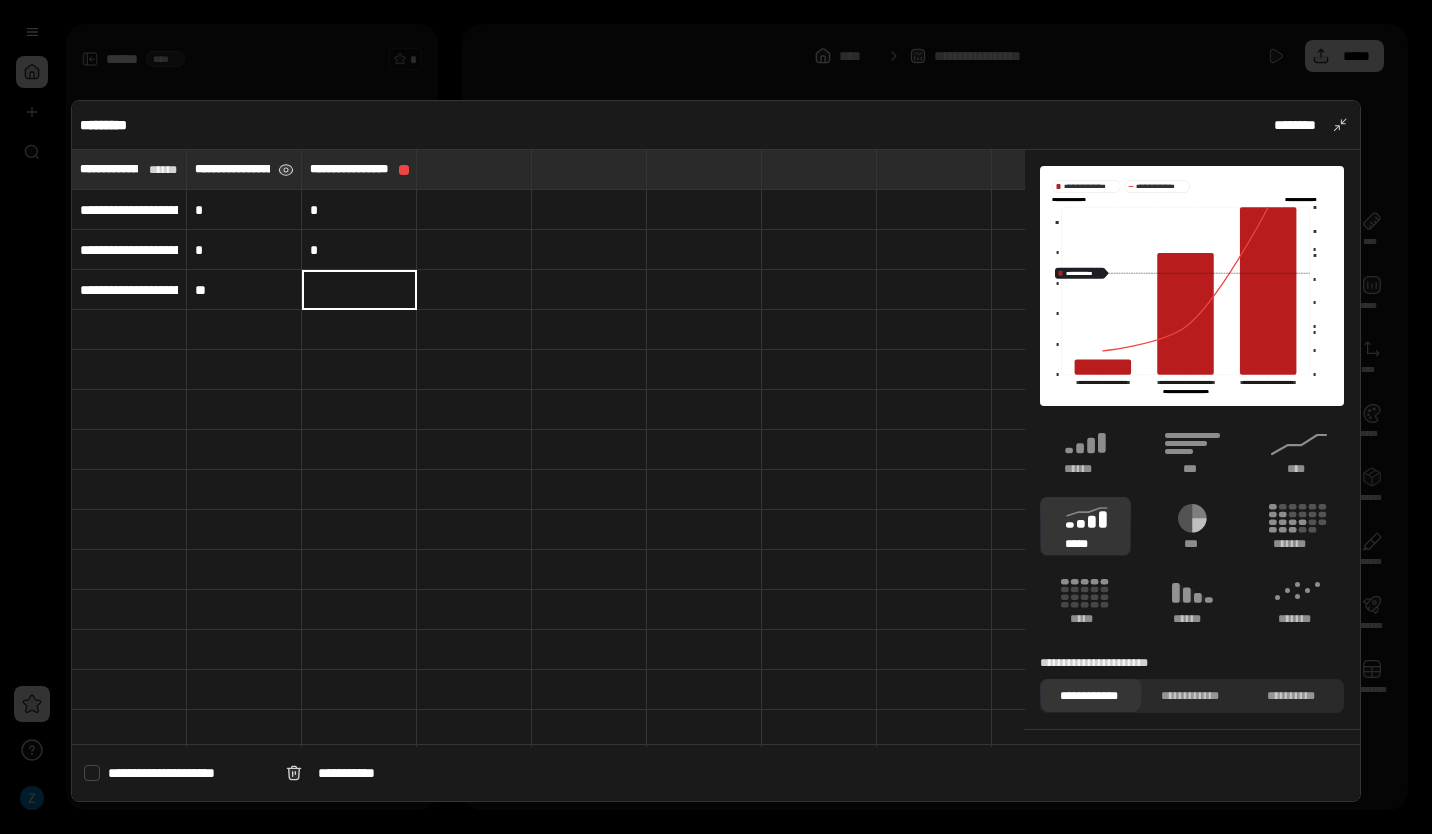 type on "**" 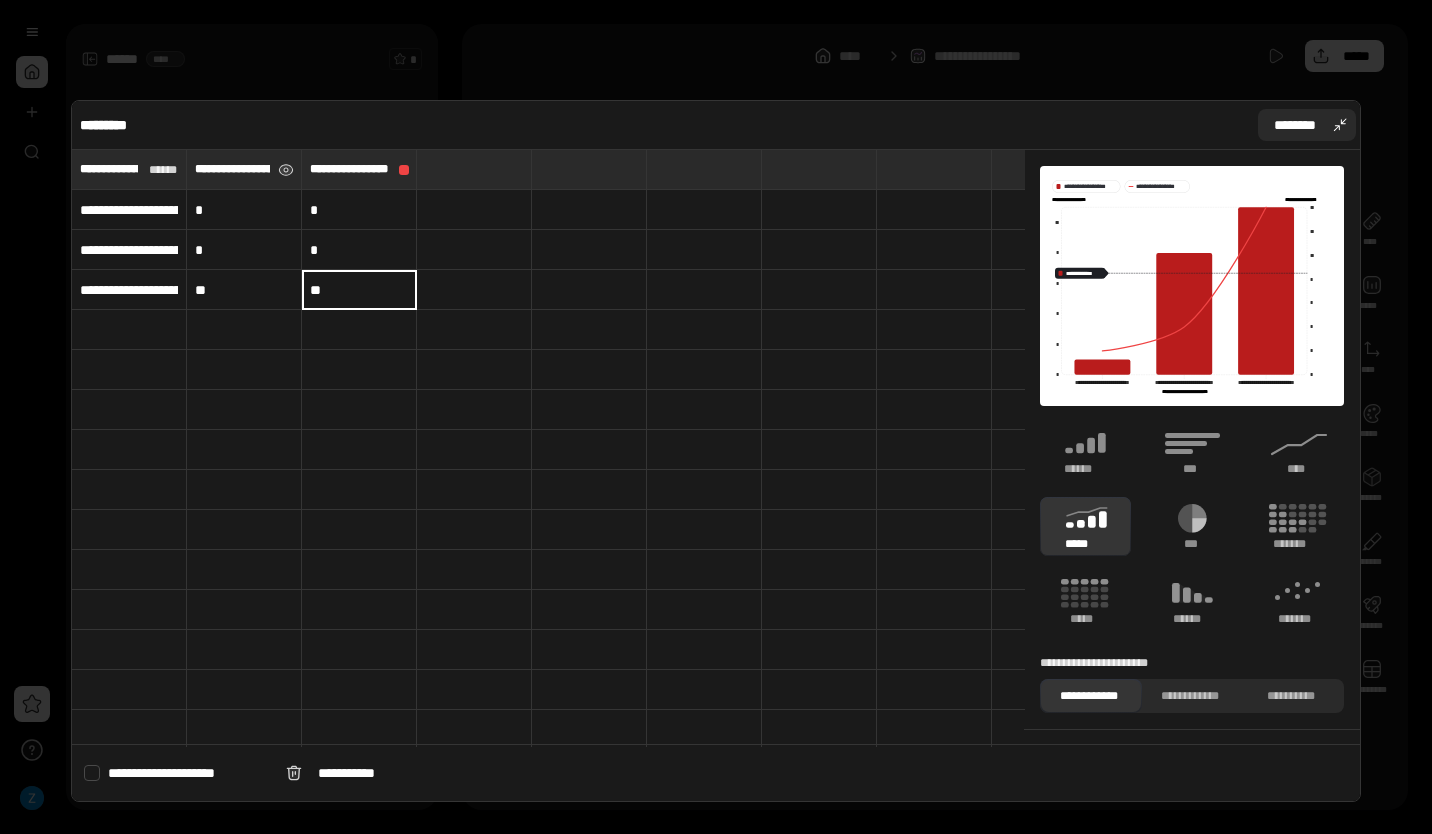 click on "********" at bounding box center [1307, 125] 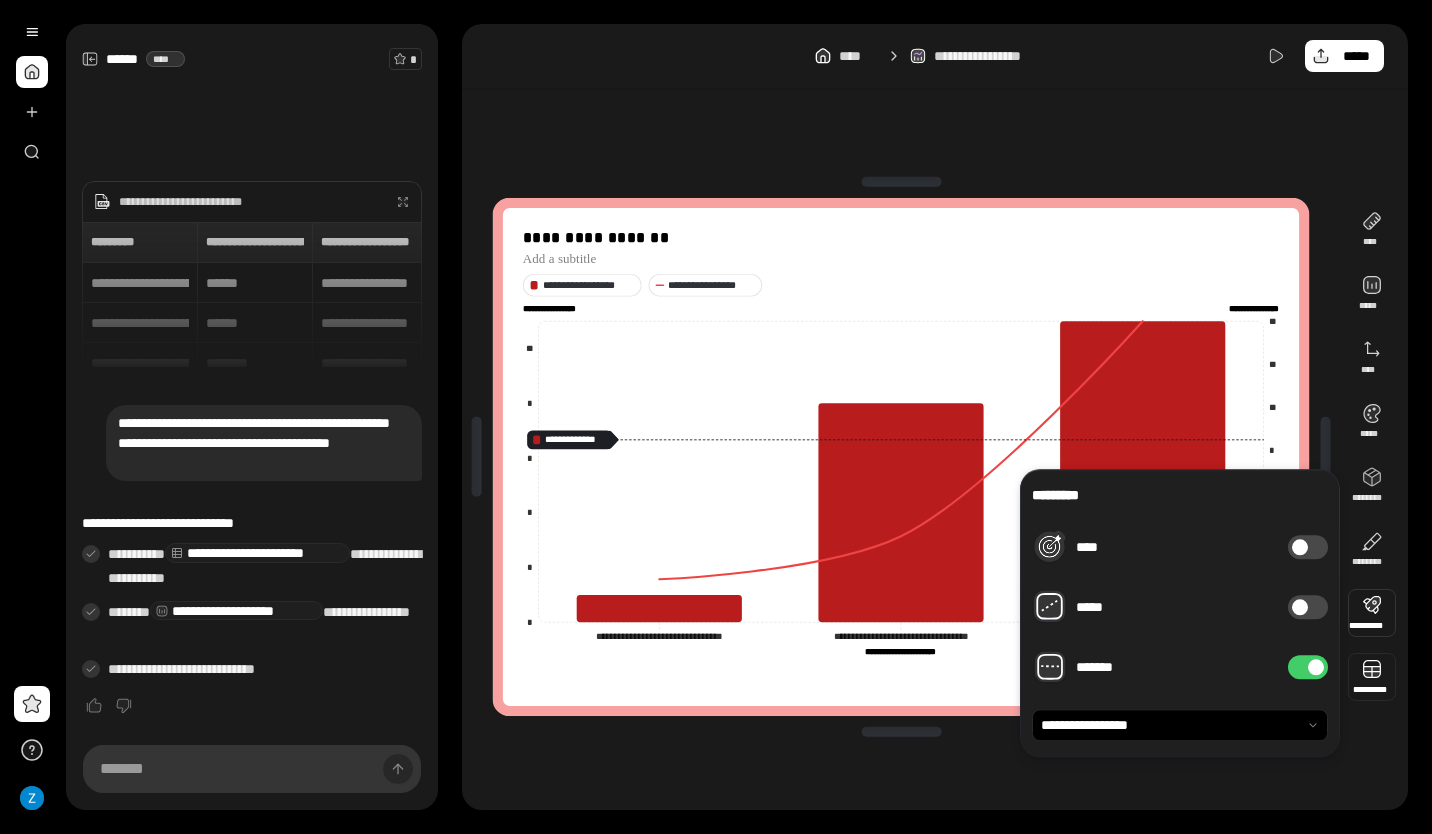 click at bounding box center (1372, 677) 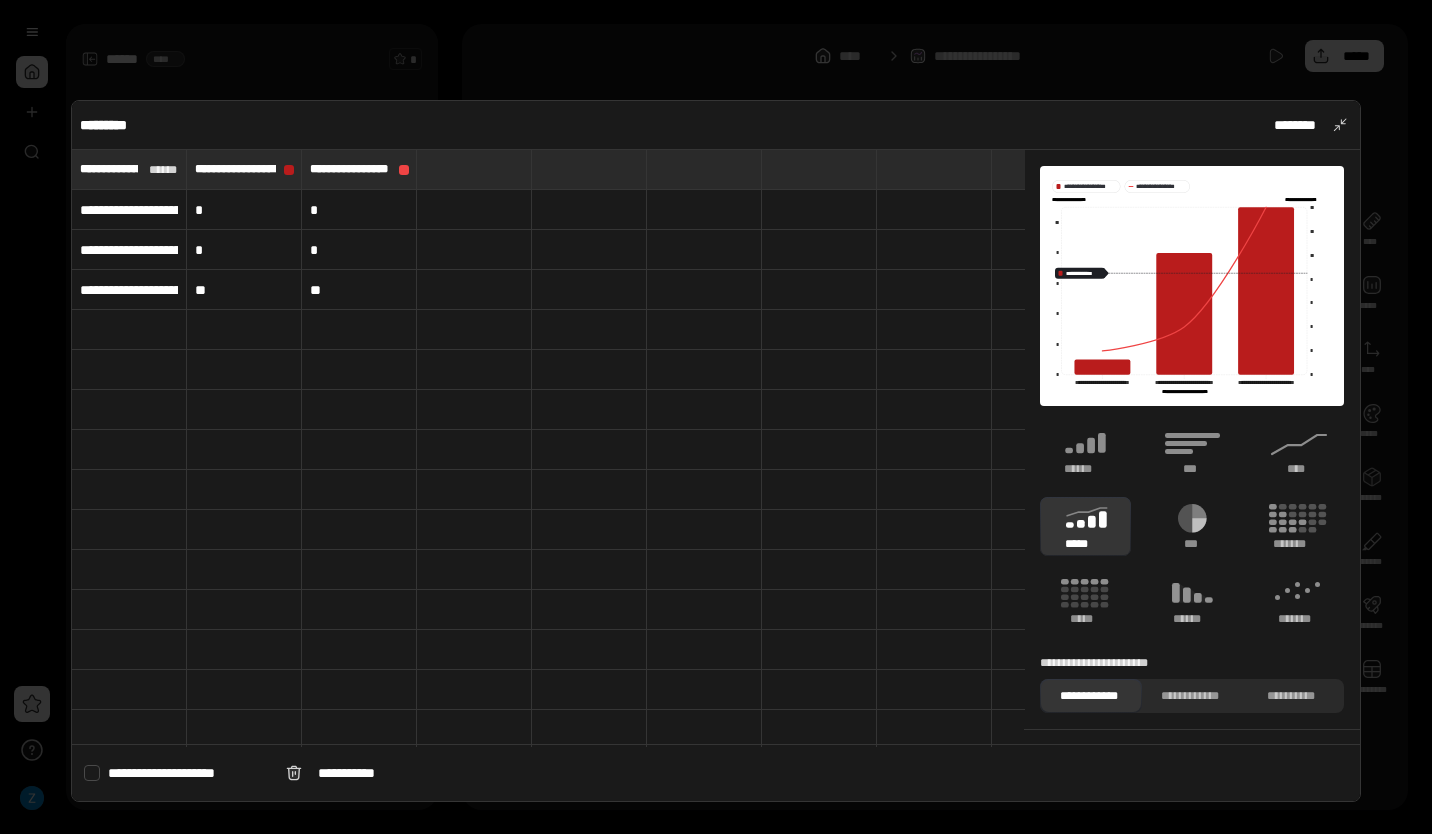 click at bounding box center [589, 330] 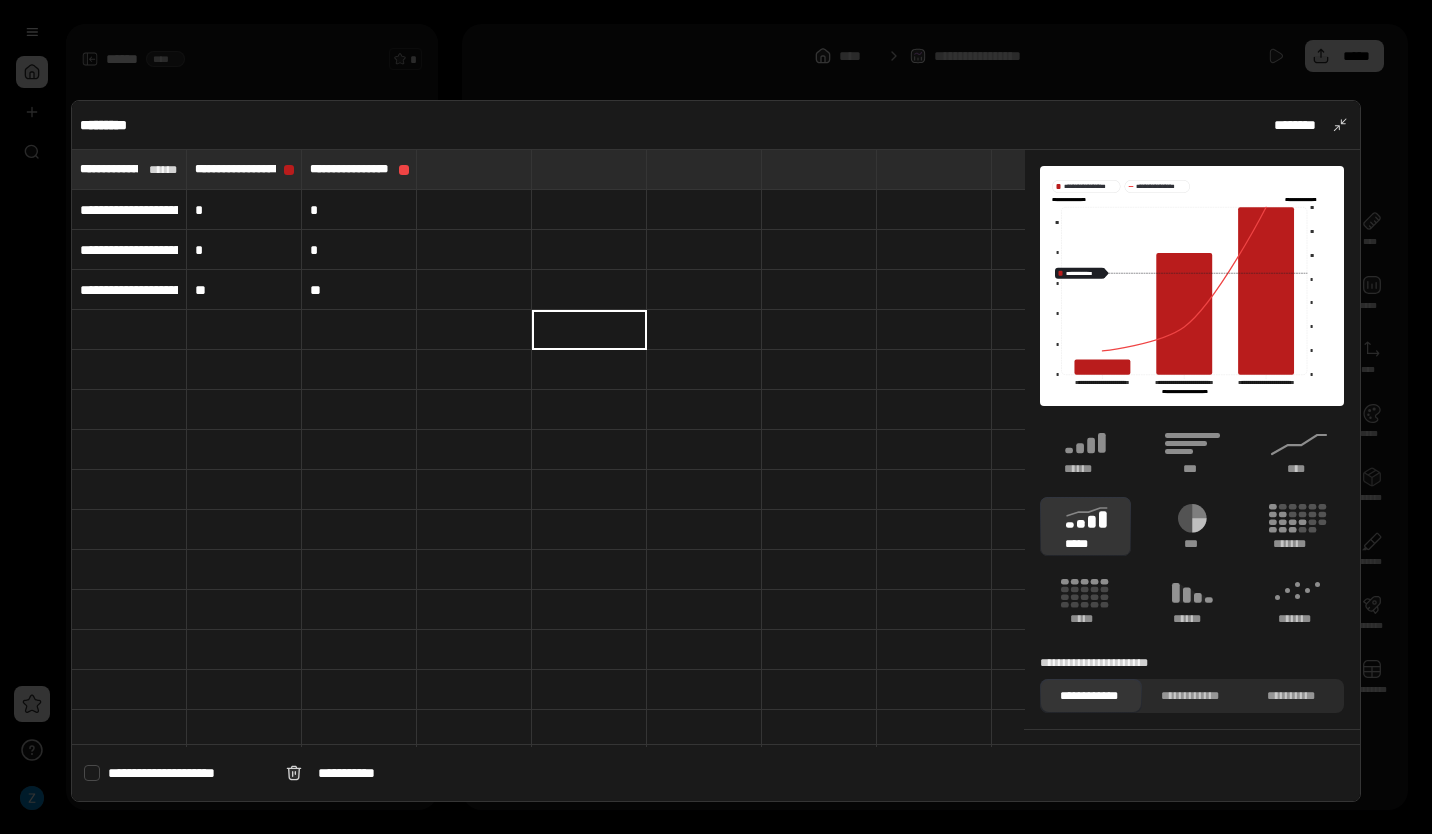 click on "**********" at bounding box center [189, 773] 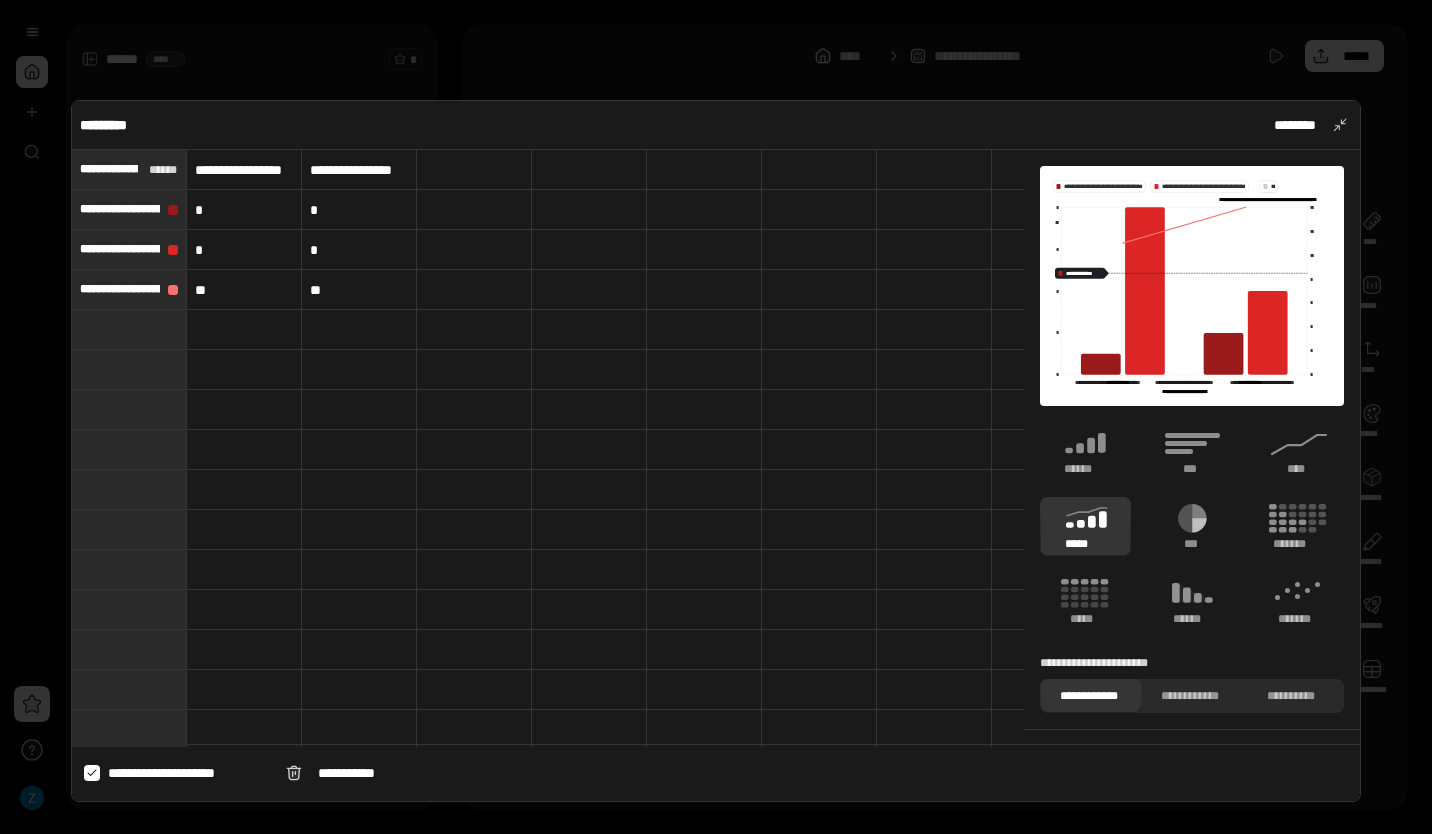 type on "**********" 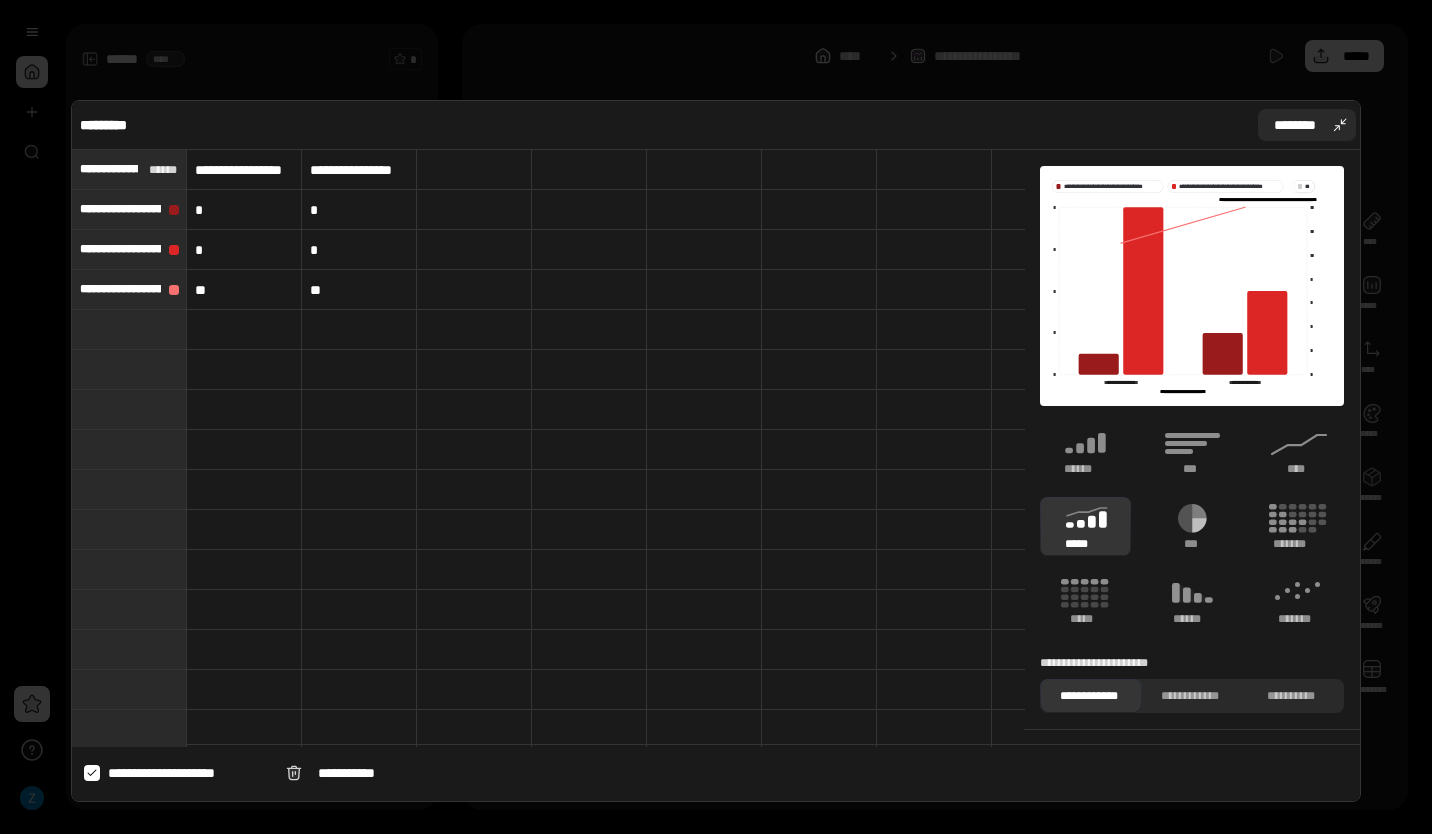 click on "********" at bounding box center [1307, 125] 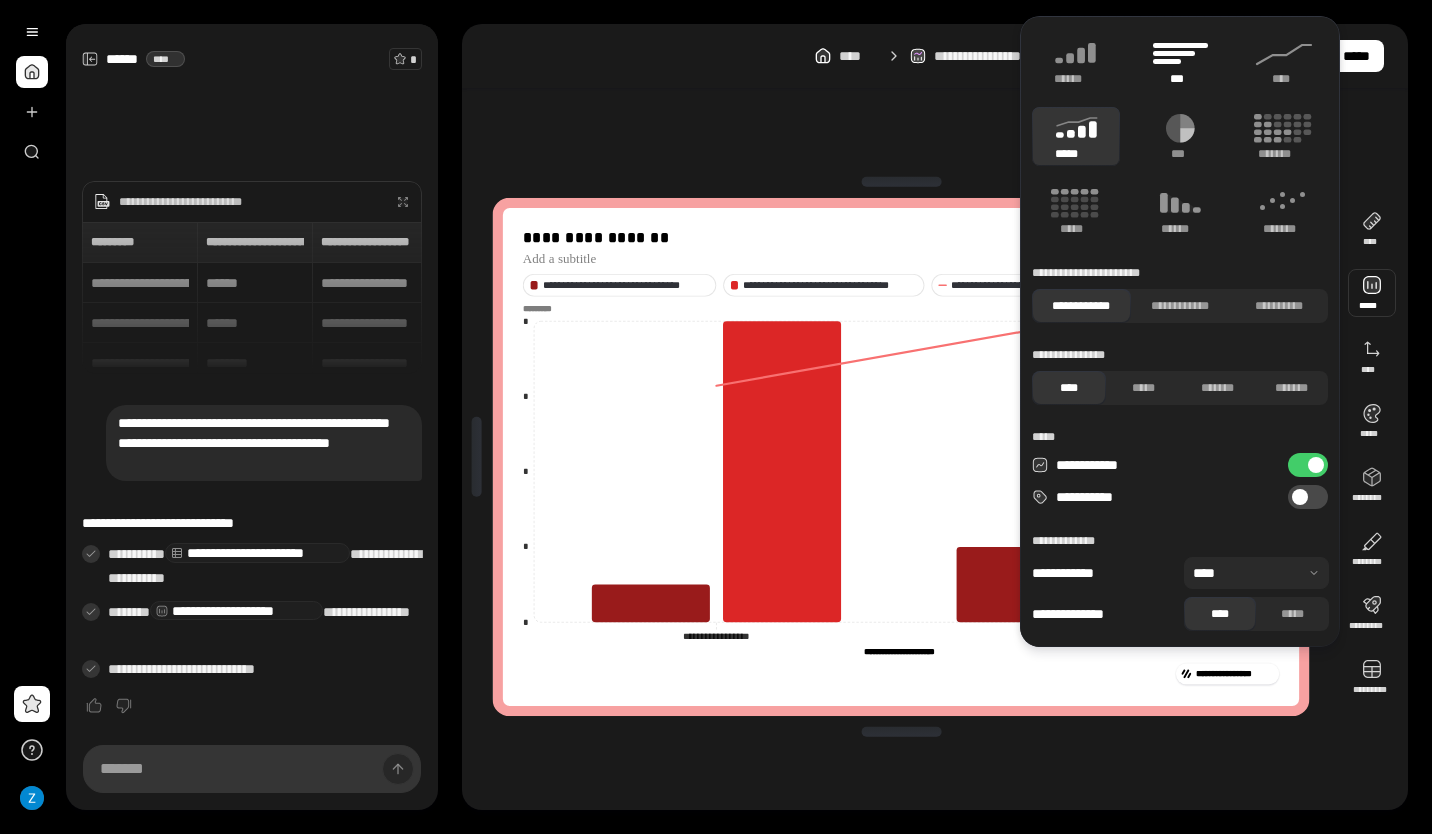 click 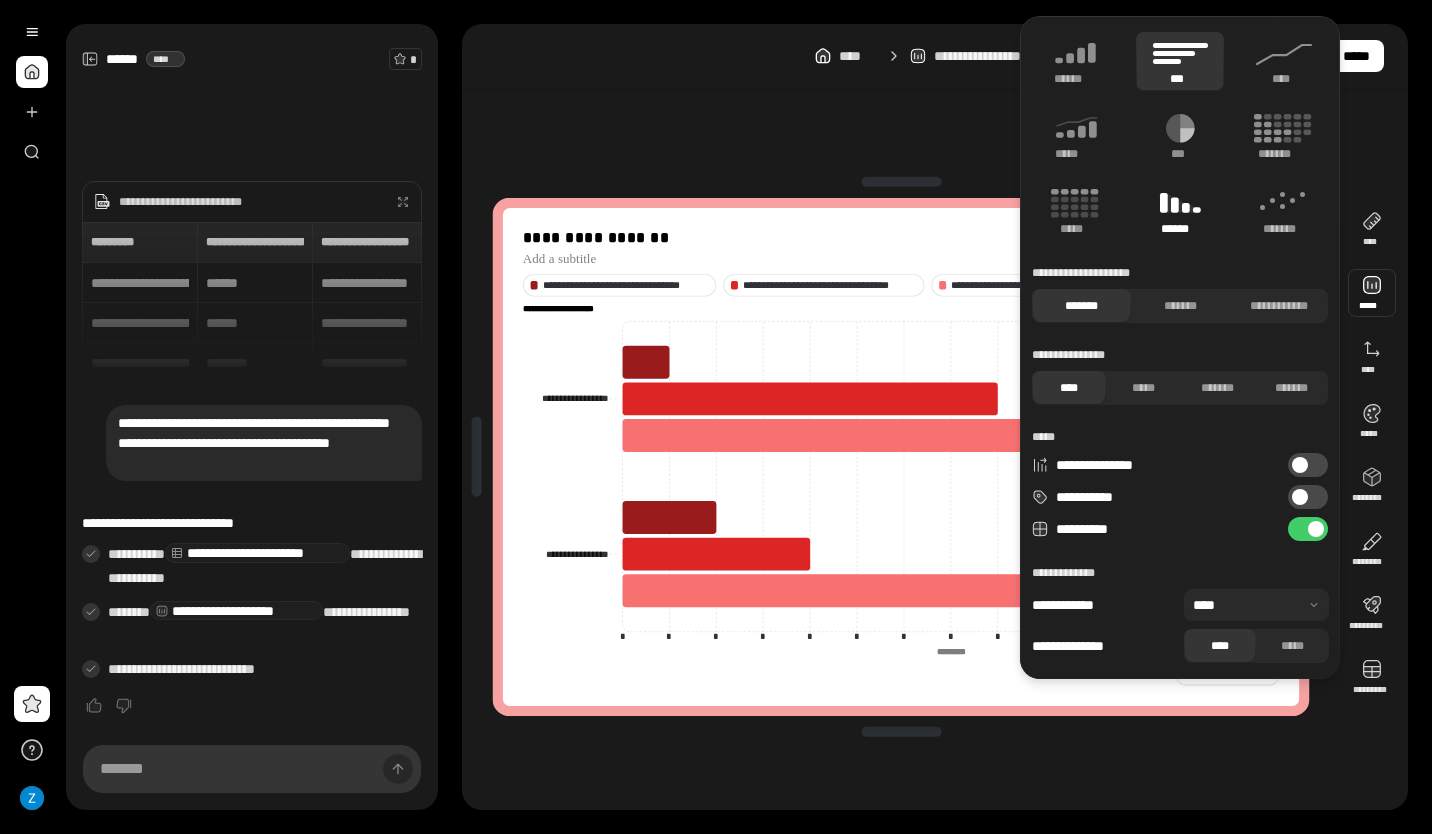 click 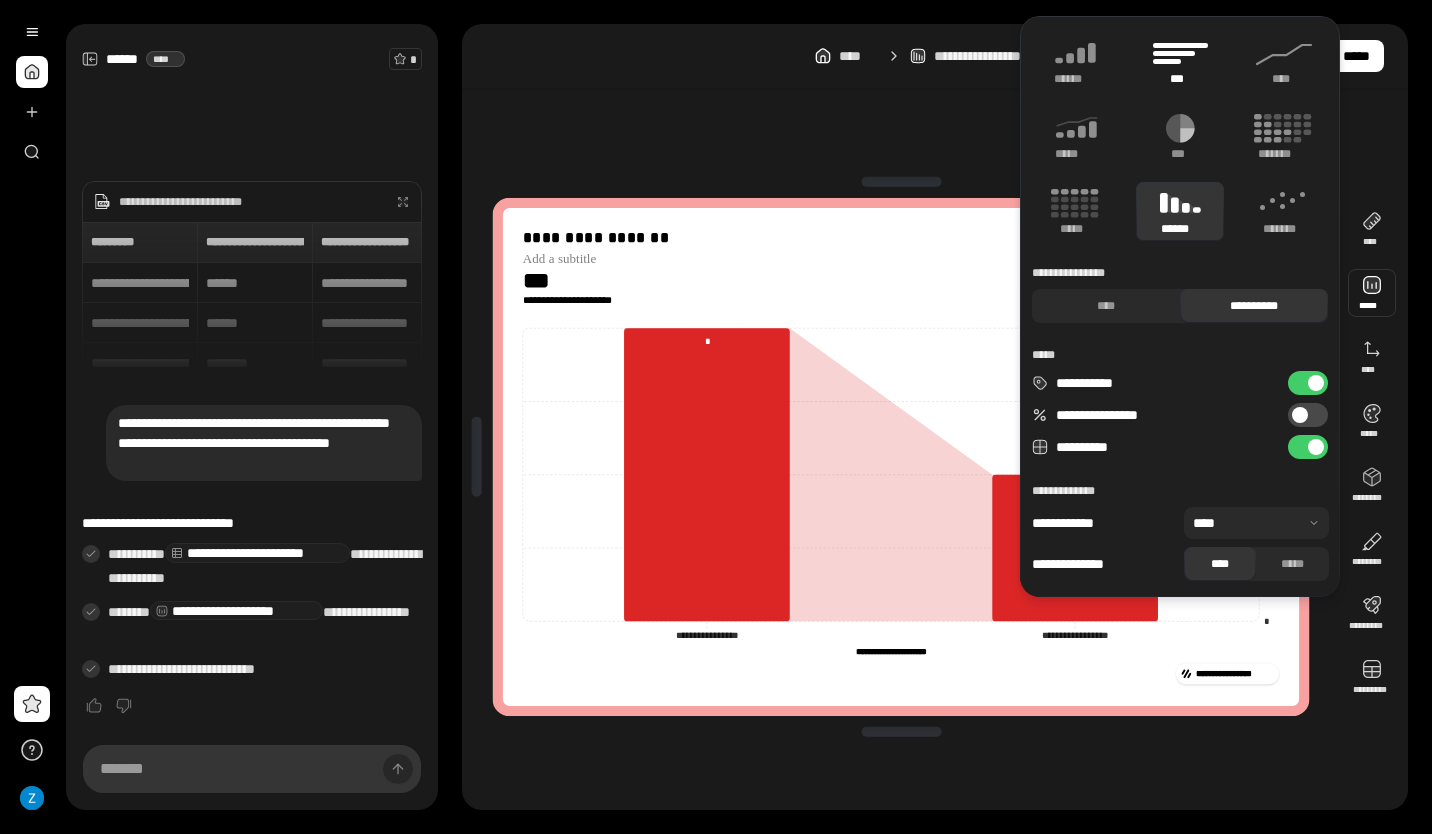 click 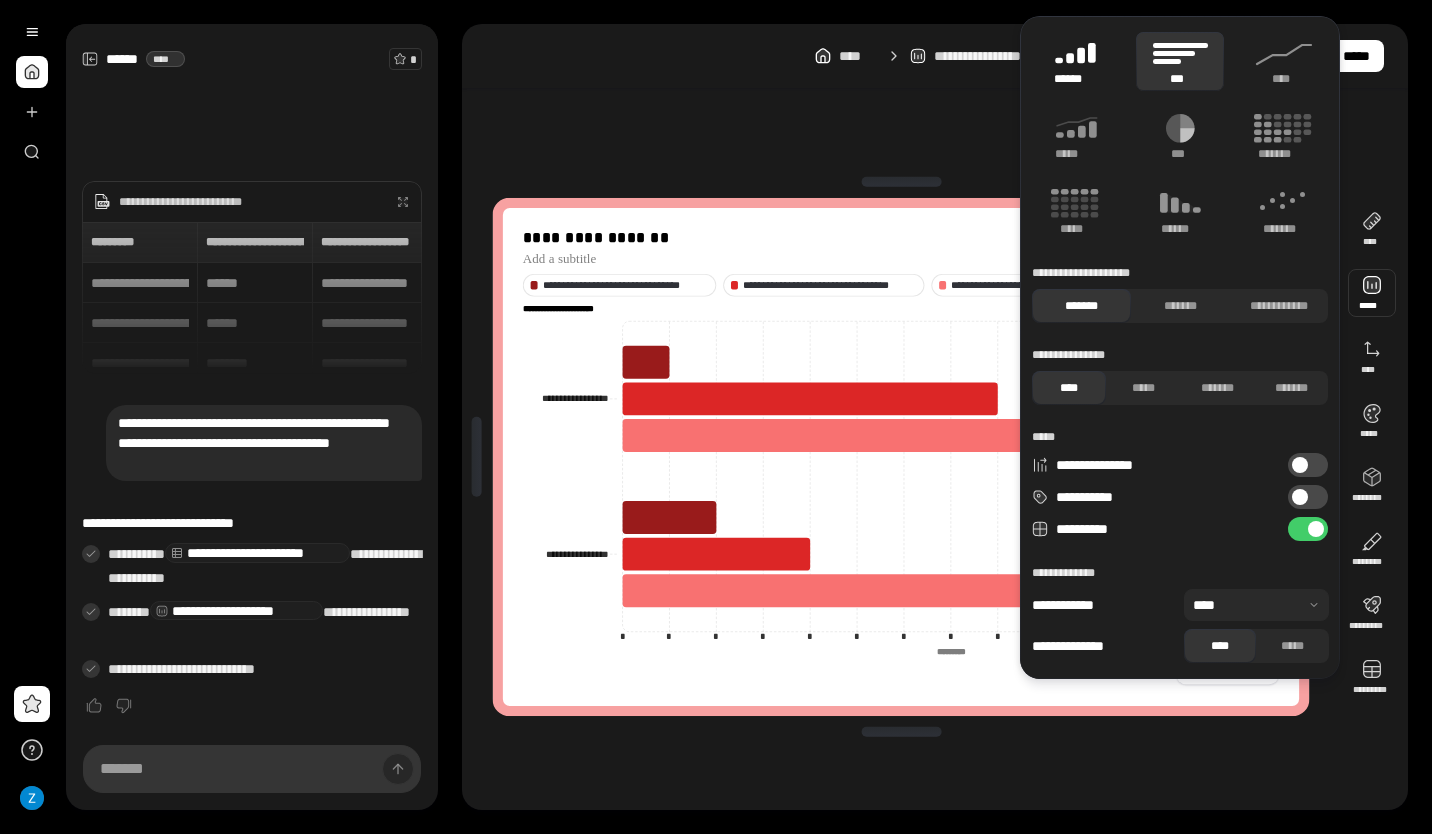 click 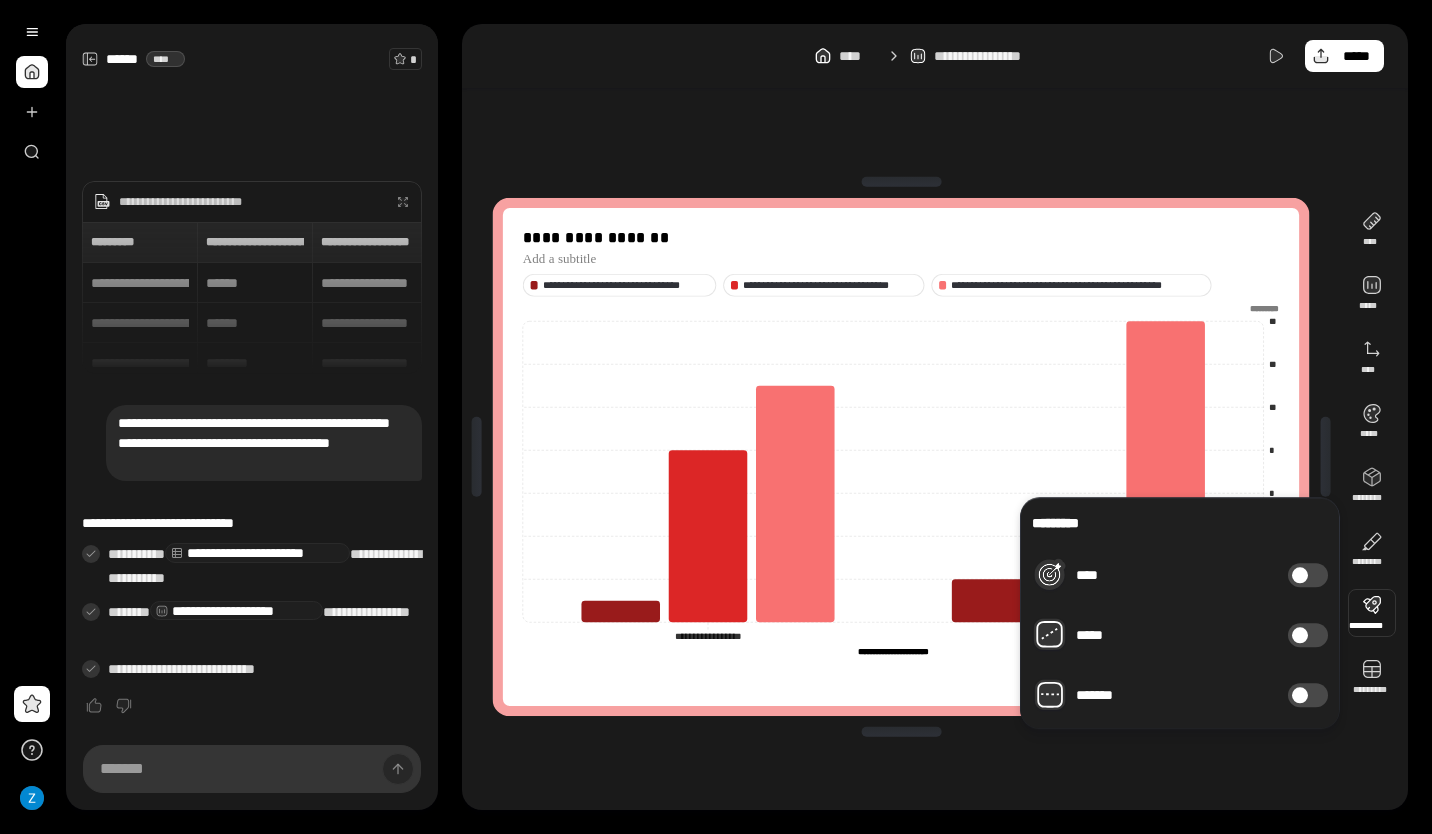 click on "*******" at bounding box center (1308, 695) 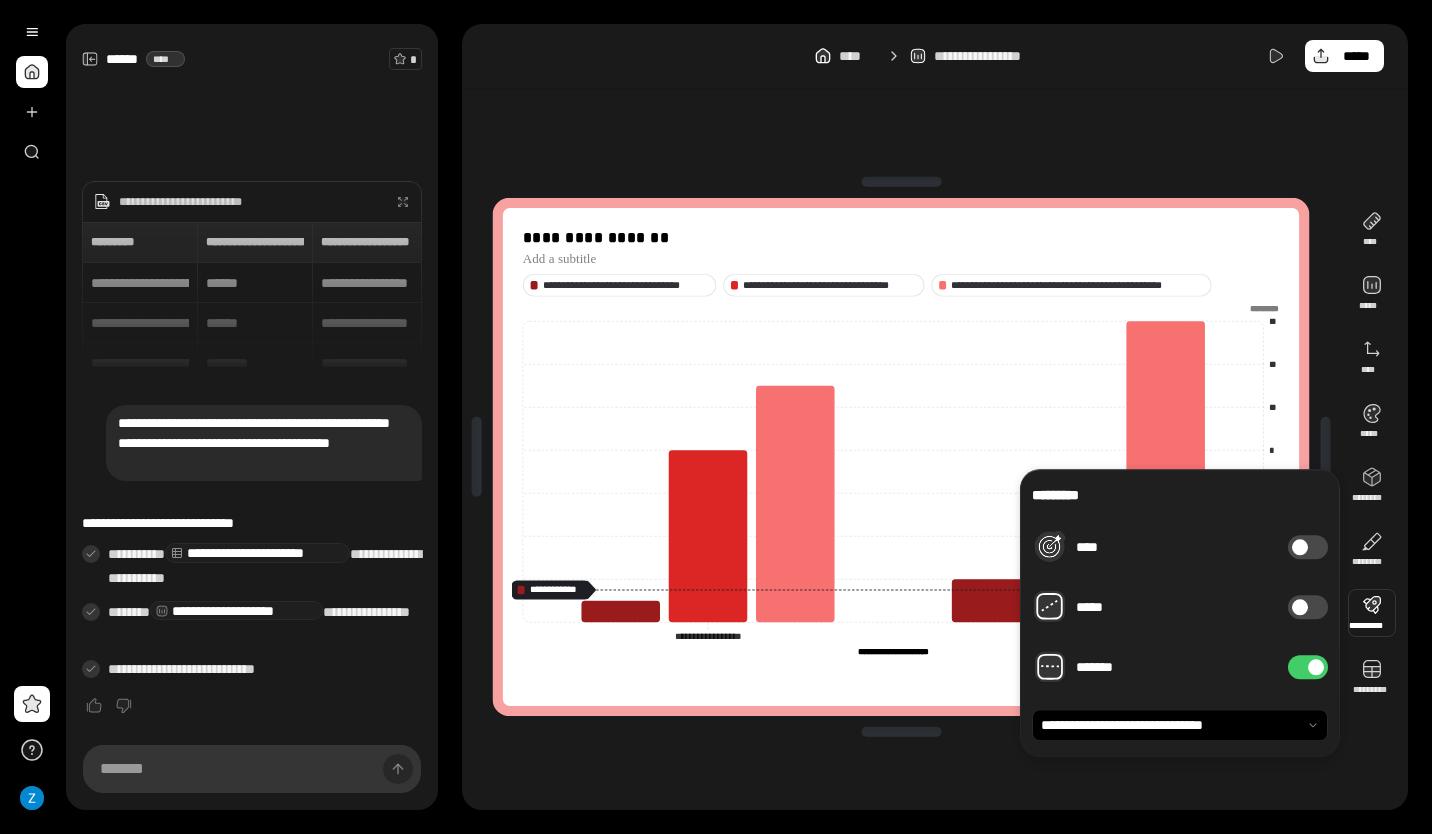 click on "*******" at bounding box center [1308, 667] 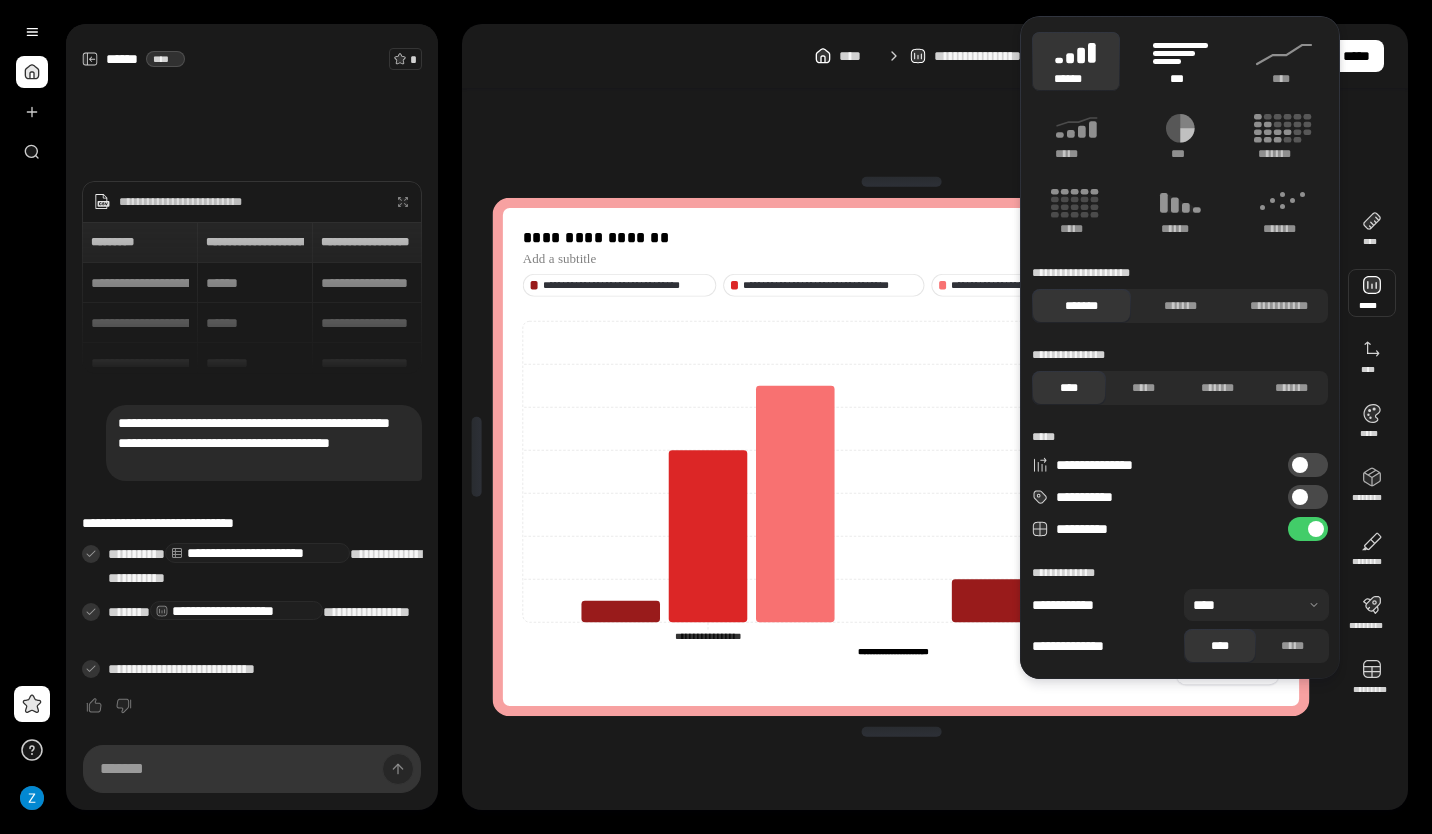 click on "***" at bounding box center (1180, 61) 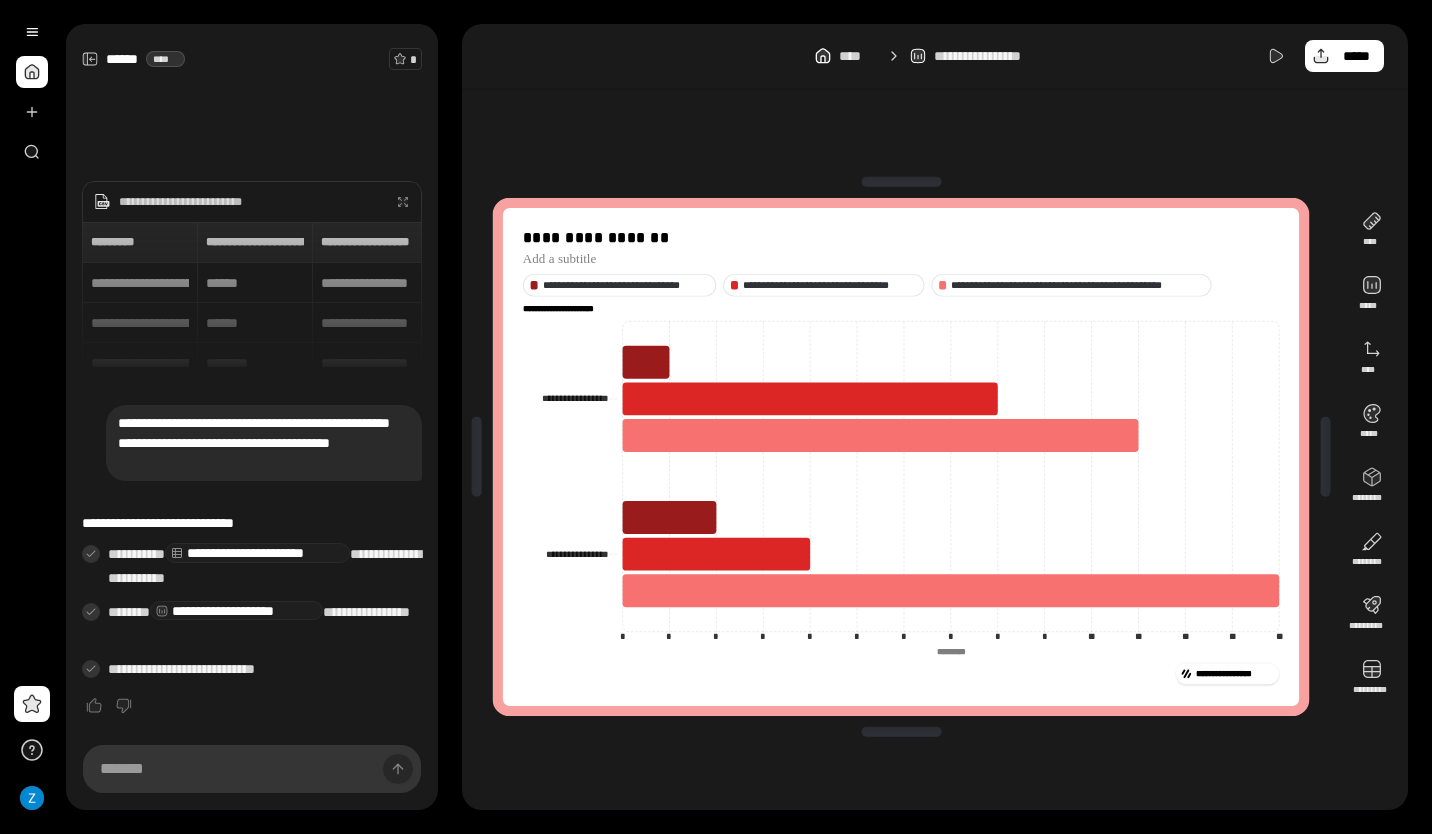 click on "**********" at bounding box center [901, 457] 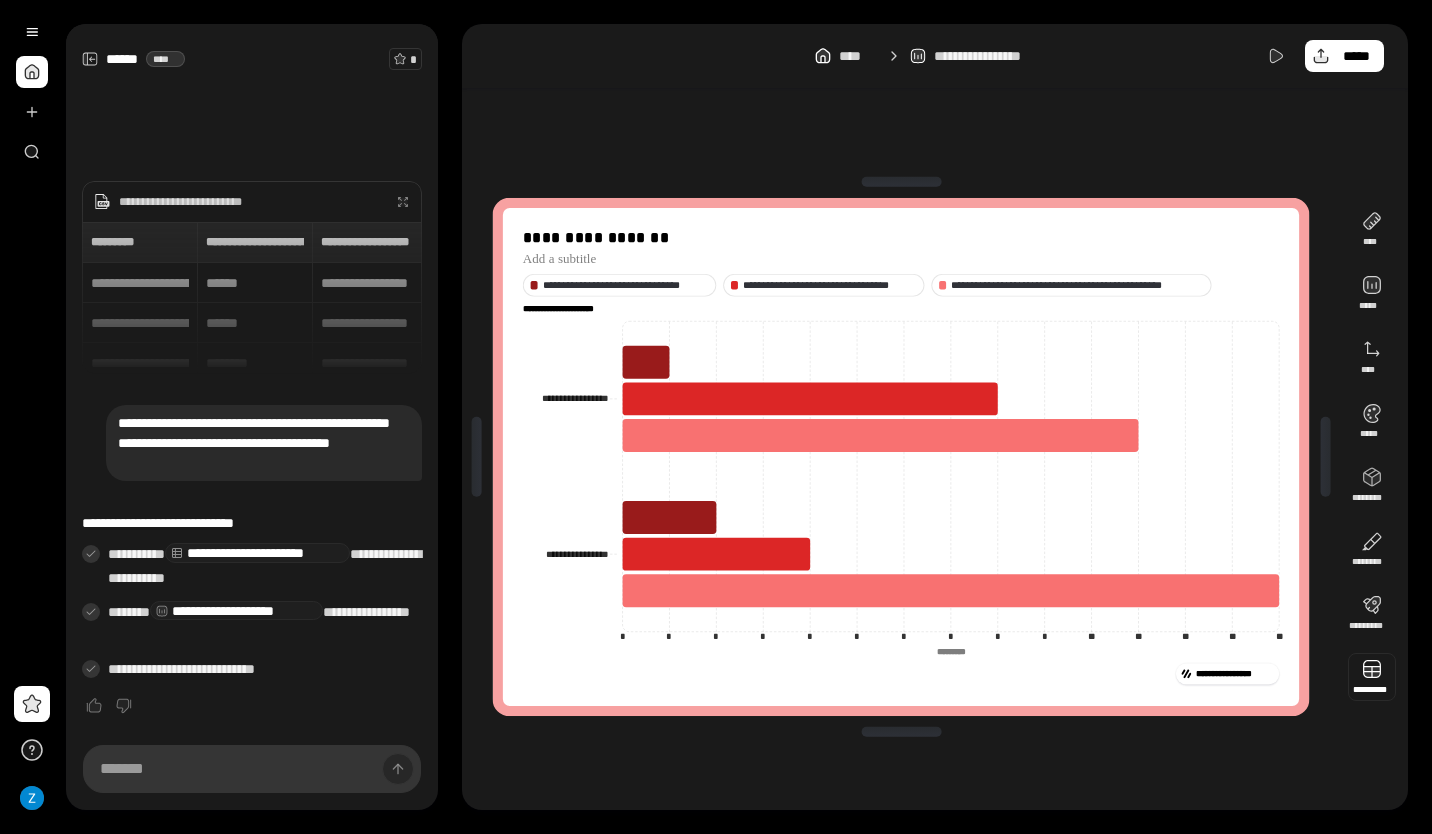 click at bounding box center (1372, 677) 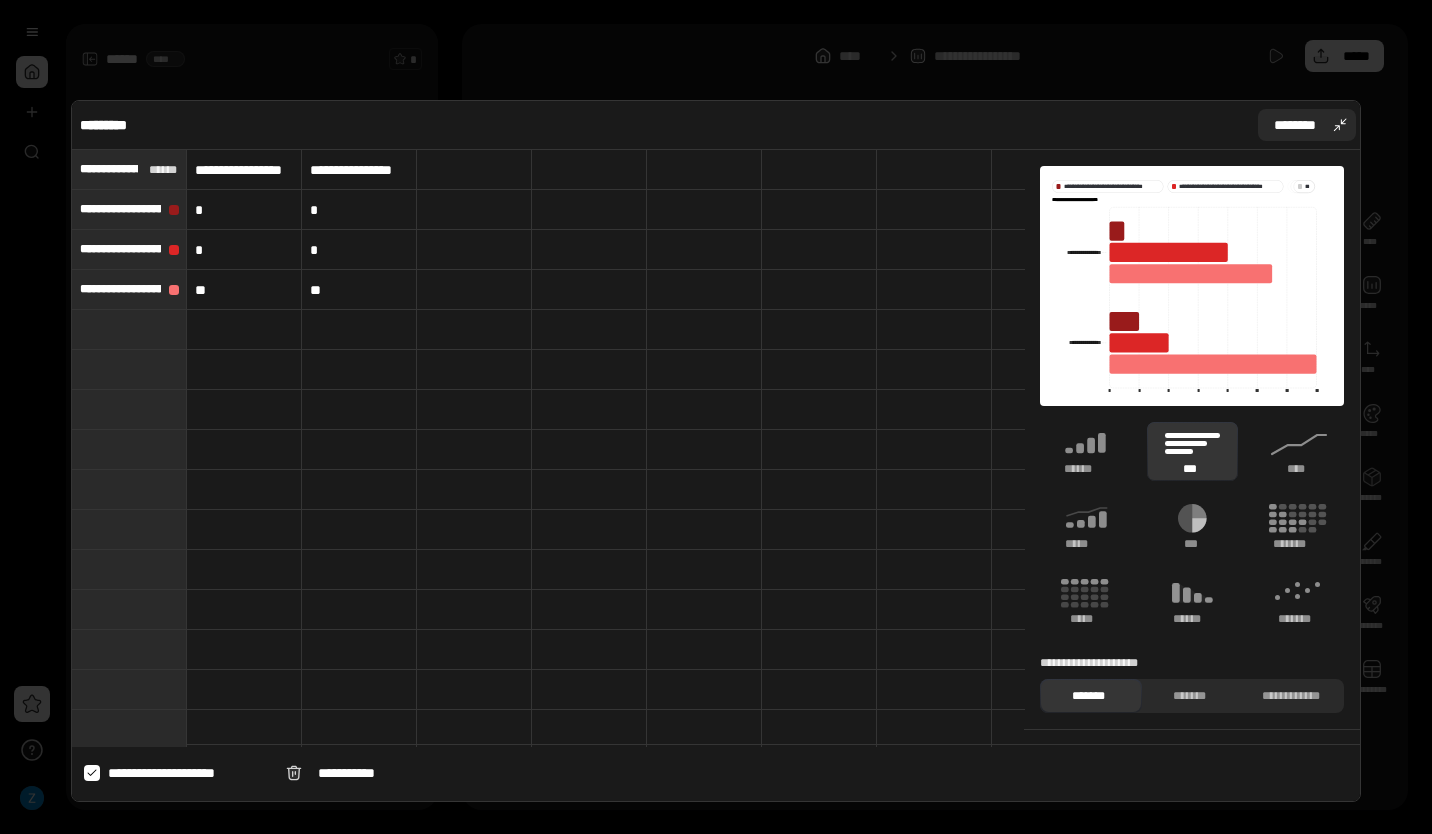 click on "********" at bounding box center [1307, 125] 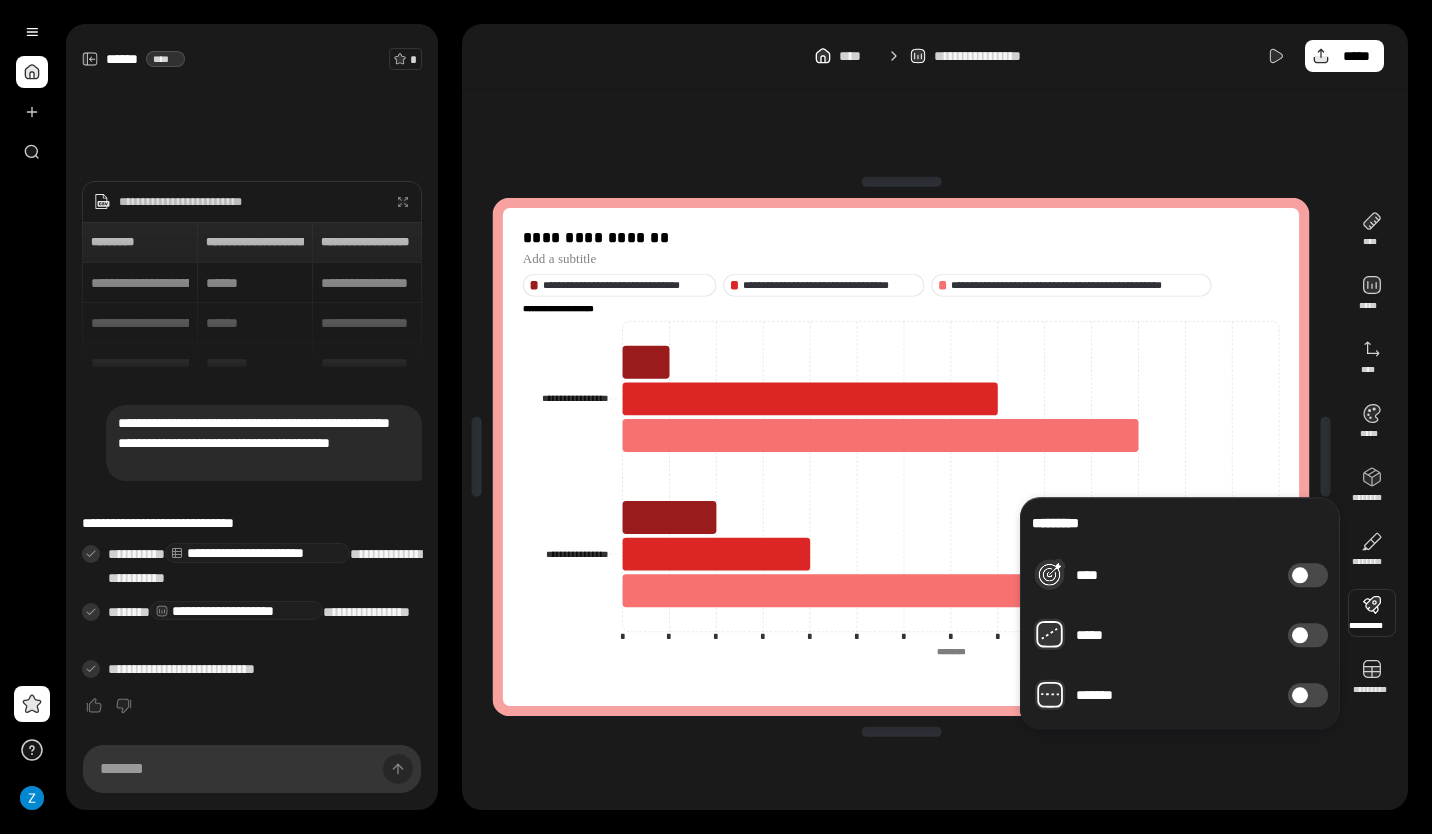 click on "*****" at bounding box center (1308, 635) 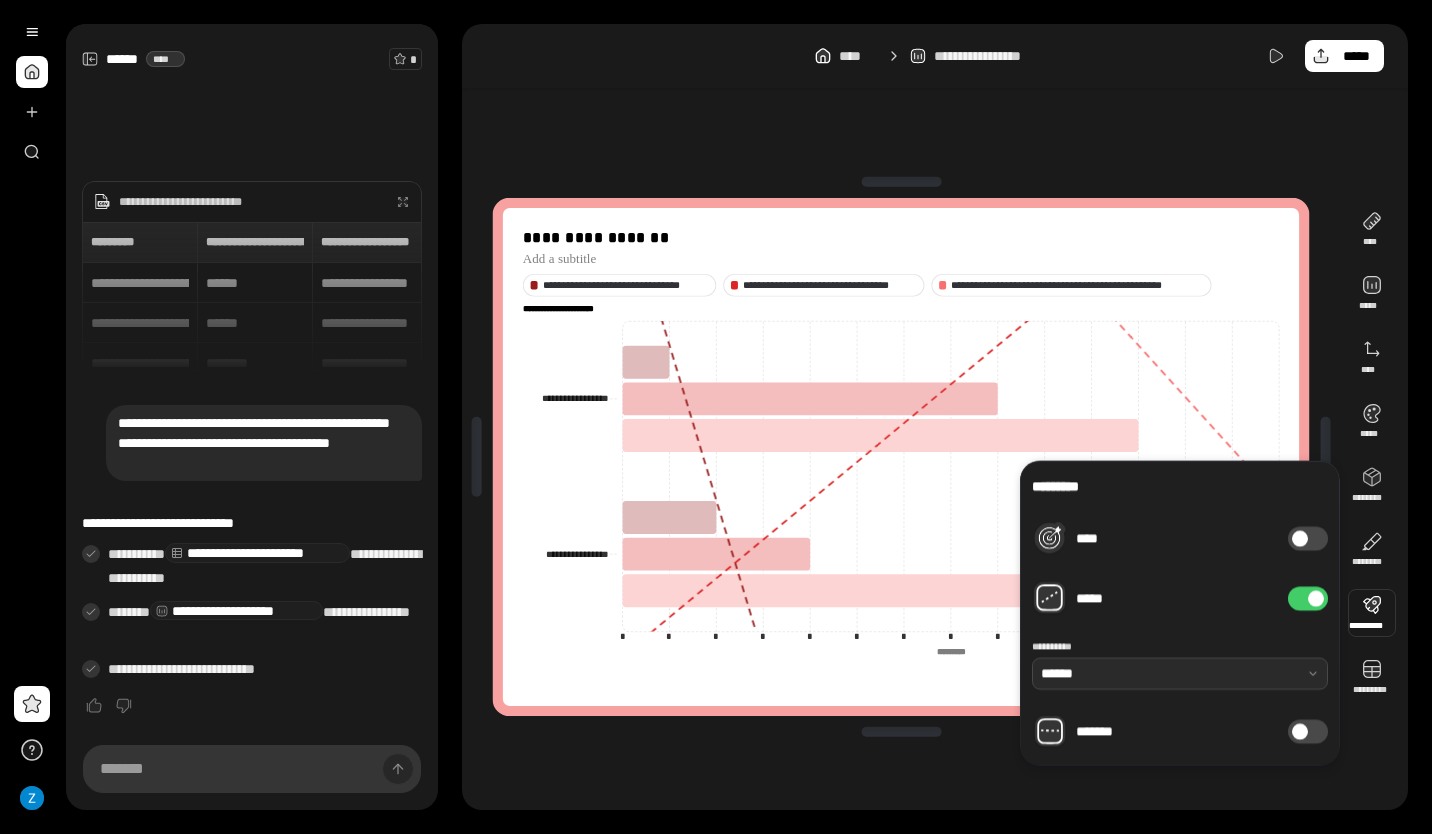 click at bounding box center [1180, 674] 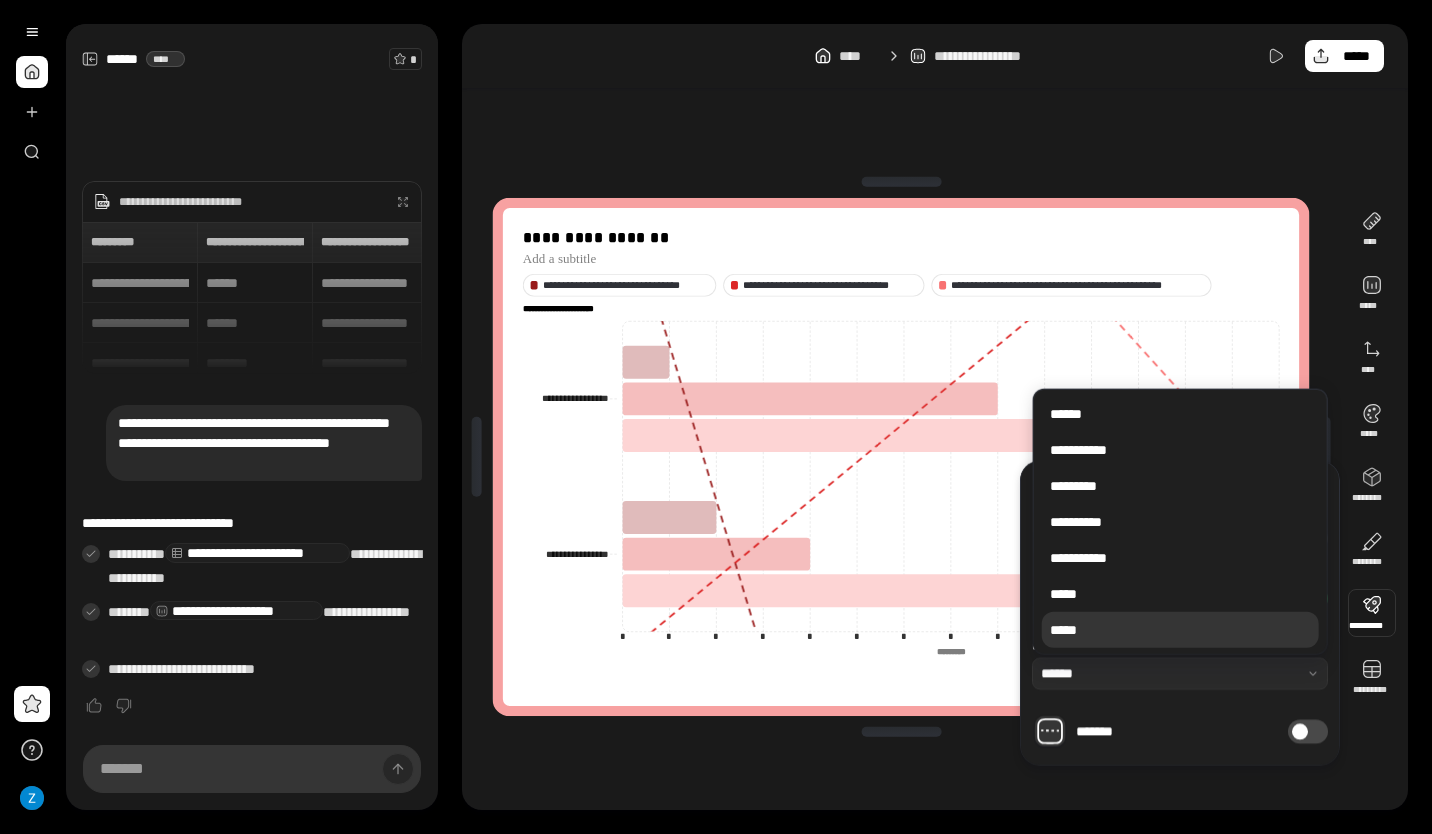click on "*****" at bounding box center [1180, 630] 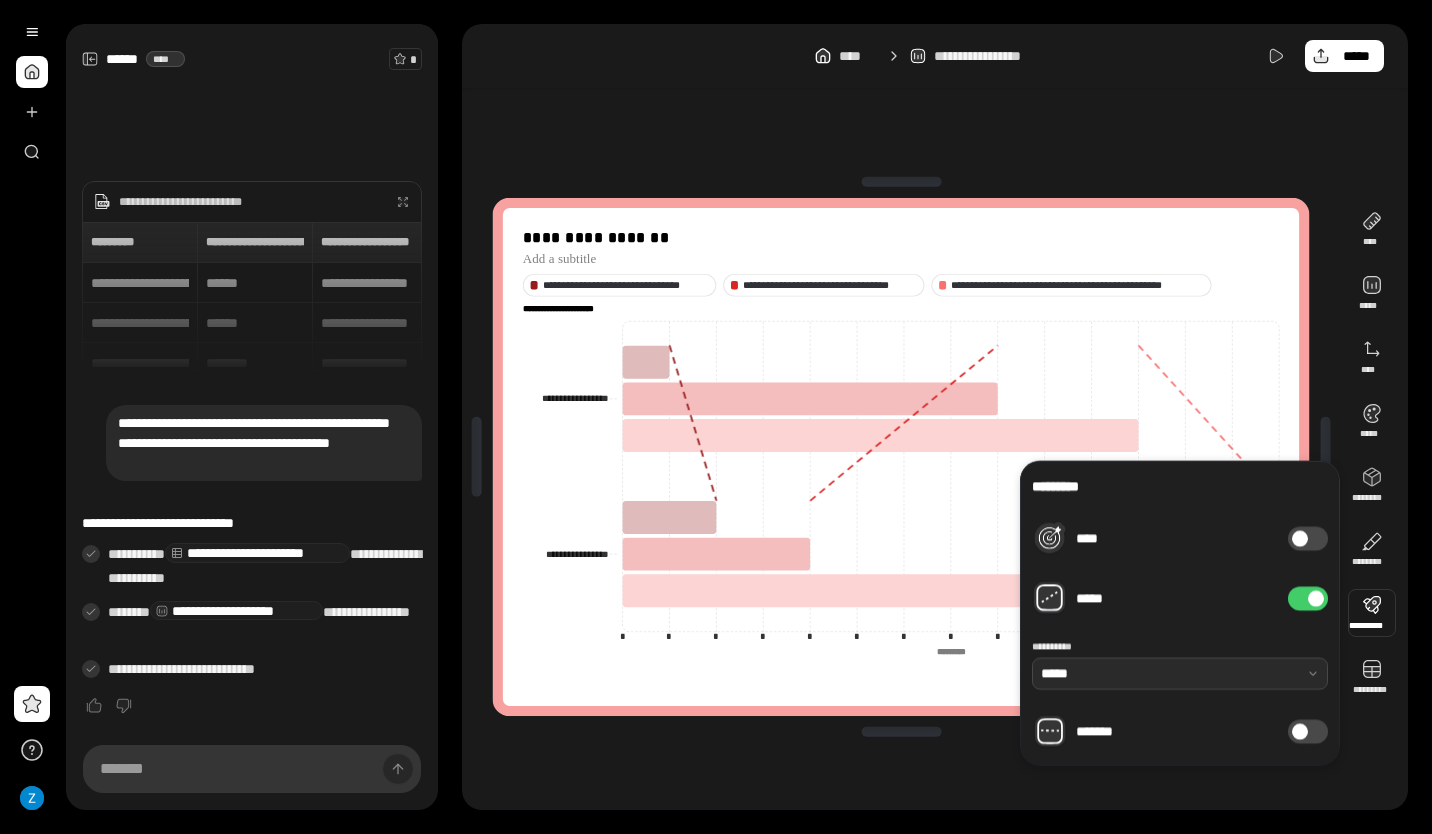 click at bounding box center (1180, 674) 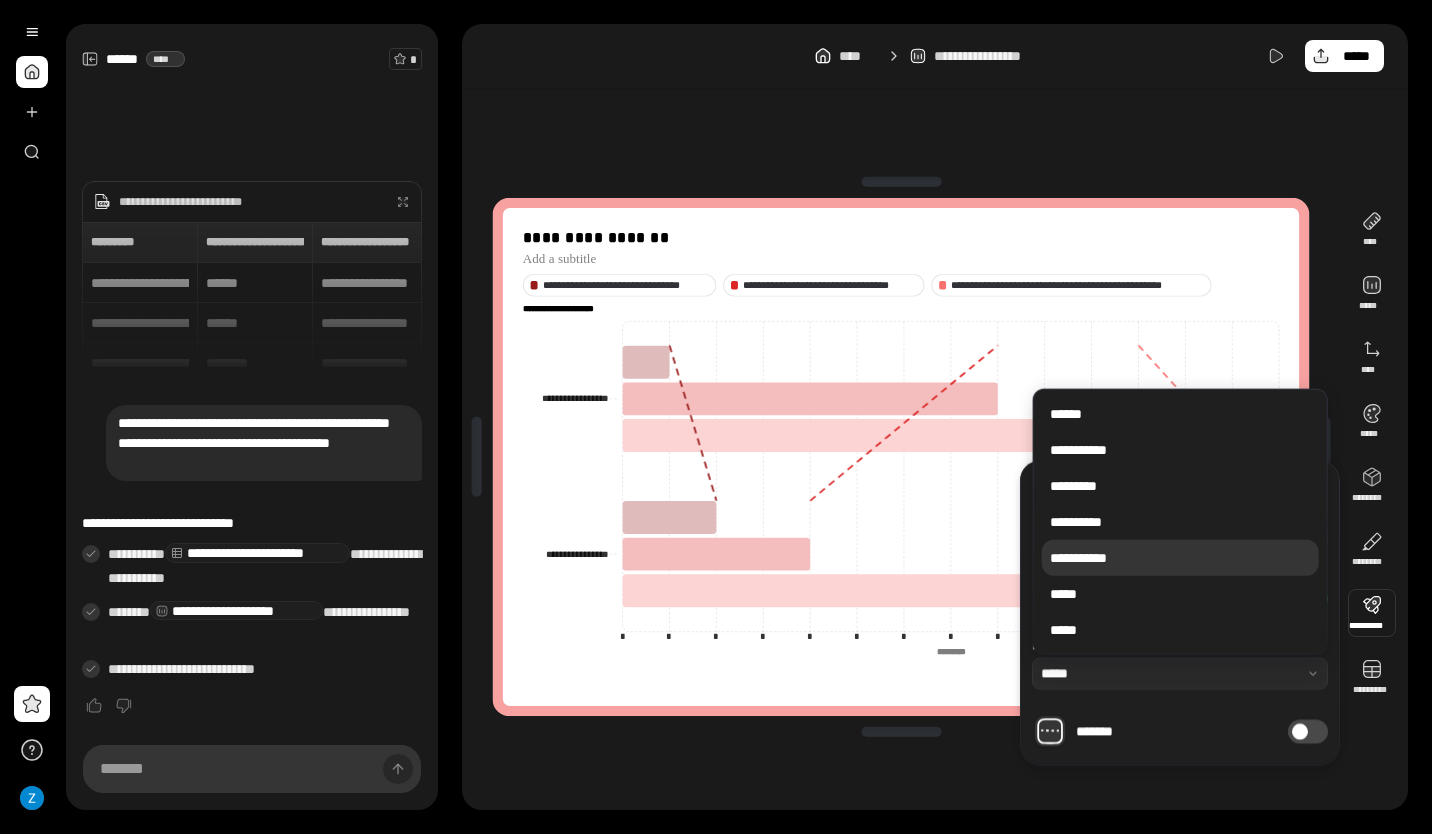 click on "**********" at bounding box center (1180, 558) 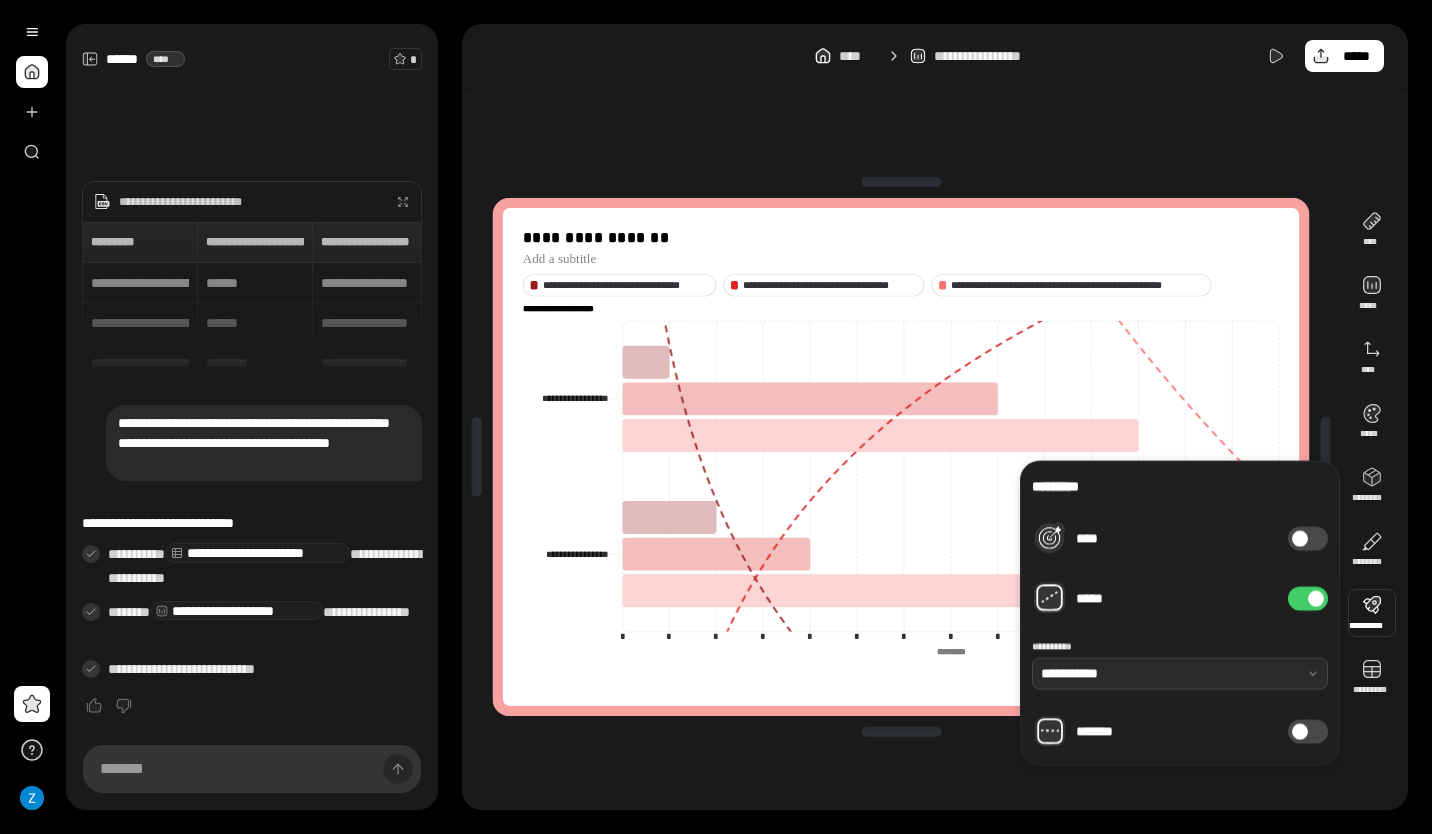 click at bounding box center [1180, 674] 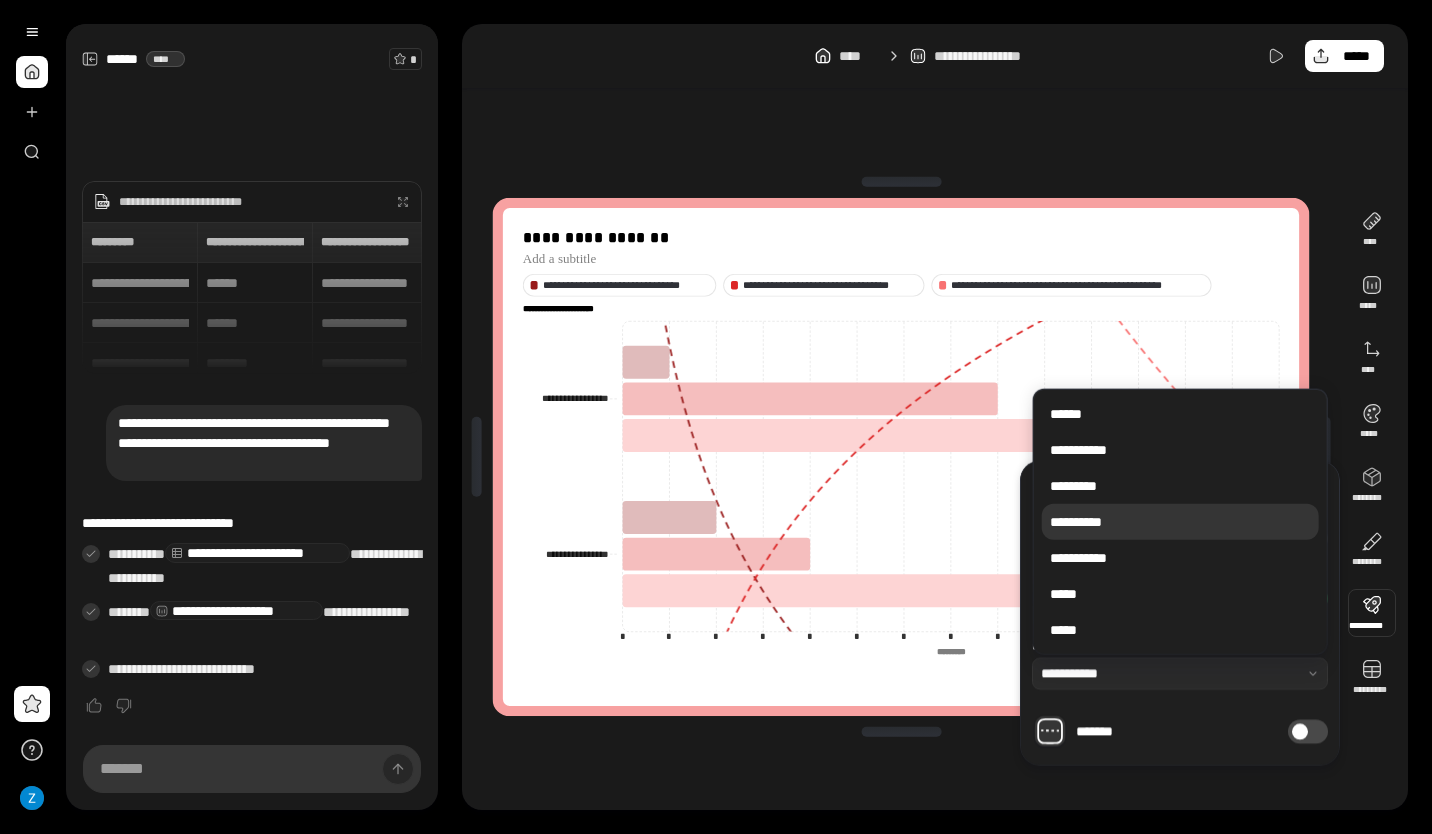 click on "**********" at bounding box center (1180, 522) 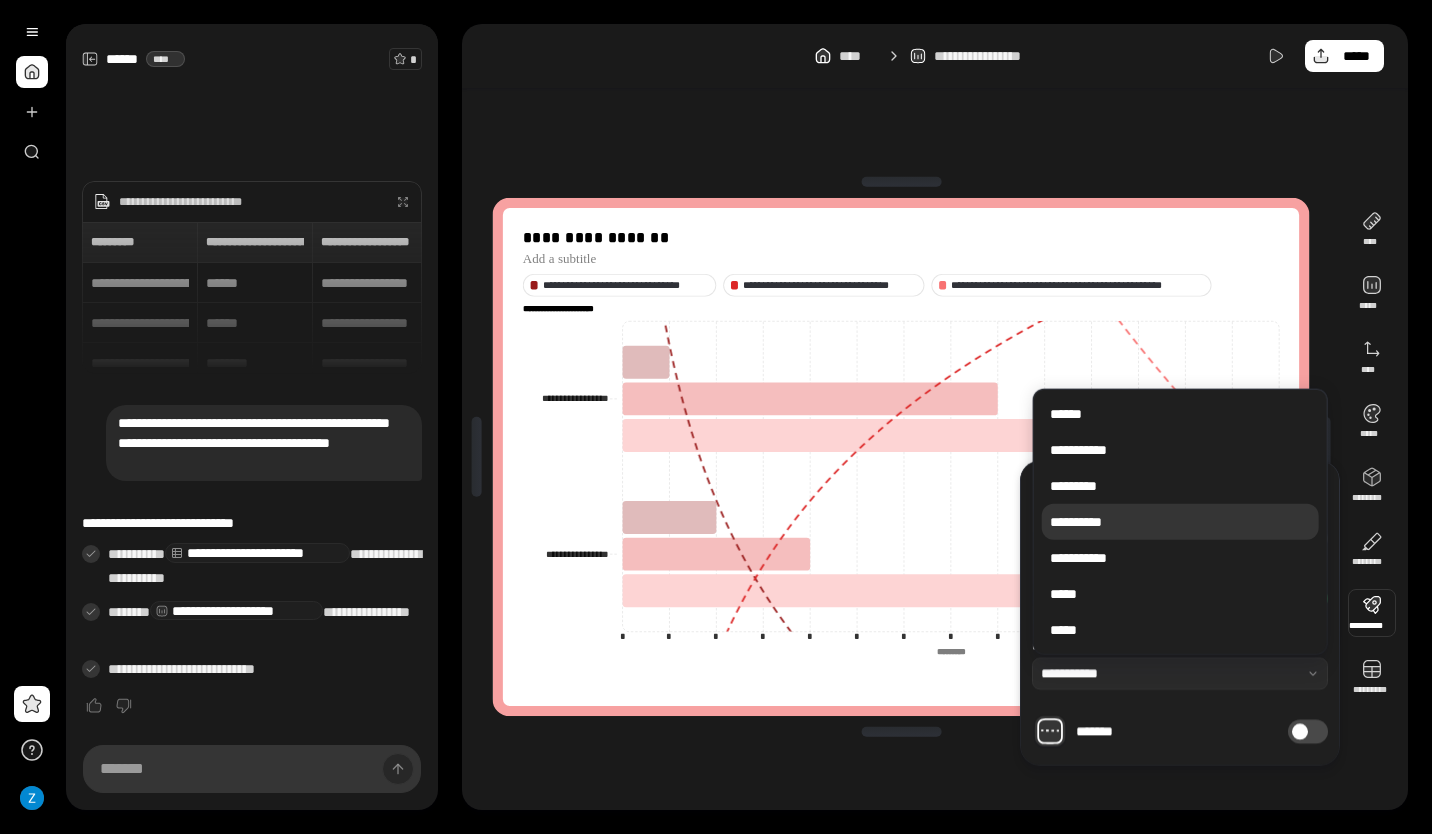 click at bounding box center [1180, 674] 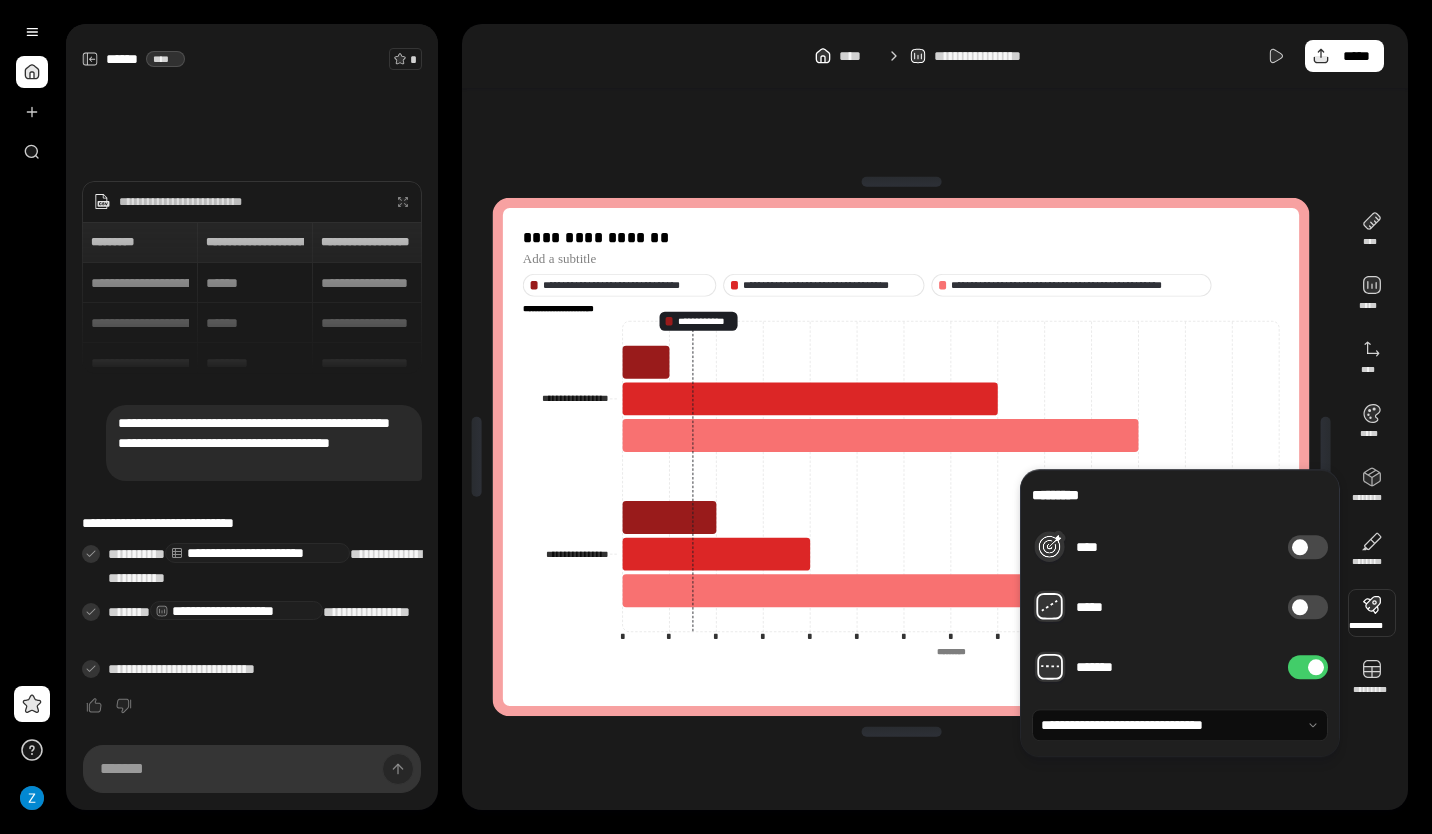 click at bounding box center (1180, 725) 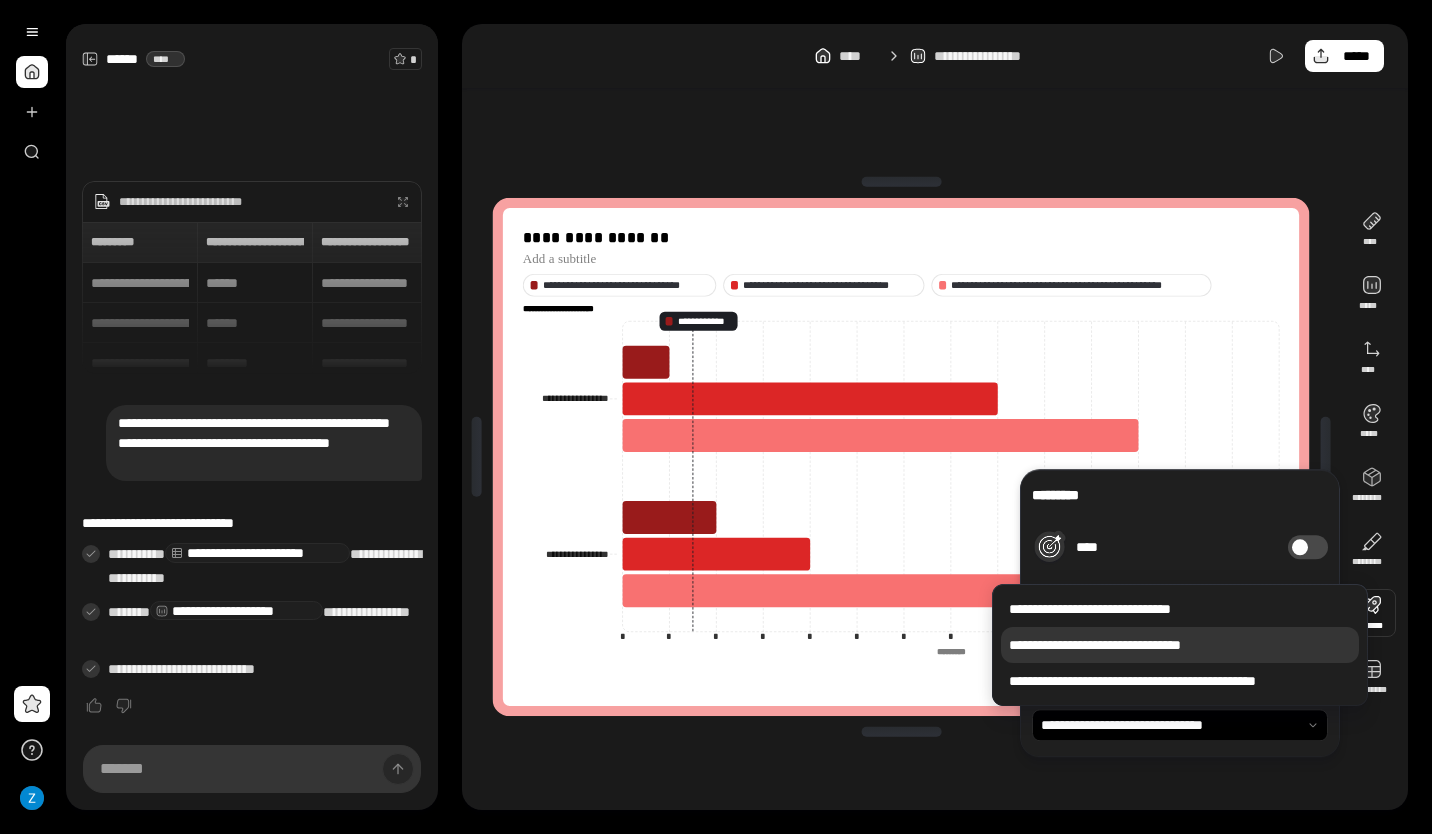 click on "**********" at bounding box center [1180, 645] 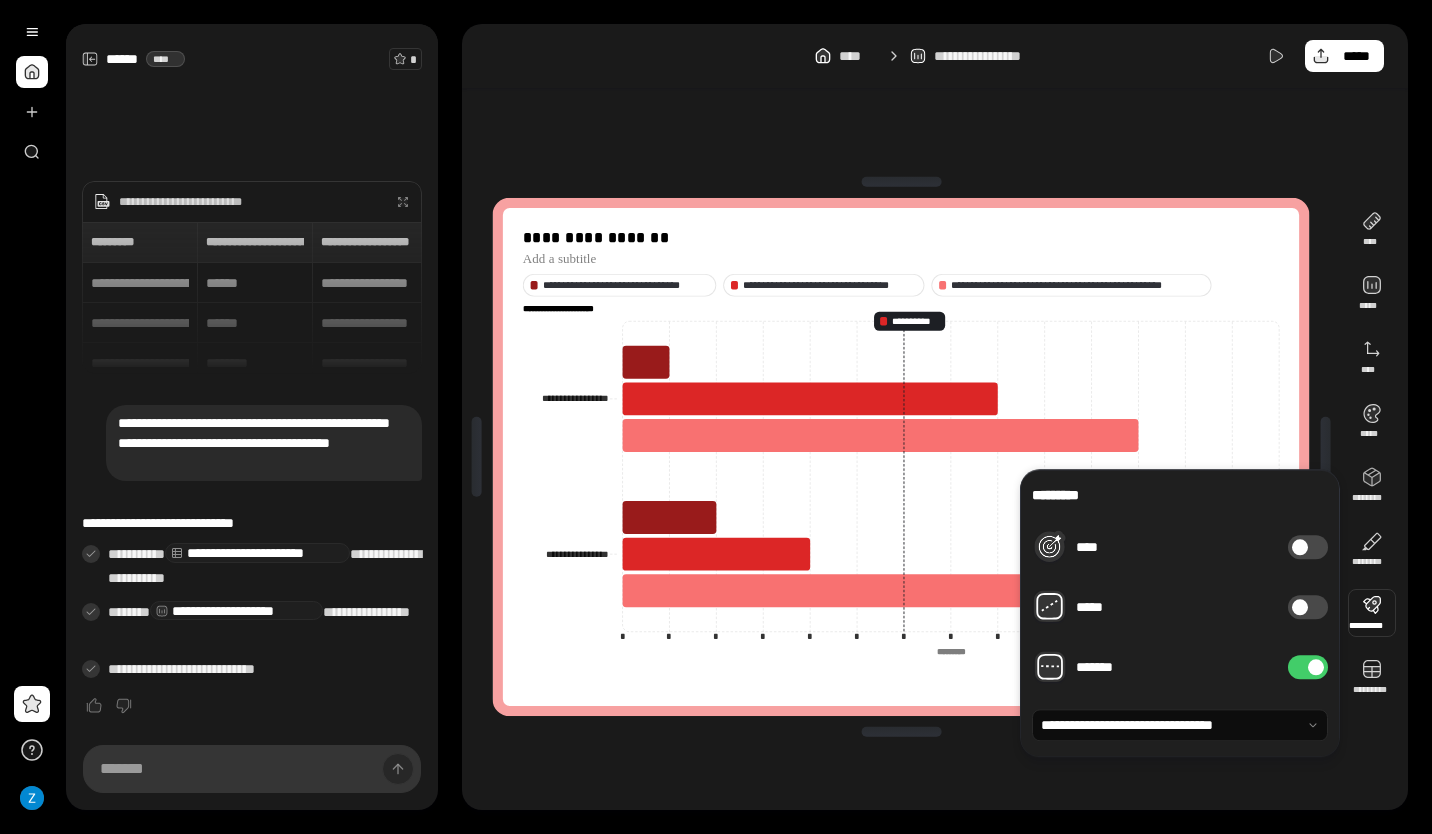 click at bounding box center [1180, 725] 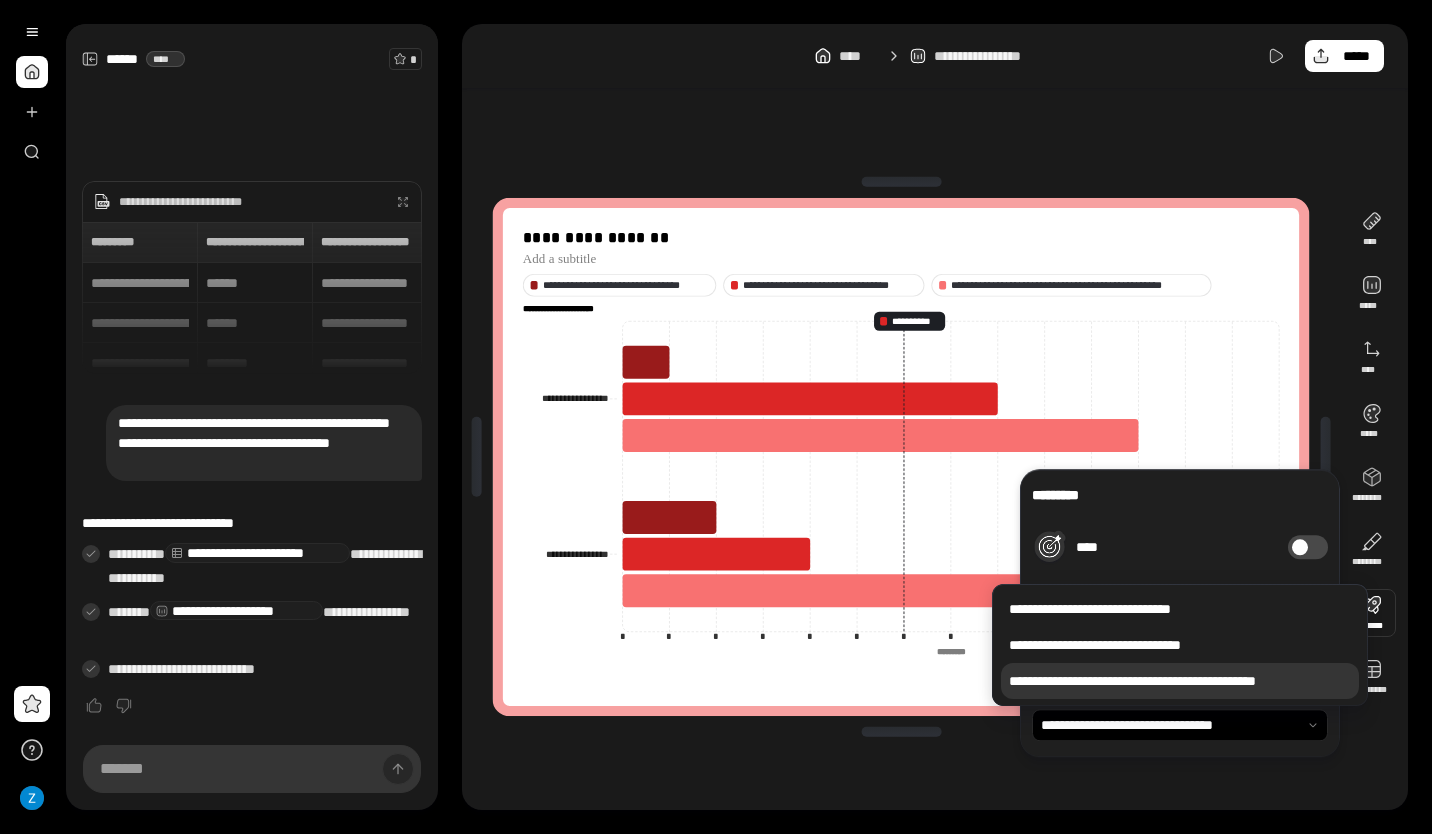 click on "**********" at bounding box center [1180, 681] 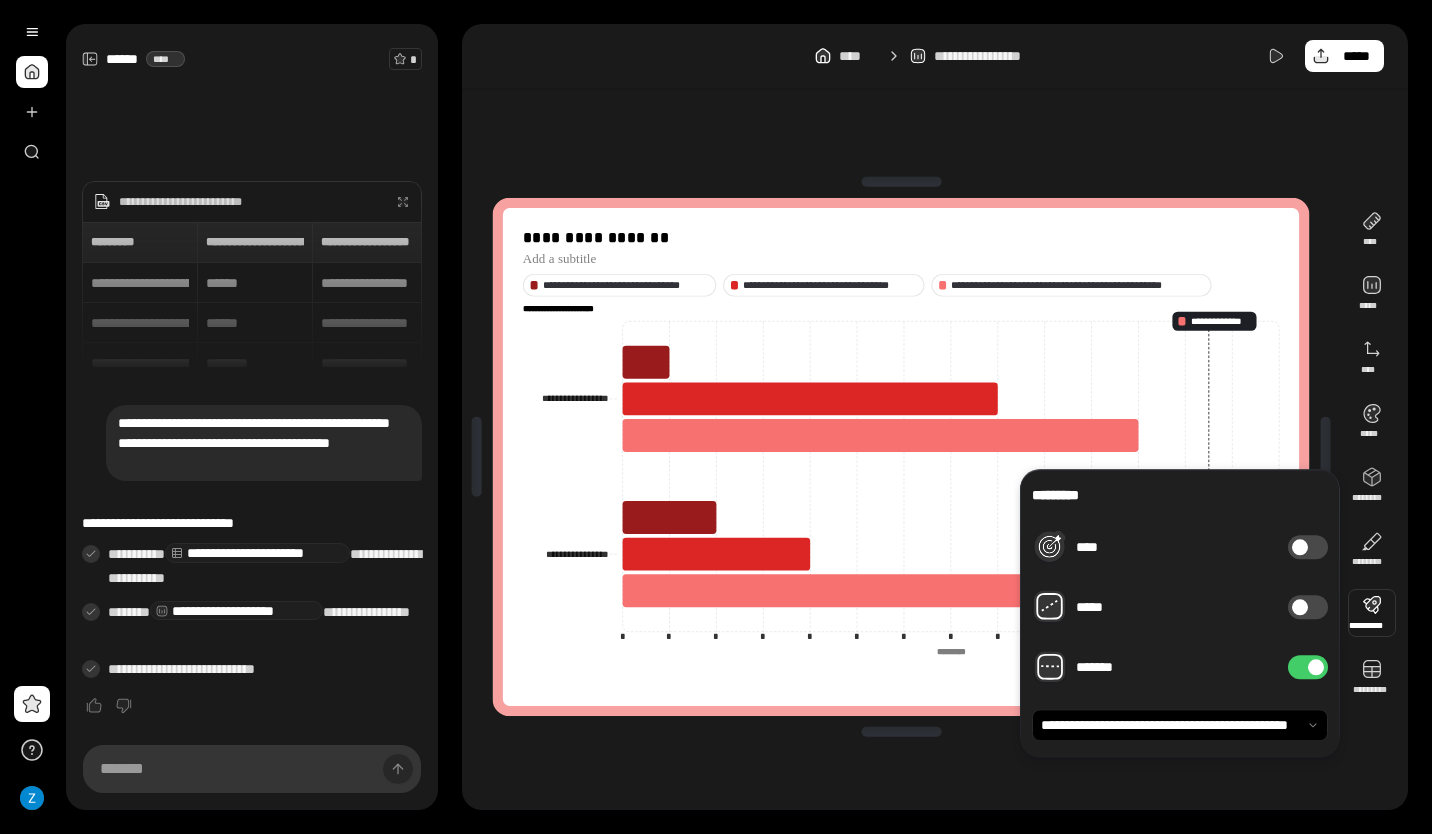 click on "*******" at bounding box center (1308, 667) 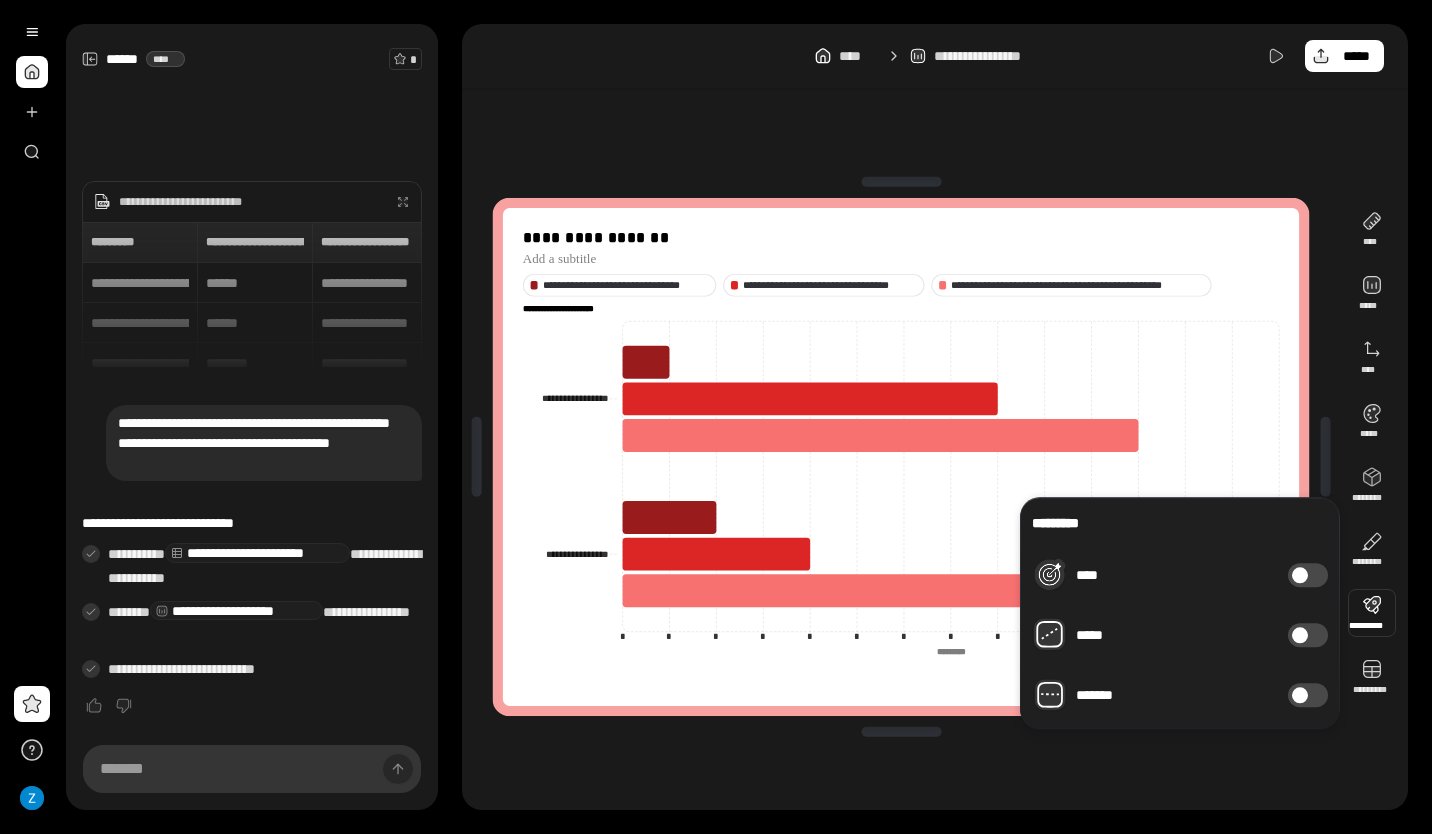 click at bounding box center (1300, 635) 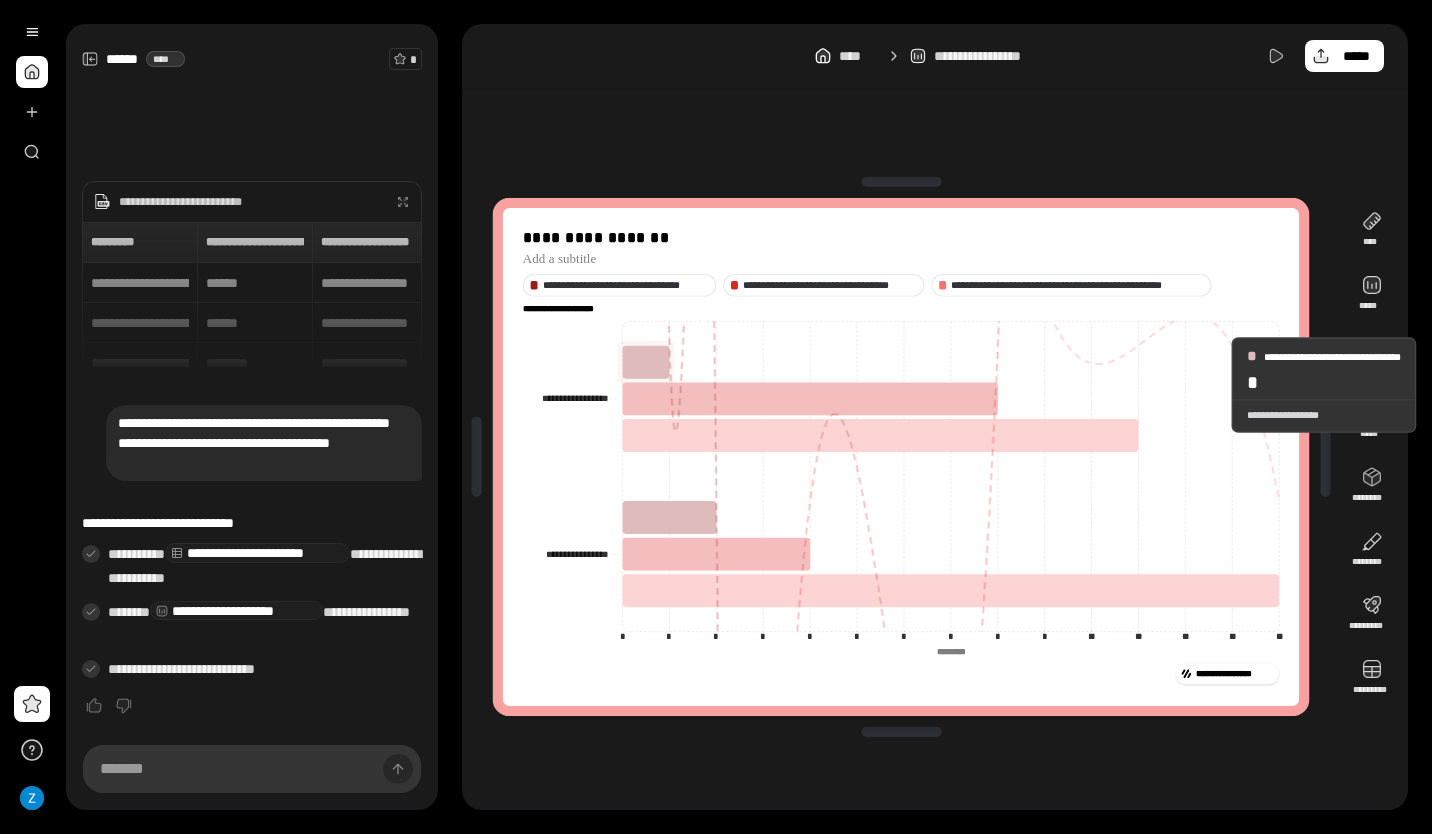 click on "**********" at bounding box center (935, 457) 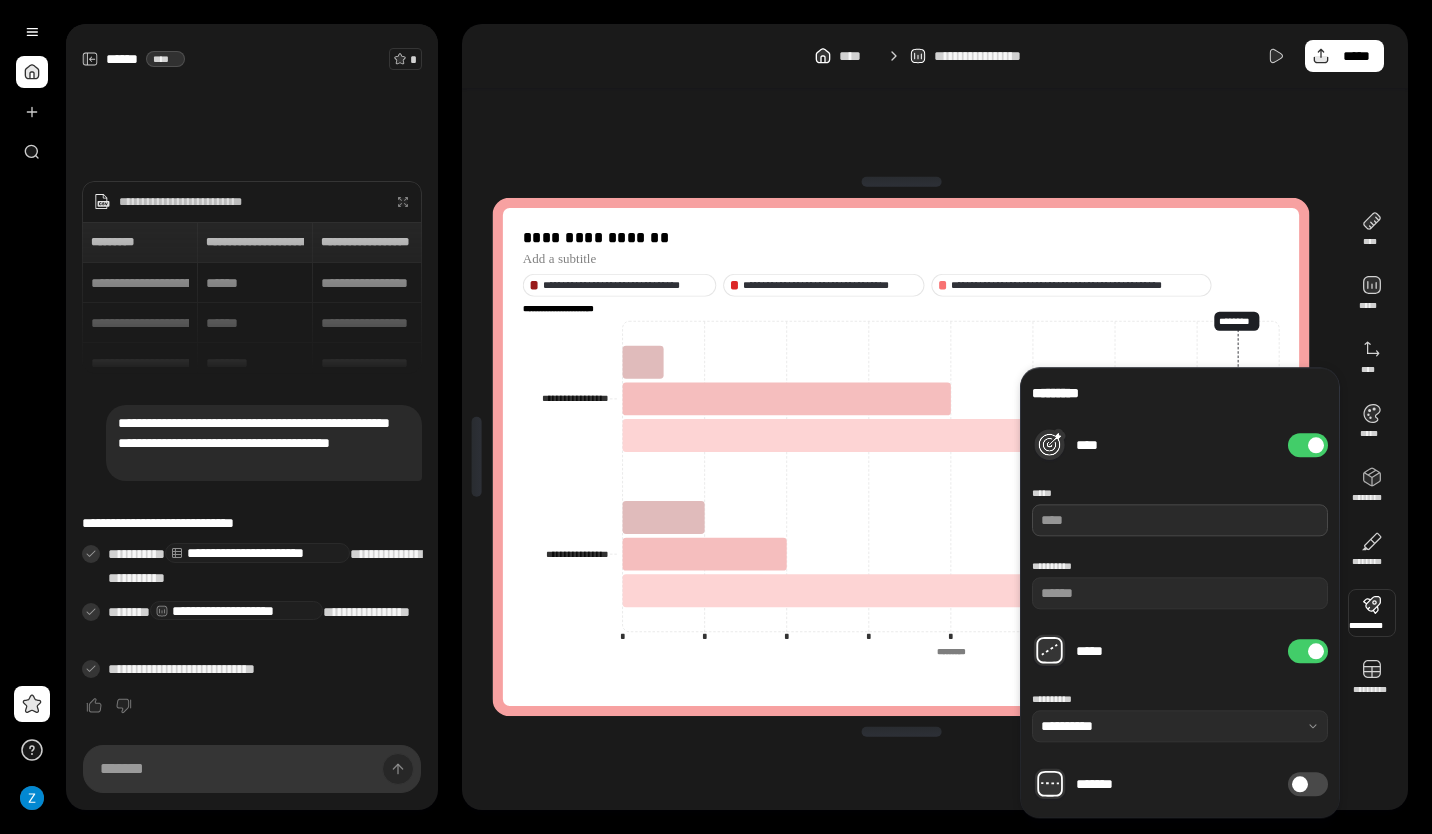 click at bounding box center [1180, 520] 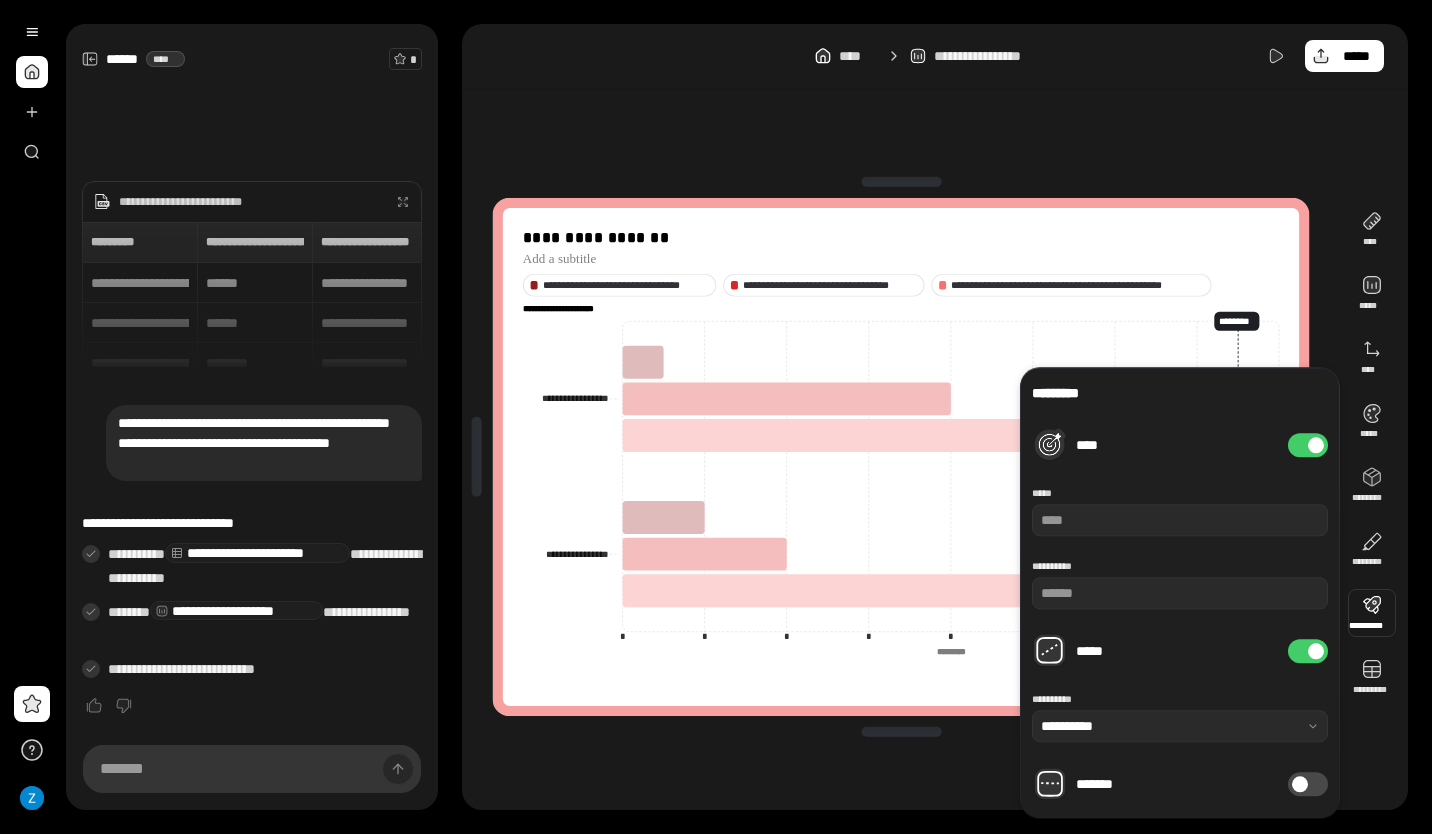 click at bounding box center (1316, 651) 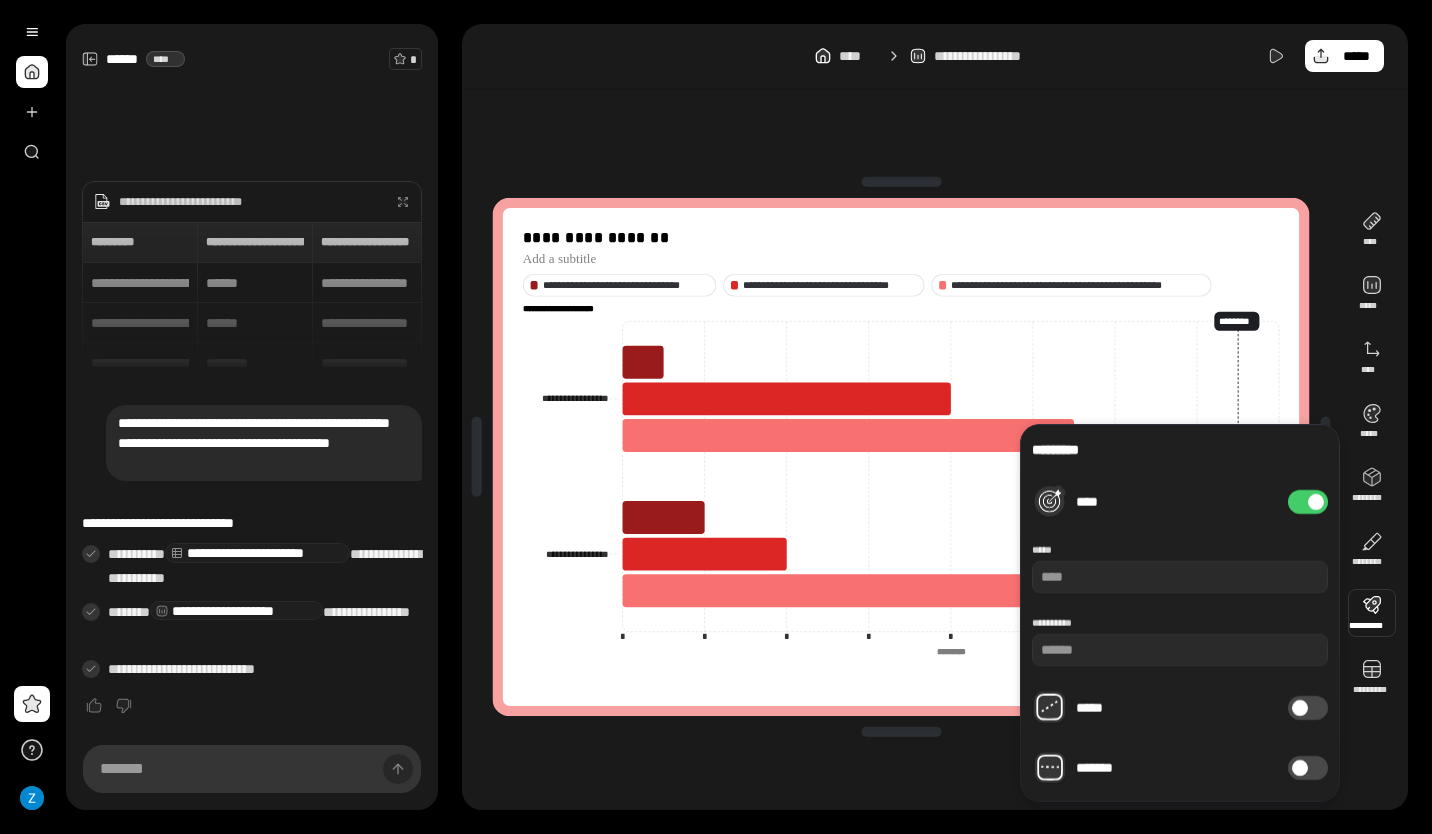 click on "****" at bounding box center (1308, 502) 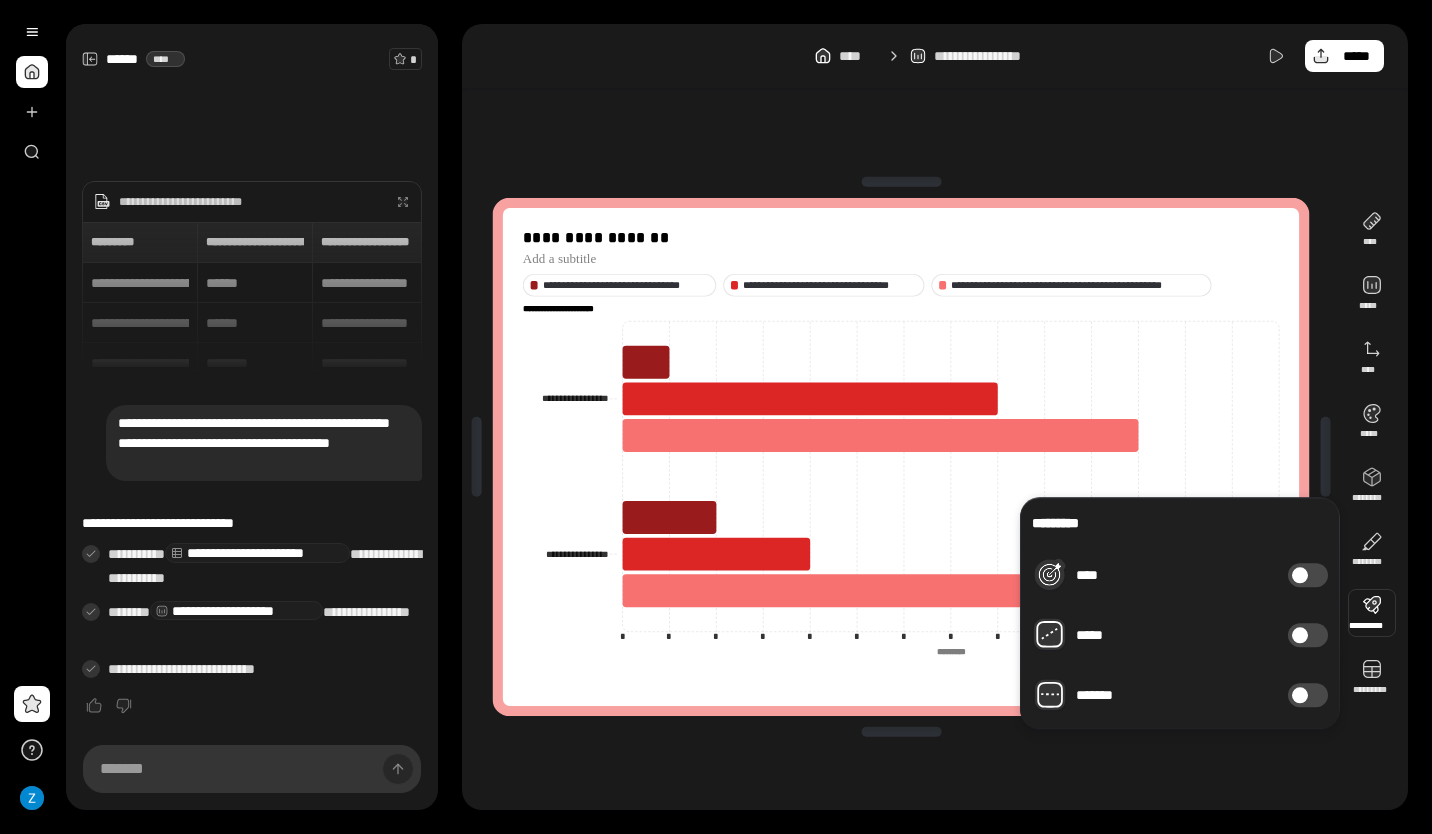 click on "**********" at bounding box center [901, 457] 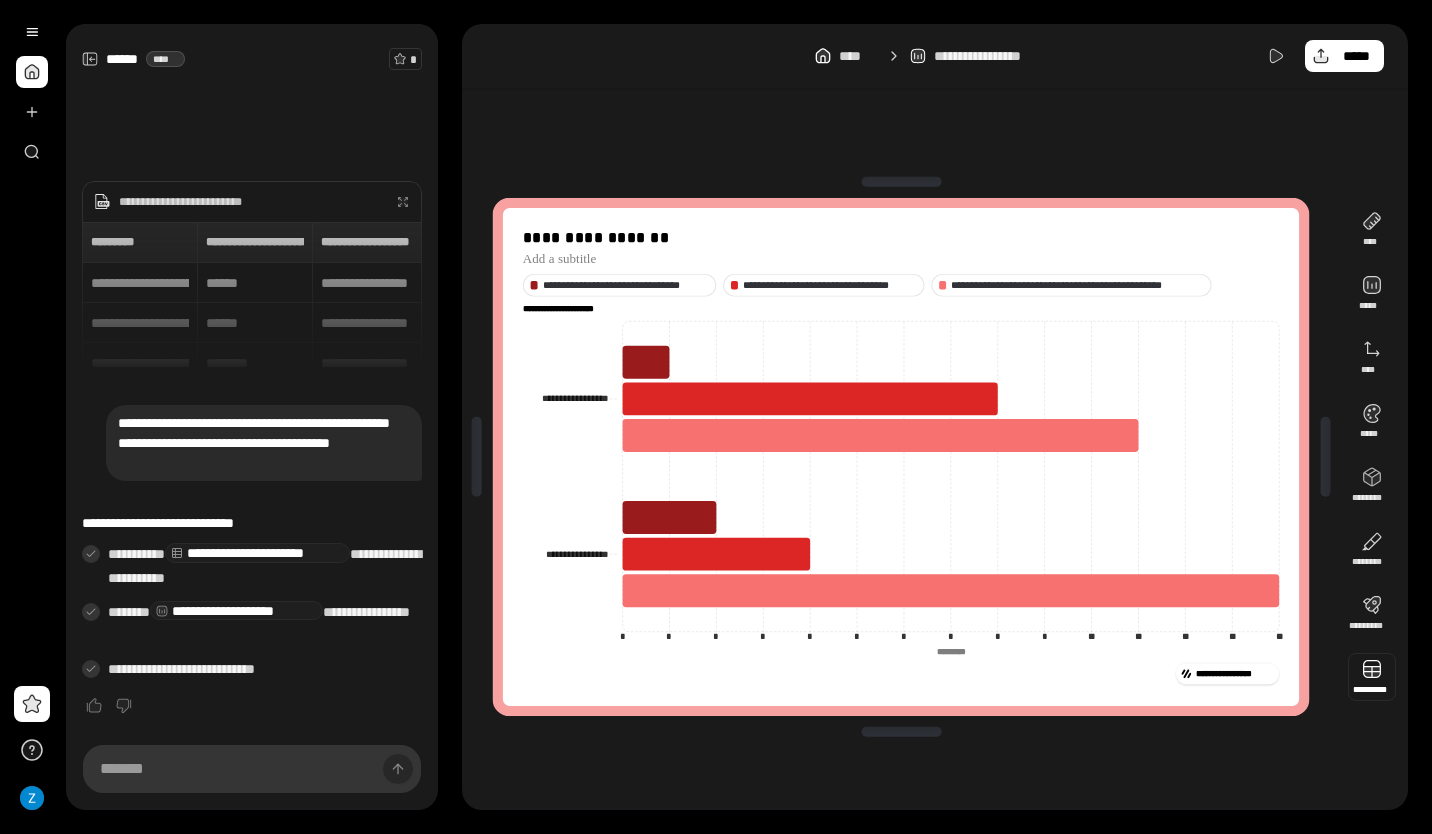 click at bounding box center (1372, 677) 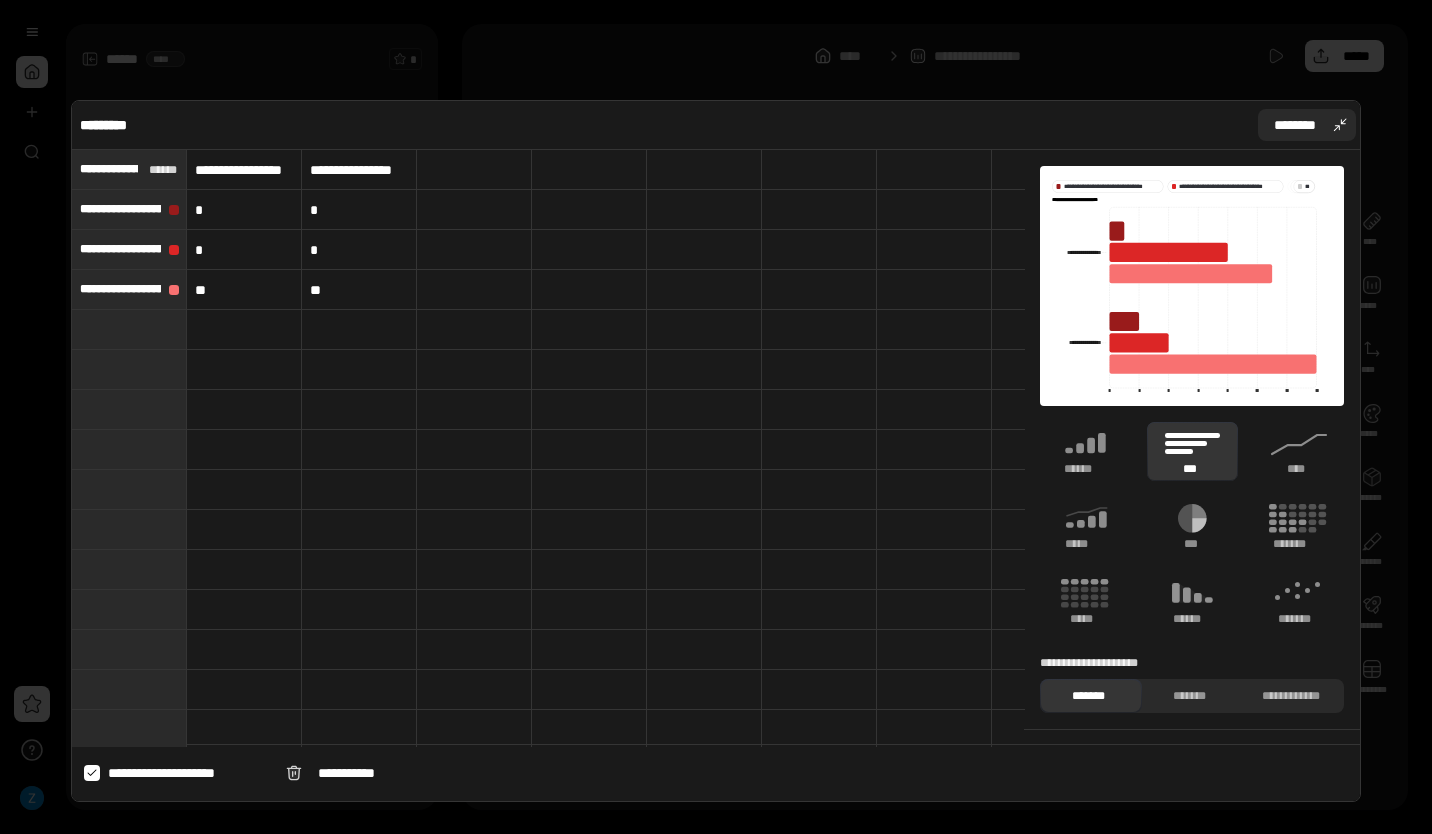 click on "********" at bounding box center [1307, 125] 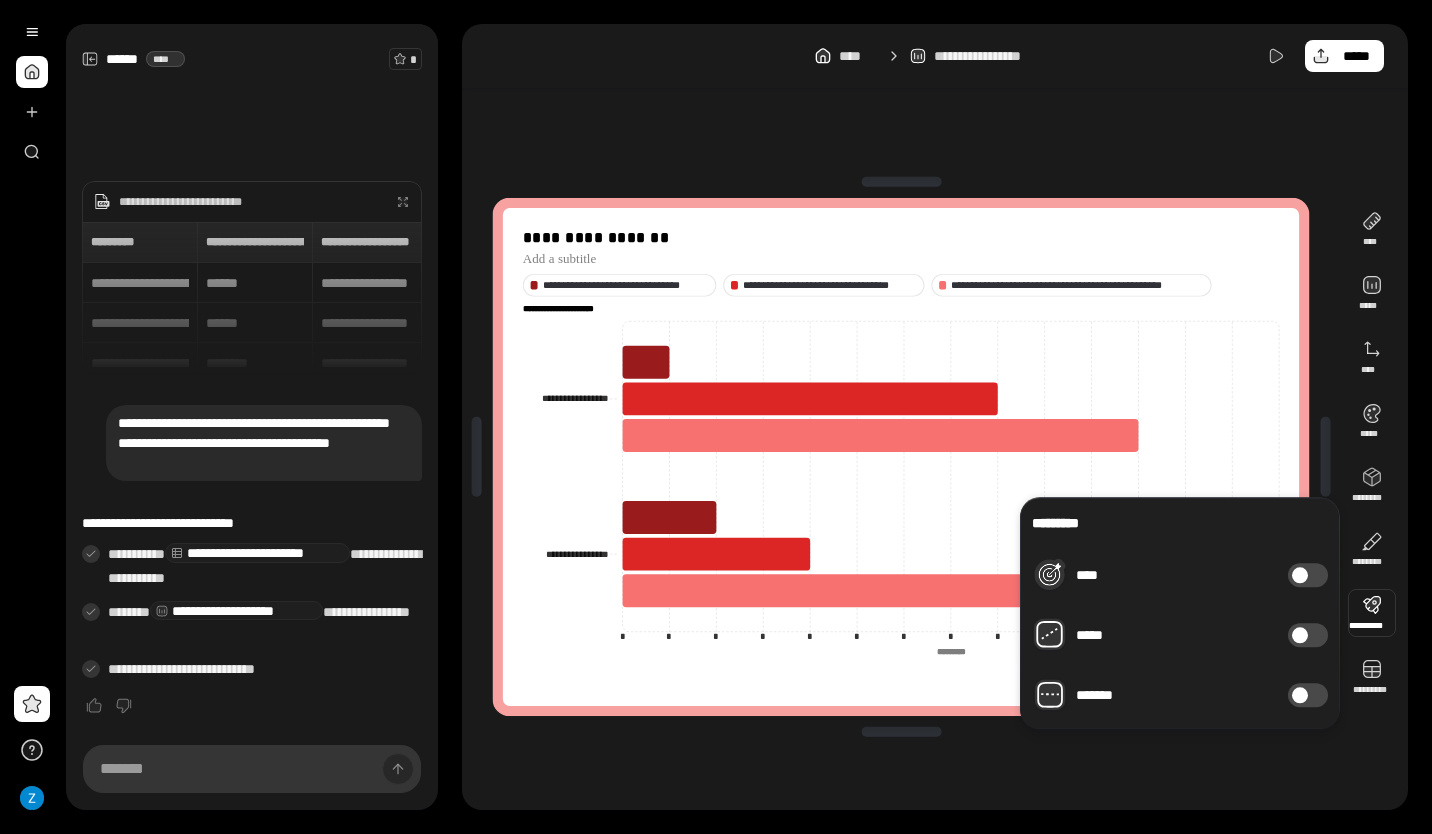 click on "*******" at bounding box center (1308, 695) 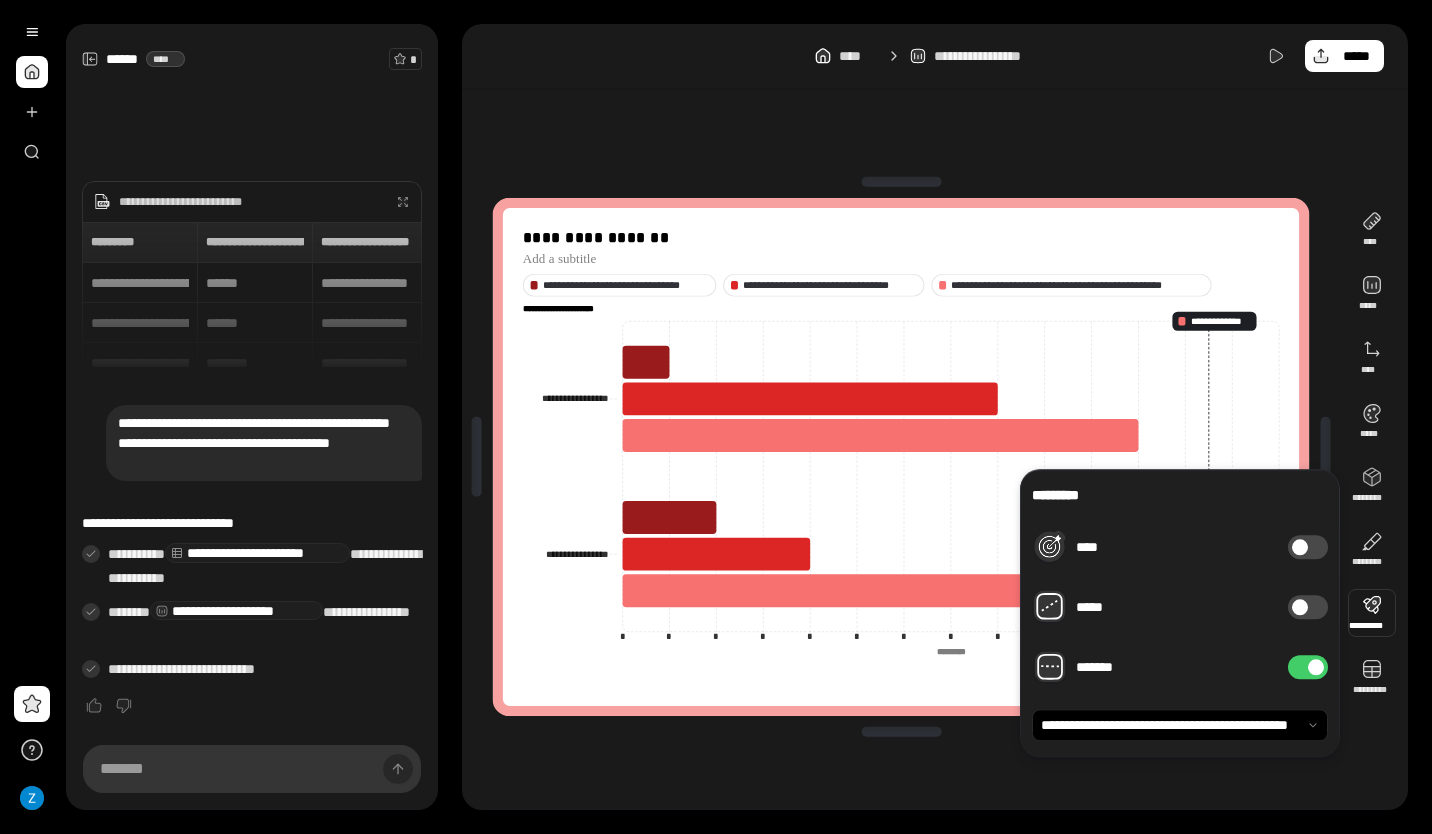click at bounding box center (1316, 667) 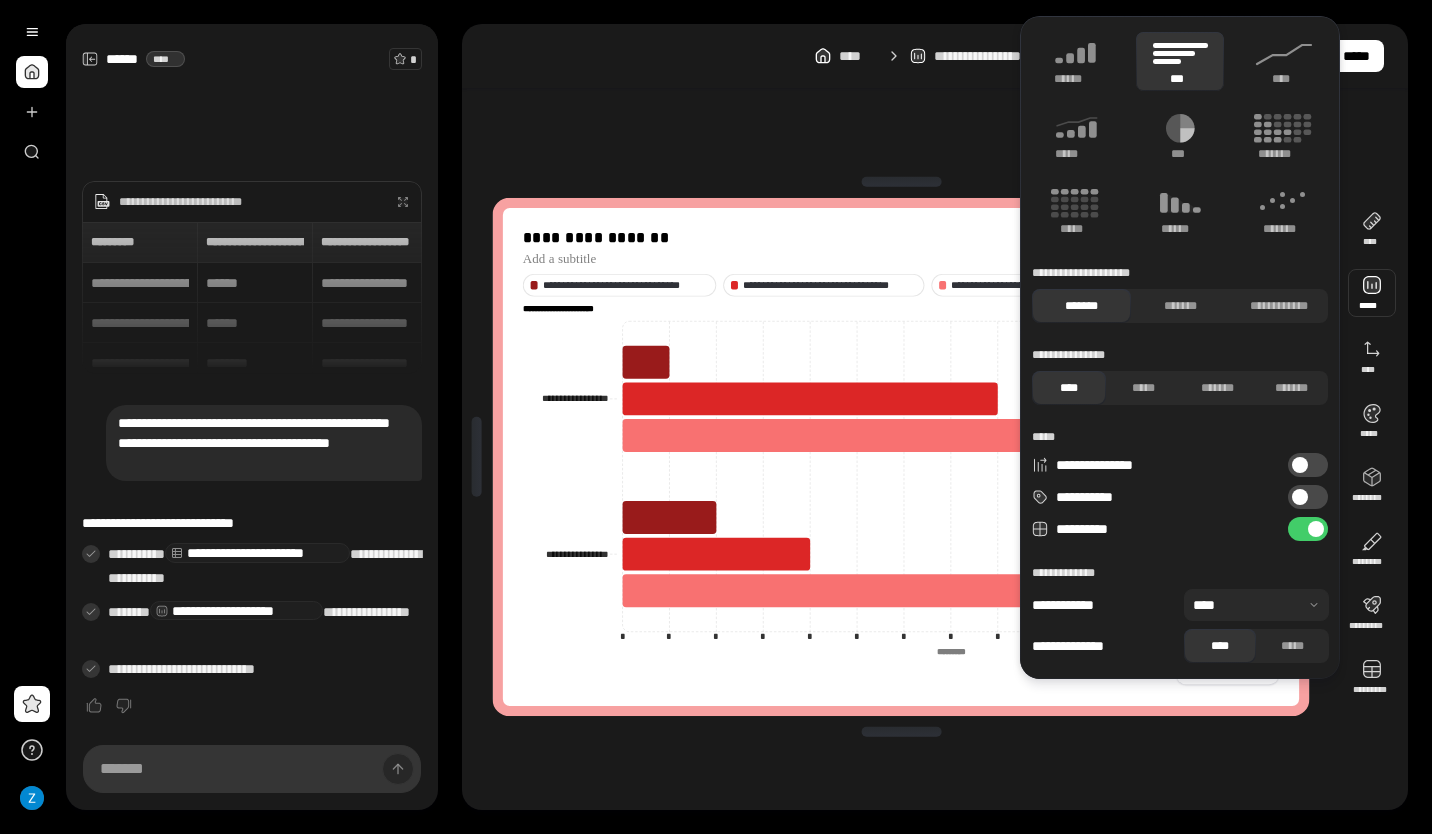 click on "**********" at bounding box center [1308, 497] 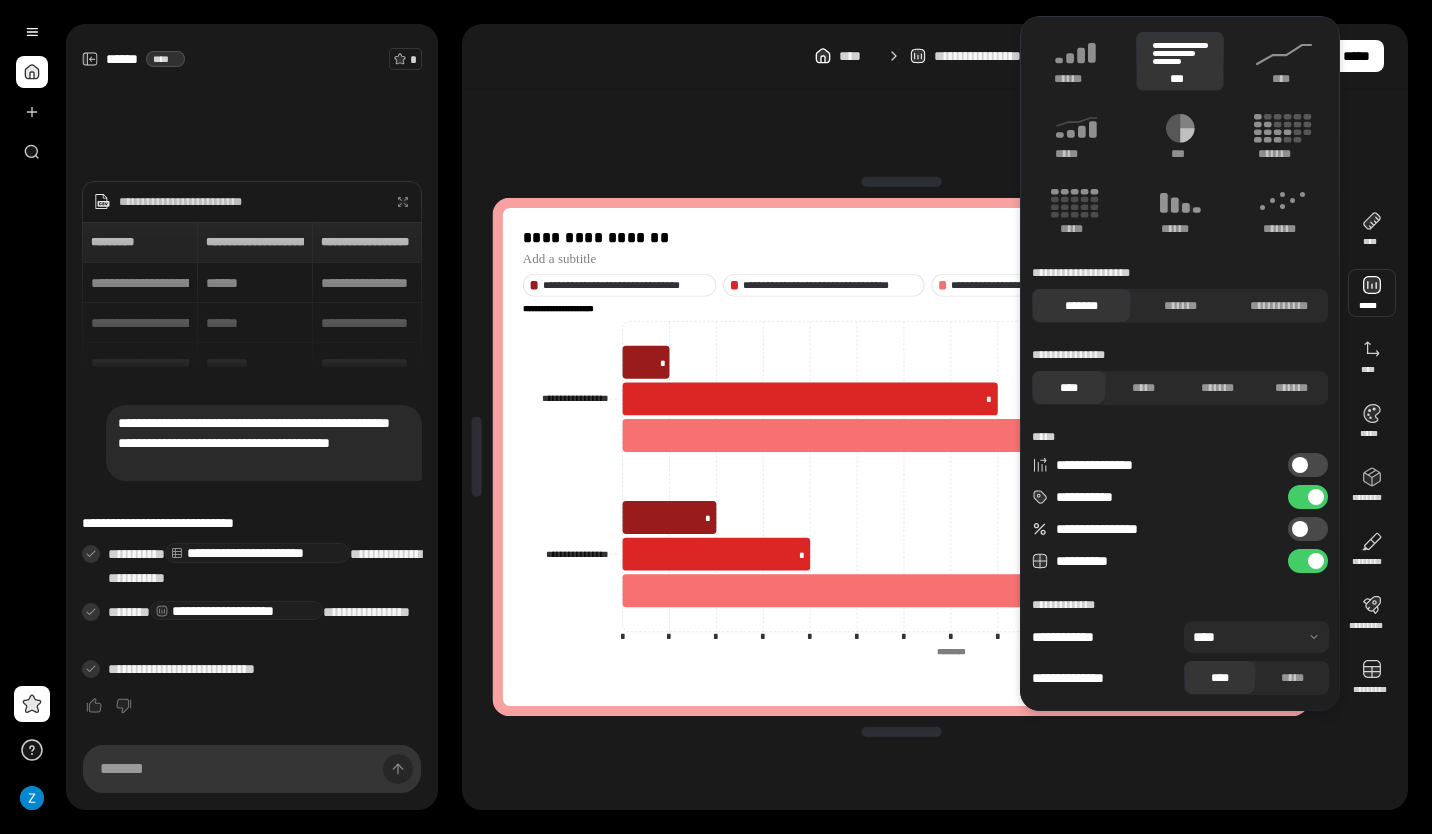 click on "**********" at bounding box center (1308, 465) 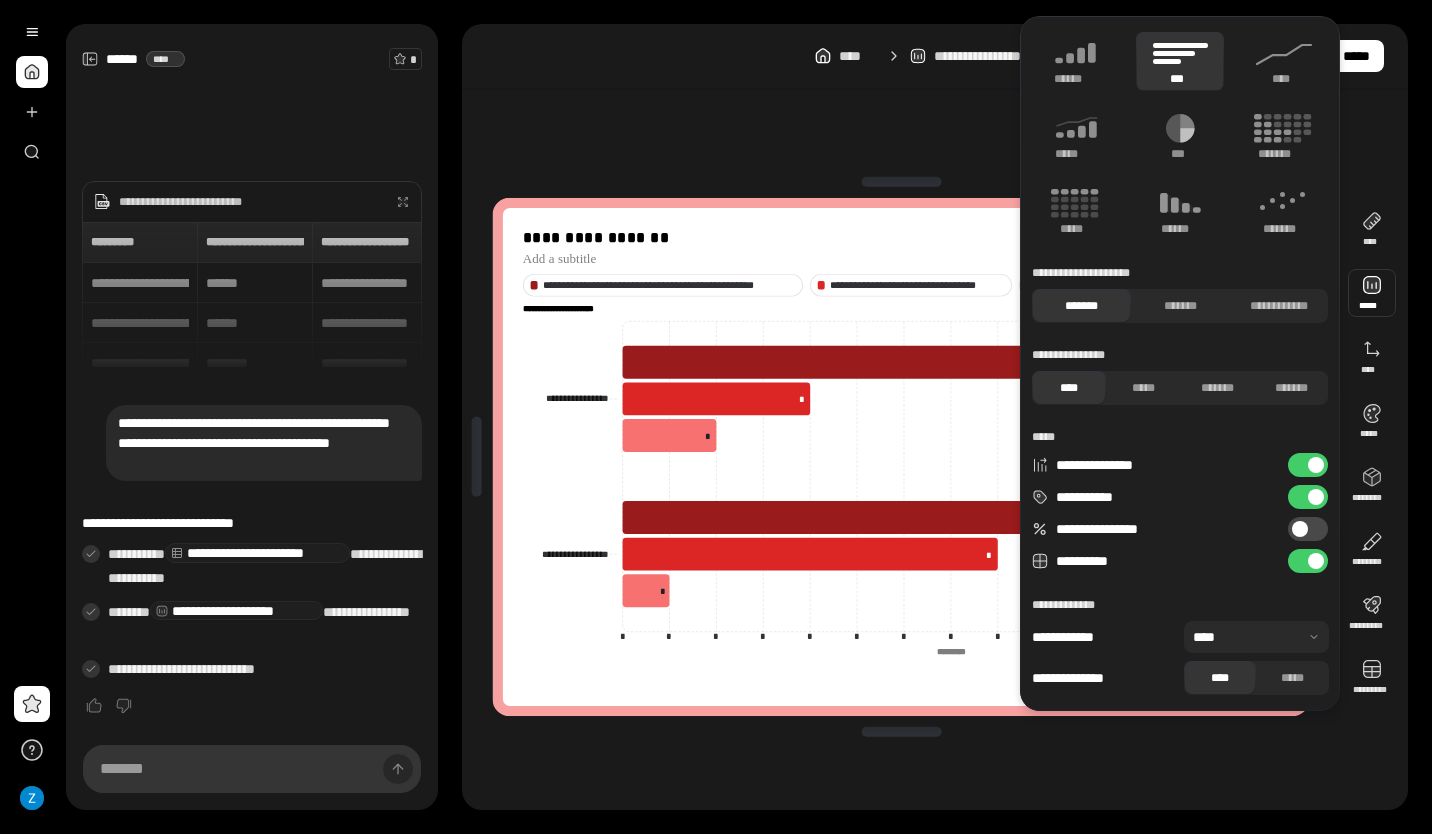 click at bounding box center [1316, 465] 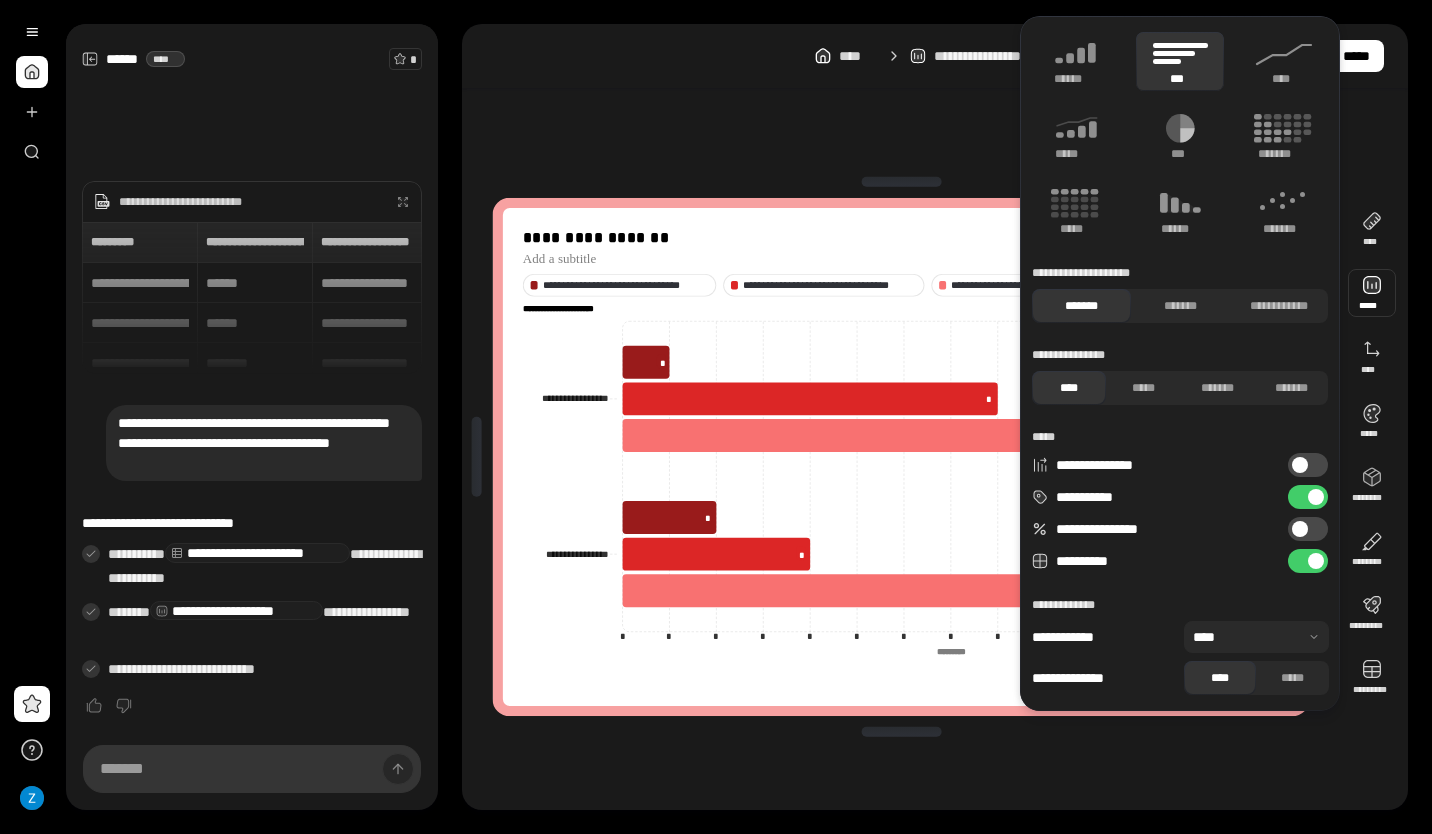 click on "**********" at bounding box center (1308, 529) 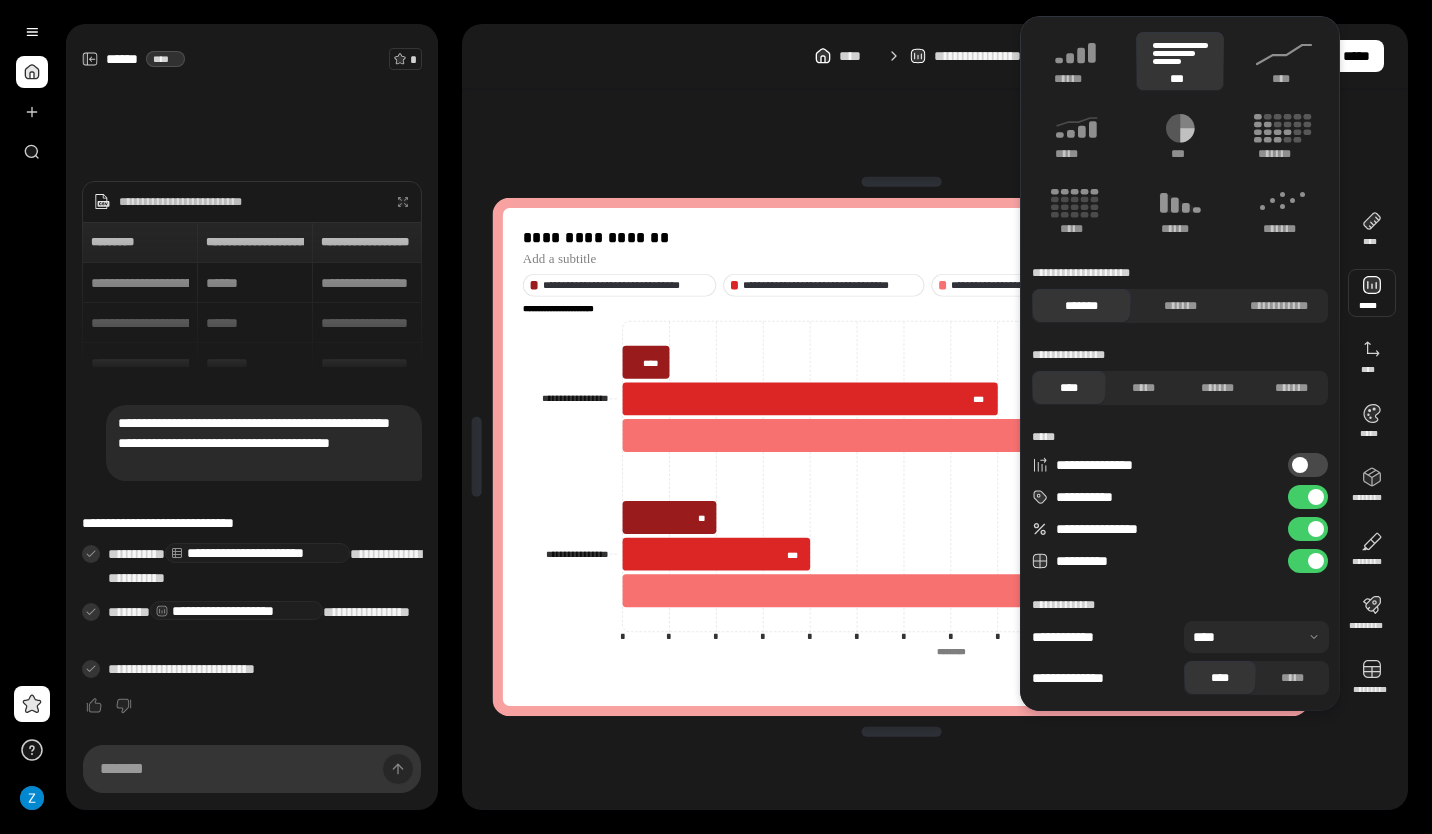 click on "**********" at bounding box center [1308, 529] 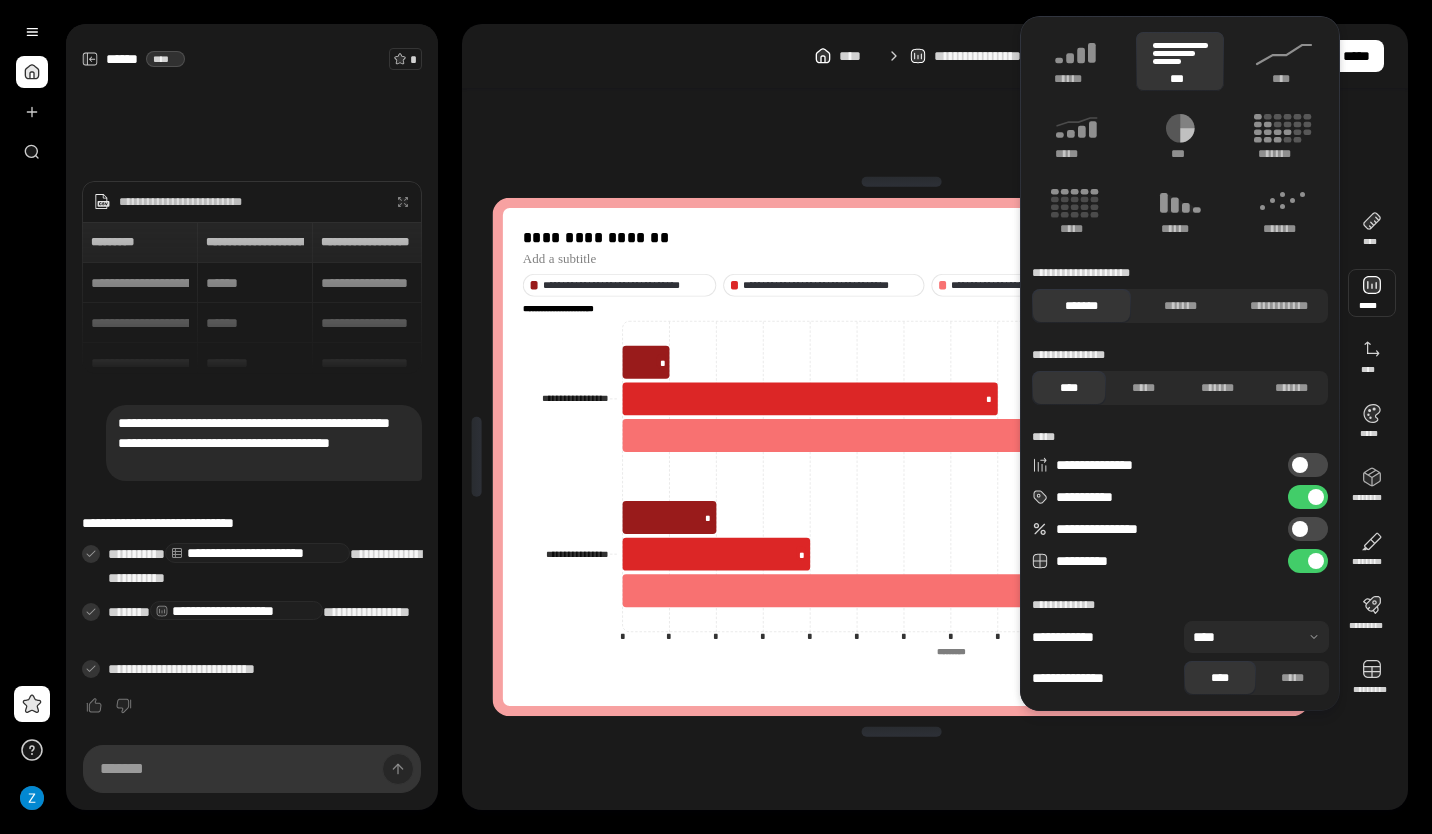 click on "**********" at bounding box center (1308, 529) 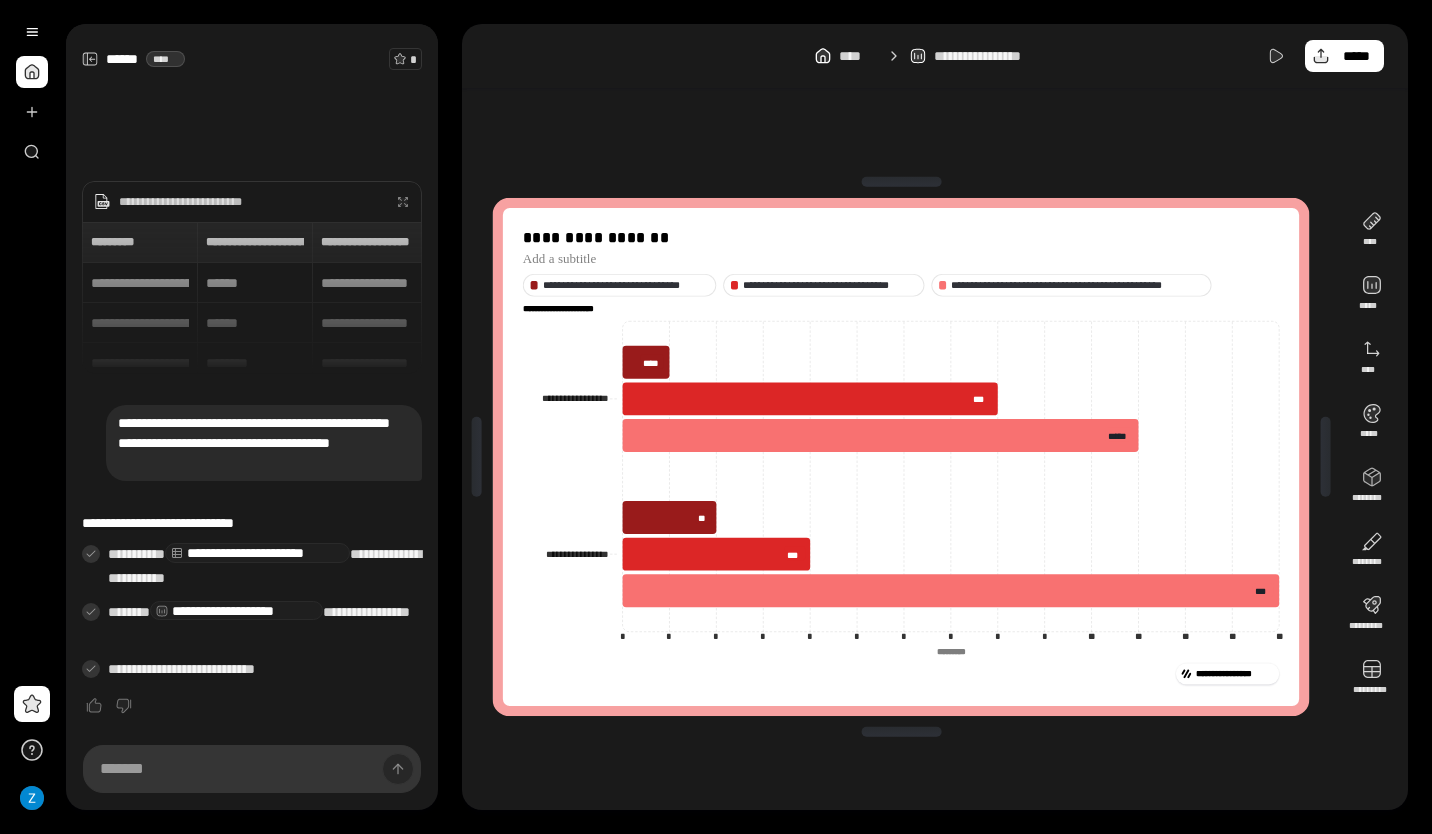 click on "**********" at bounding box center (901, 457) 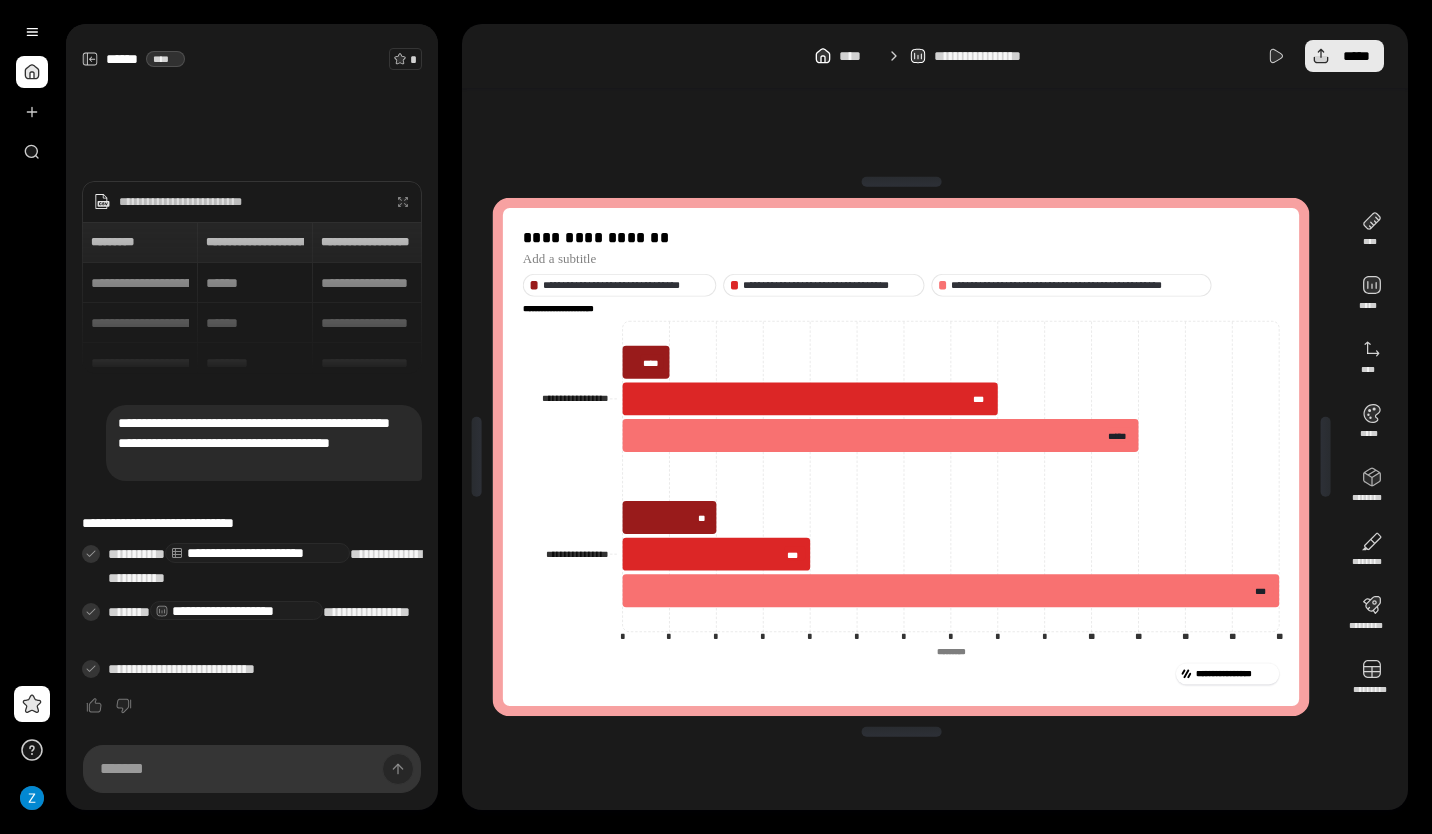 click on "*****" at bounding box center [1356, 56] 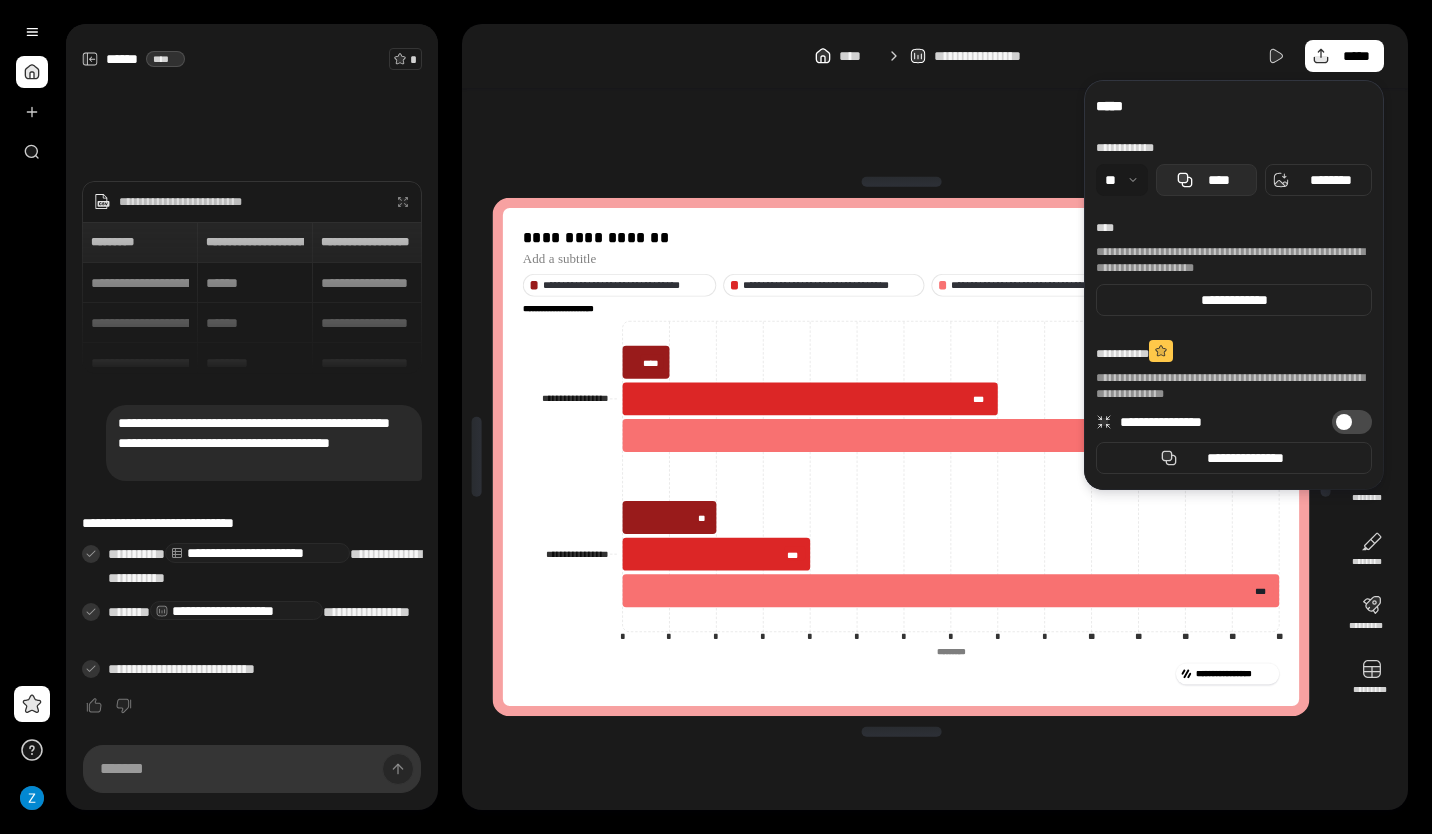 click on "****" at bounding box center (1218, 180) 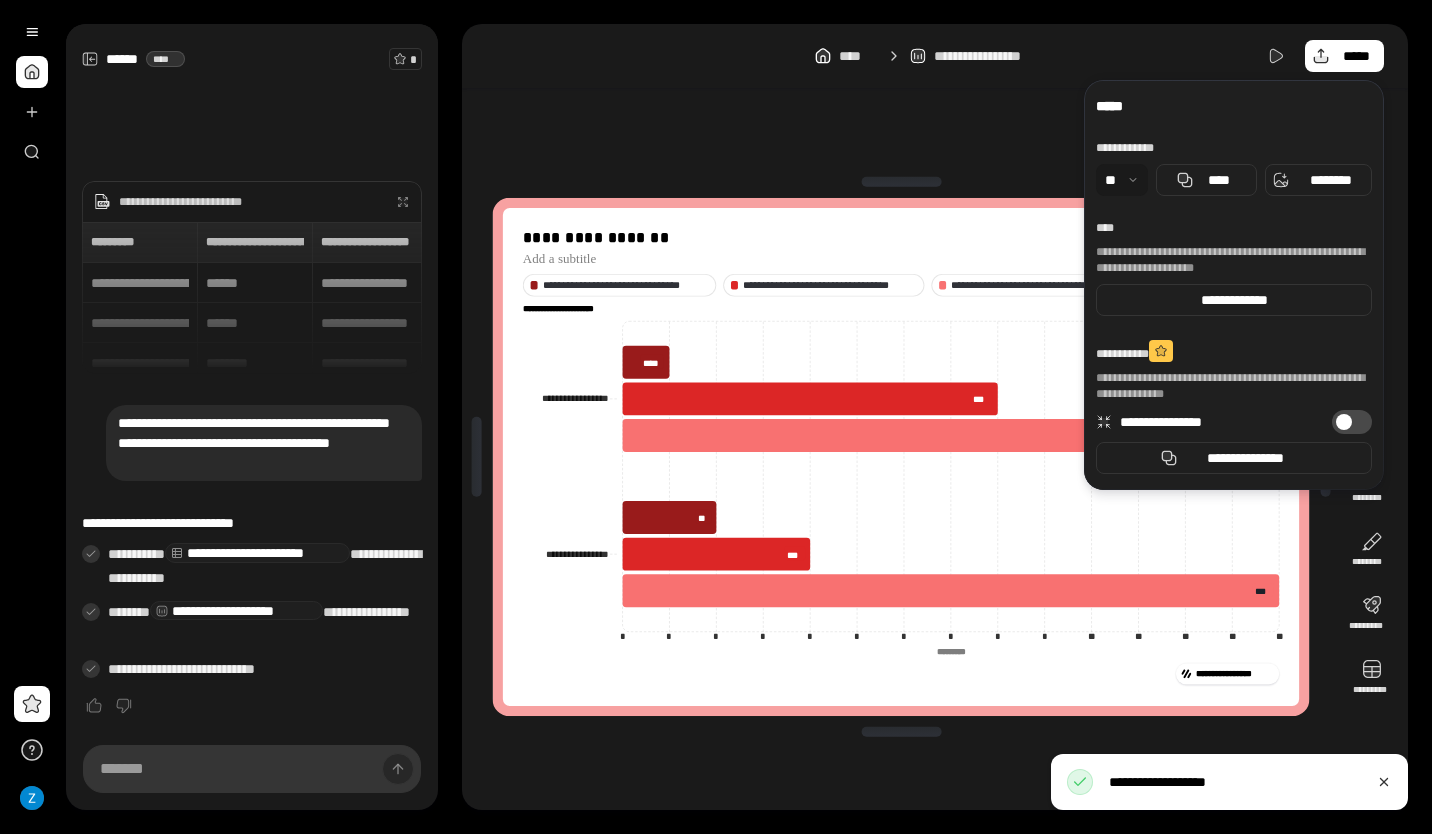 click on "**********" at bounding box center [901, 457] 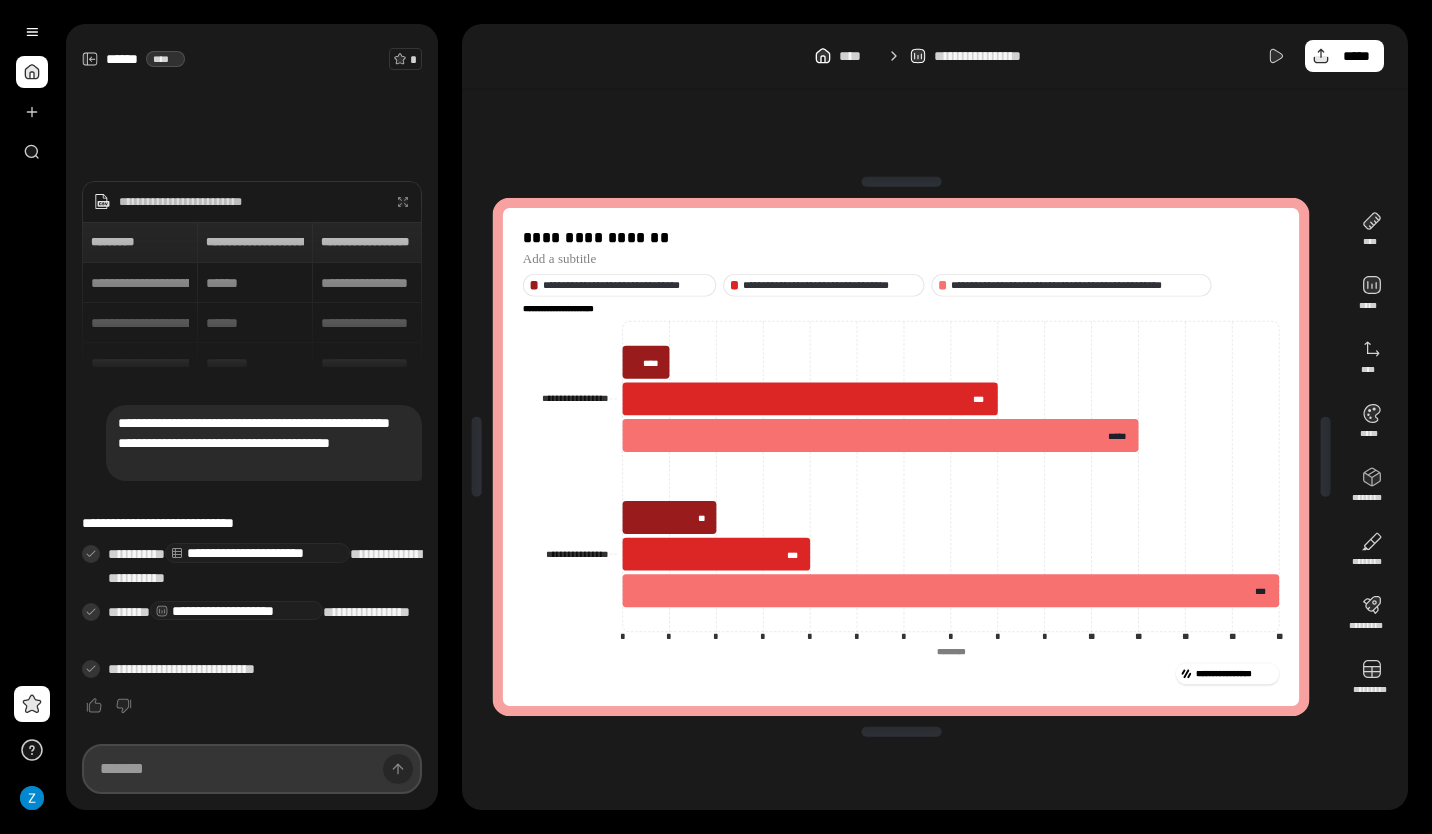 click at bounding box center (252, 769) 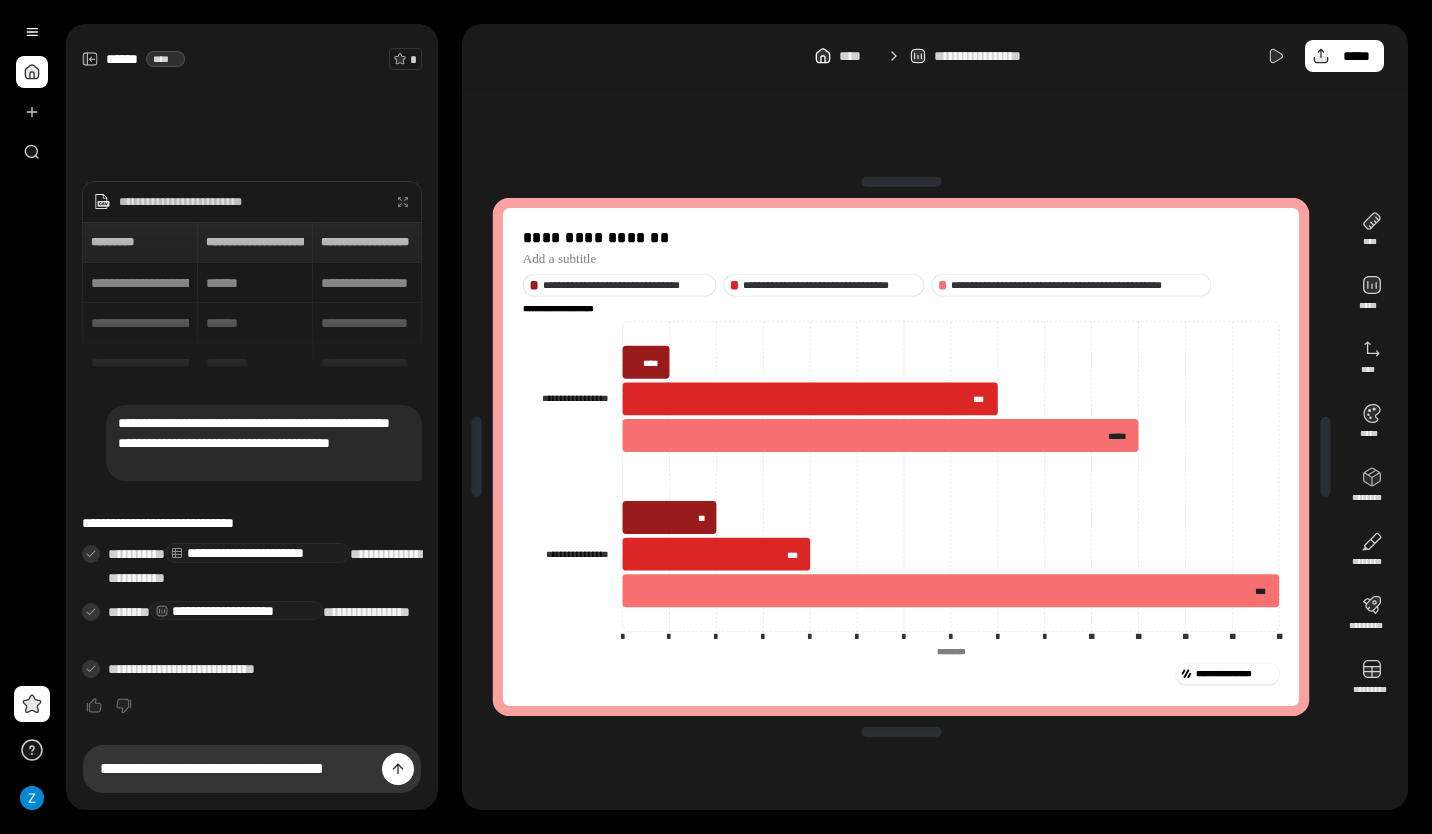 drag, startPoint x: 120, startPoint y: 424, endPoint x: 234, endPoint y: 423, distance: 114.00439 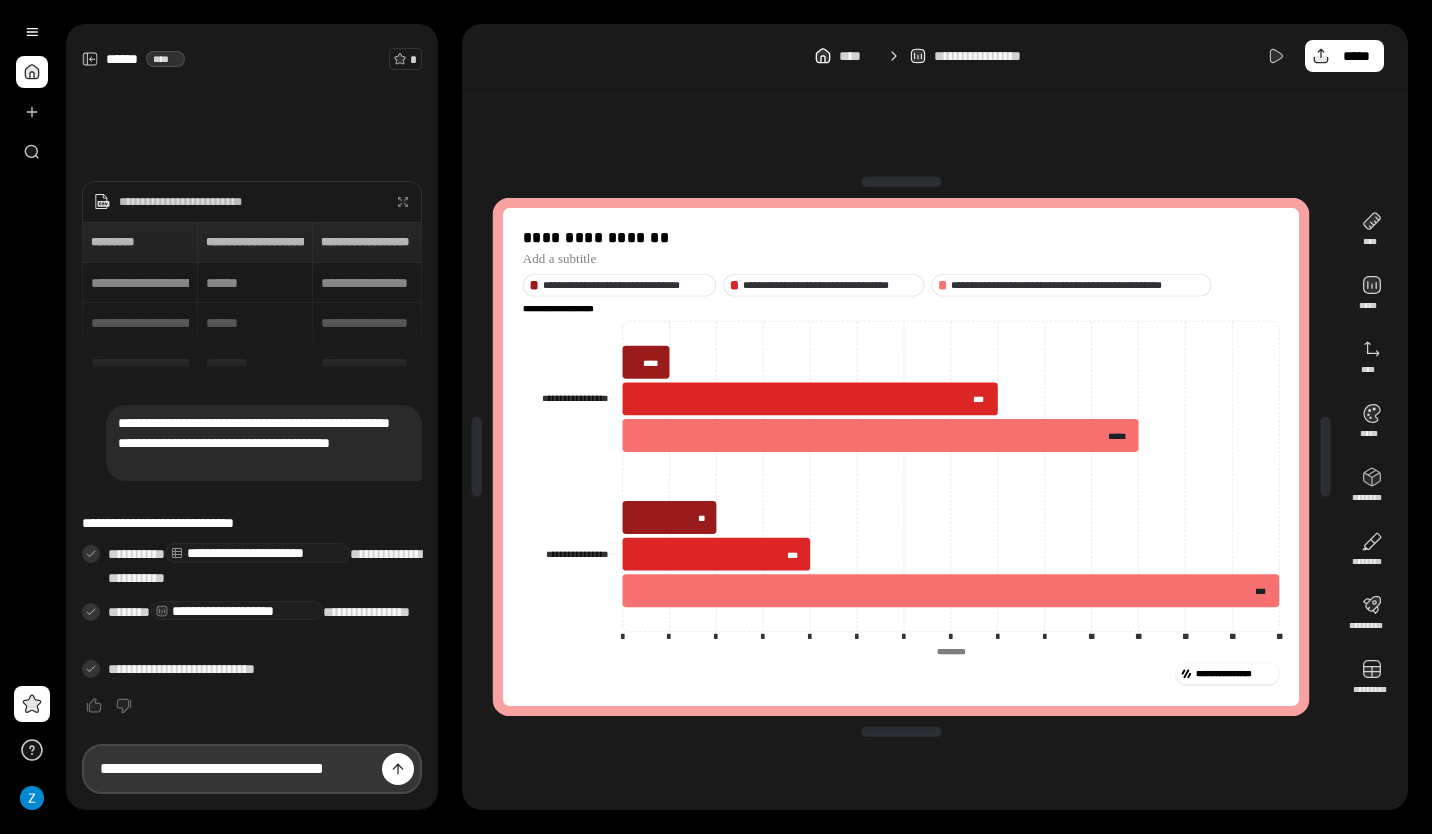 click on "**********" at bounding box center (252, 769) 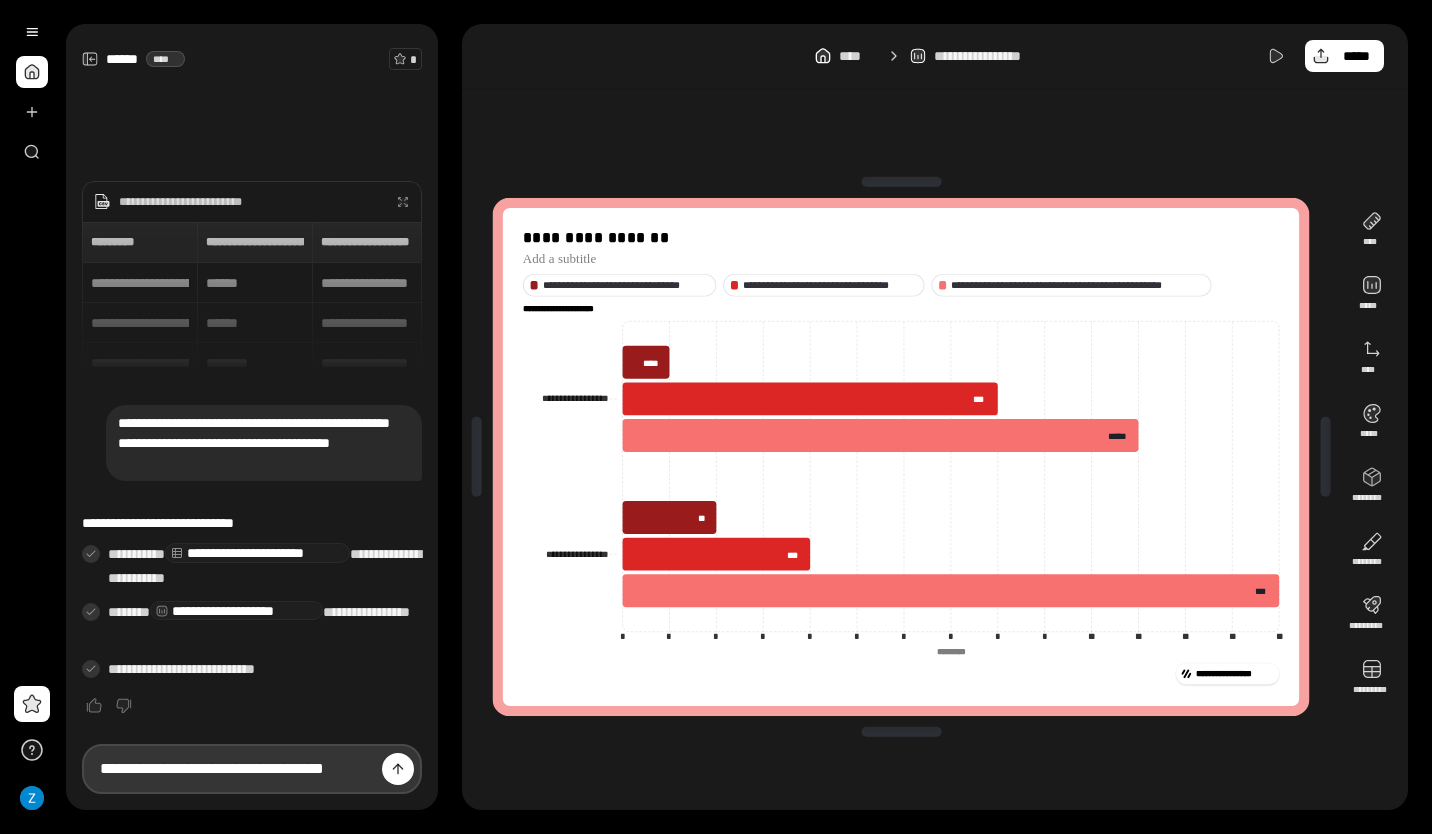 paste on "**********" 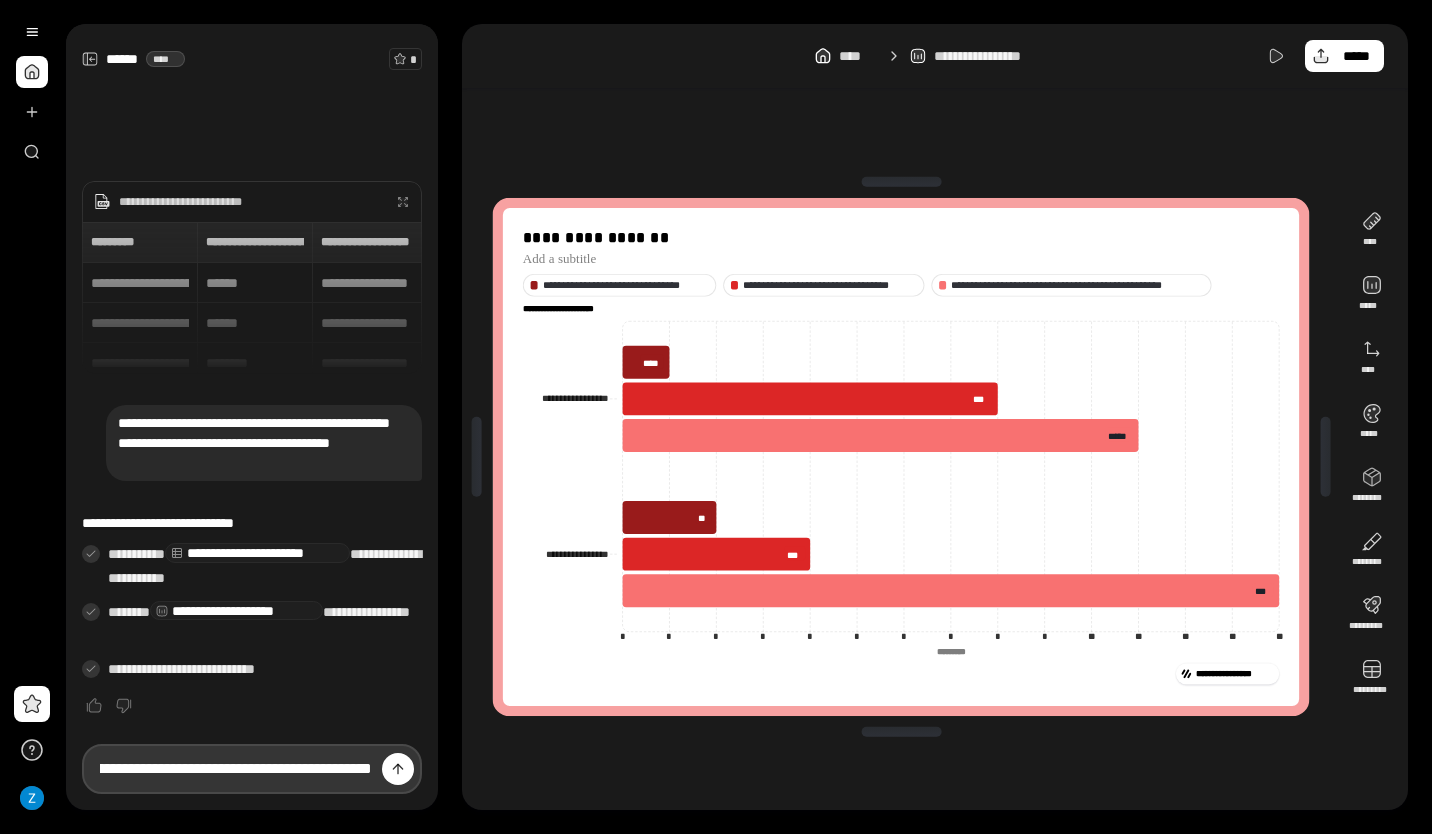 scroll, scrollTop: 0, scrollLeft: 131, axis: horizontal 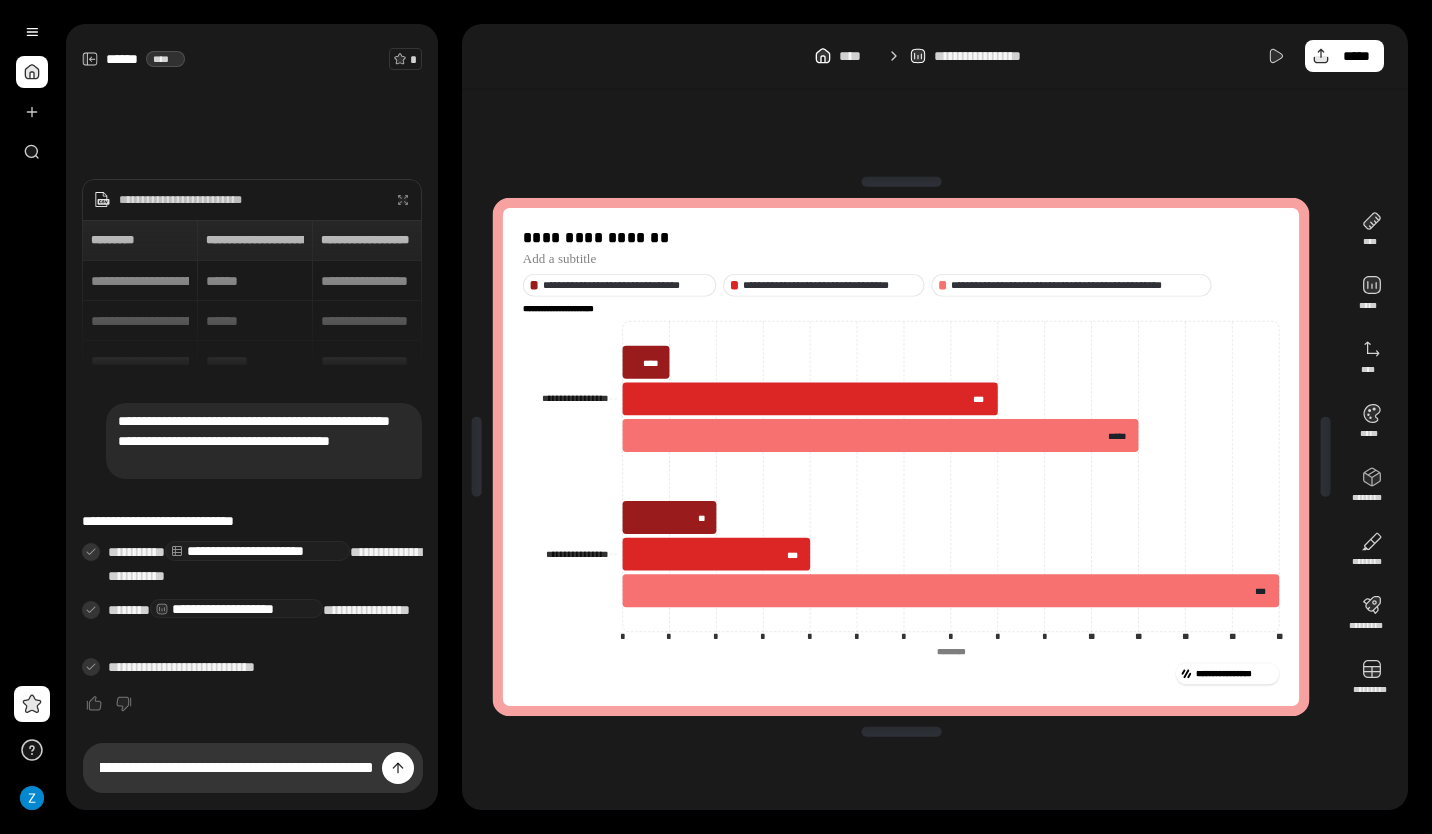 click on "**********" at bounding box center [264, 441] 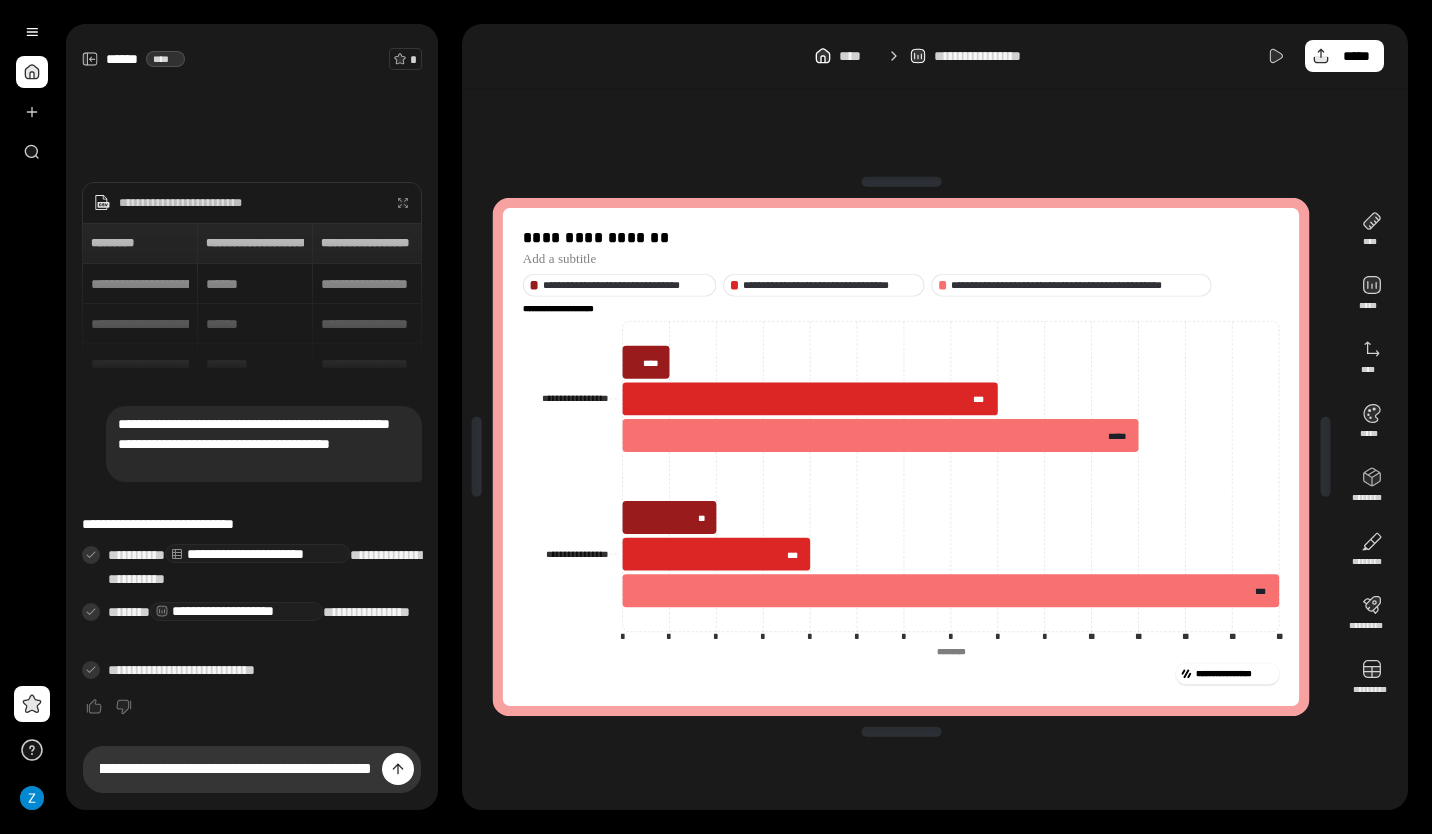 scroll, scrollTop: 0, scrollLeft: 0, axis: both 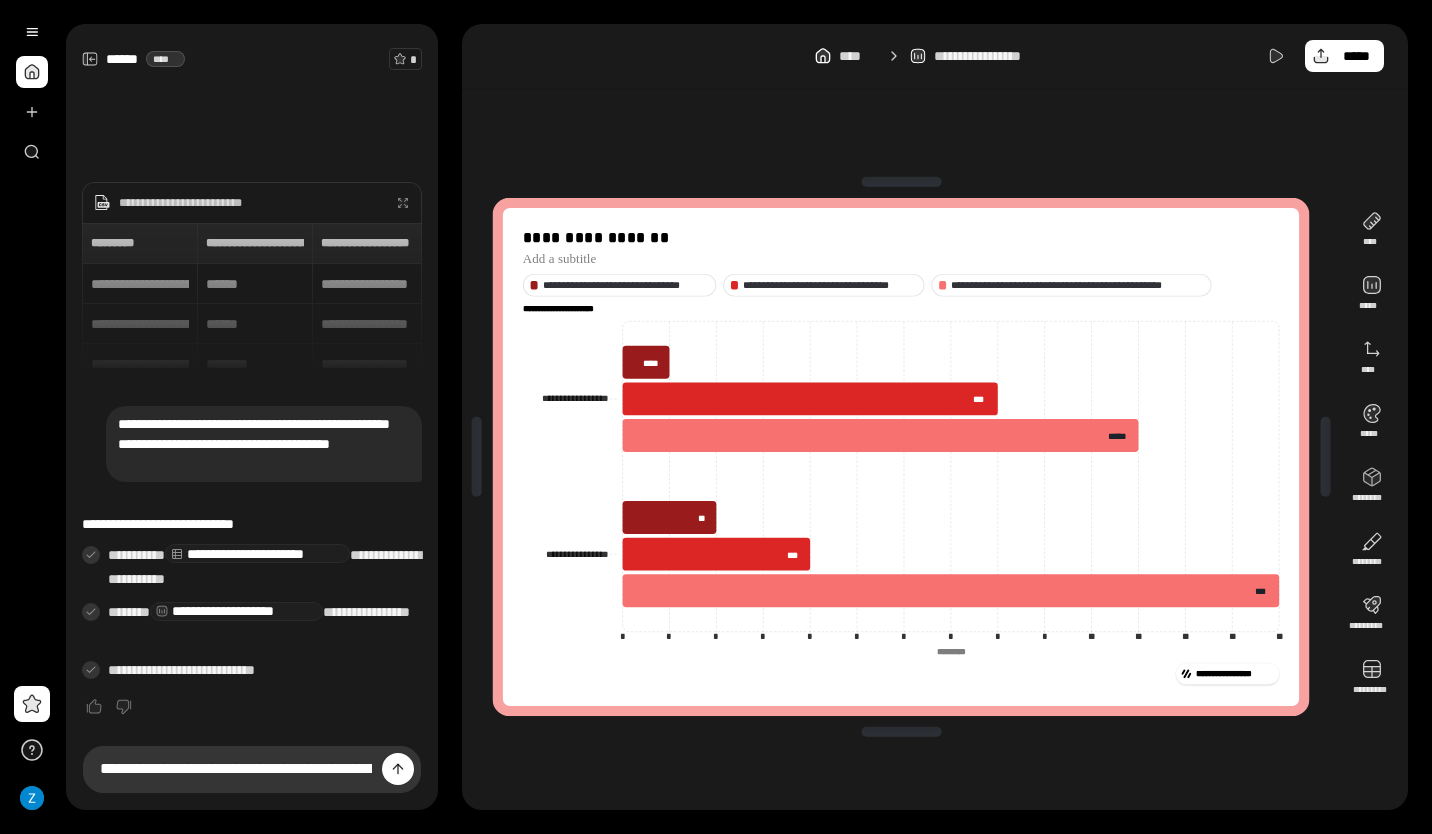 drag, startPoint x: 371, startPoint y: 446, endPoint x: 394, endPoint y: 466, distance: 30.479502 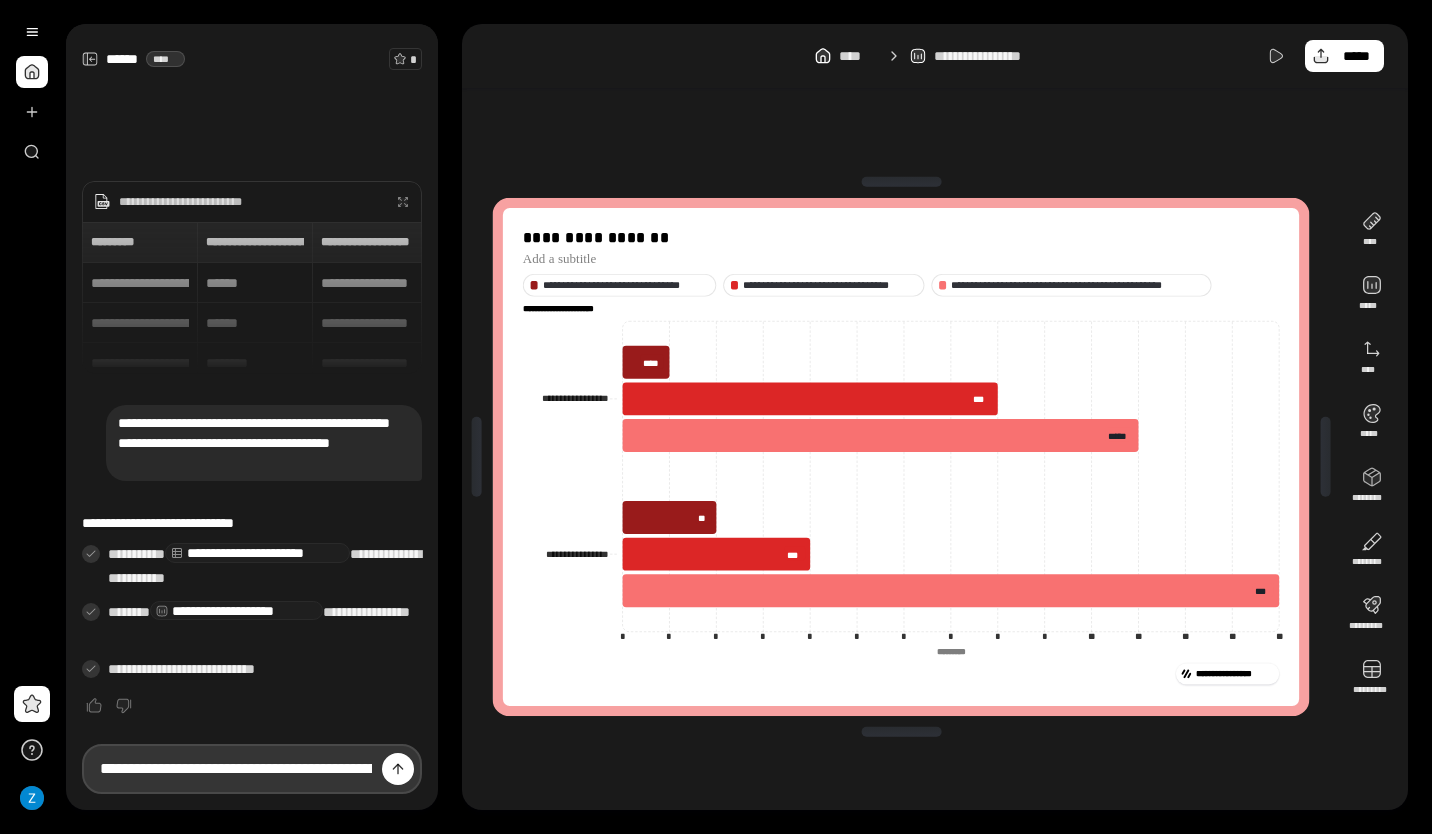 click on "**********" at bounding box center [252, 769] 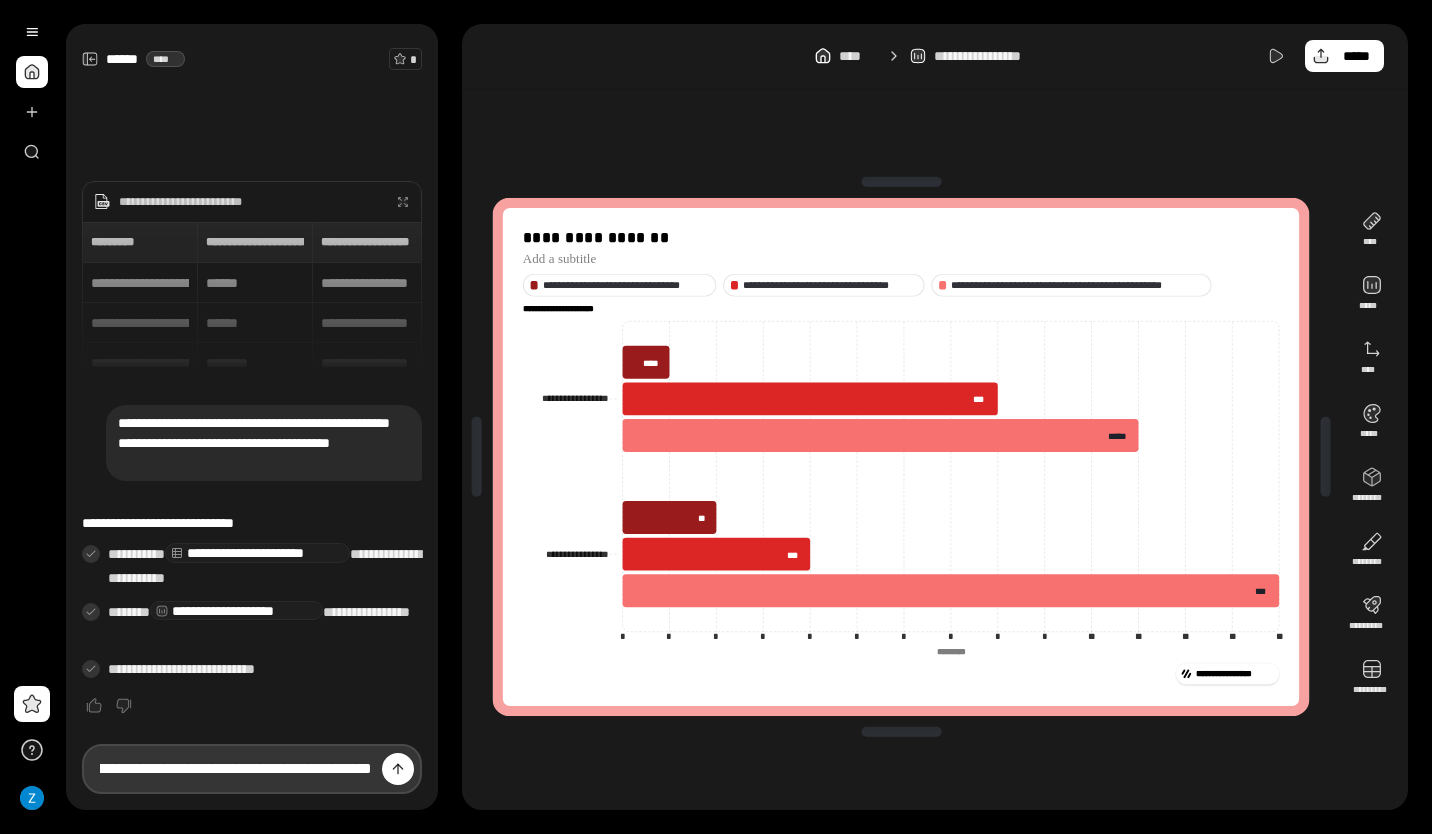 scroll, scrollTop: 0, scrollLeft: 131, axis: horizontal 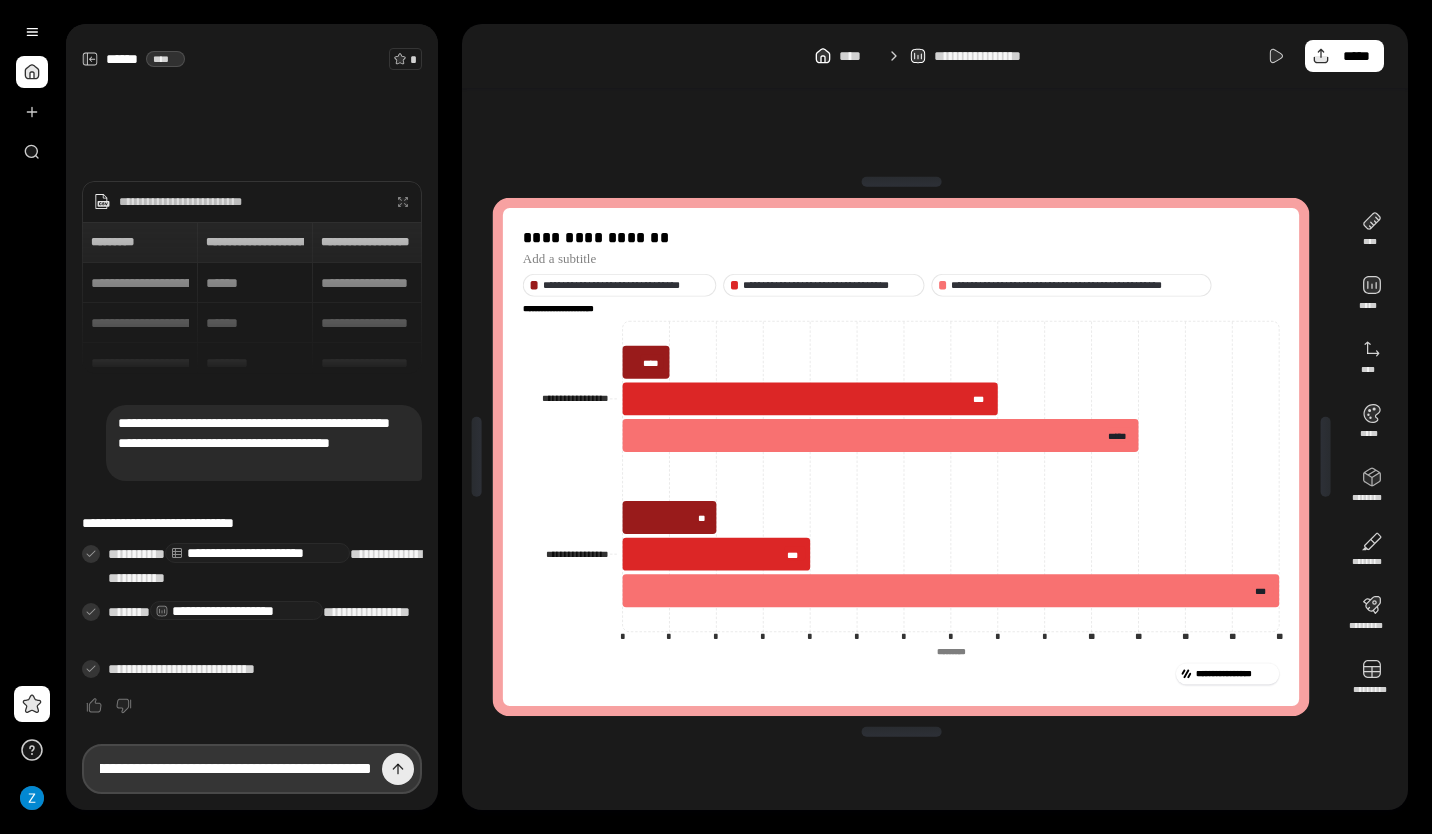 type on "**********" 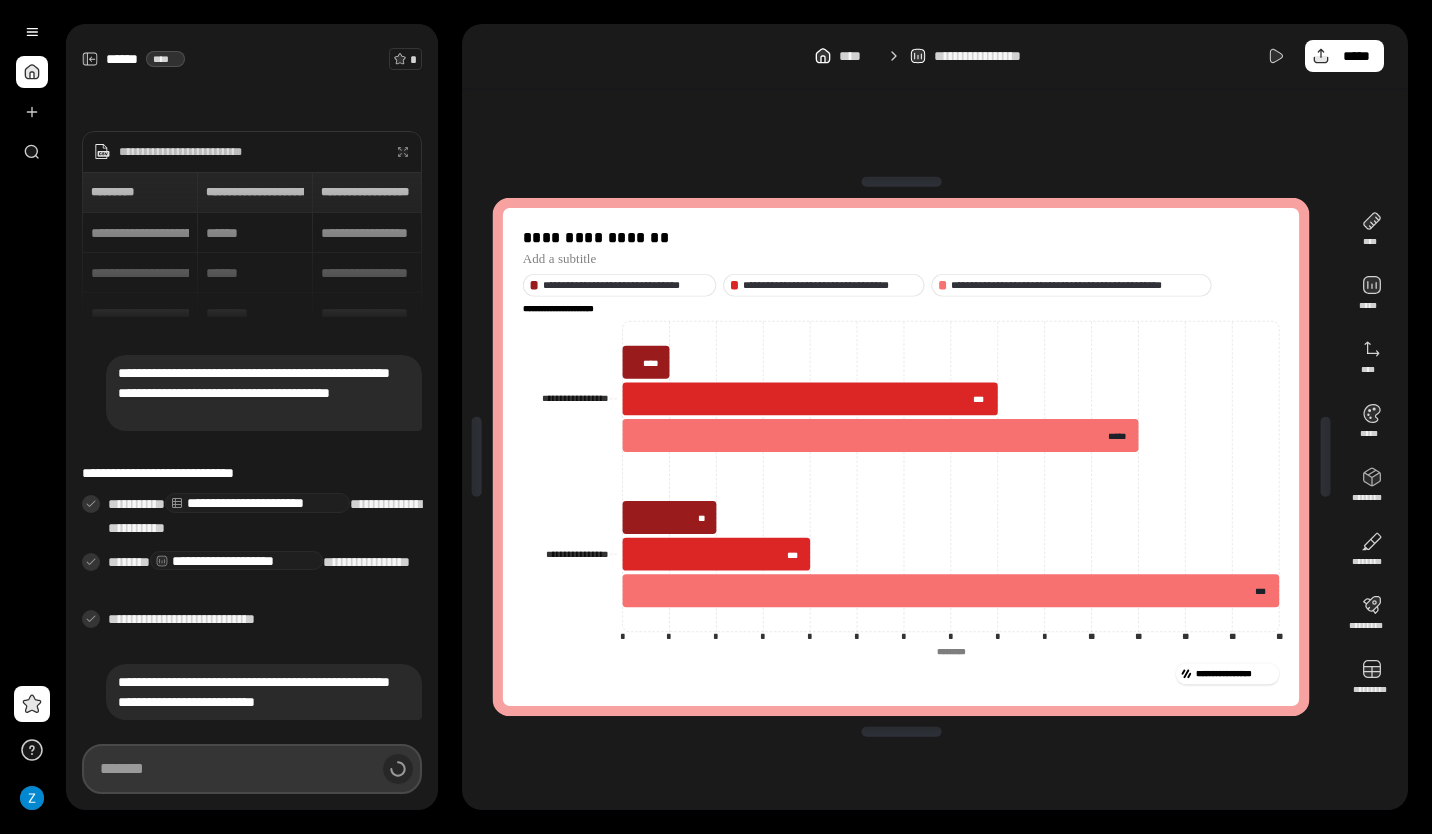 scroll, scrollTop: 0, scrollLeft: 0, axis: both 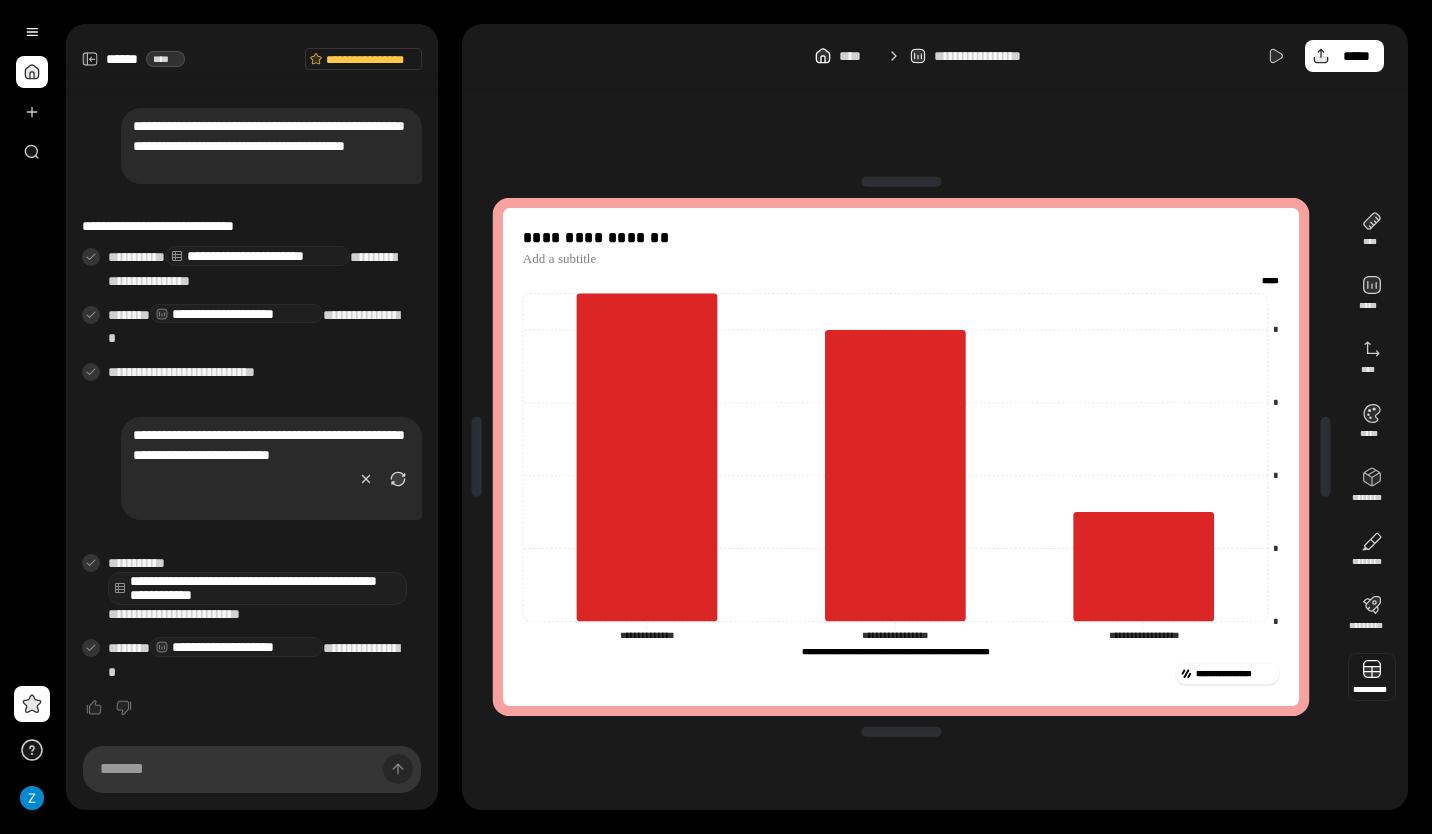 click at bounding box center [1372, 677] 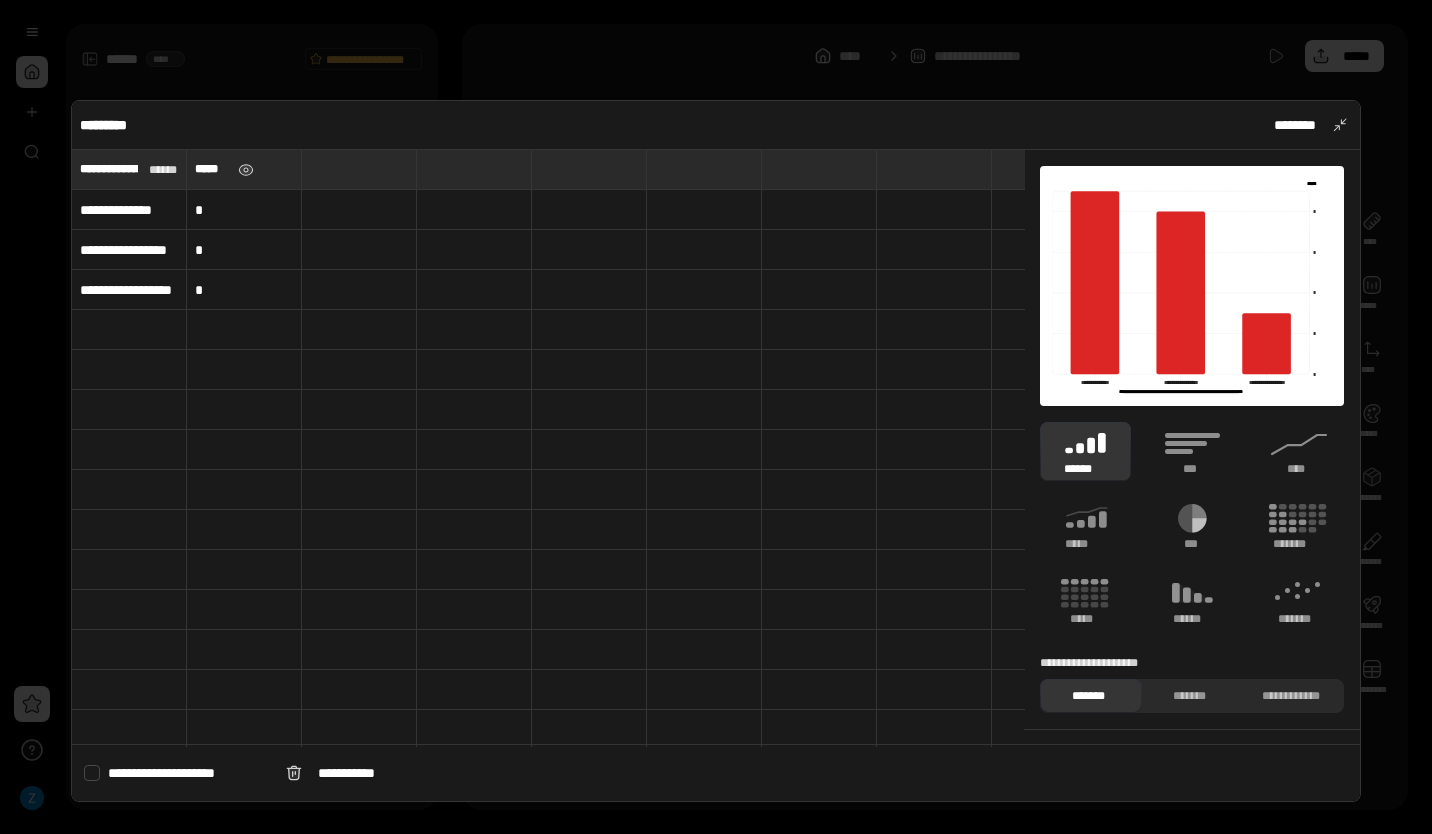 click on "*****" at bounding box center (212, 169) 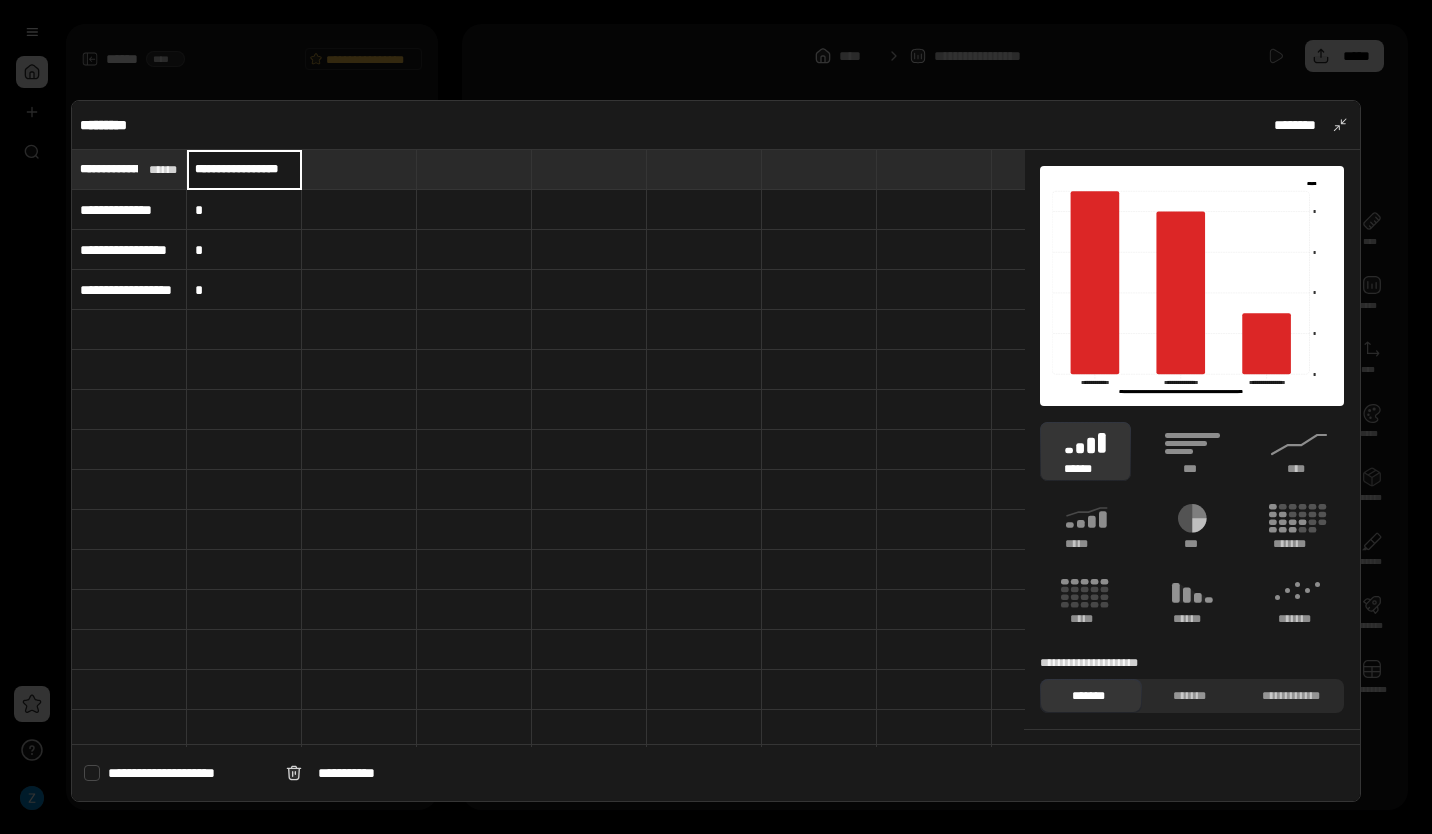 scroll, scrollTop: 0, scrollLeft: 11, axis: horizontal 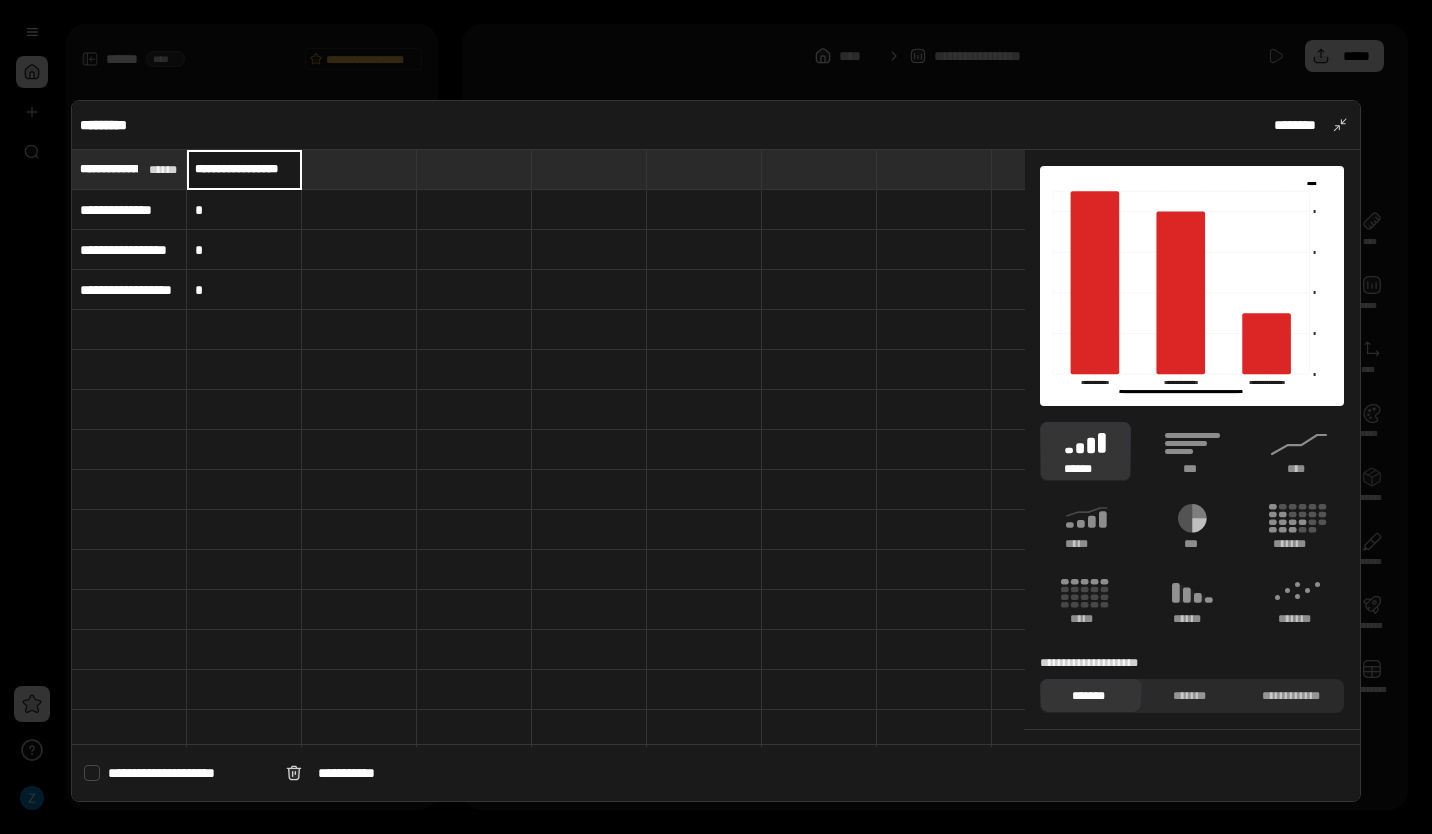 type on "**********" 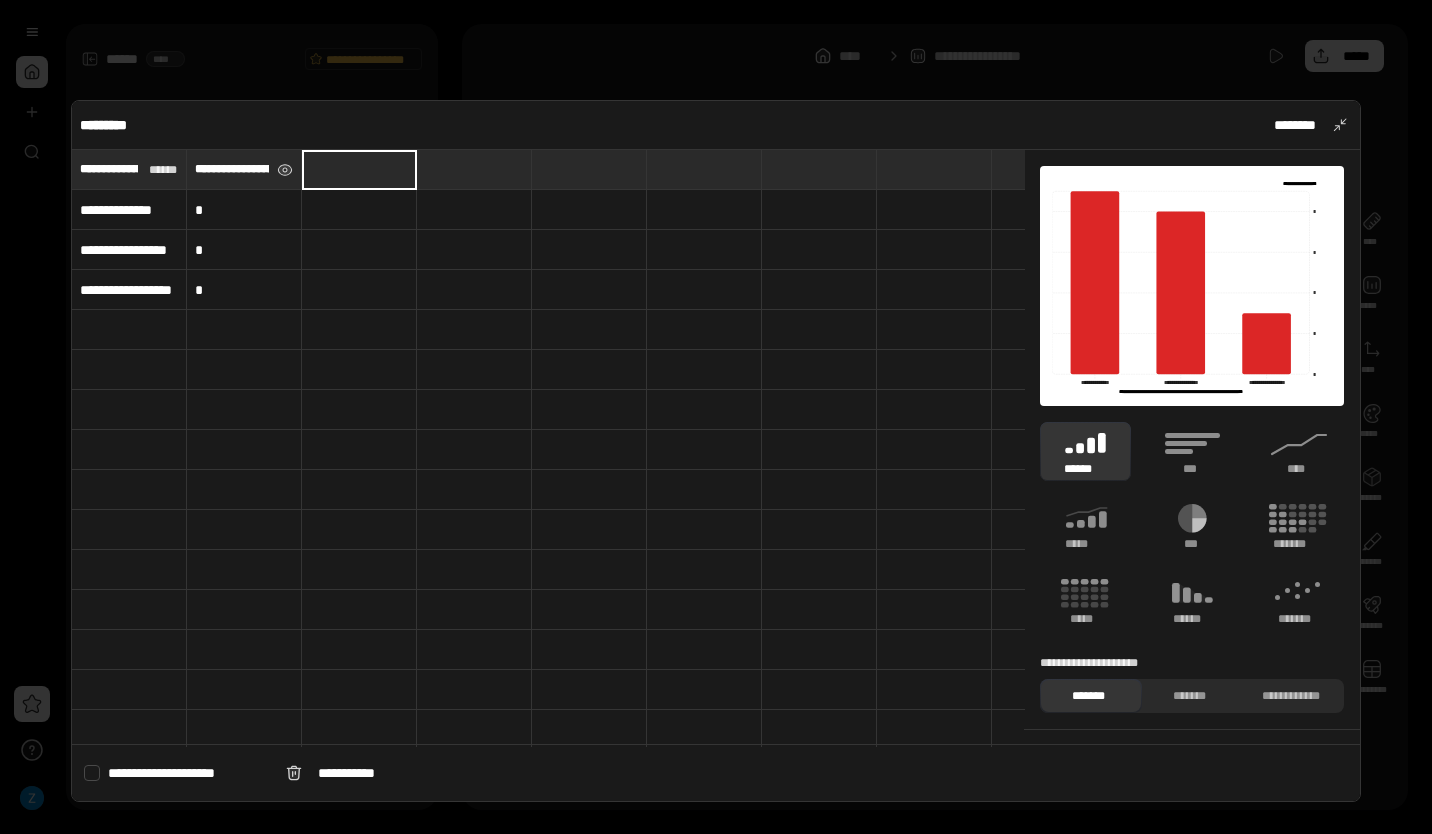 type on "**********" 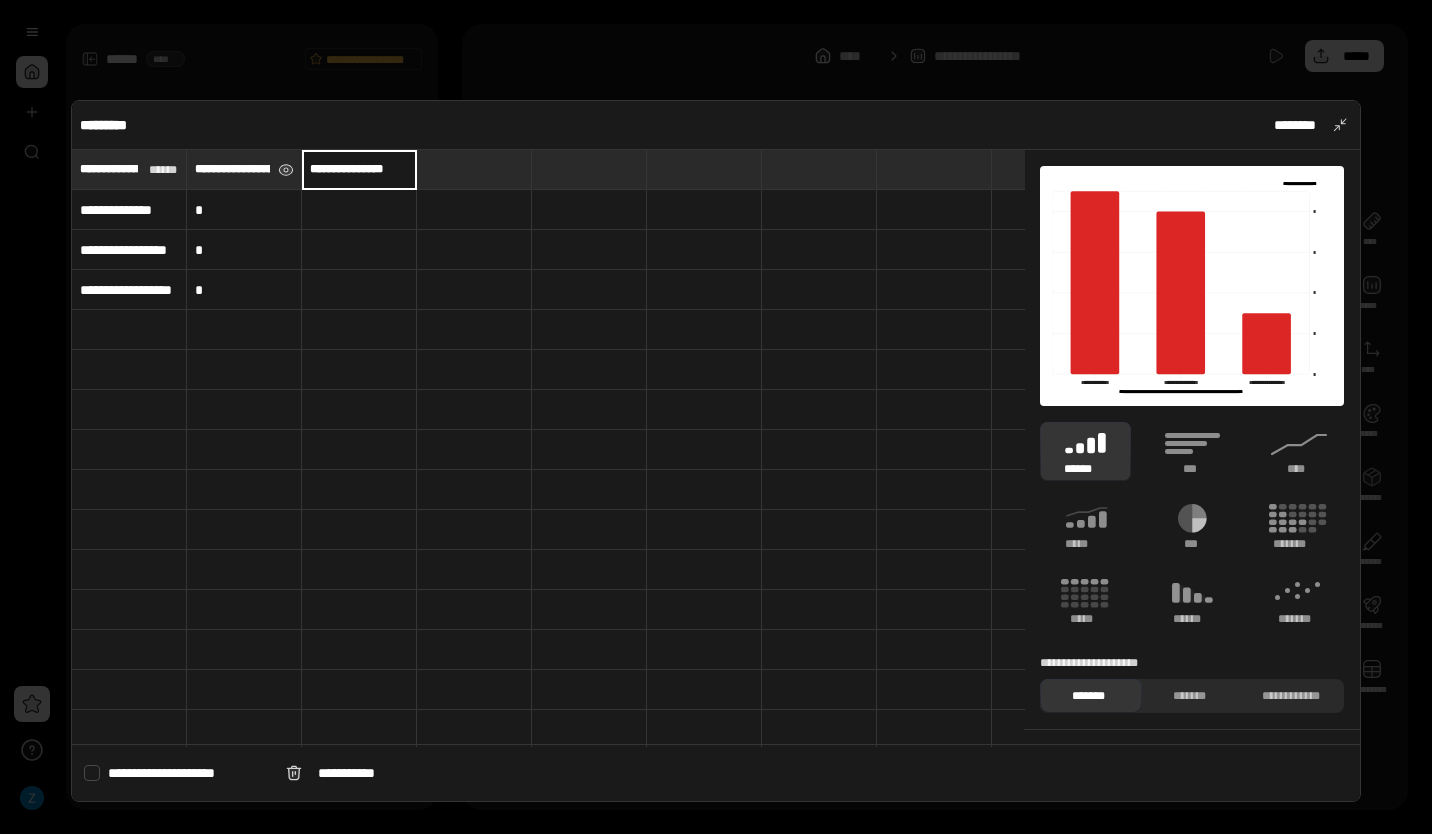 scroll, scrollTop: 0, scrollLeft: 0, axis: both 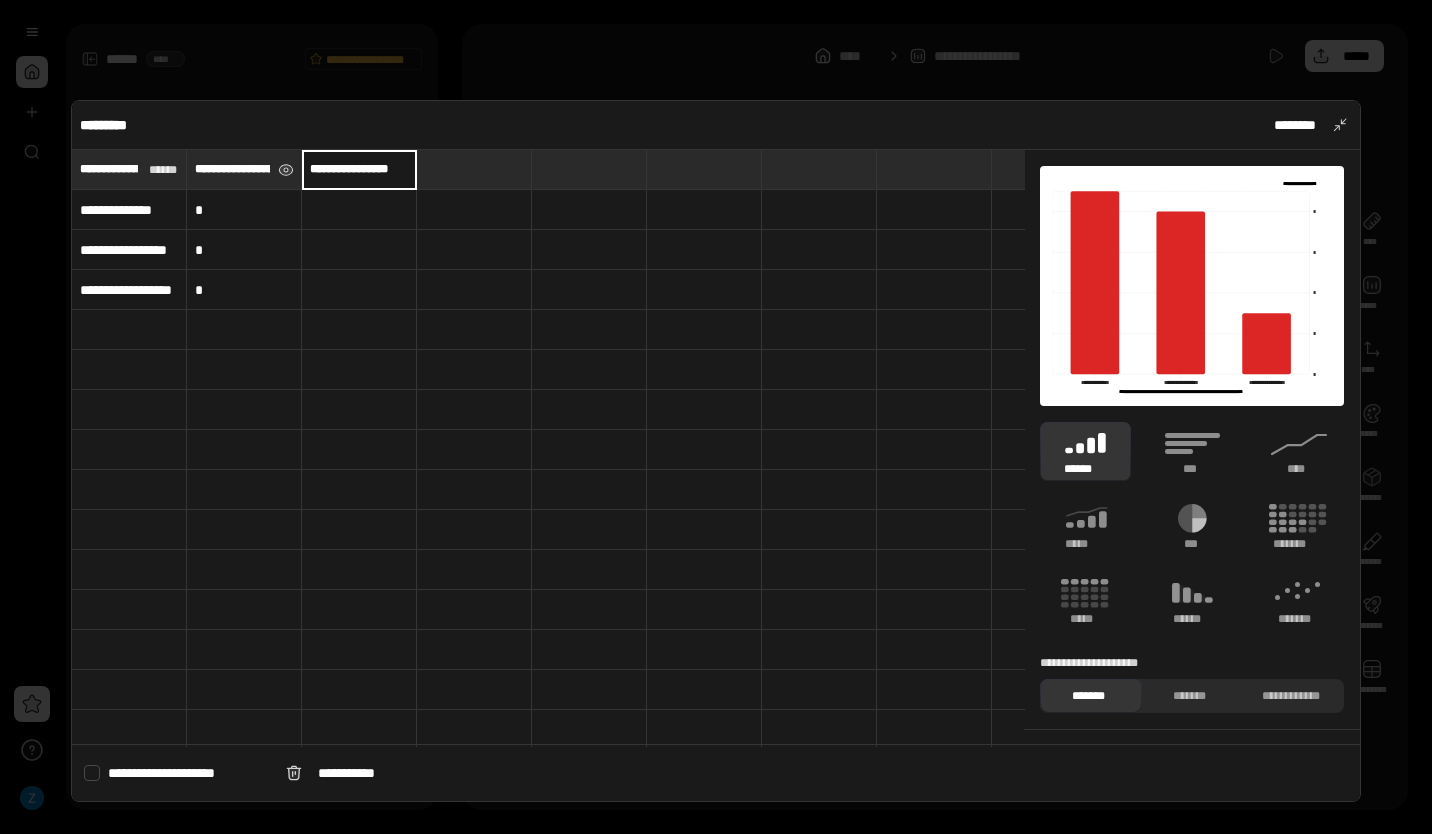 type on "**********" 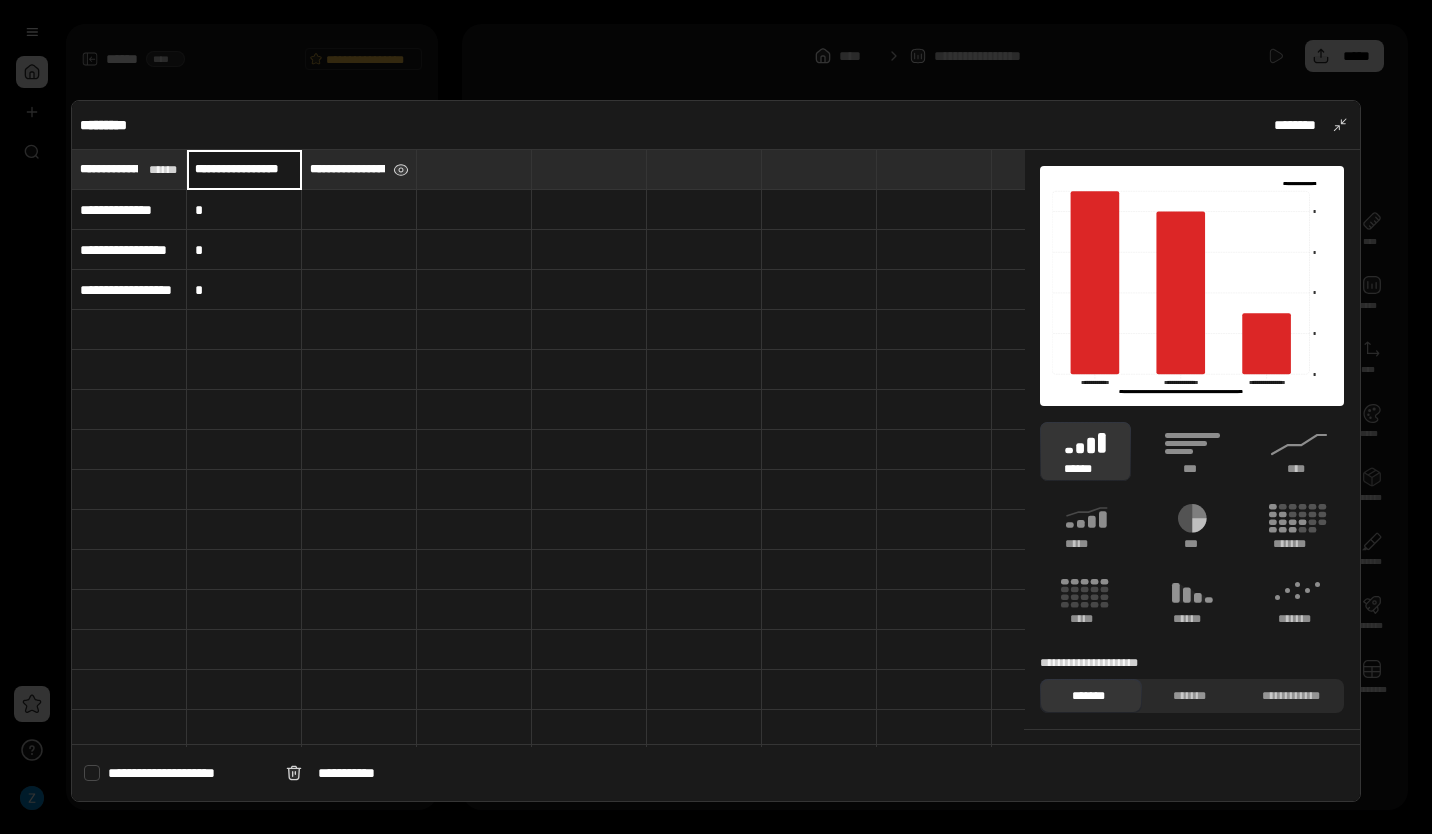 scroll, scrollTop: 0, scrollLeft: 0, axis: both 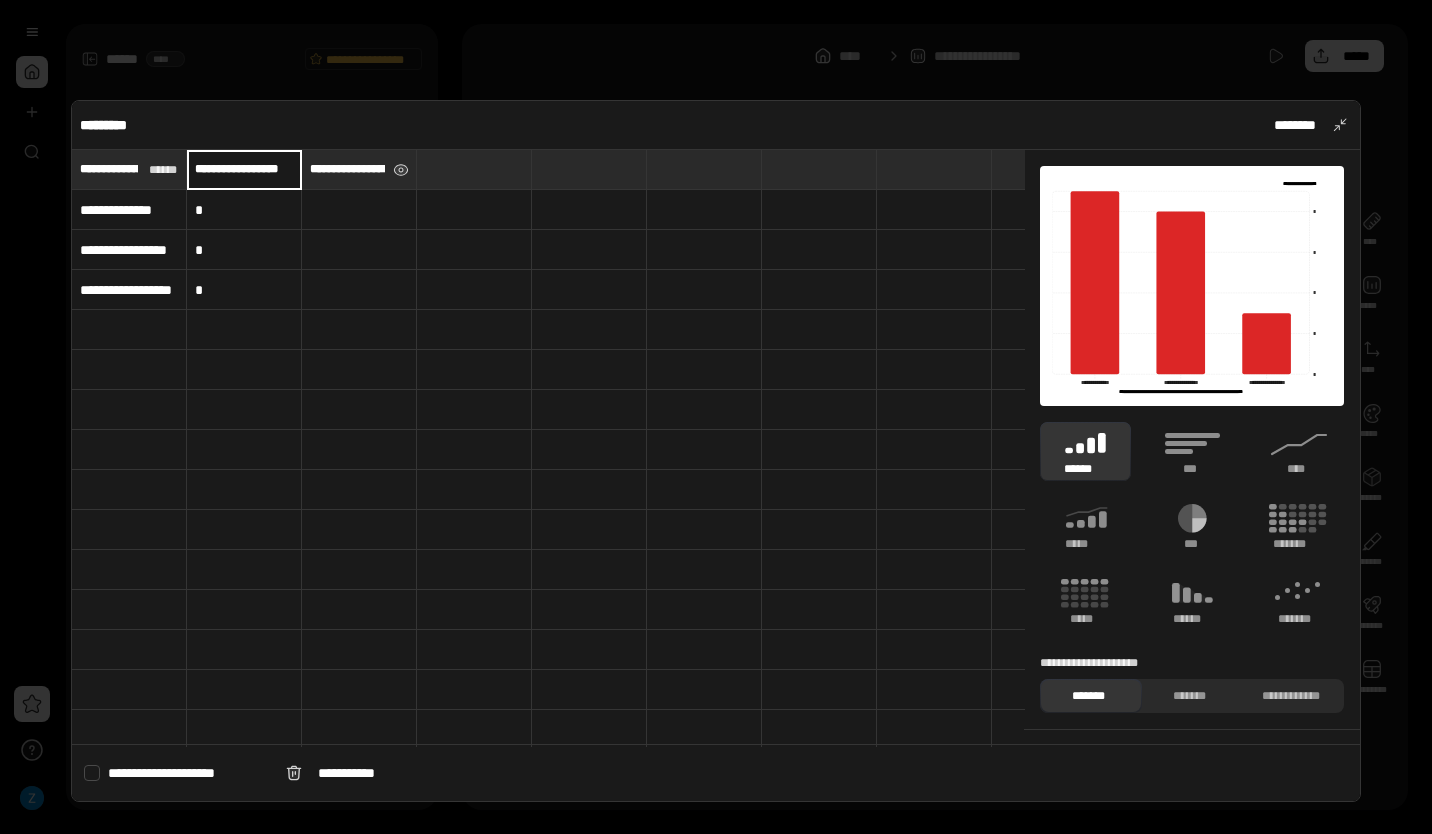 type on "**********" 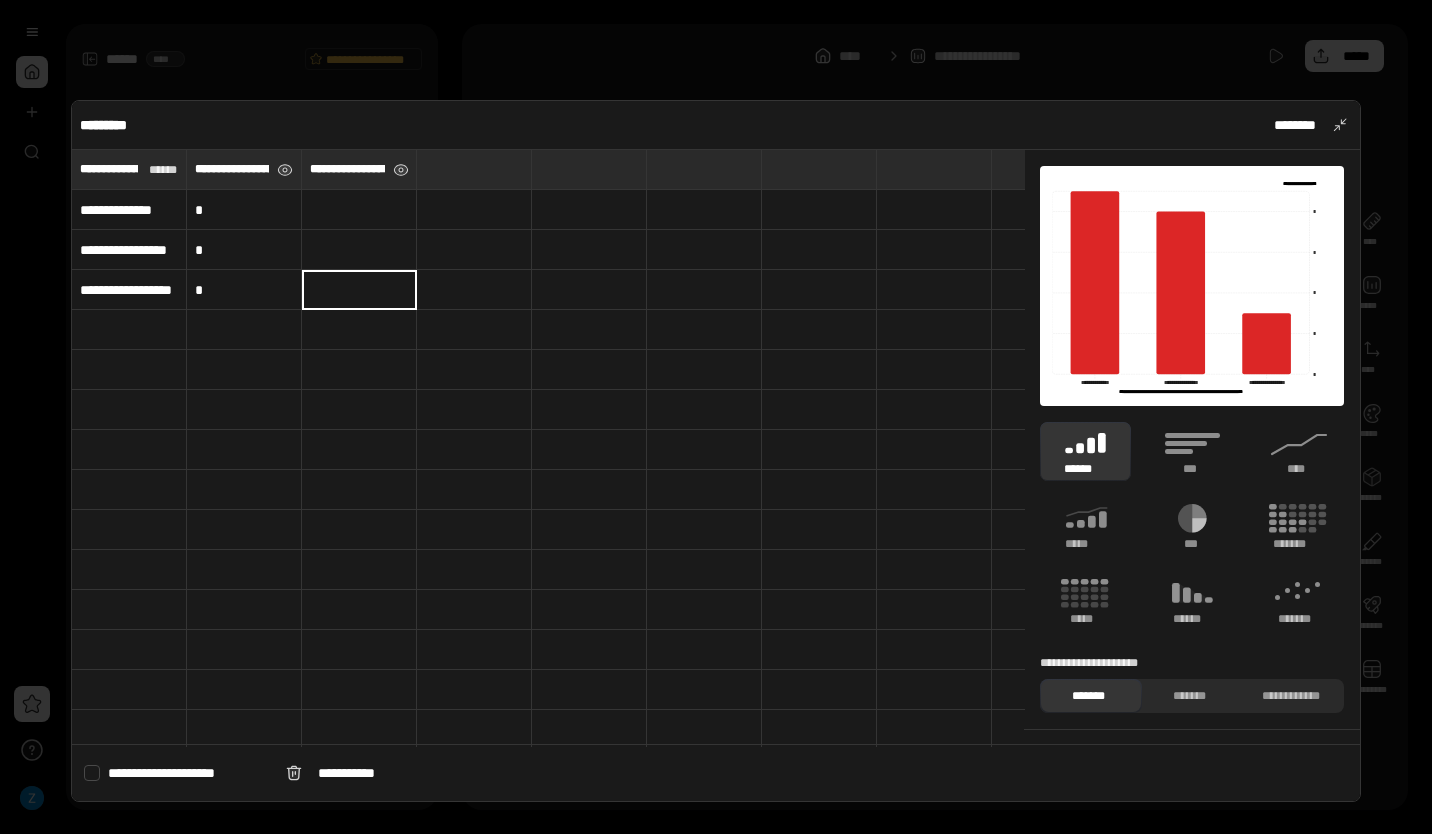type on "**********" 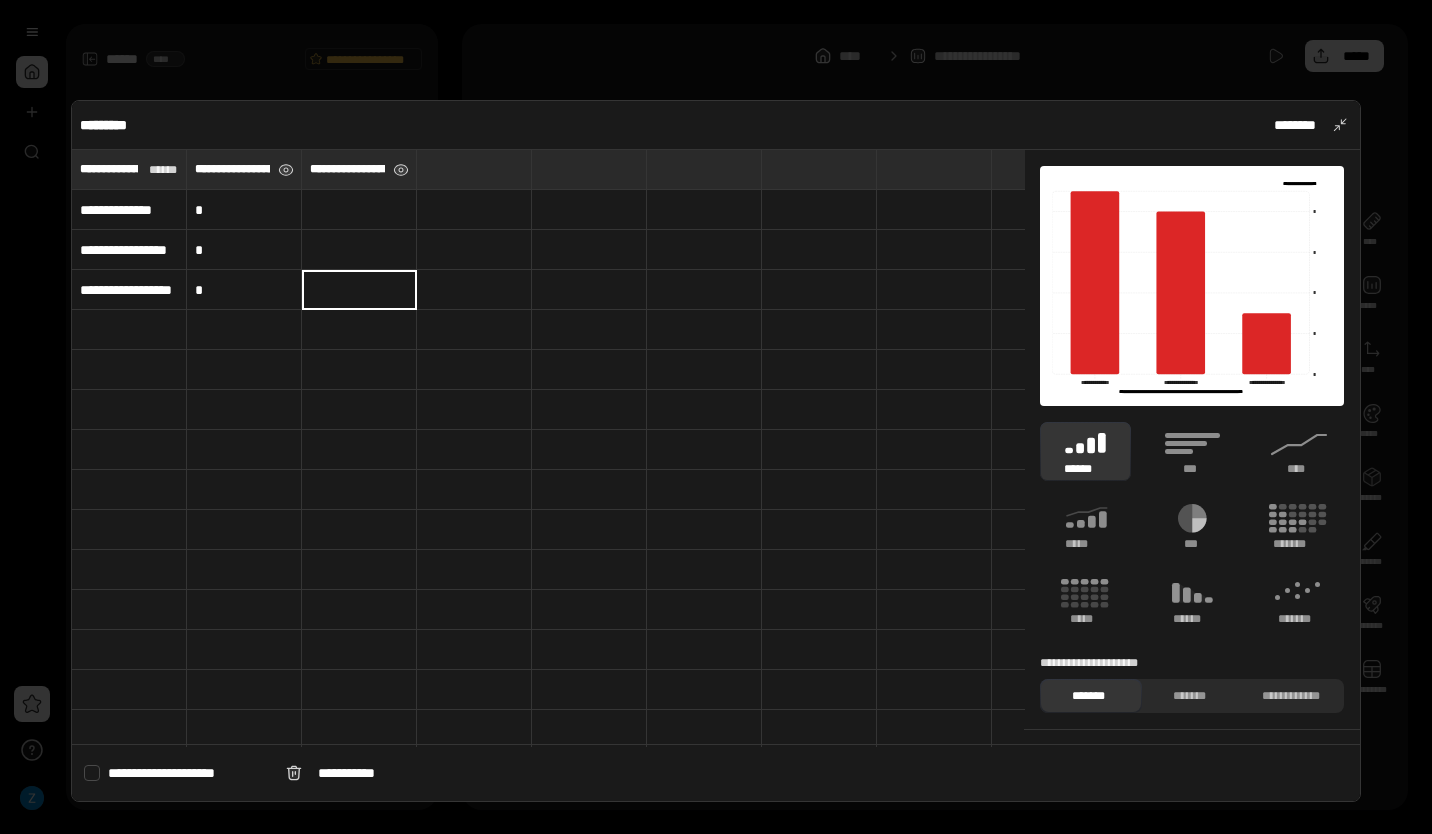 click on "**********" at bounding box center [189, 773] 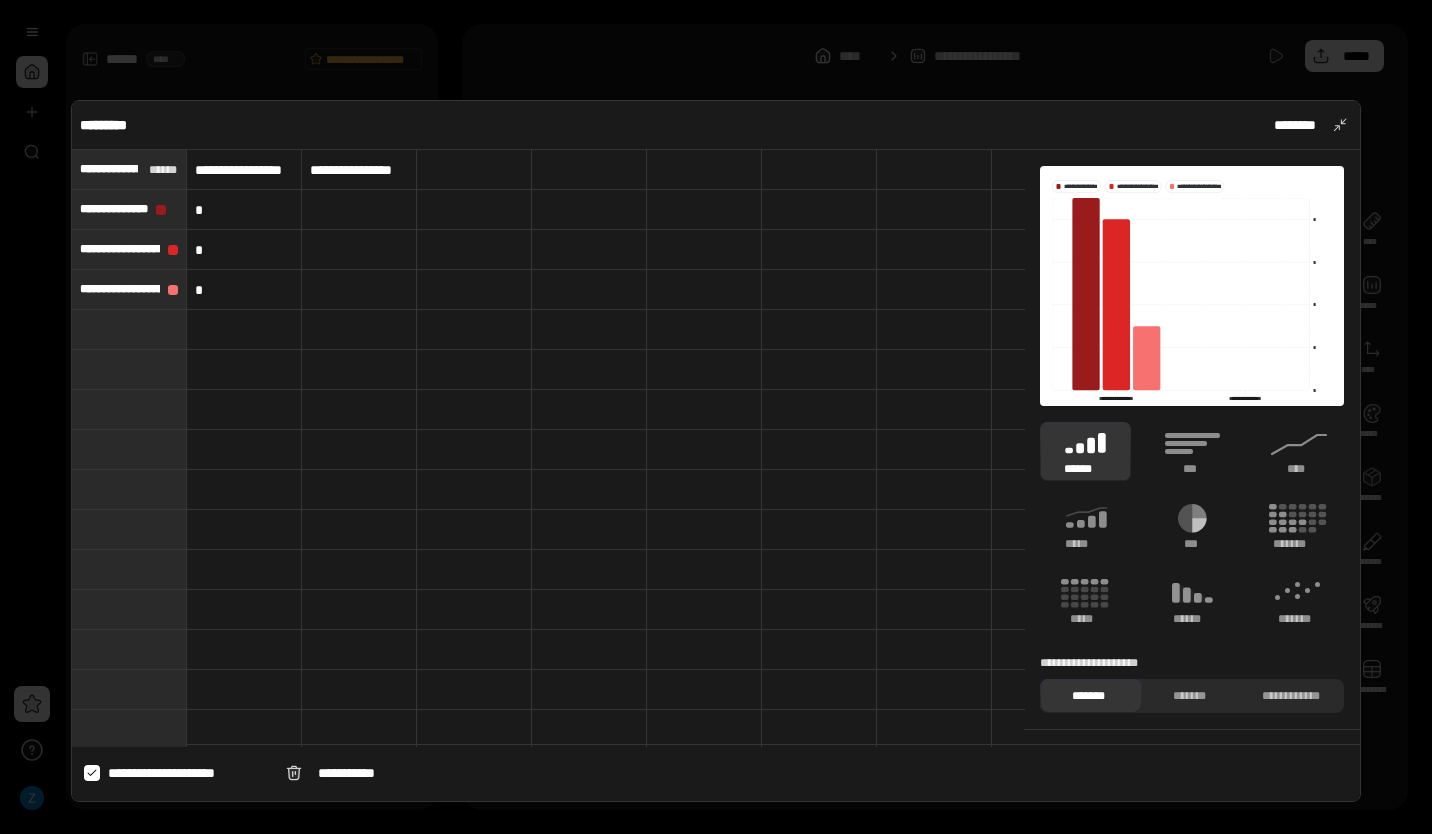 type 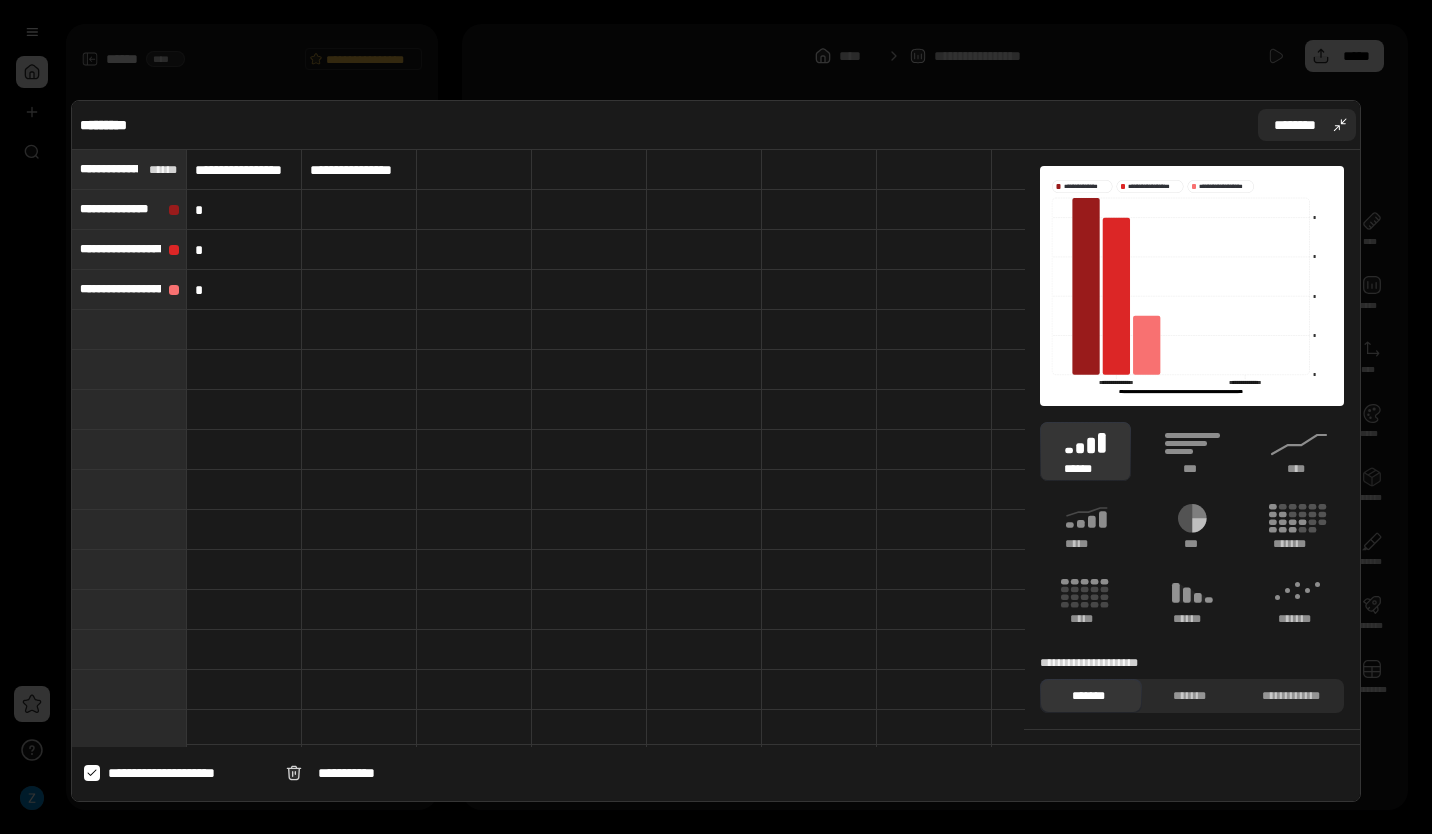 click on "********" at bounding box center (1307, 125) 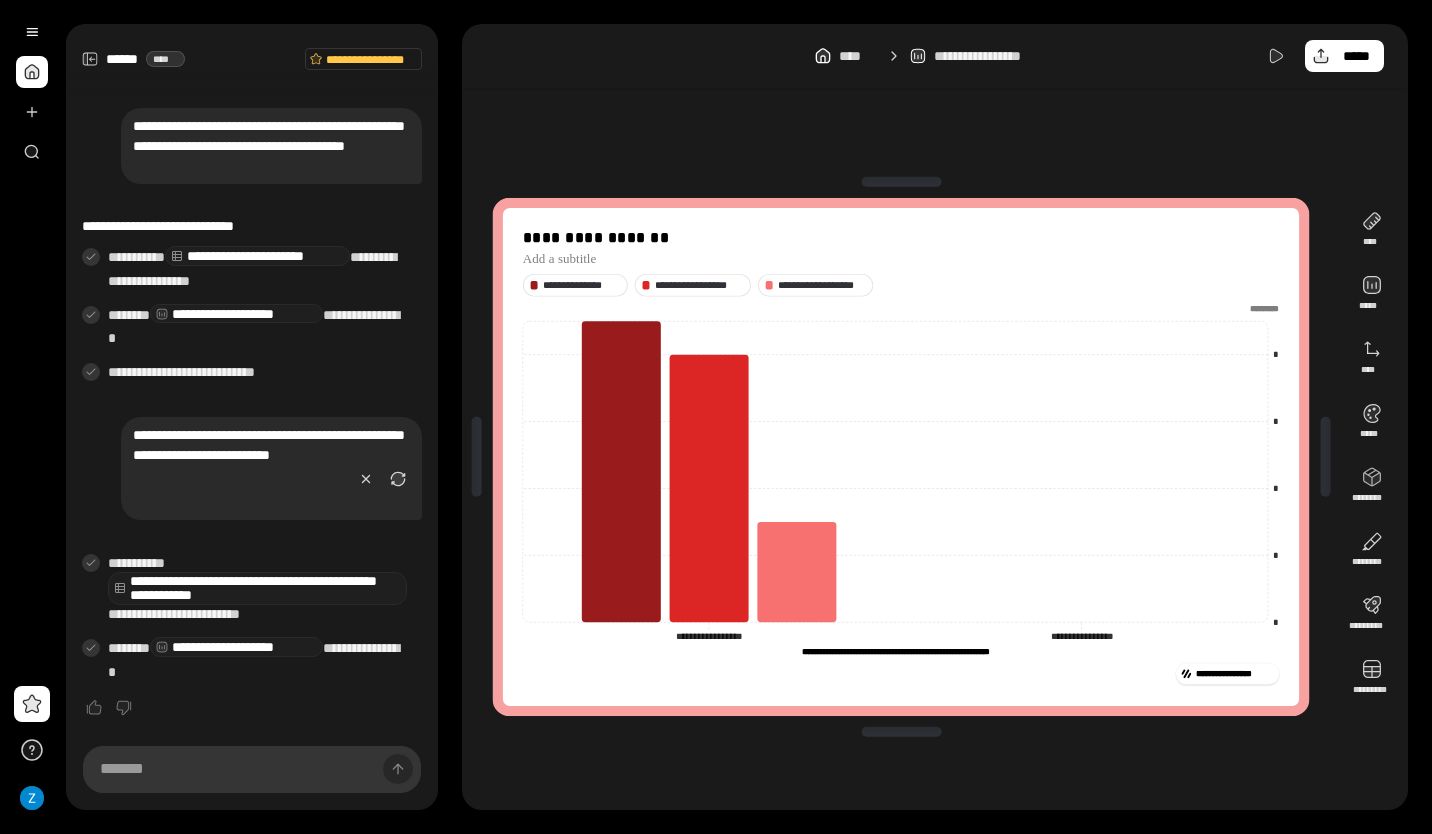 drag, startPoint x: 193, startPoint y: 474, endPoint x: 68, endPoint y: 424, distance: 134.62912 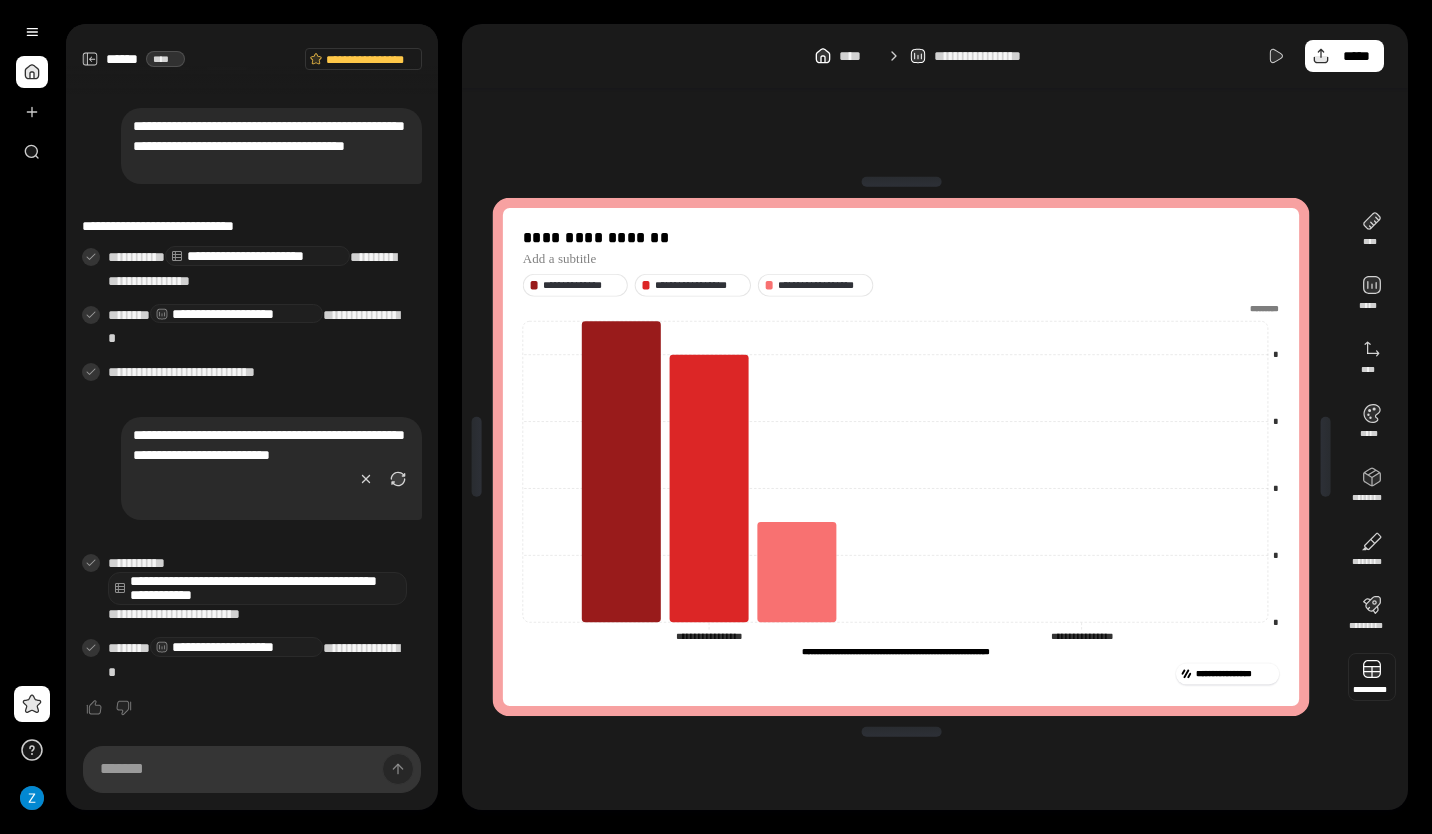 click at bounding box center [1372, 677] 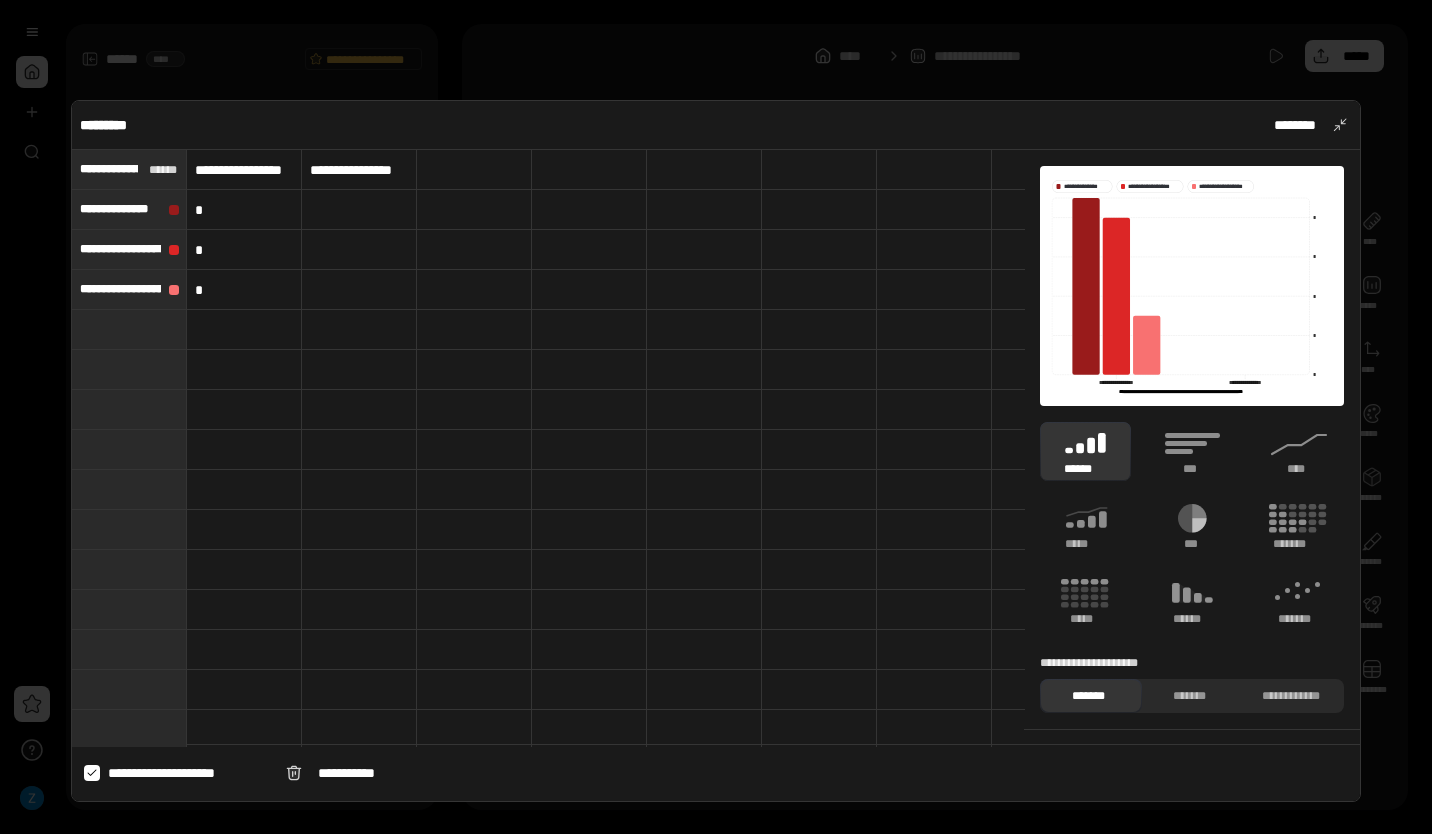 click at bounding box center [359, 210] 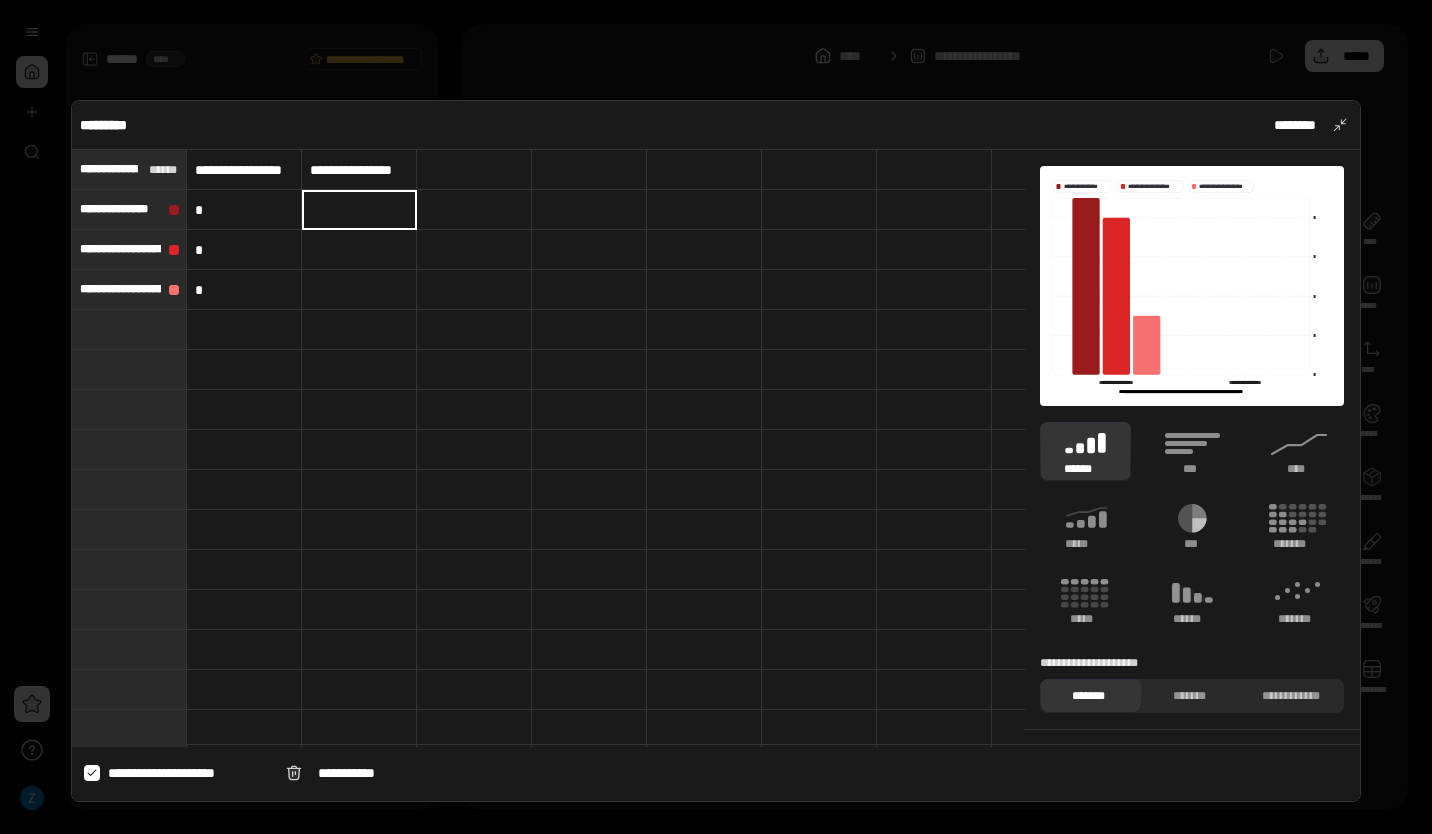 click at bounding box center (359, 250) 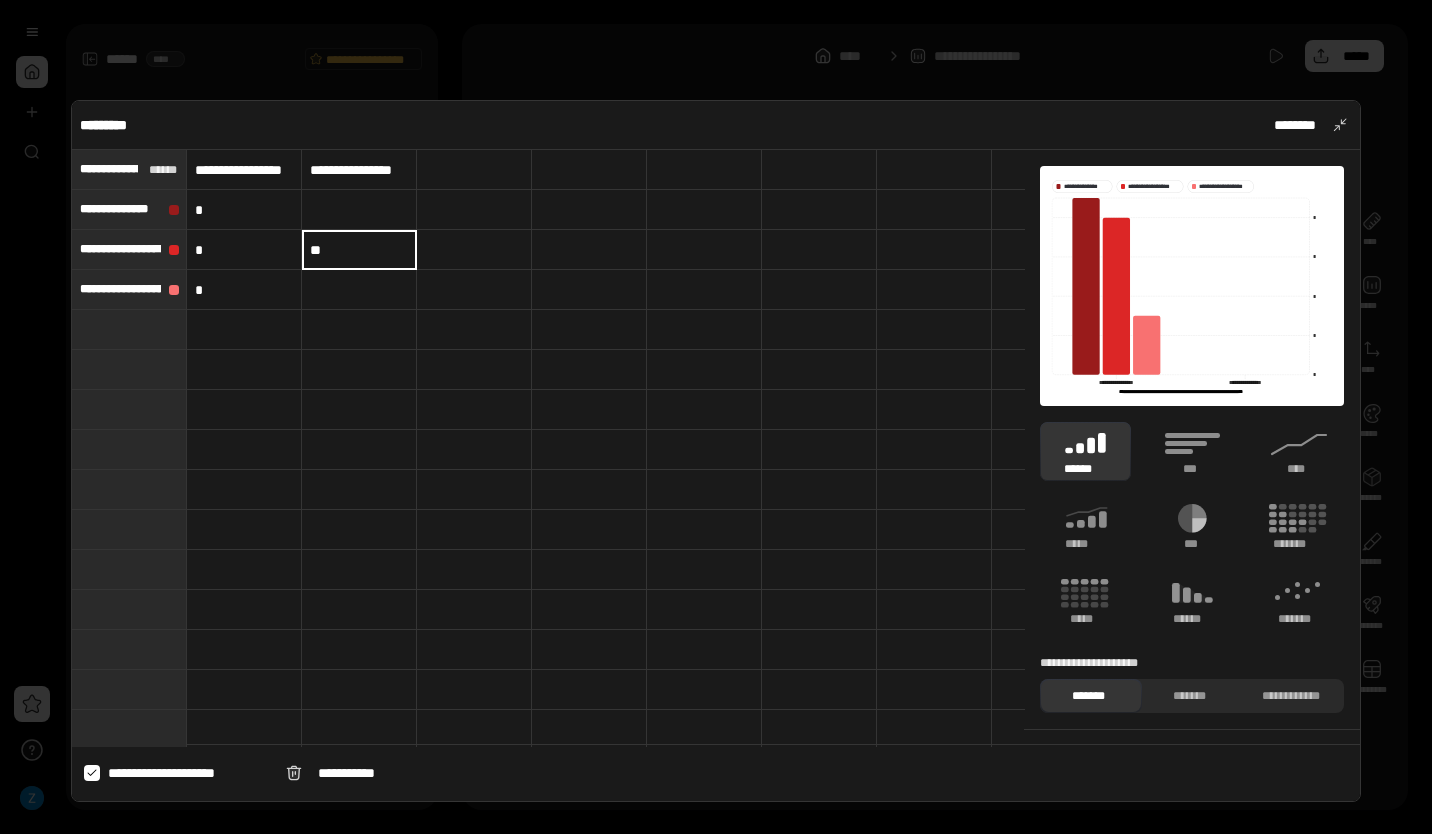 type on "**" 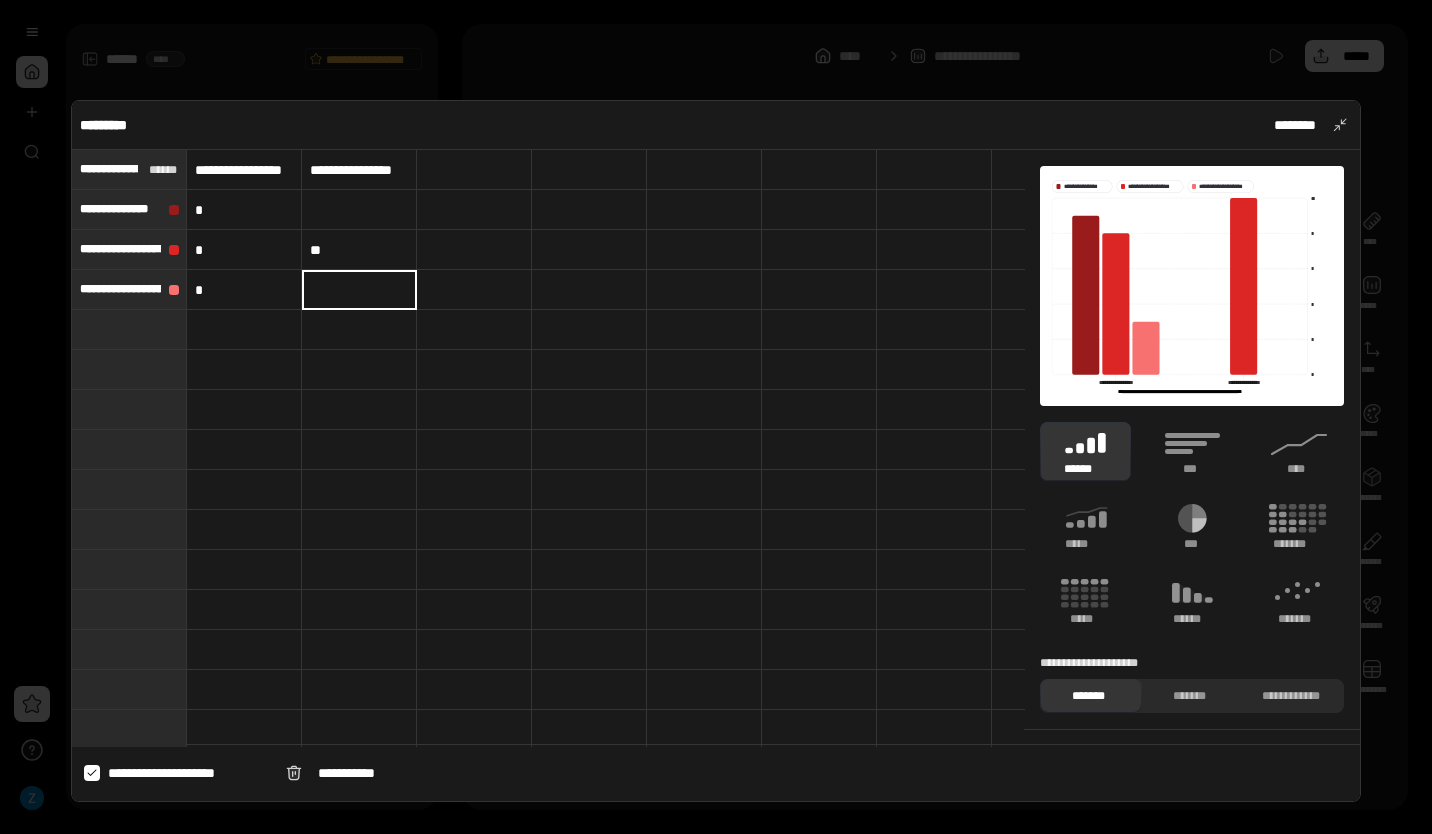 click at bounding box center (359, 210) 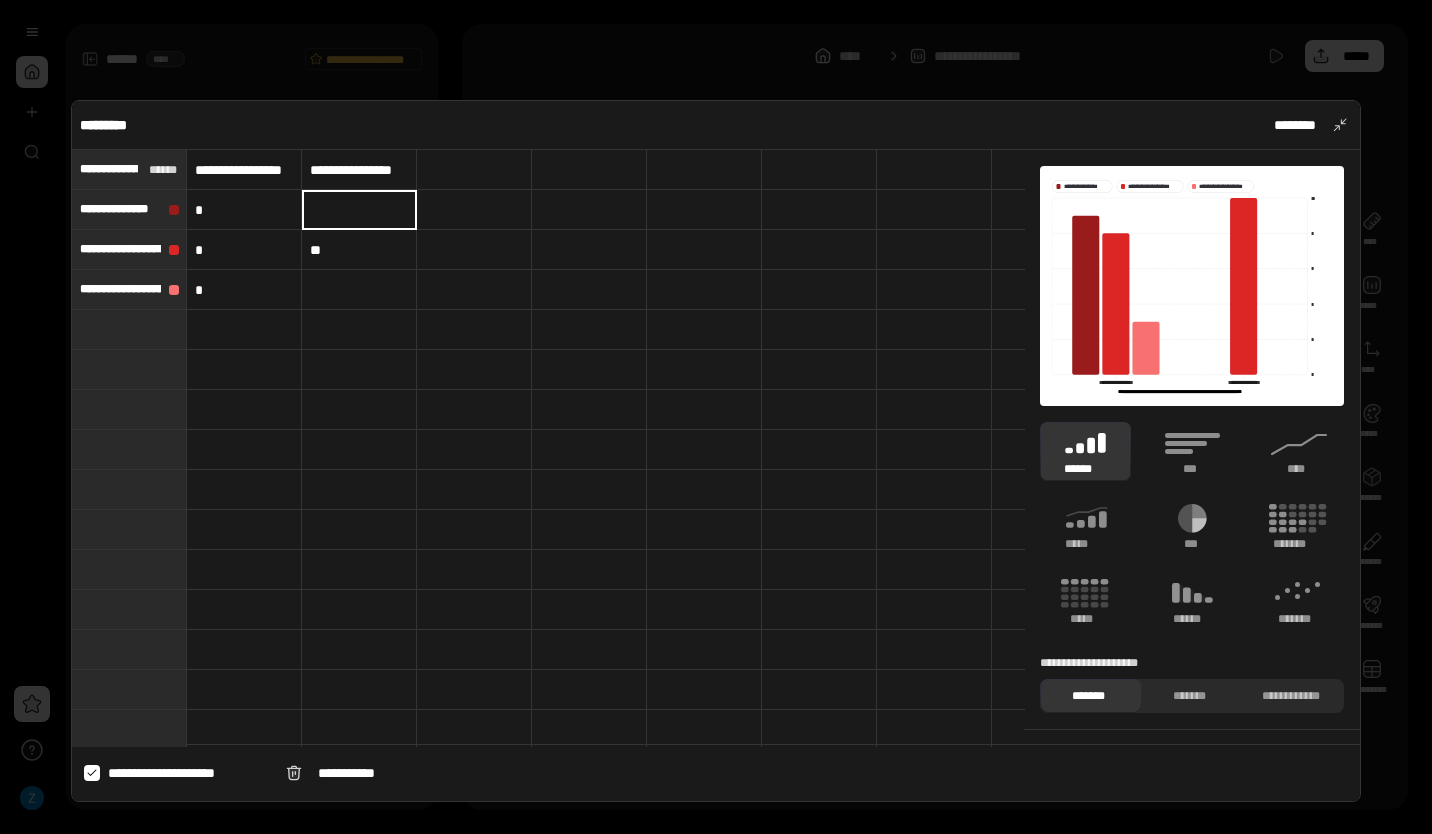 type on "*" 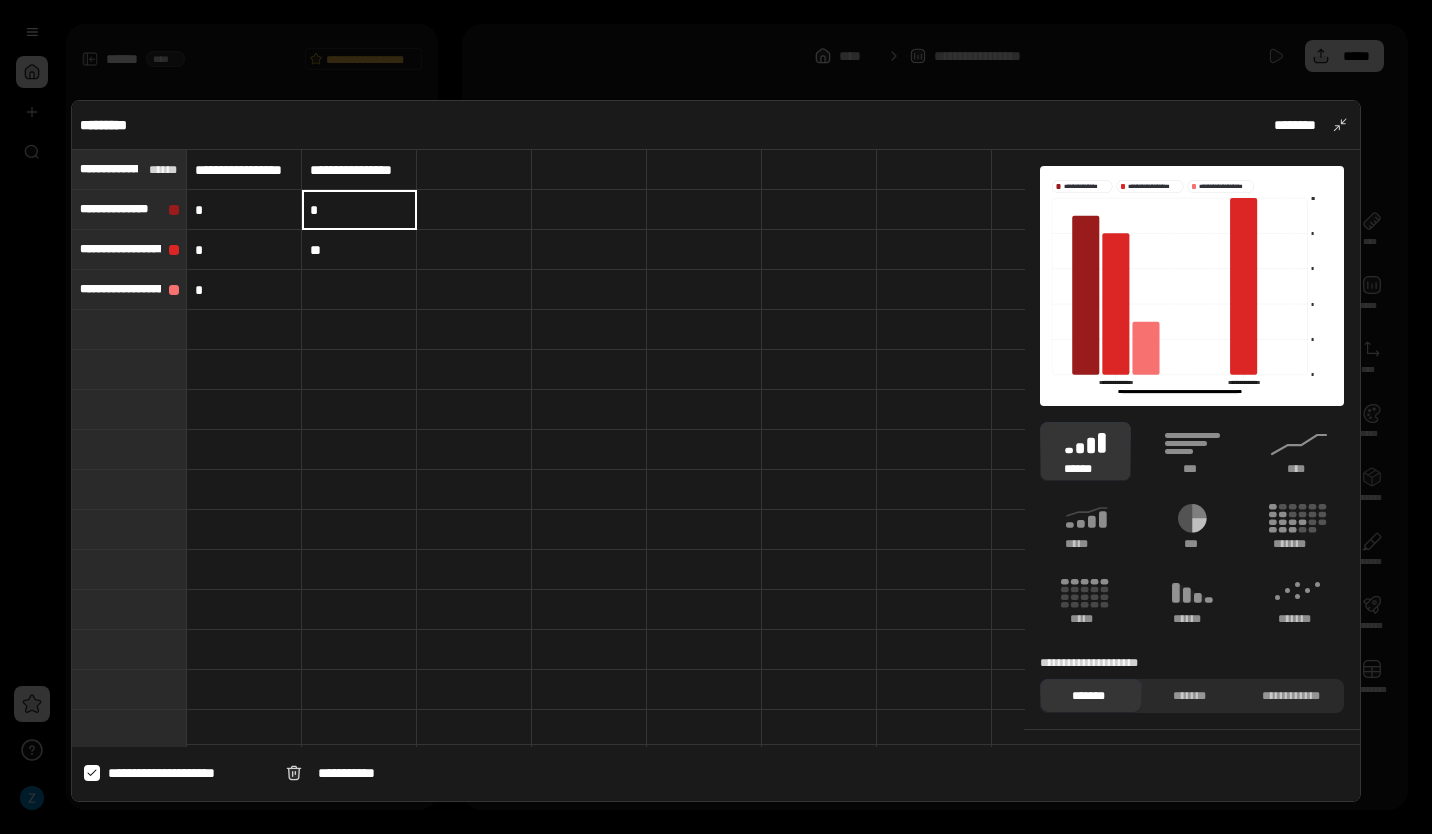 click at bounding box center (359, 290) 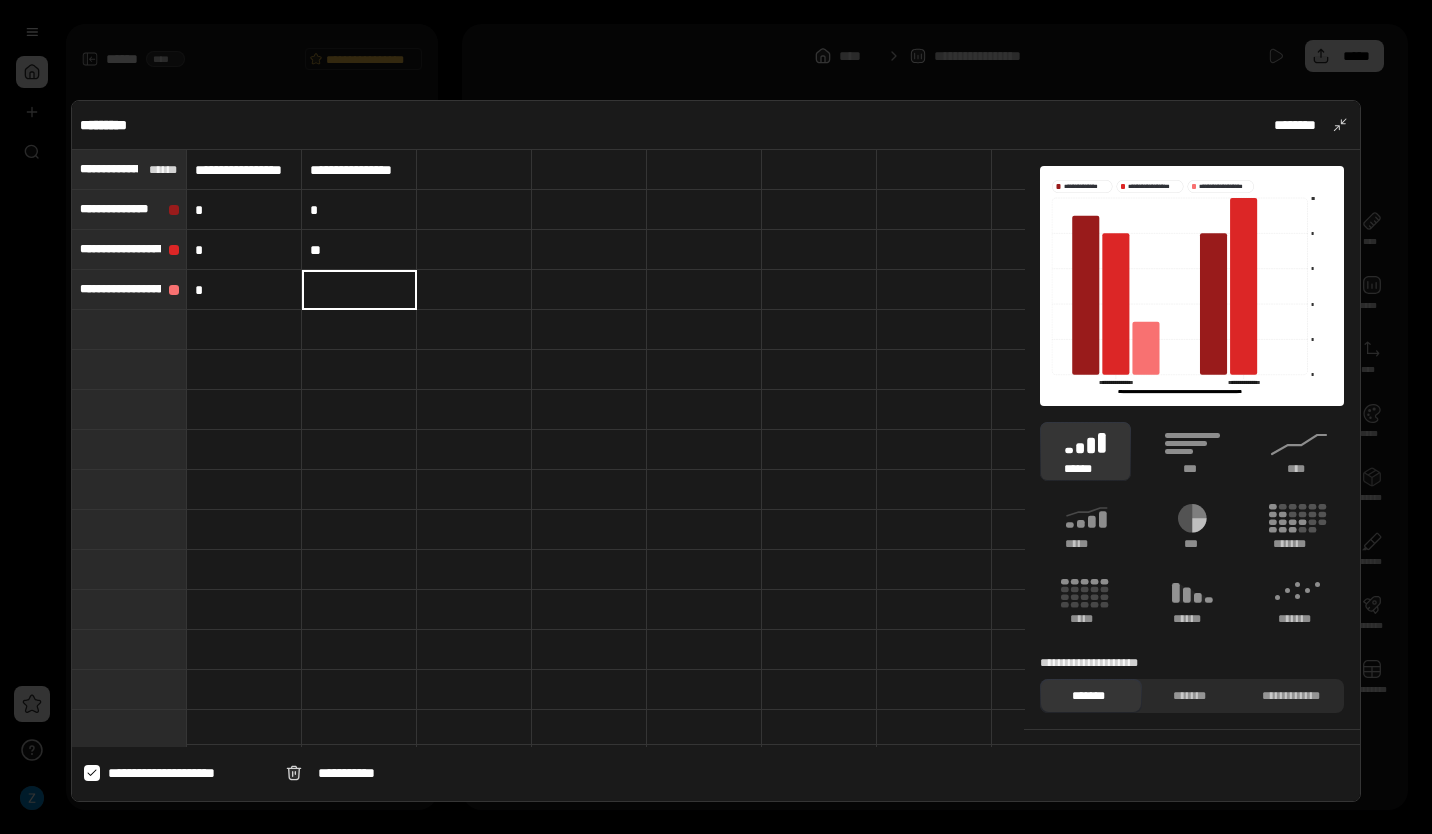 type on "*" 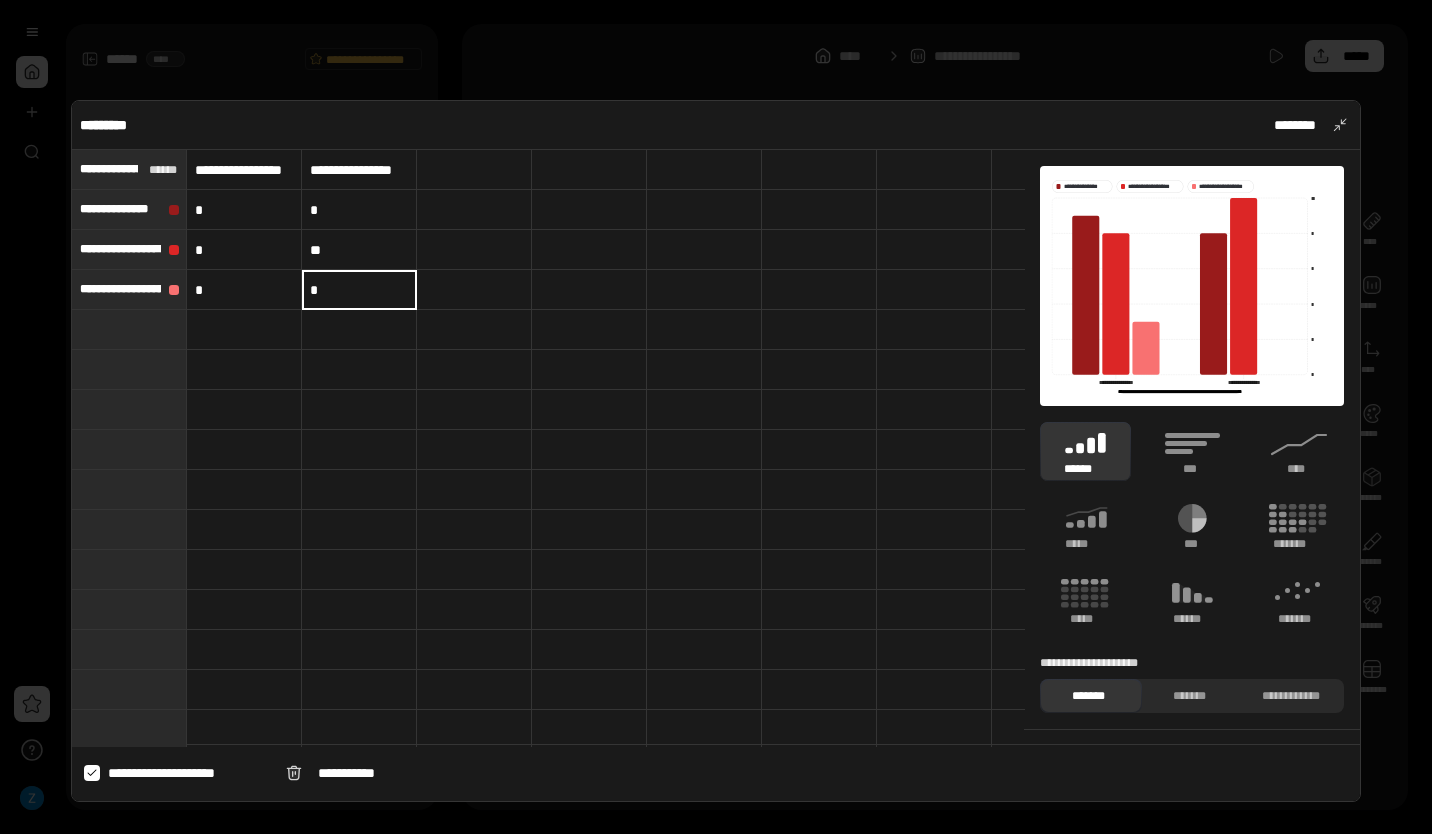 click on "**********" at bounding box center [189, 773] 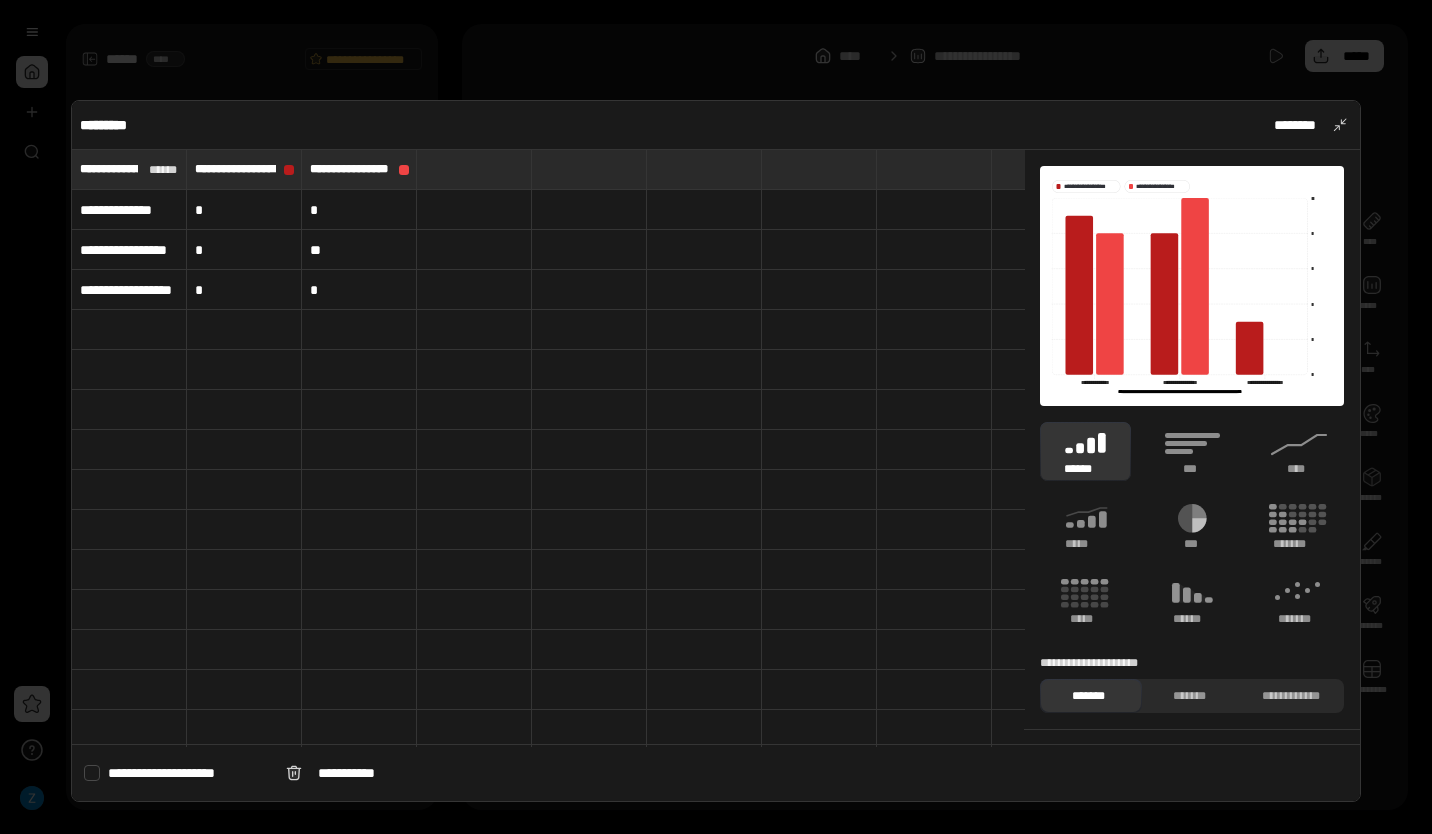 click on "**********" at bounding box center (189, 773) 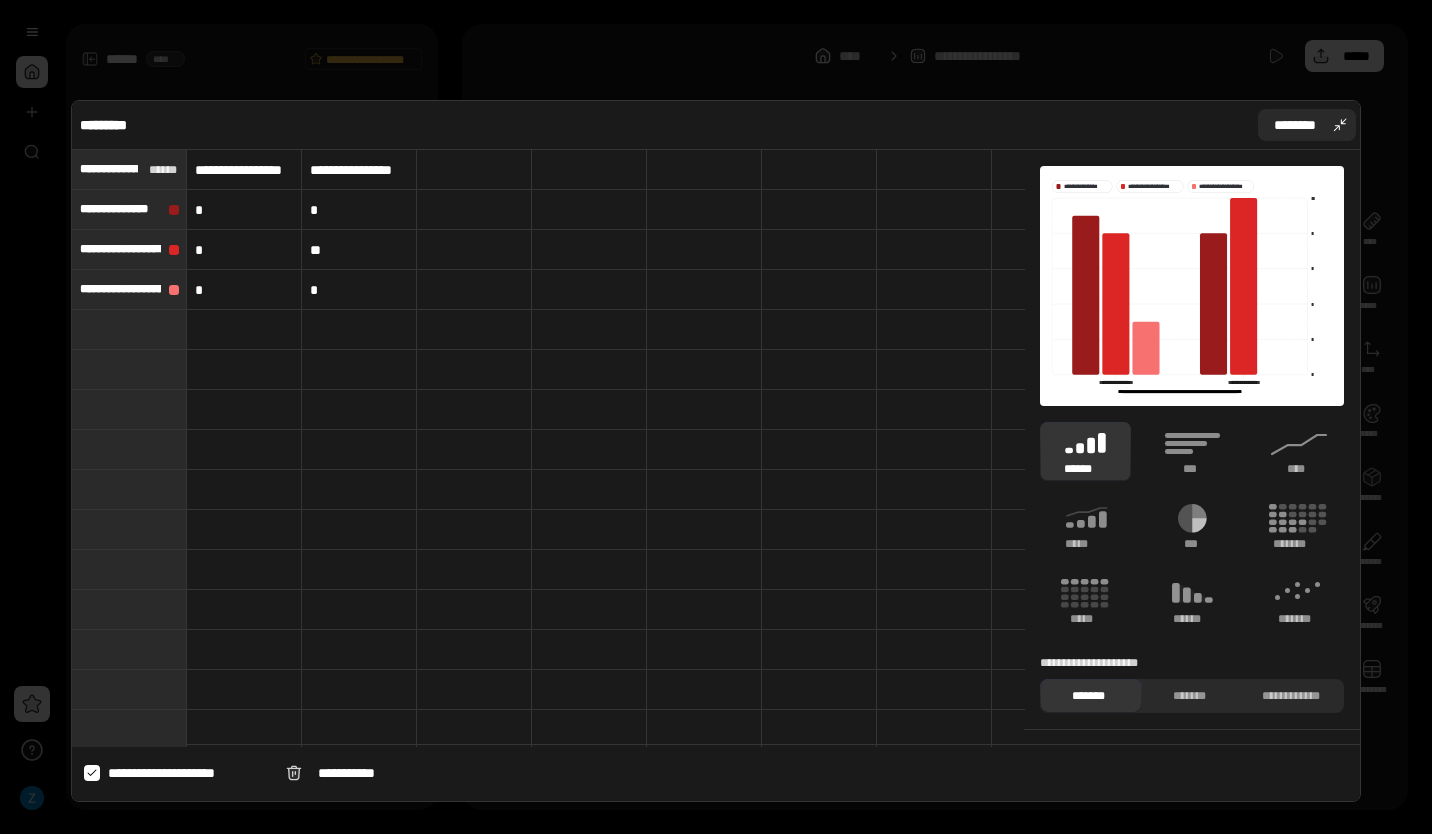 click on "********" at bounding box center [1307, 125] 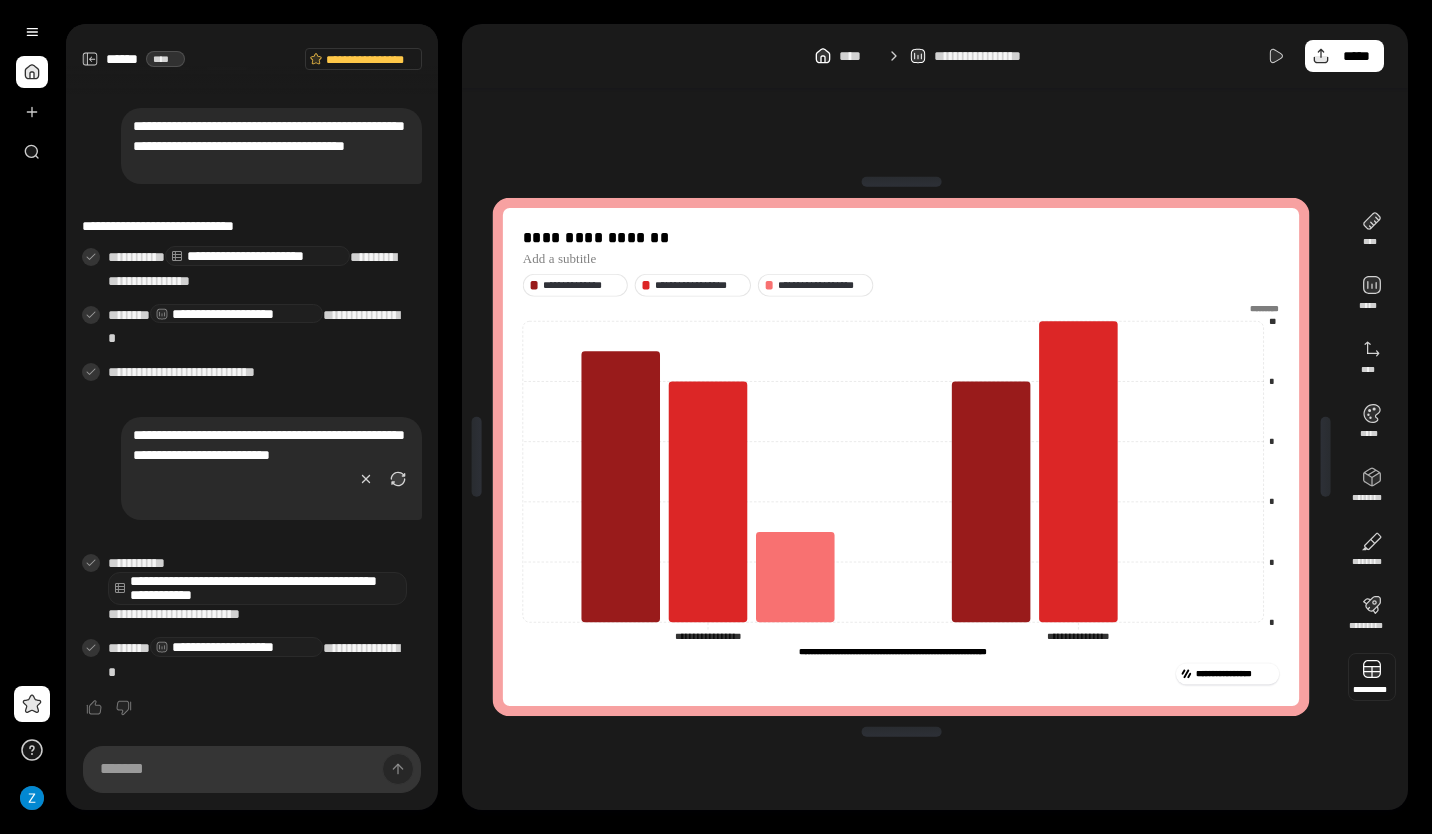 click at bounding box center (1372, 677) 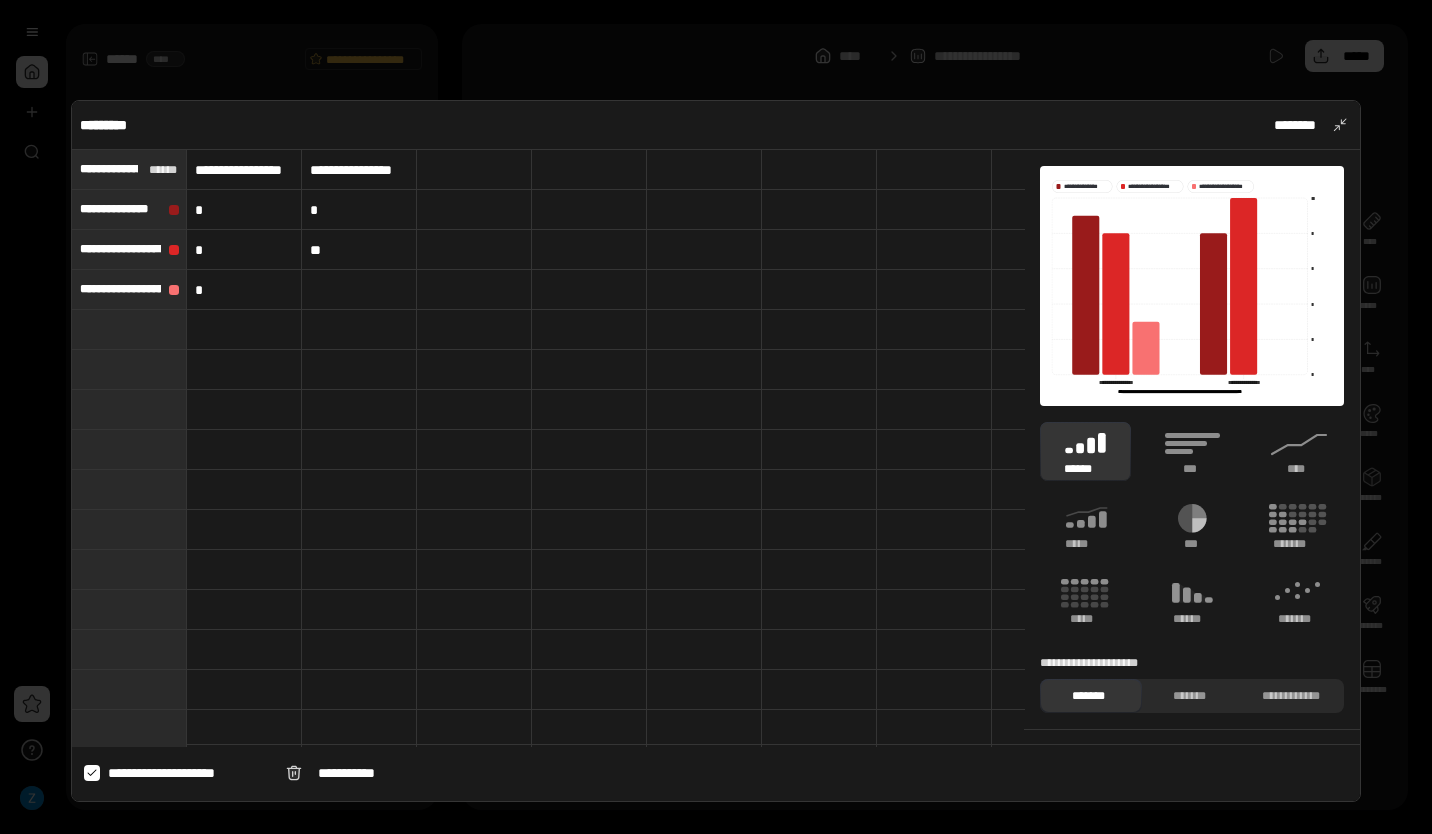 click at bounding box center [359, 290] 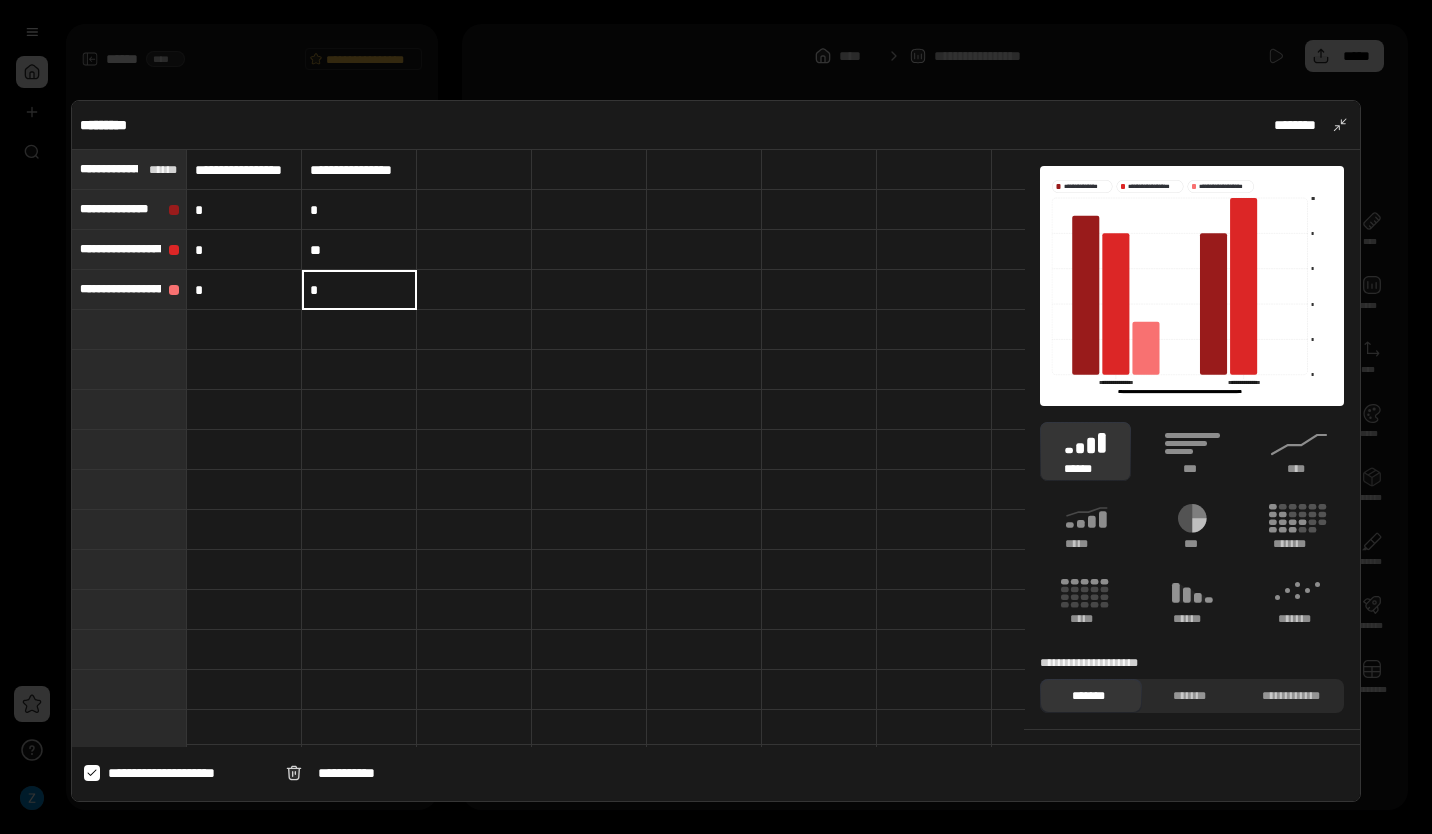 type on "*" 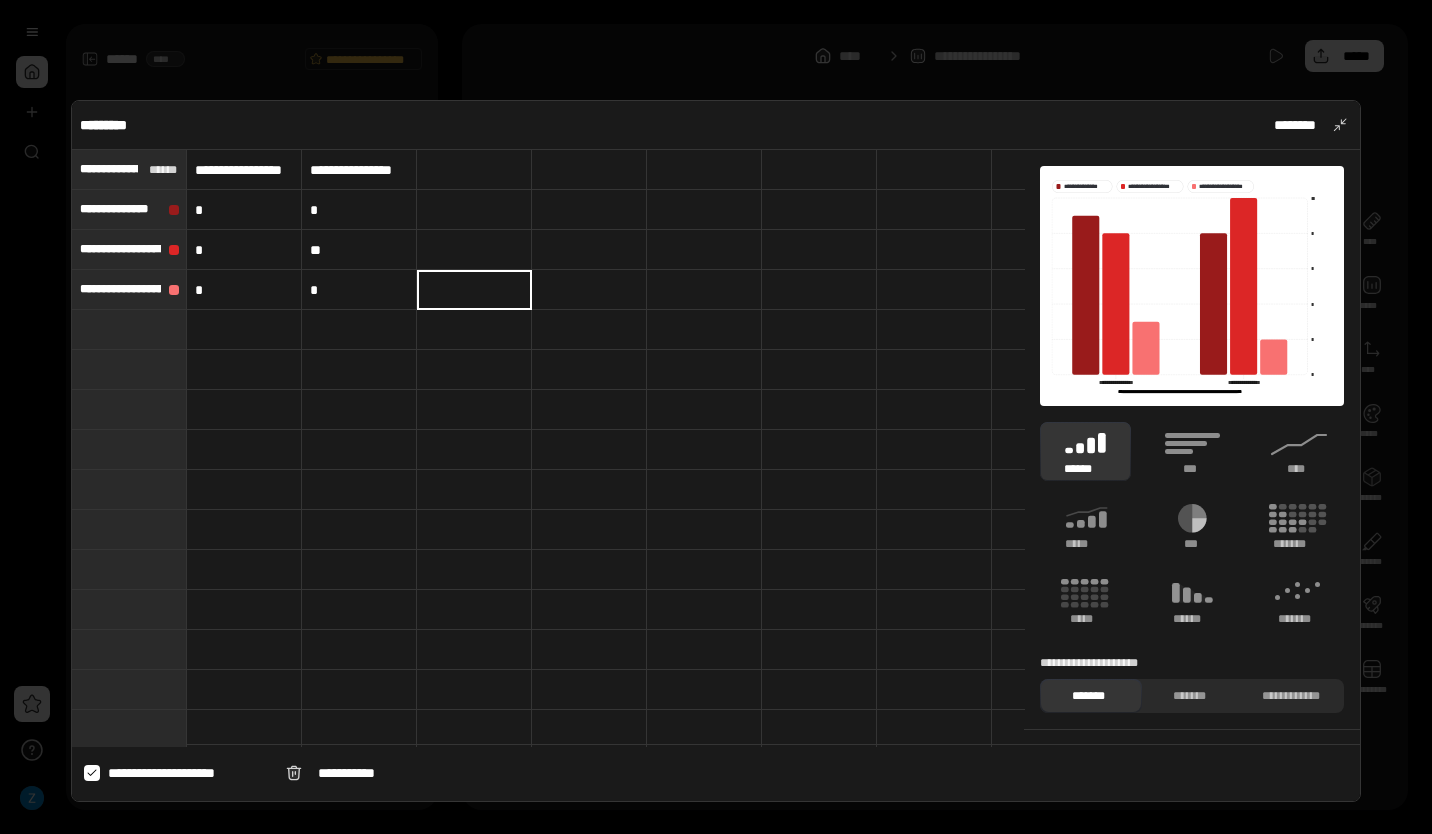 click at bounding box center [92, 773] 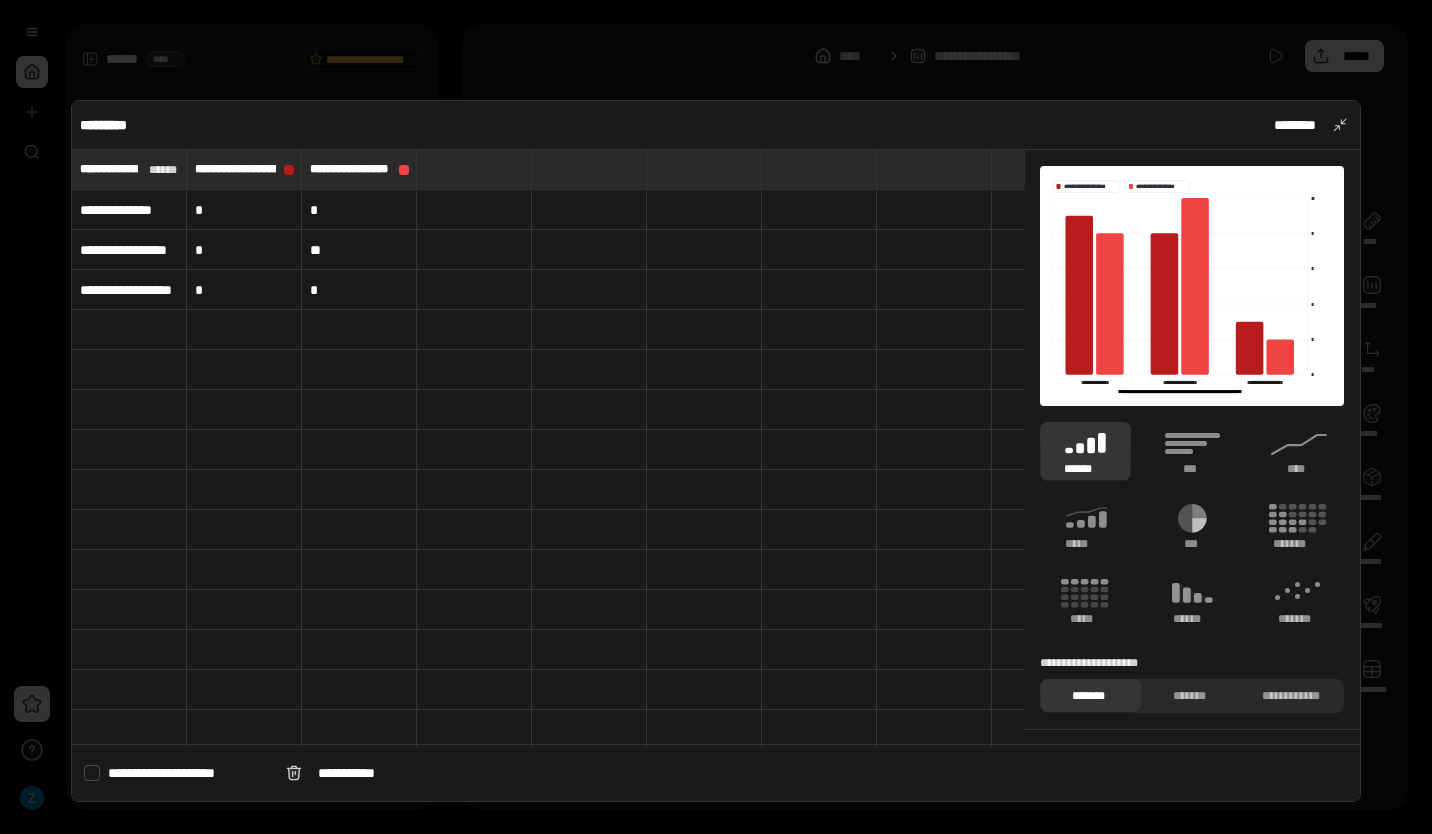 click at bounding box center [92, 773] 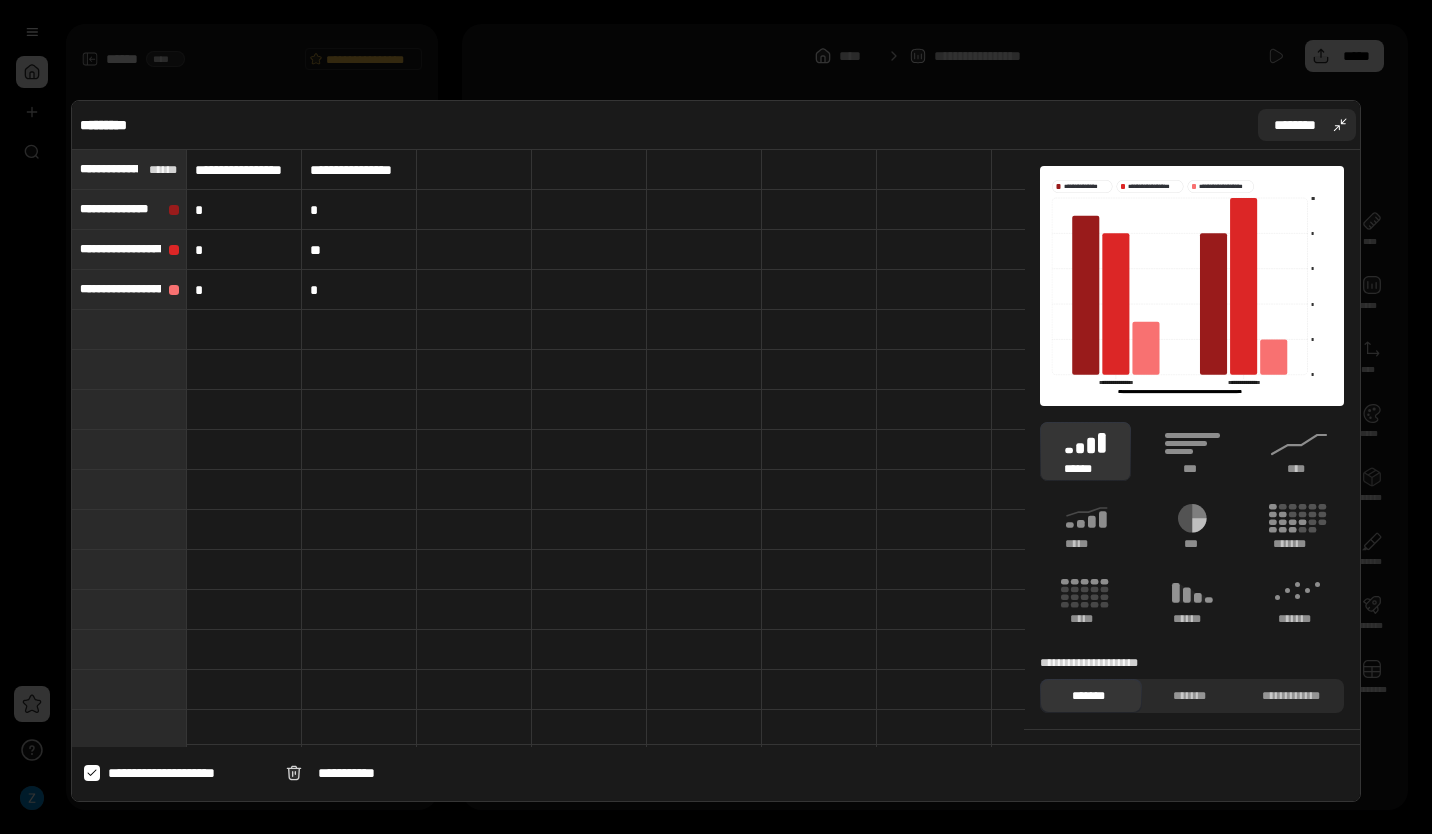 click on "********" at bounding box center [1307, 125] 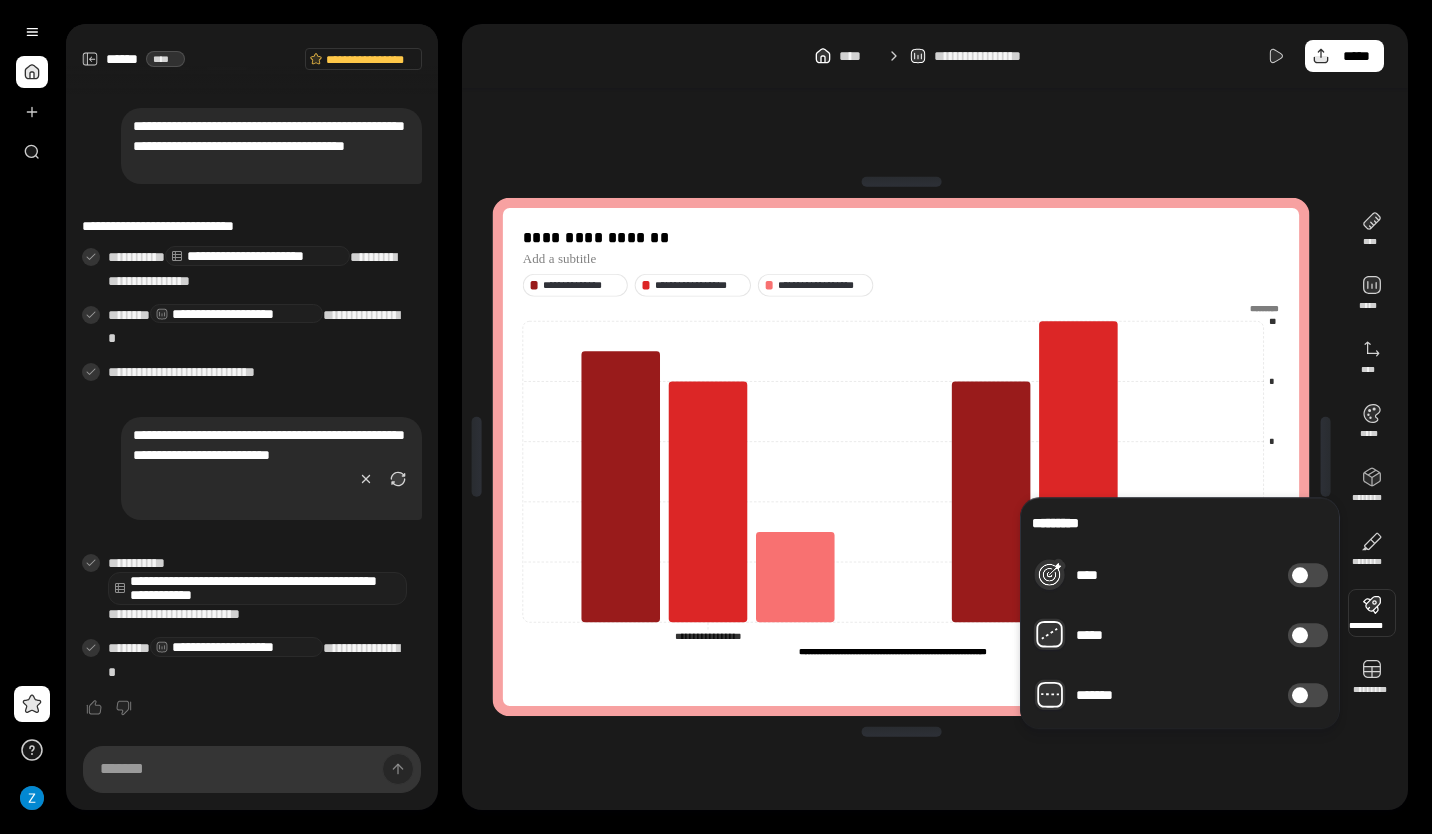 click at bounding box center (1372, 613) 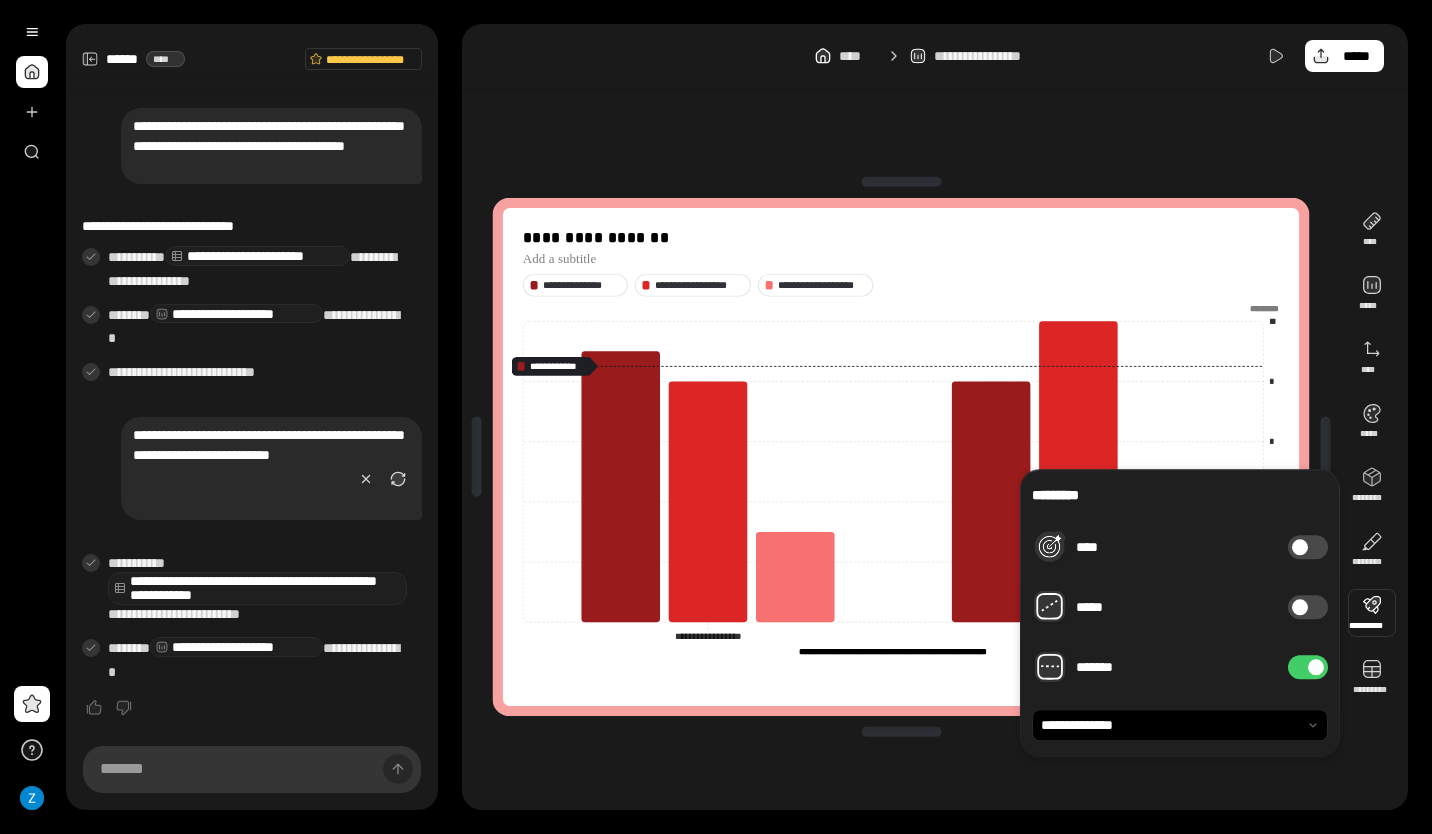 click at bounding box center (1316, 667) 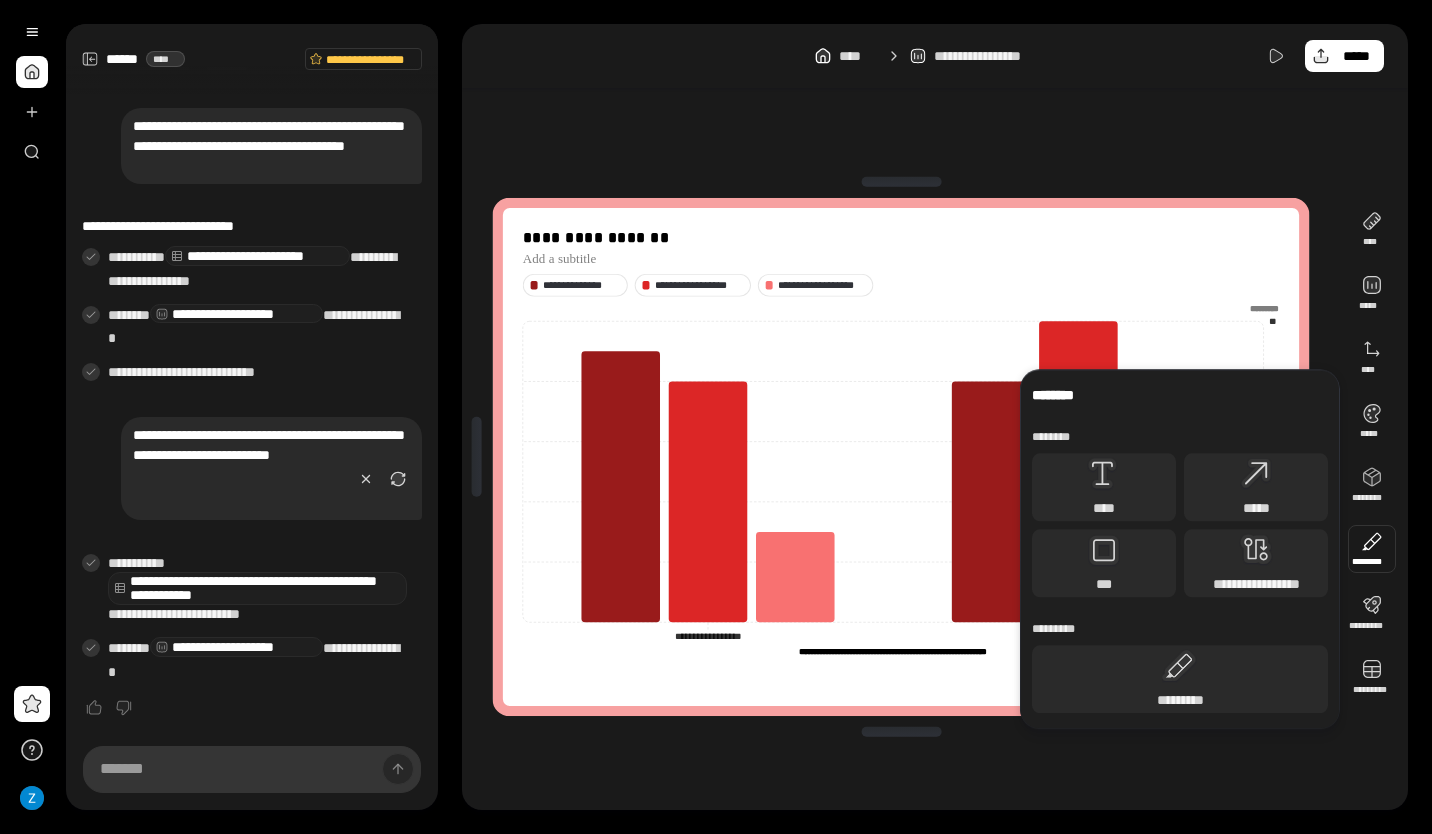 click at bounding box center [1372, 549] 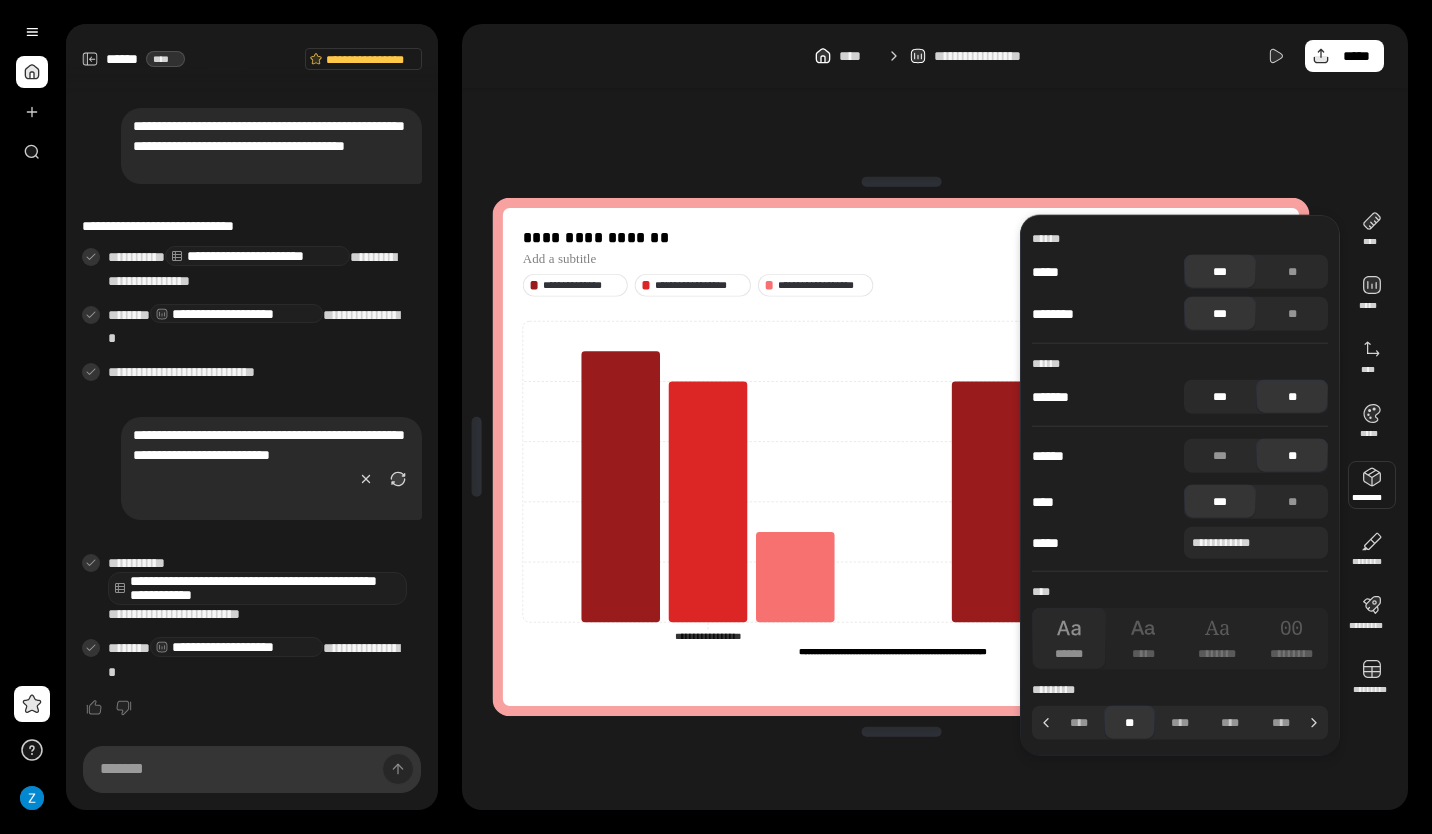 click on "***" at bounding box center [1220, 397] 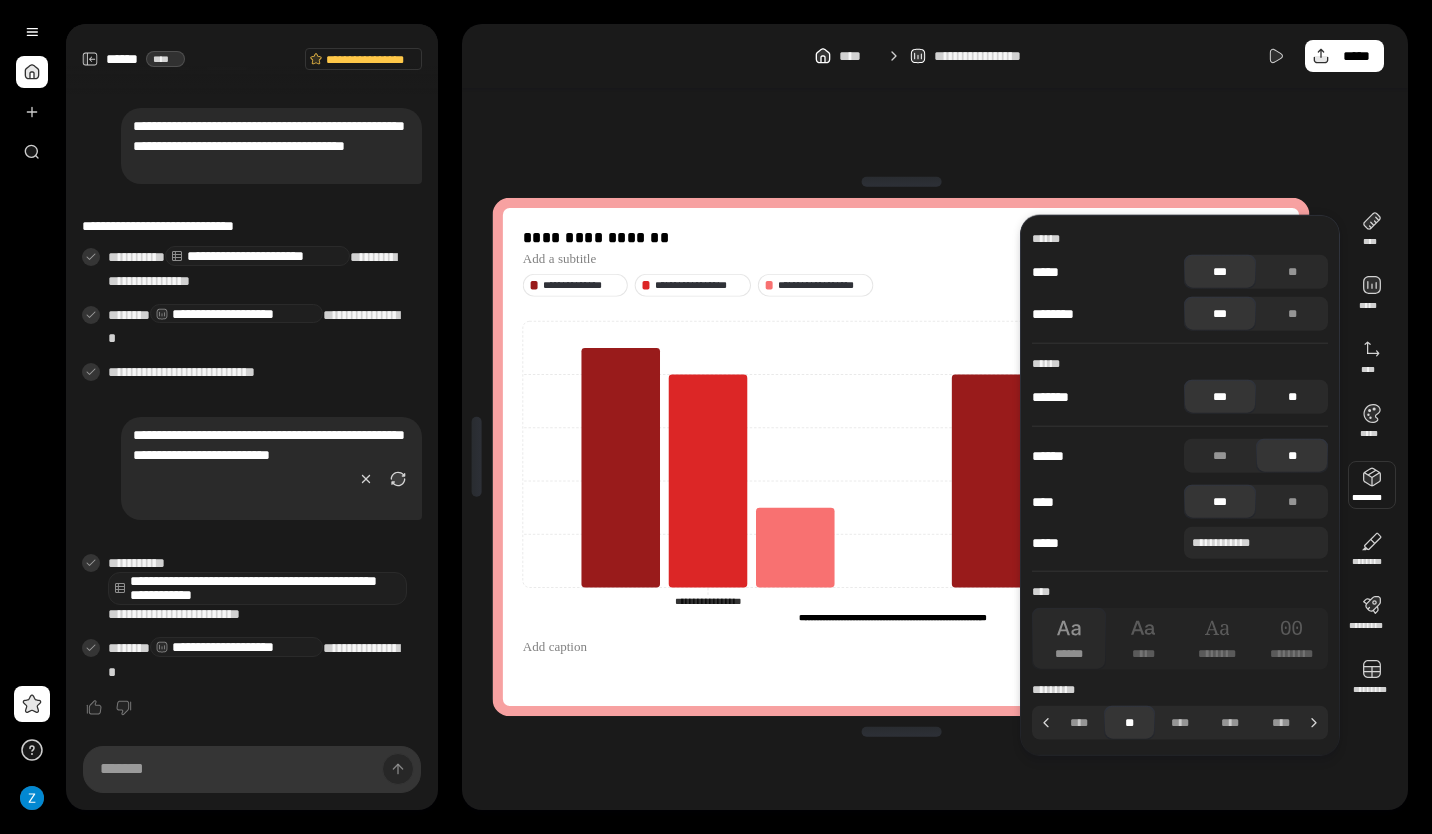 click on "**" at bounding box center (1292, 397) 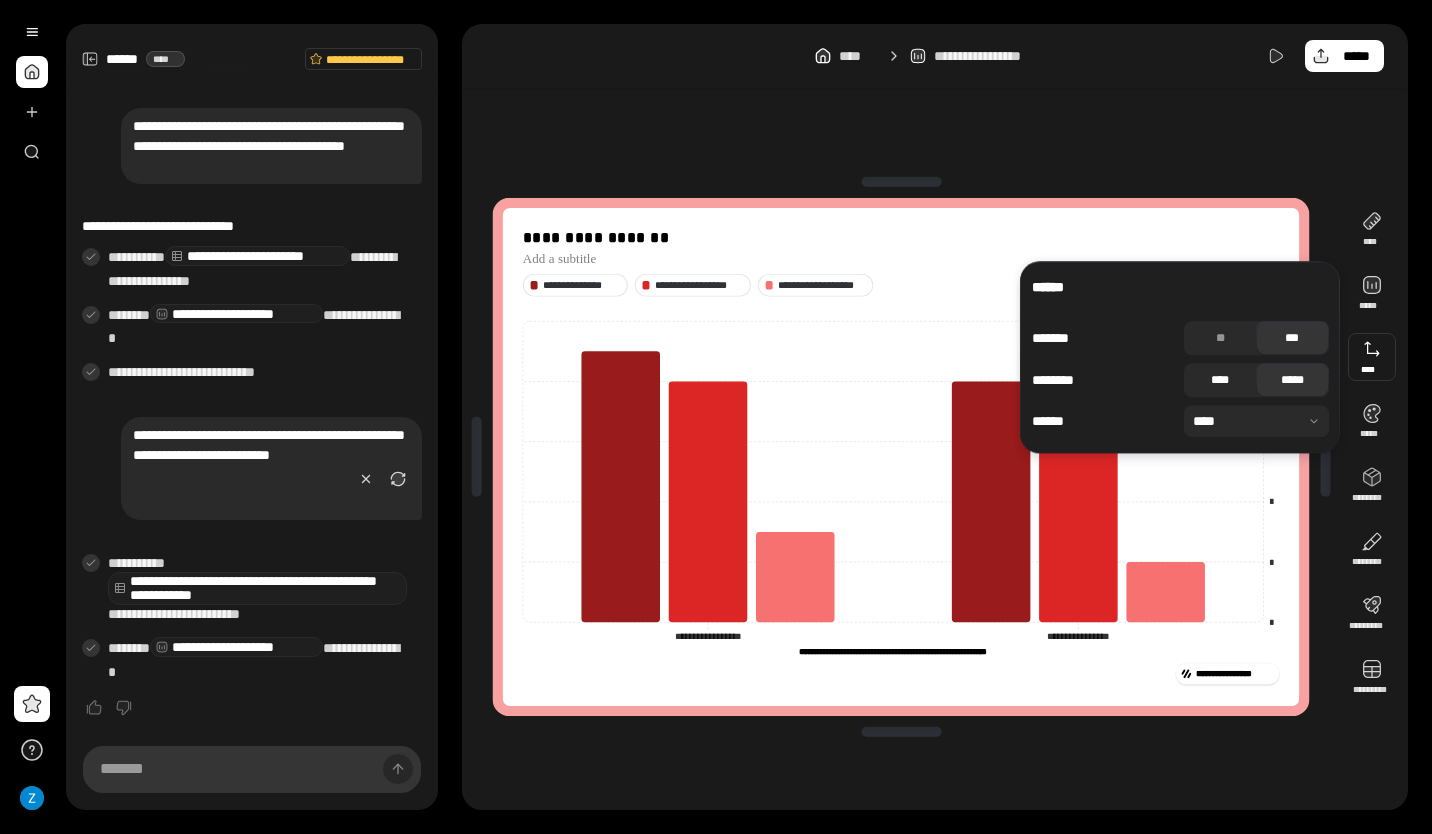 click on "****" at bounding box center [1220, 380] 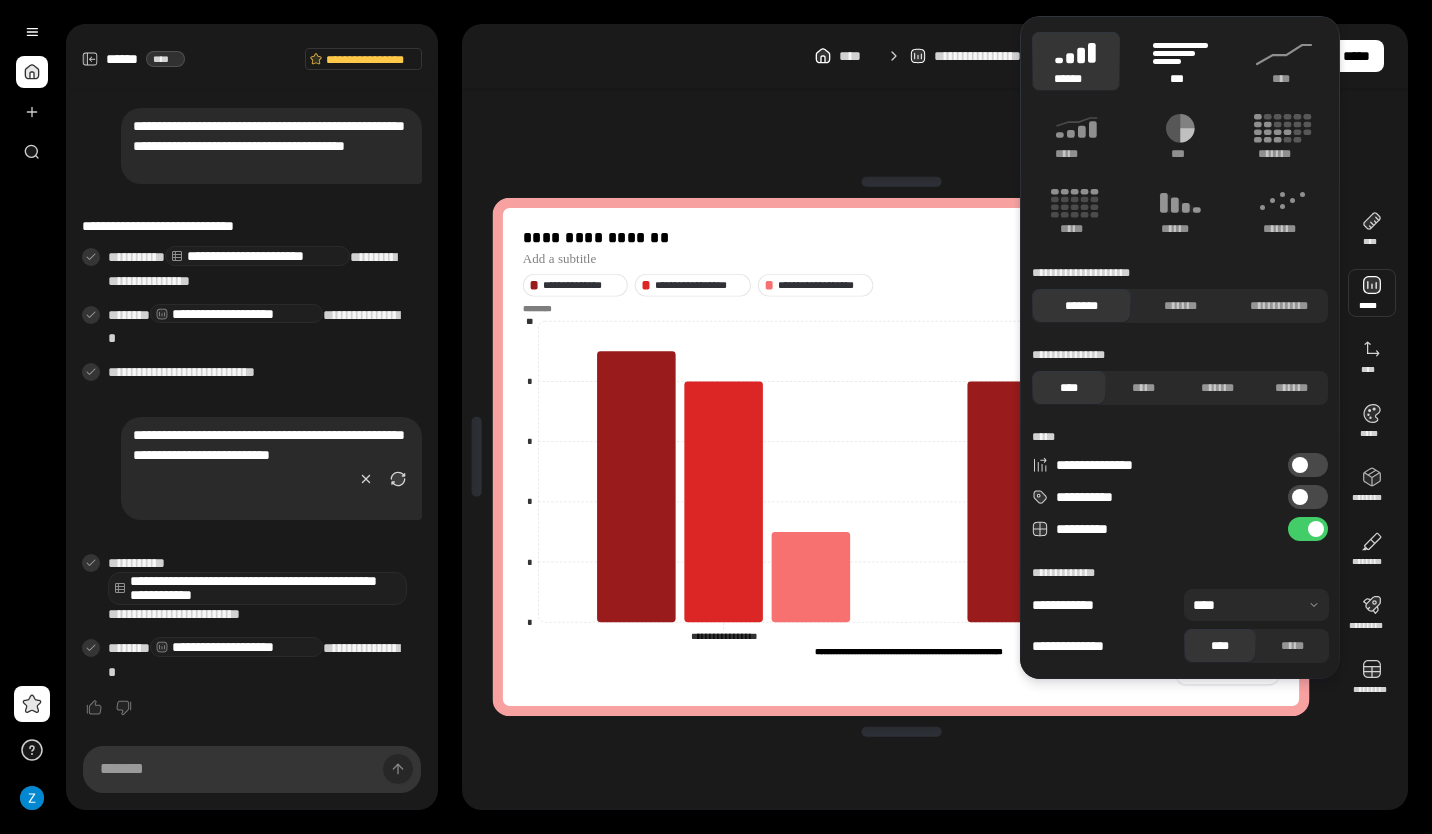 click on "***" at bounding box center [1180, 61] 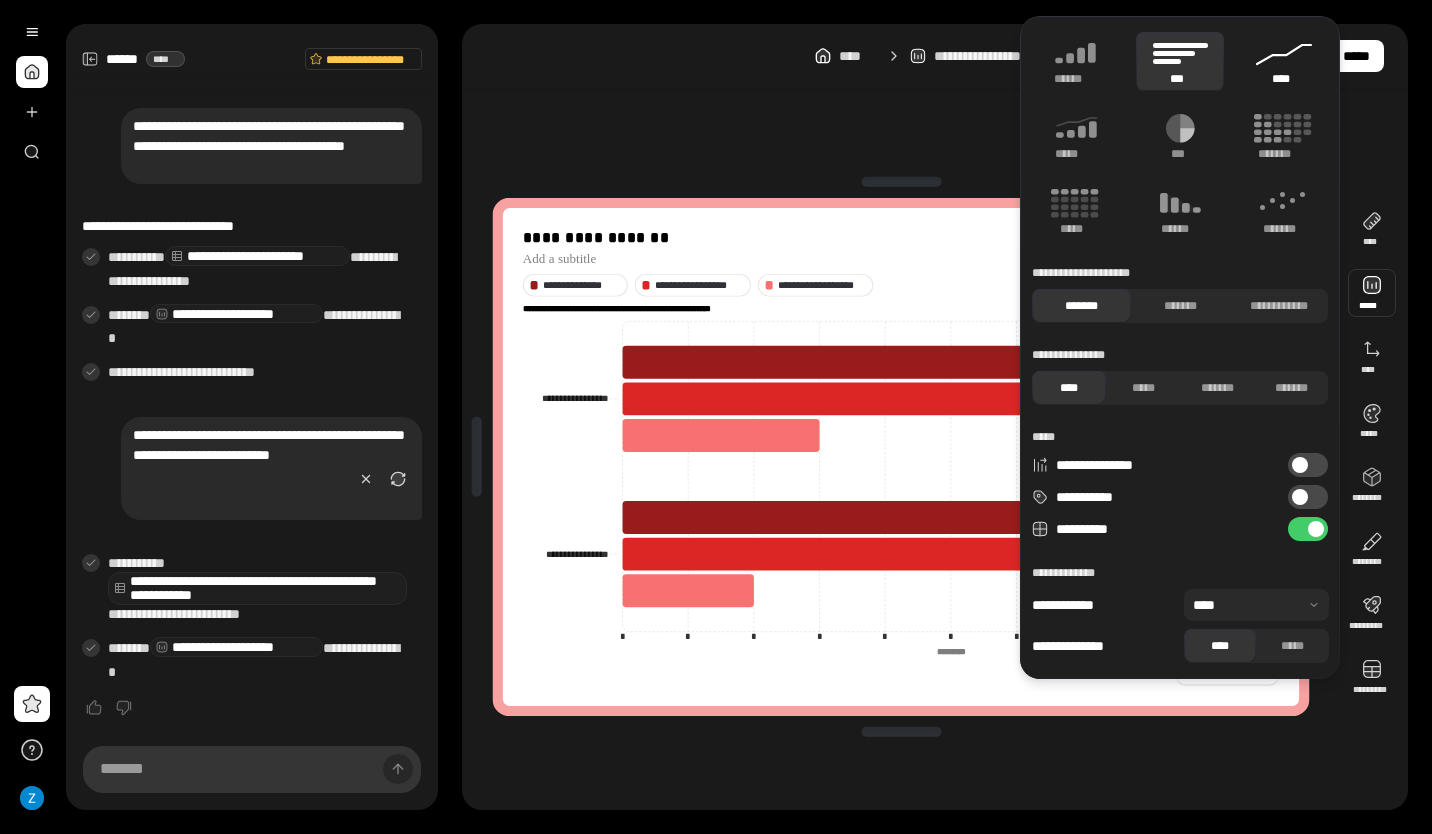 click on "****" at bounding box center (1284, 61) 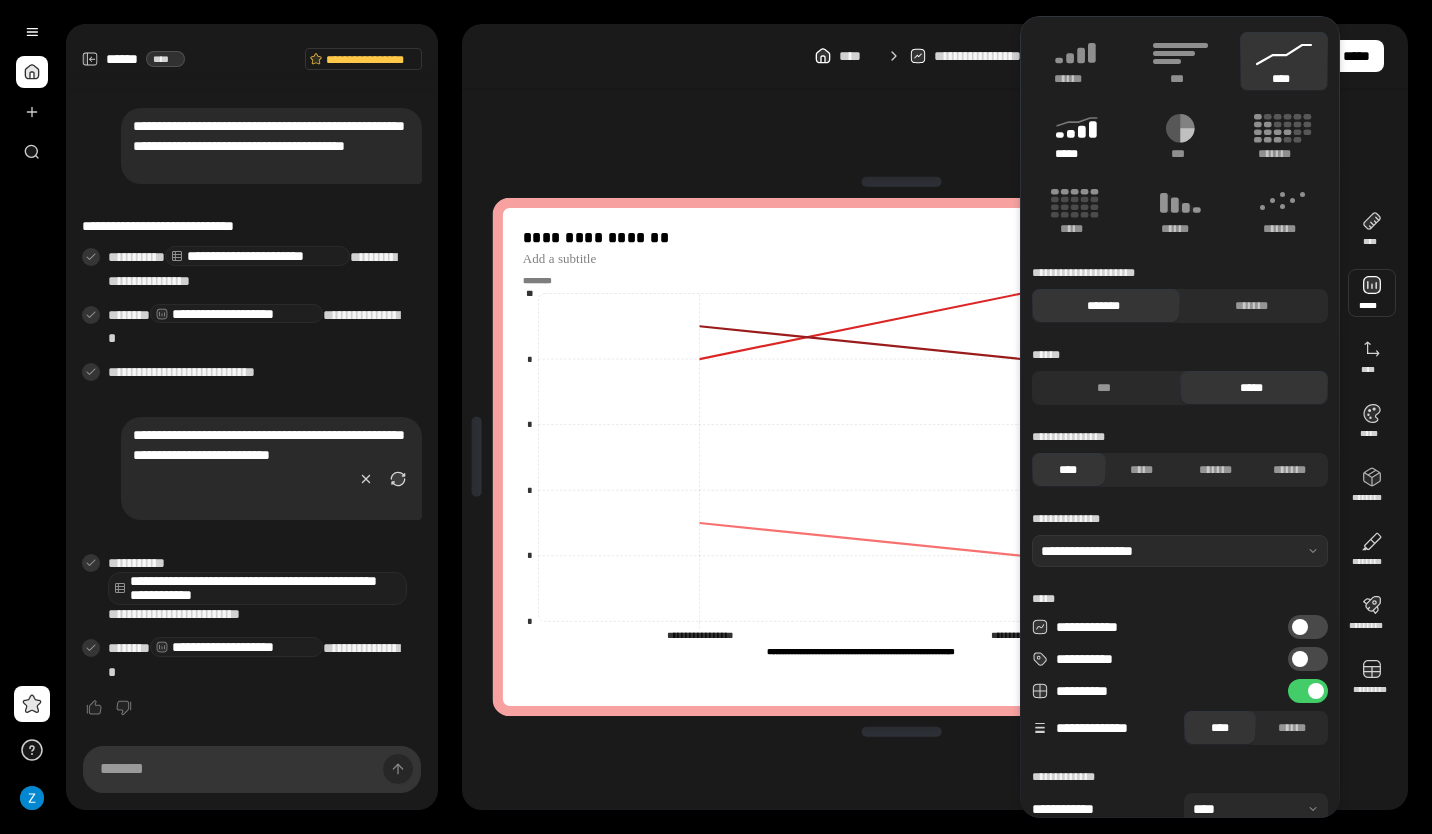 click 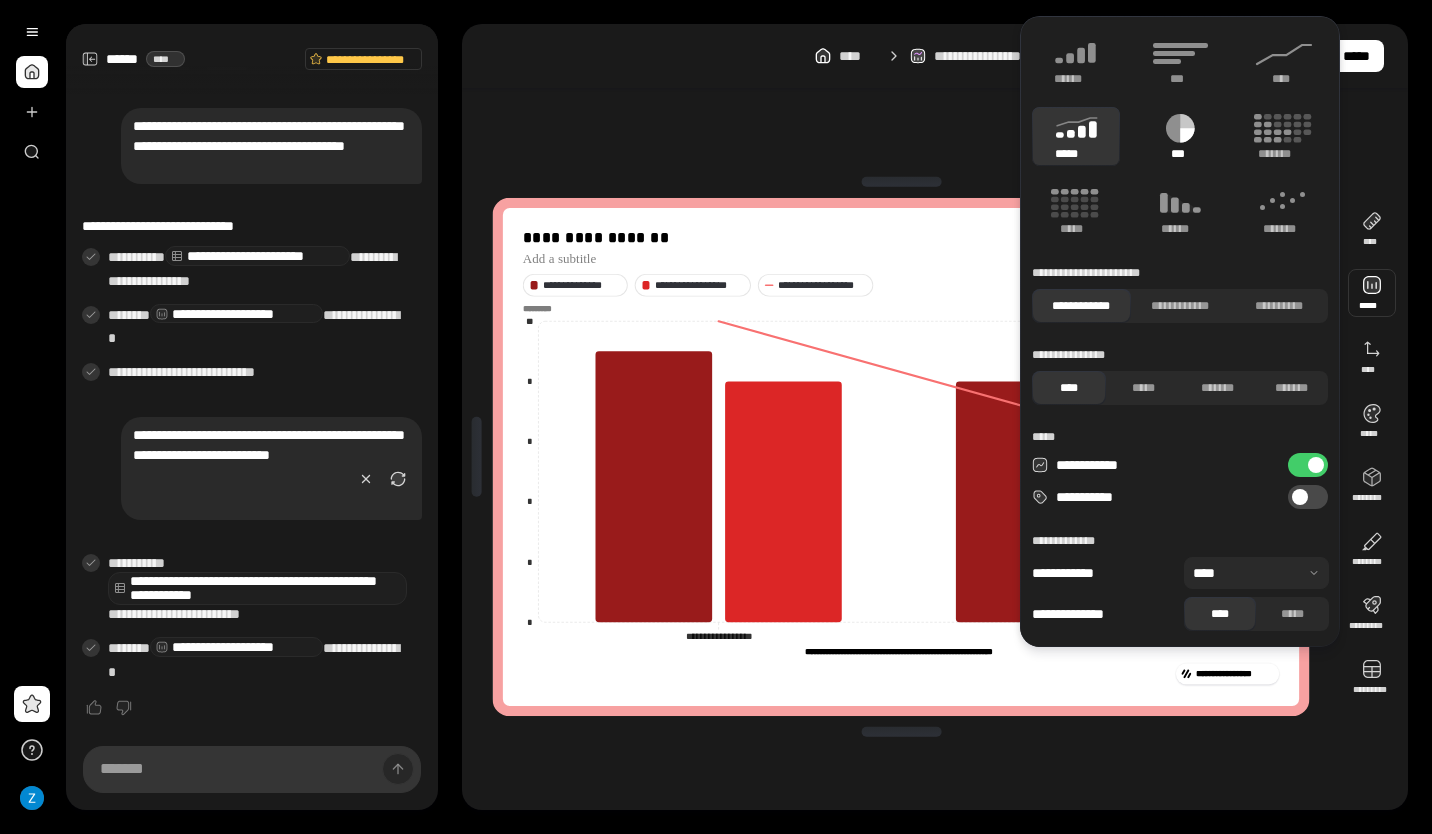 click 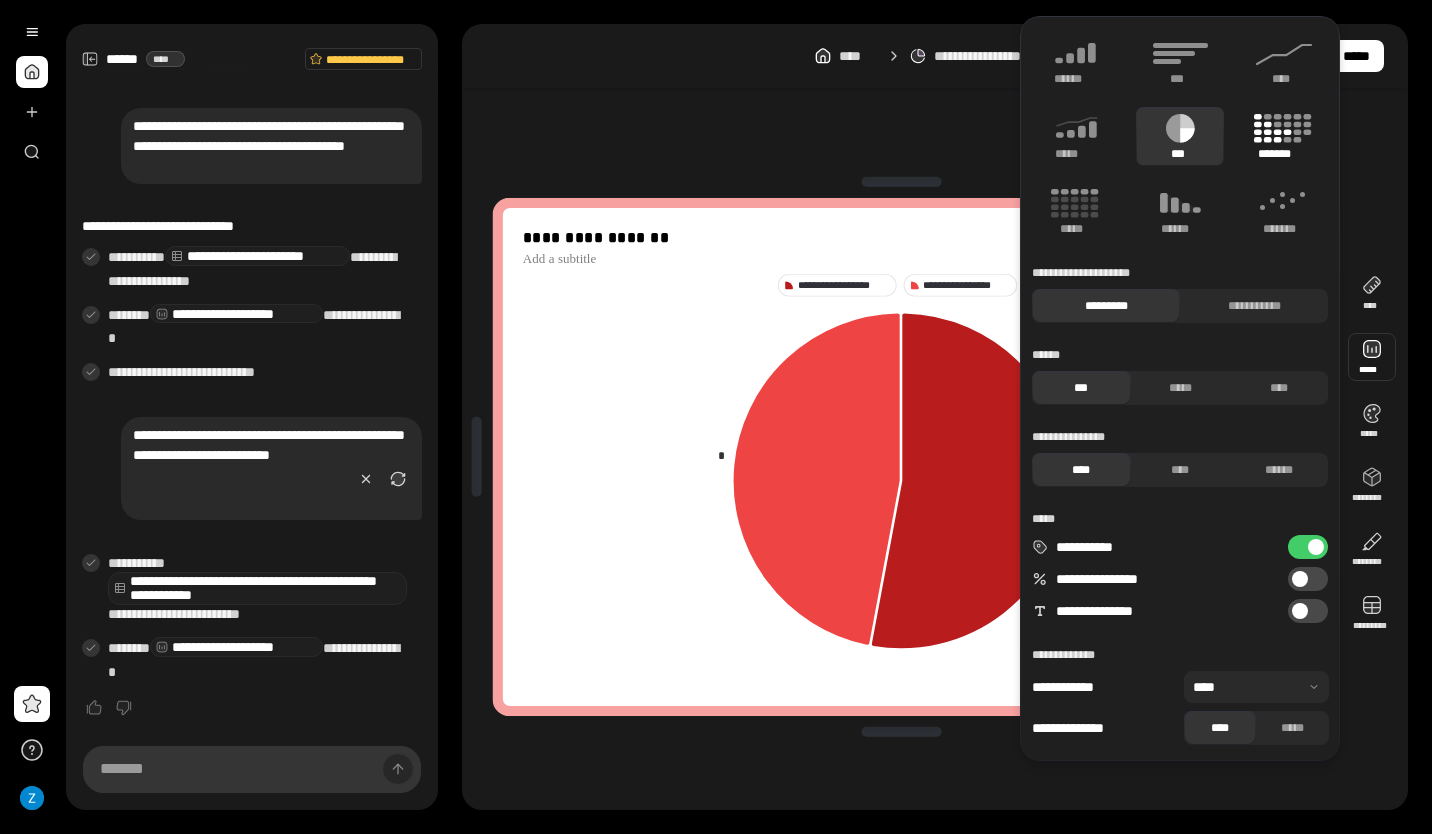 click 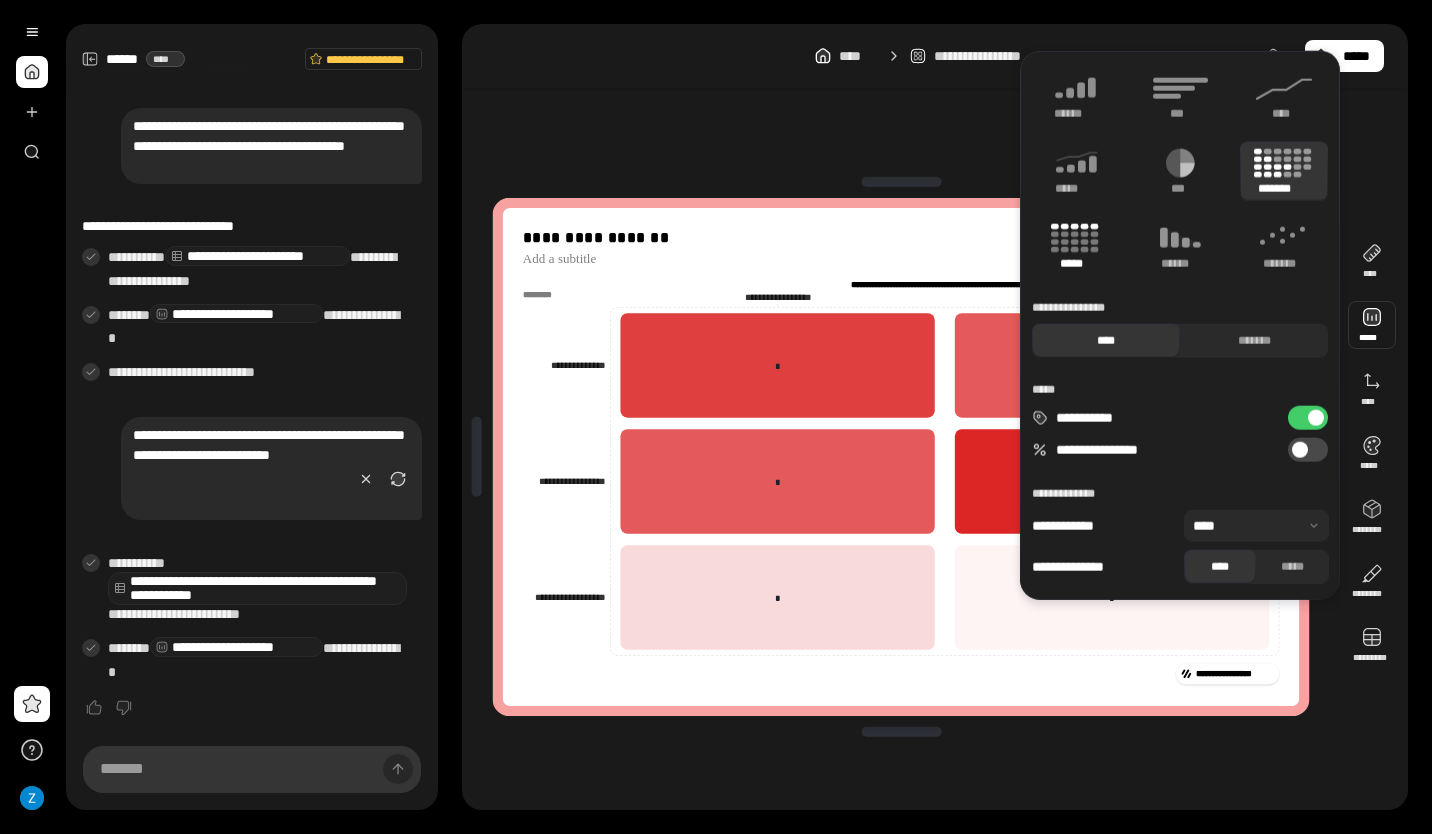 click 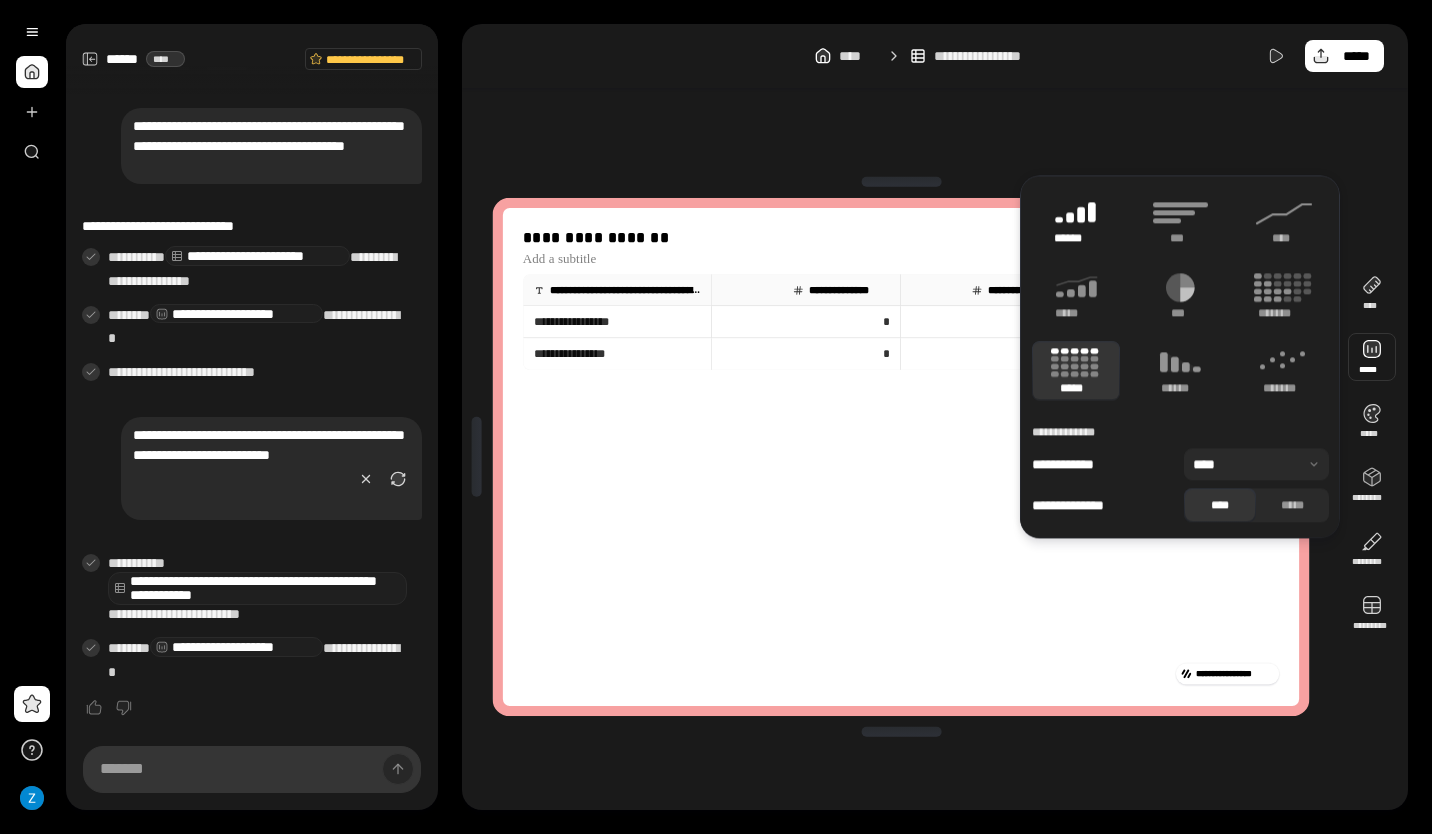 click 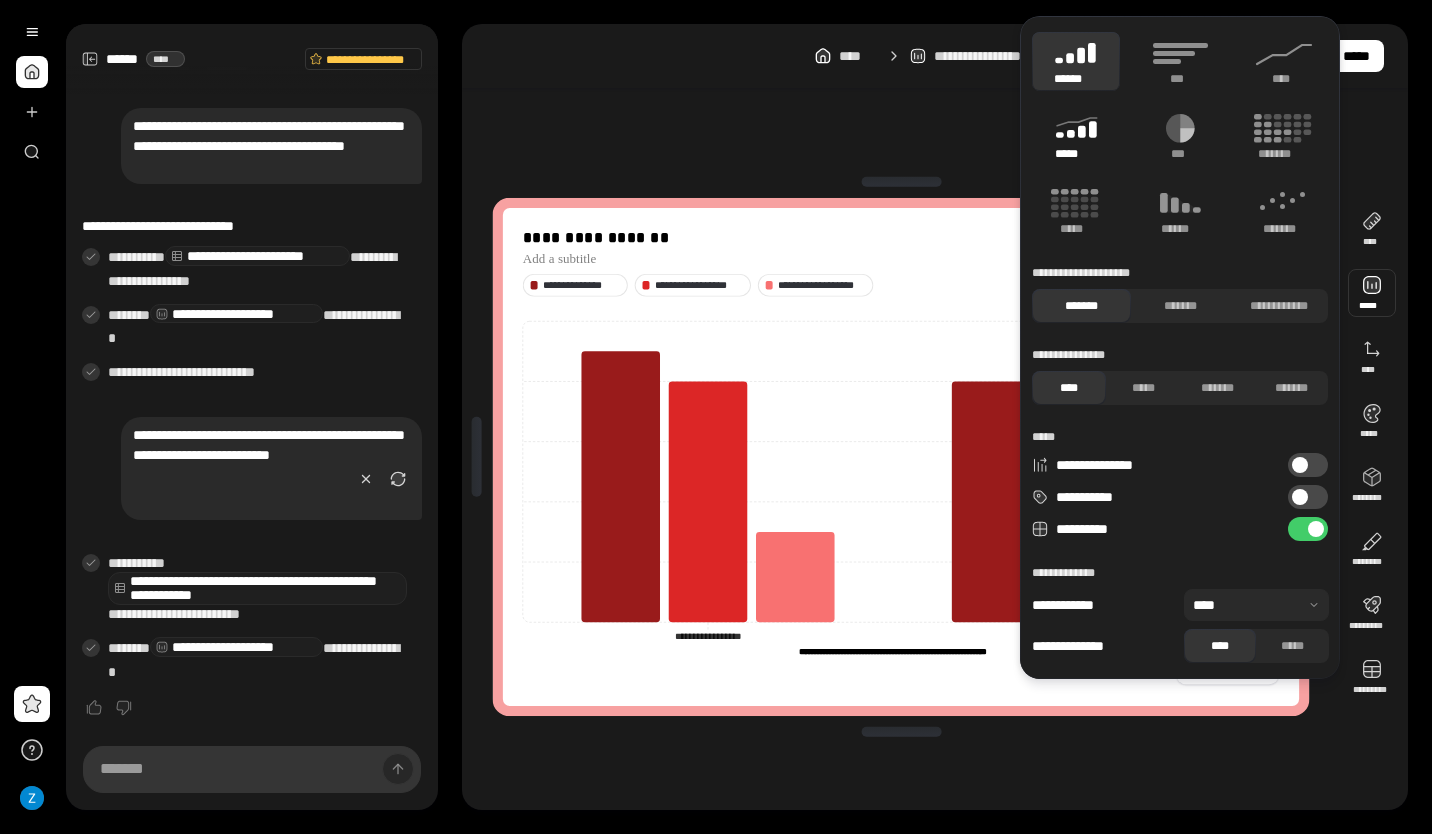 click 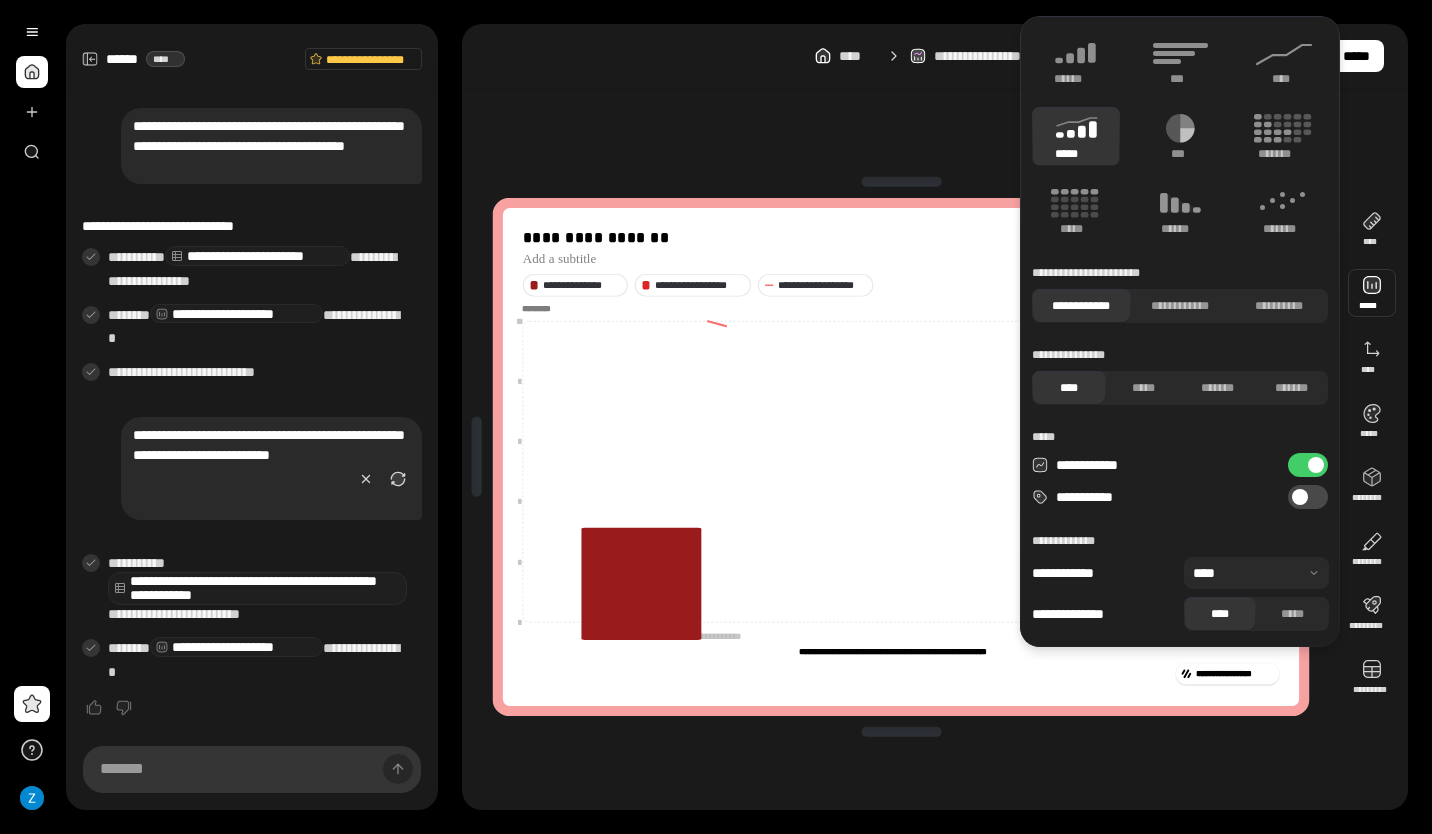 type on "**********" 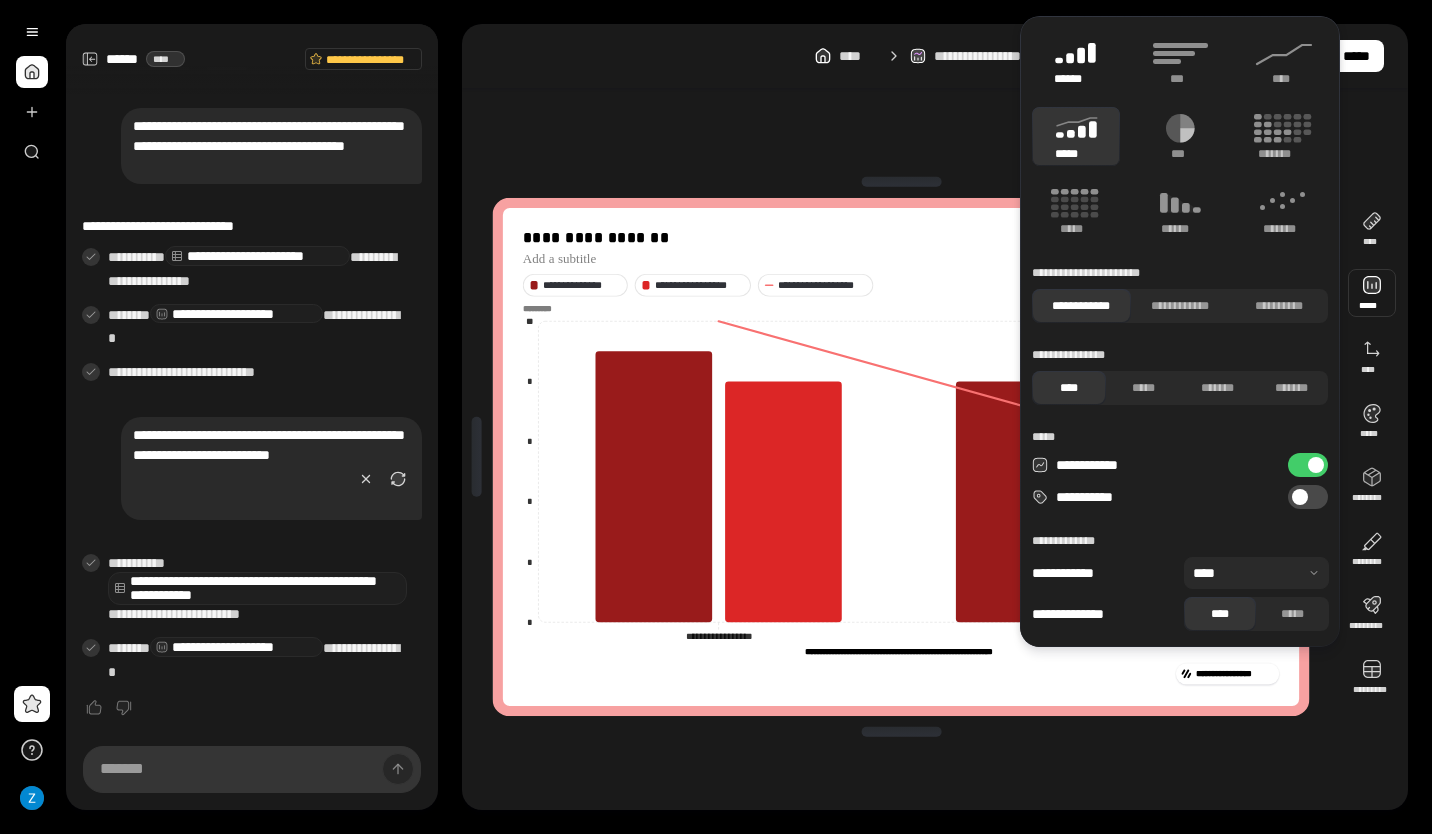 click on "******" at bounding box center [1076, 79] 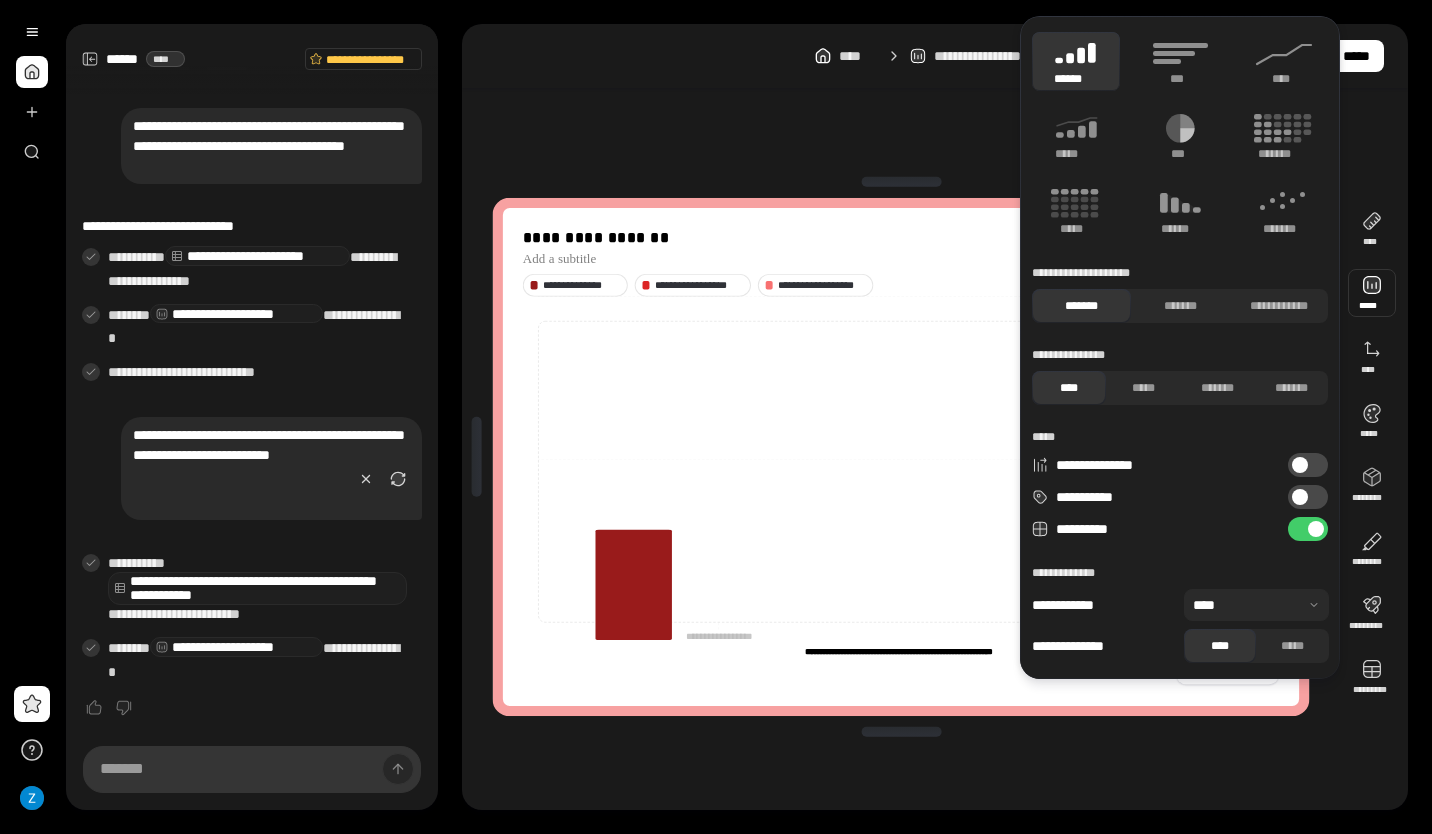 type 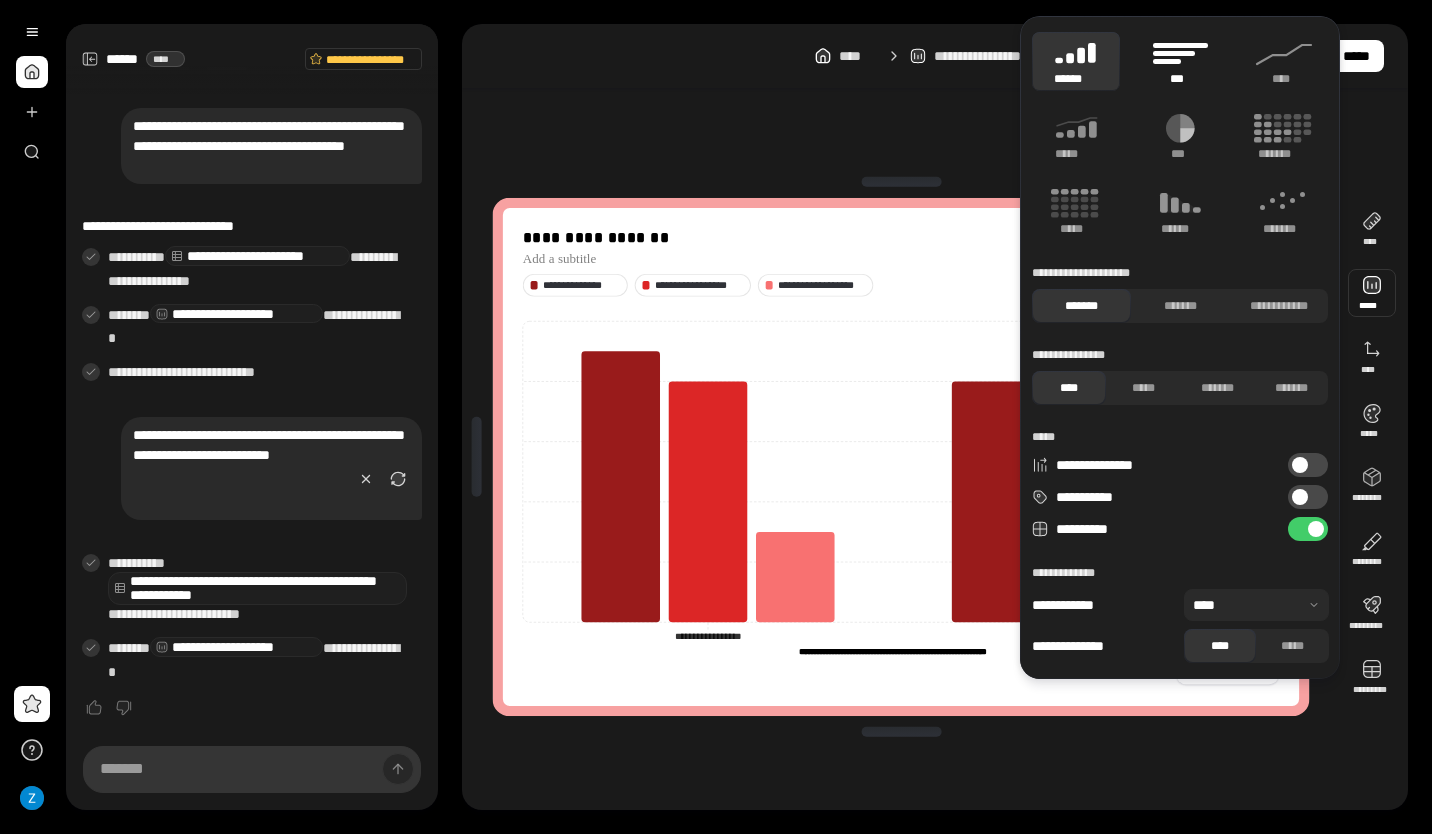 click 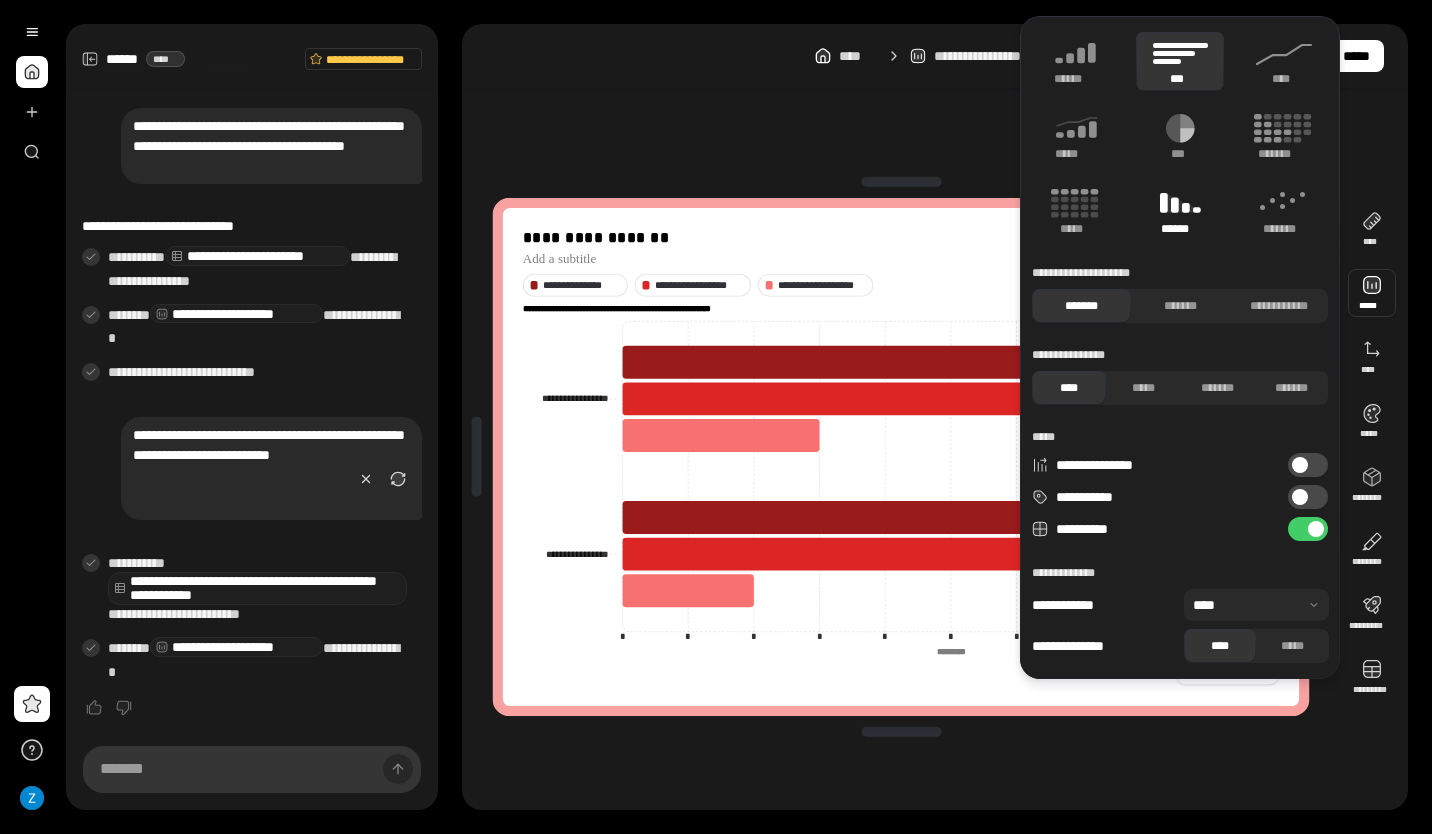 click on "******" at bounding box center [1180, 229] 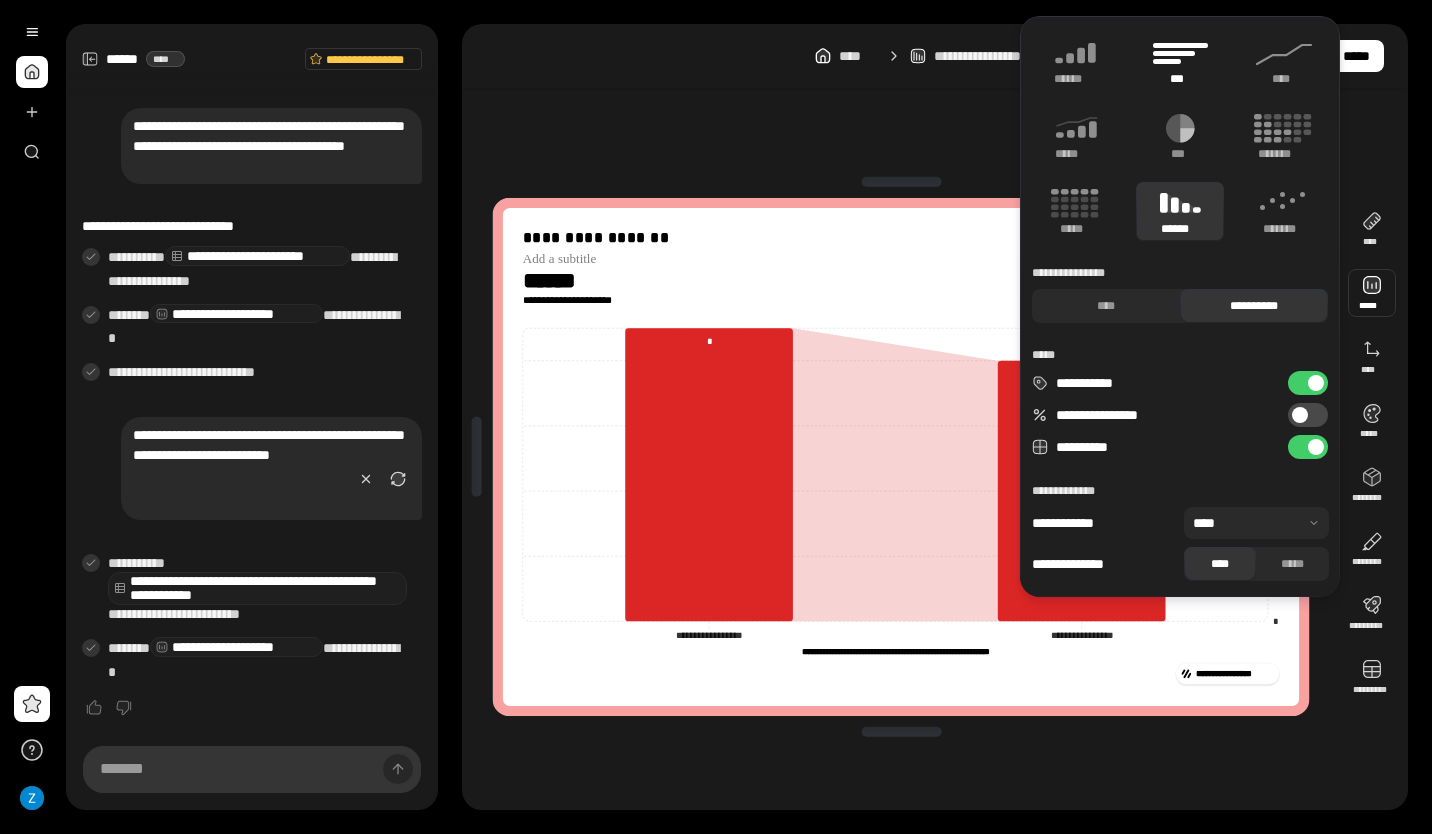 click 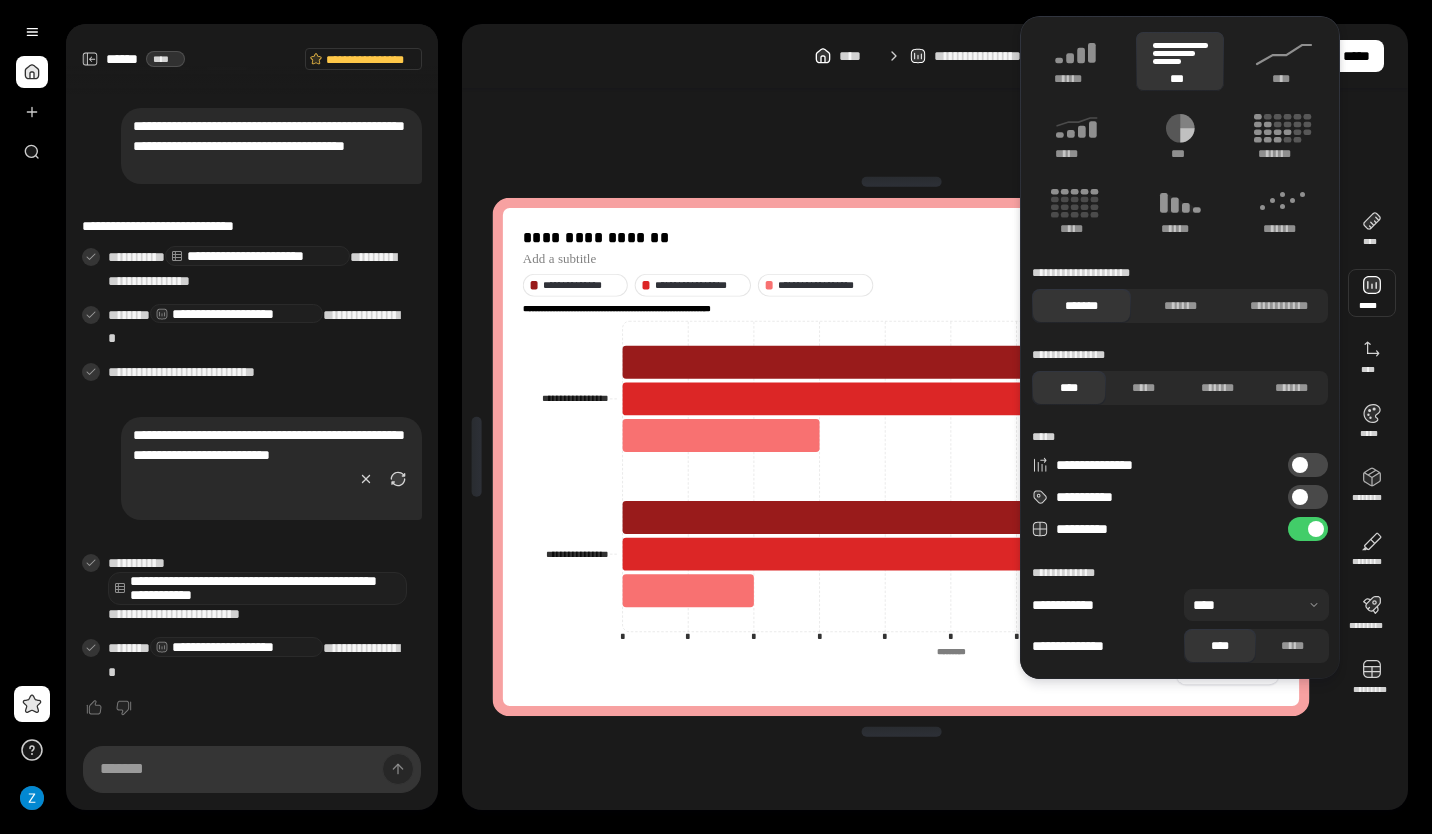 click at bounding box center [1300, 497] 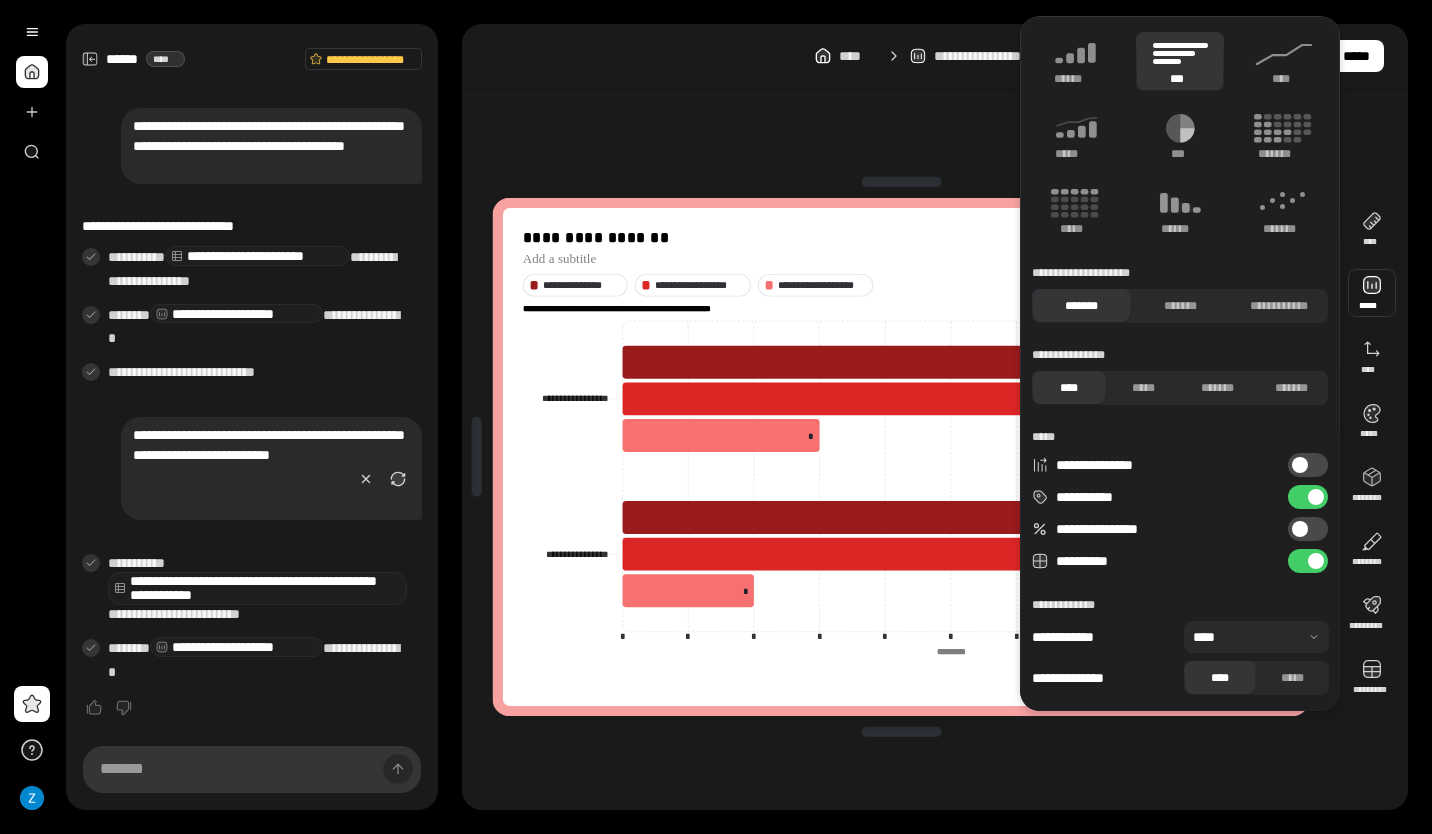 click on "**********" at bounding box center (1308, 529) 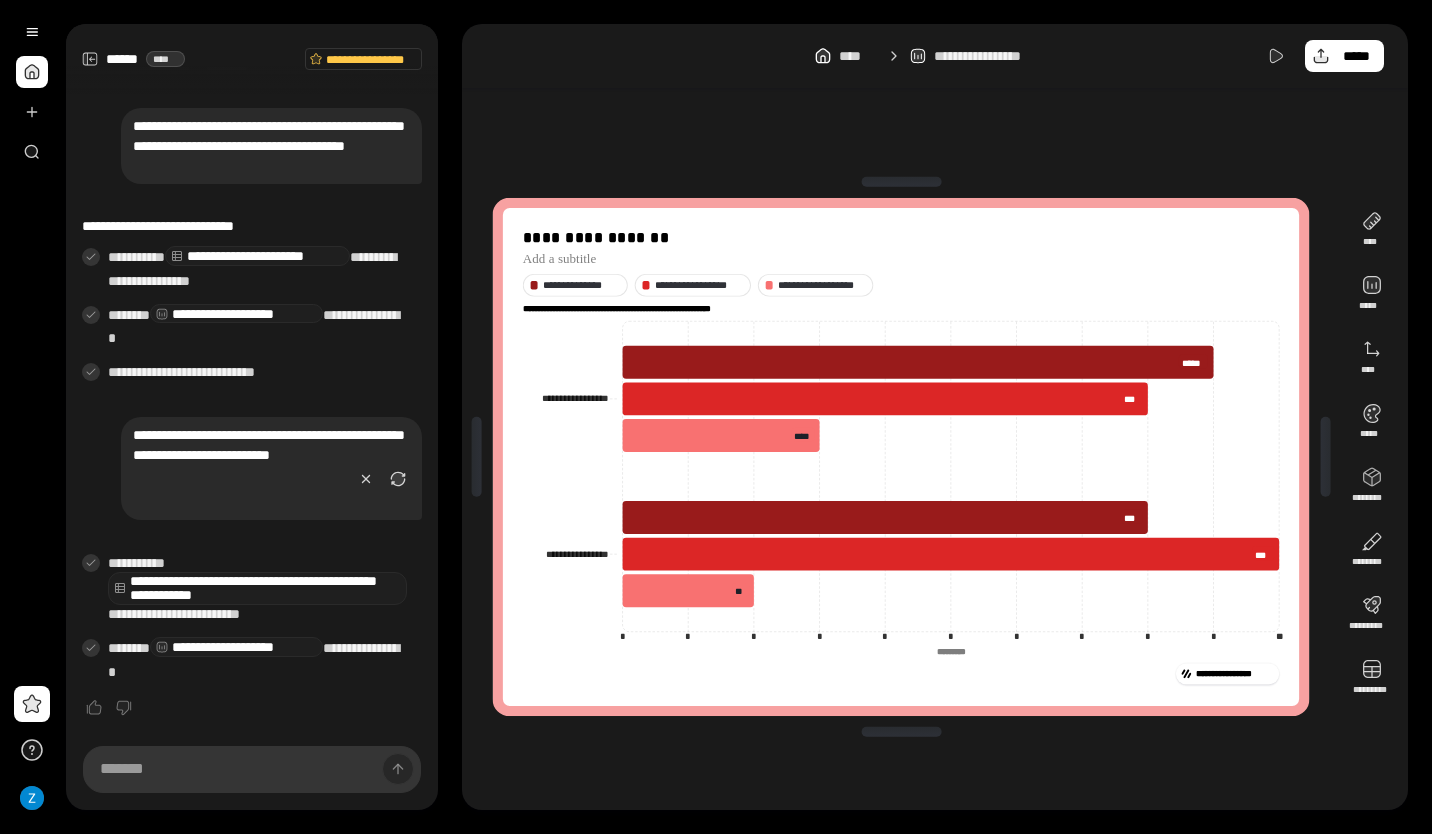 click on "**********" at bounding box center [935, 457] 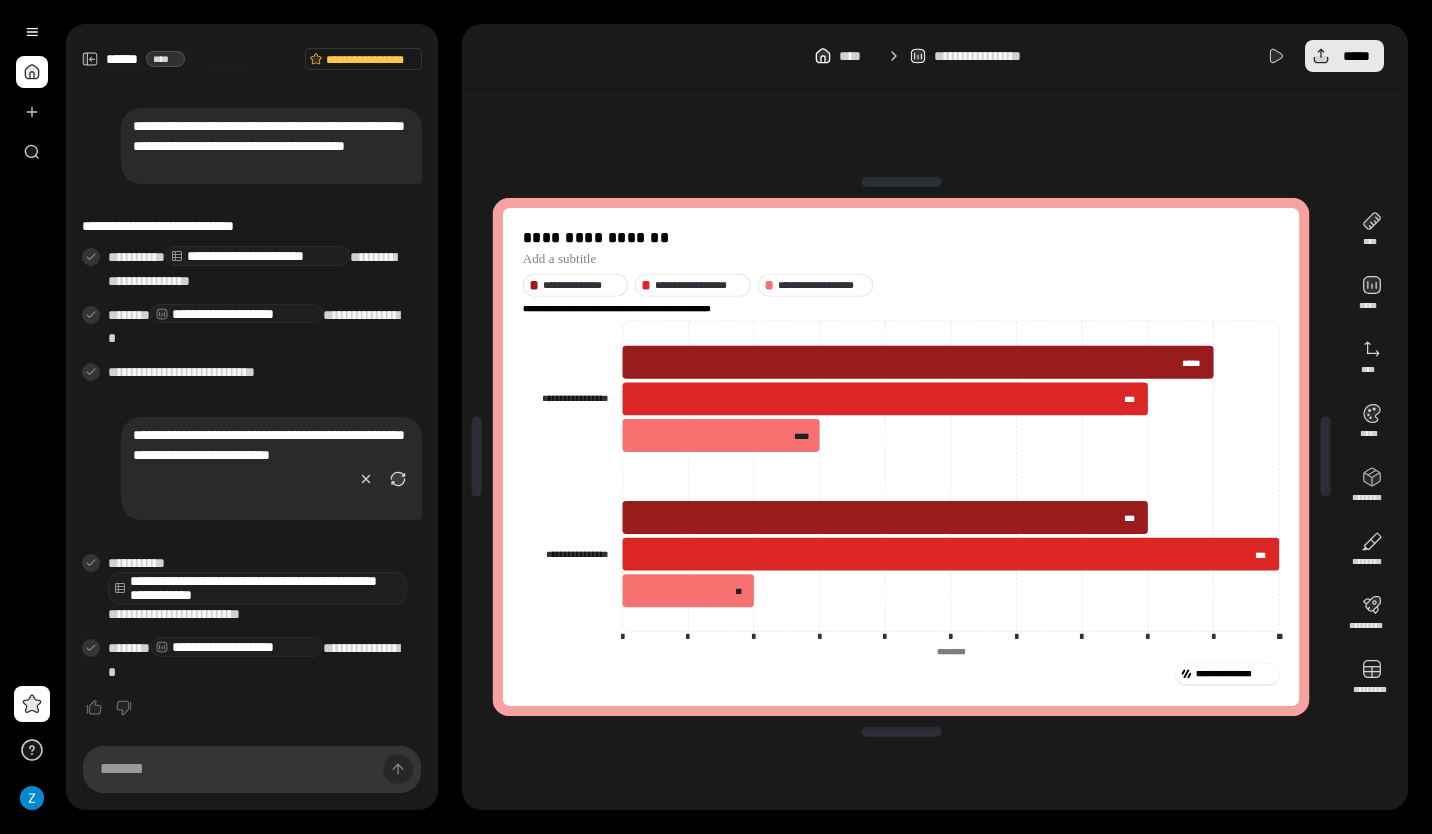 click on "*****" at bounding box center [1356, 56] 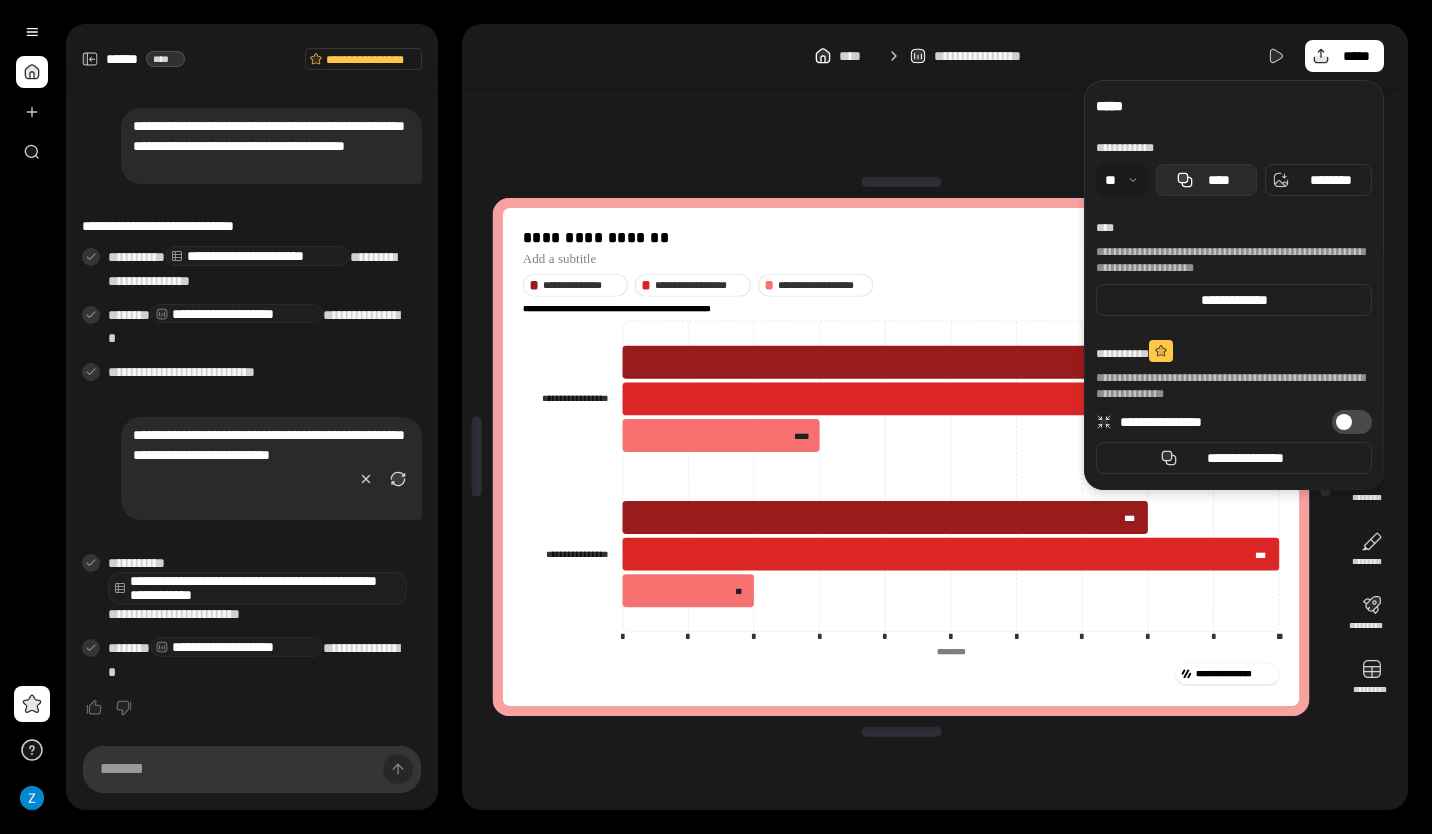 click on "****" at bounding box center [1206, 180] 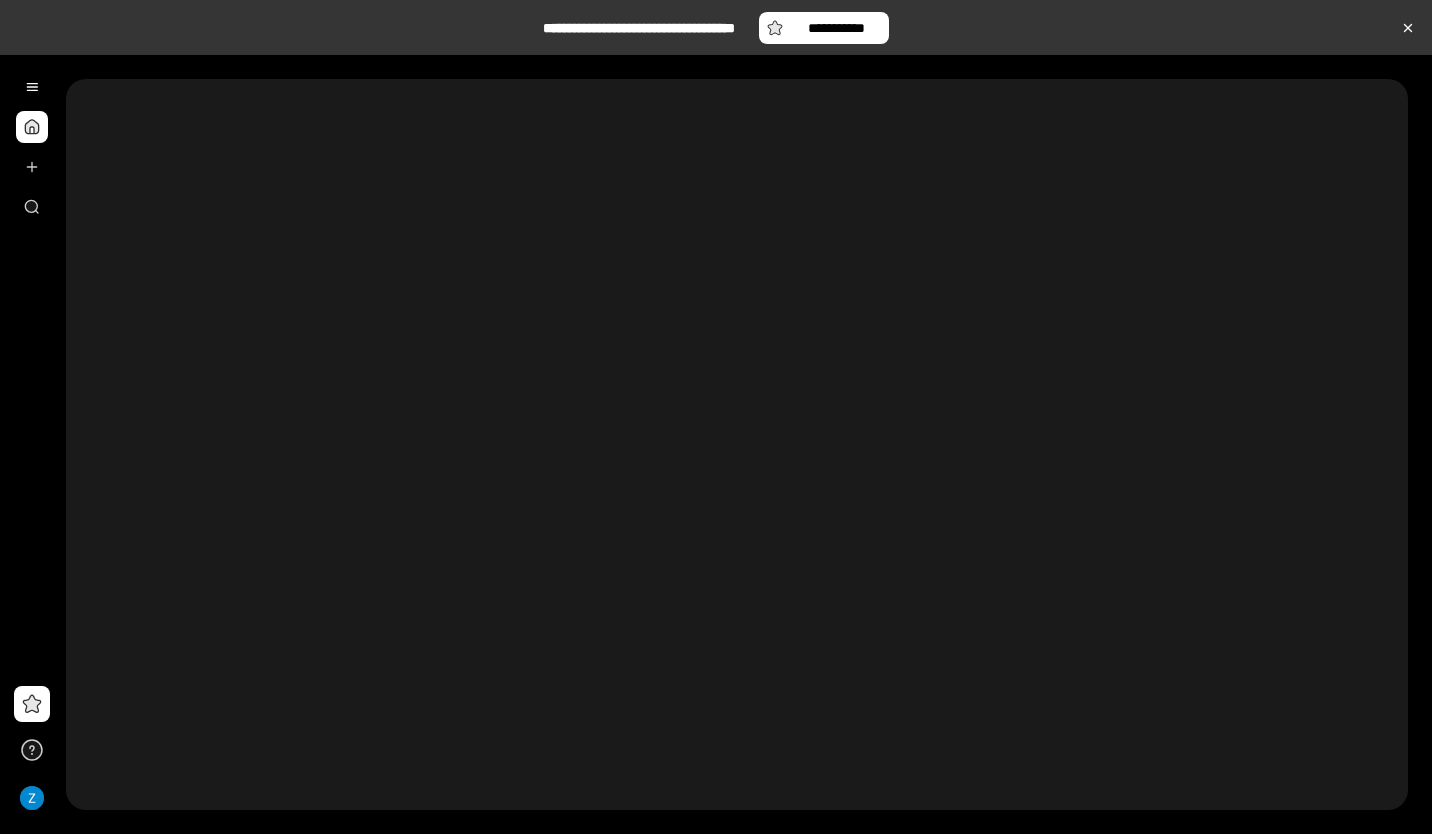 scroll, scrollTop: 0, scrollLeft: 0, axis: both 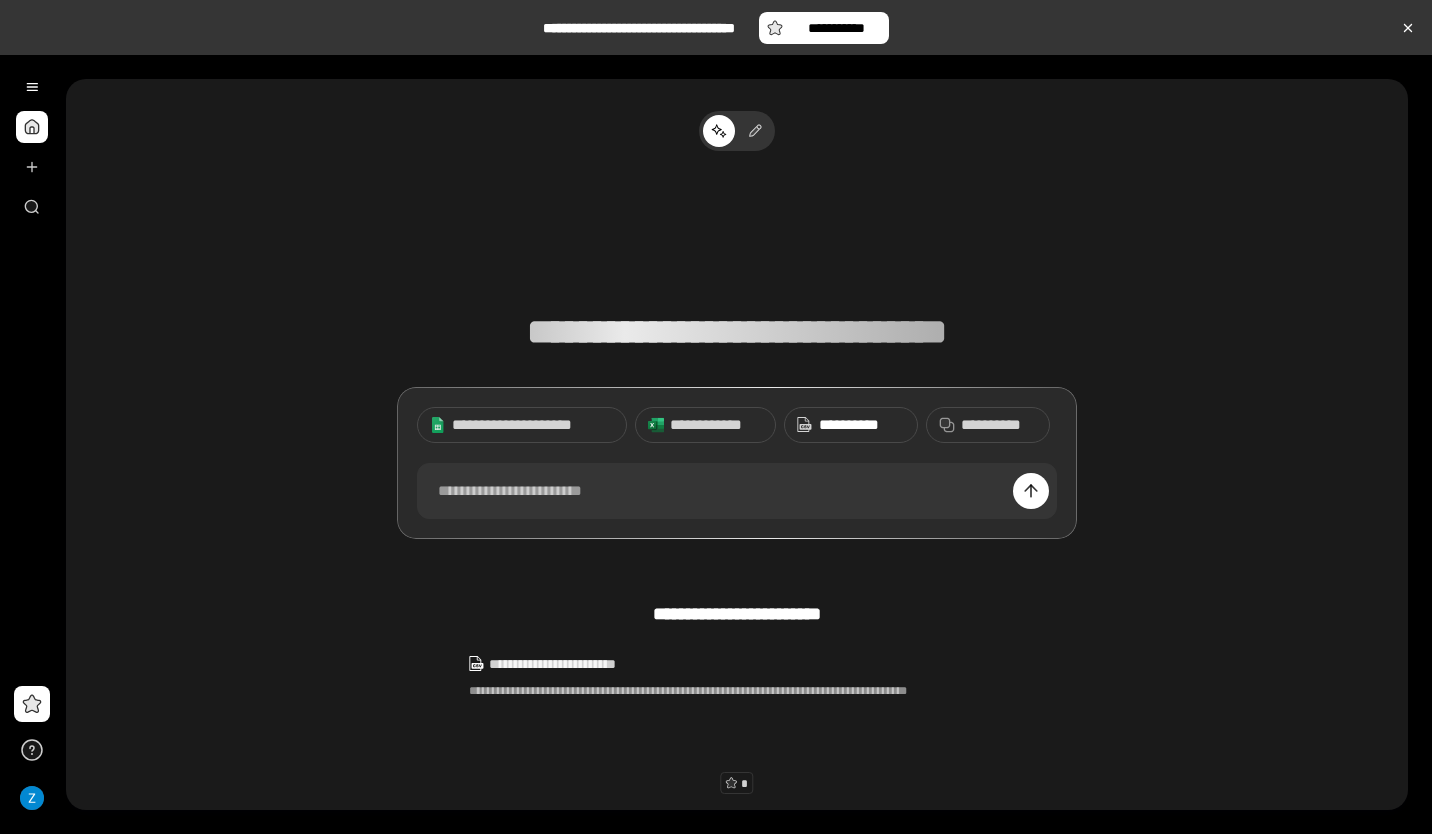 click on "**********" at bounding box center (862, 425) 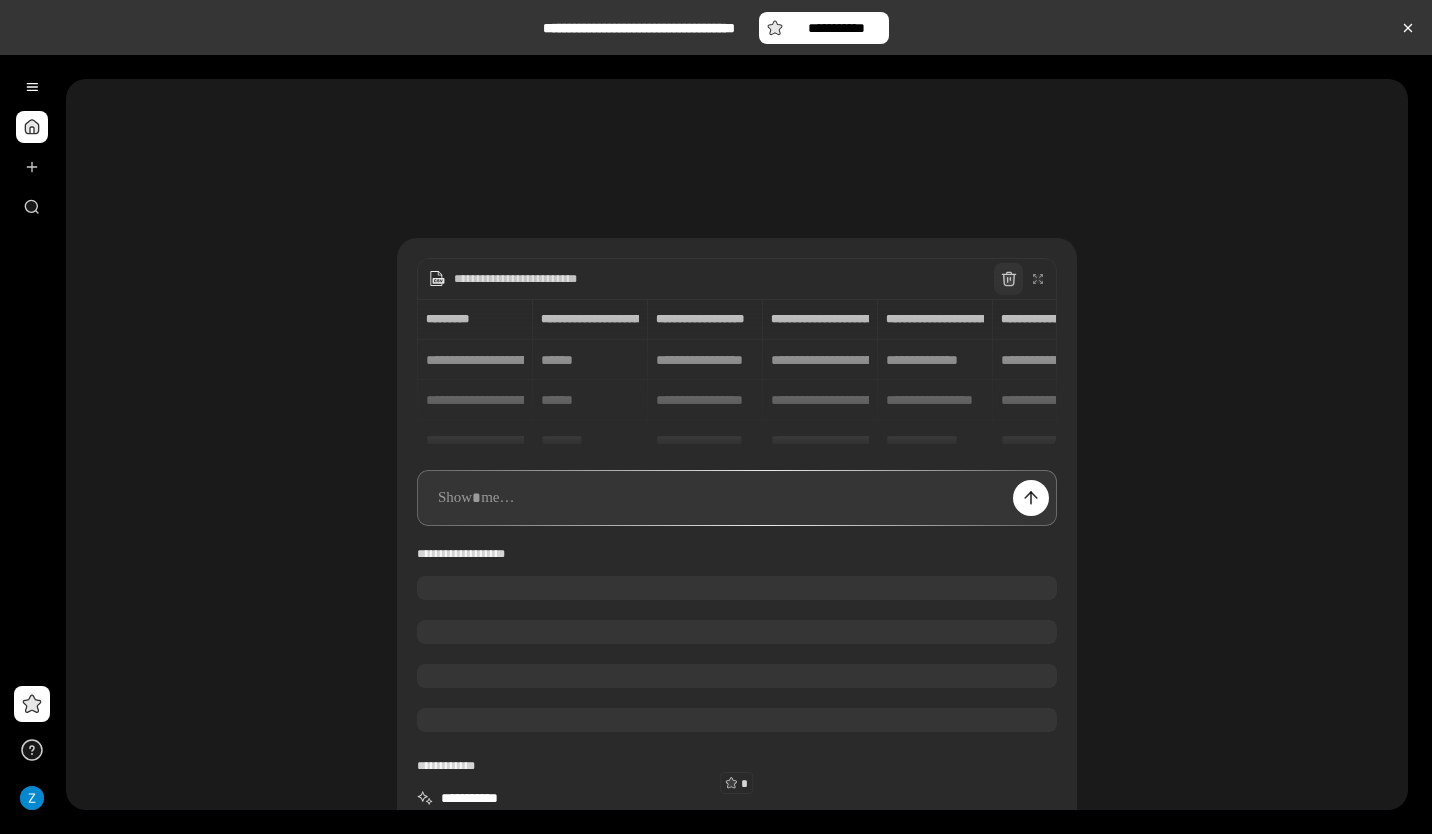 click 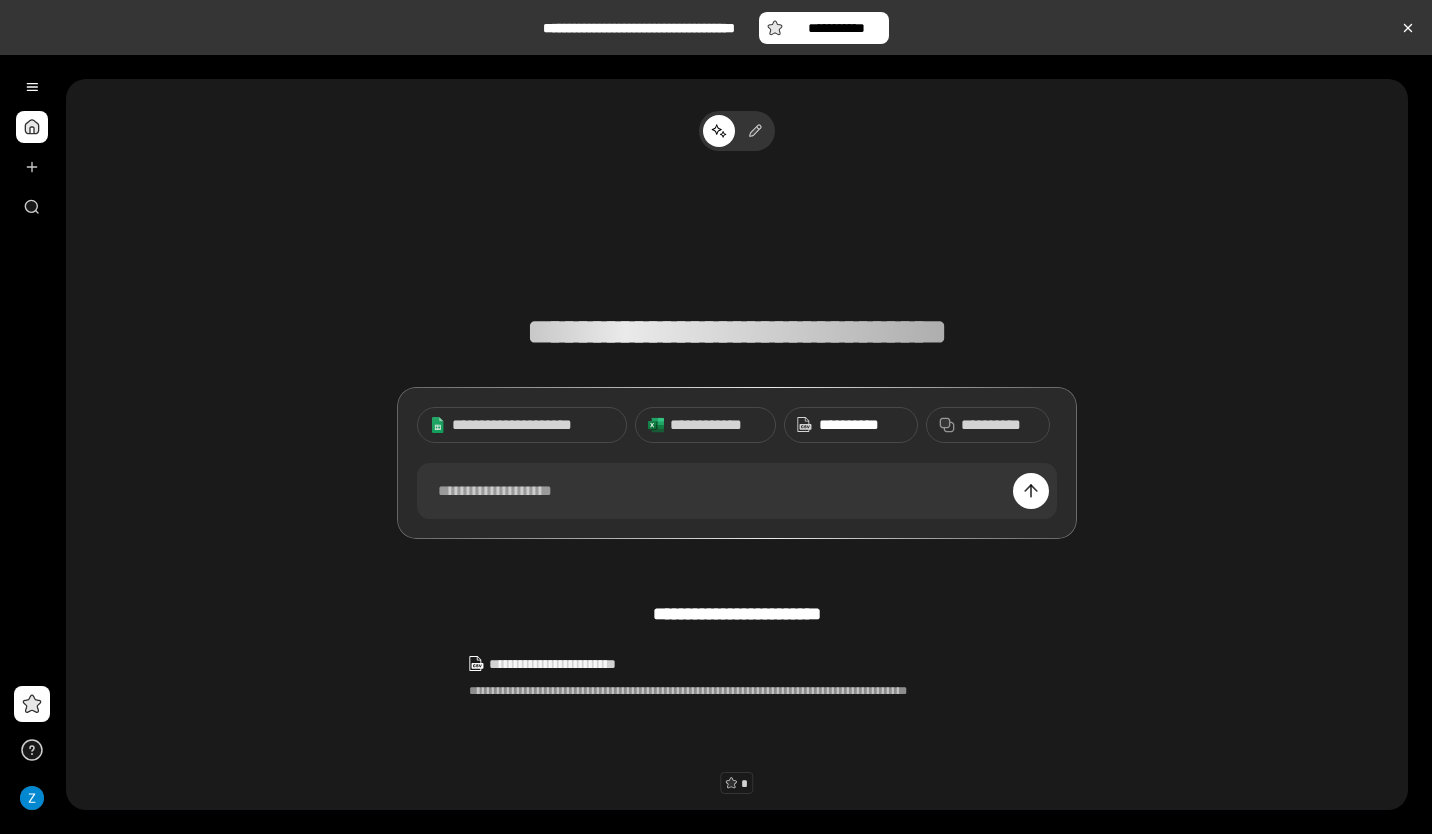 click on "**********" at bounding box center [851, 425] 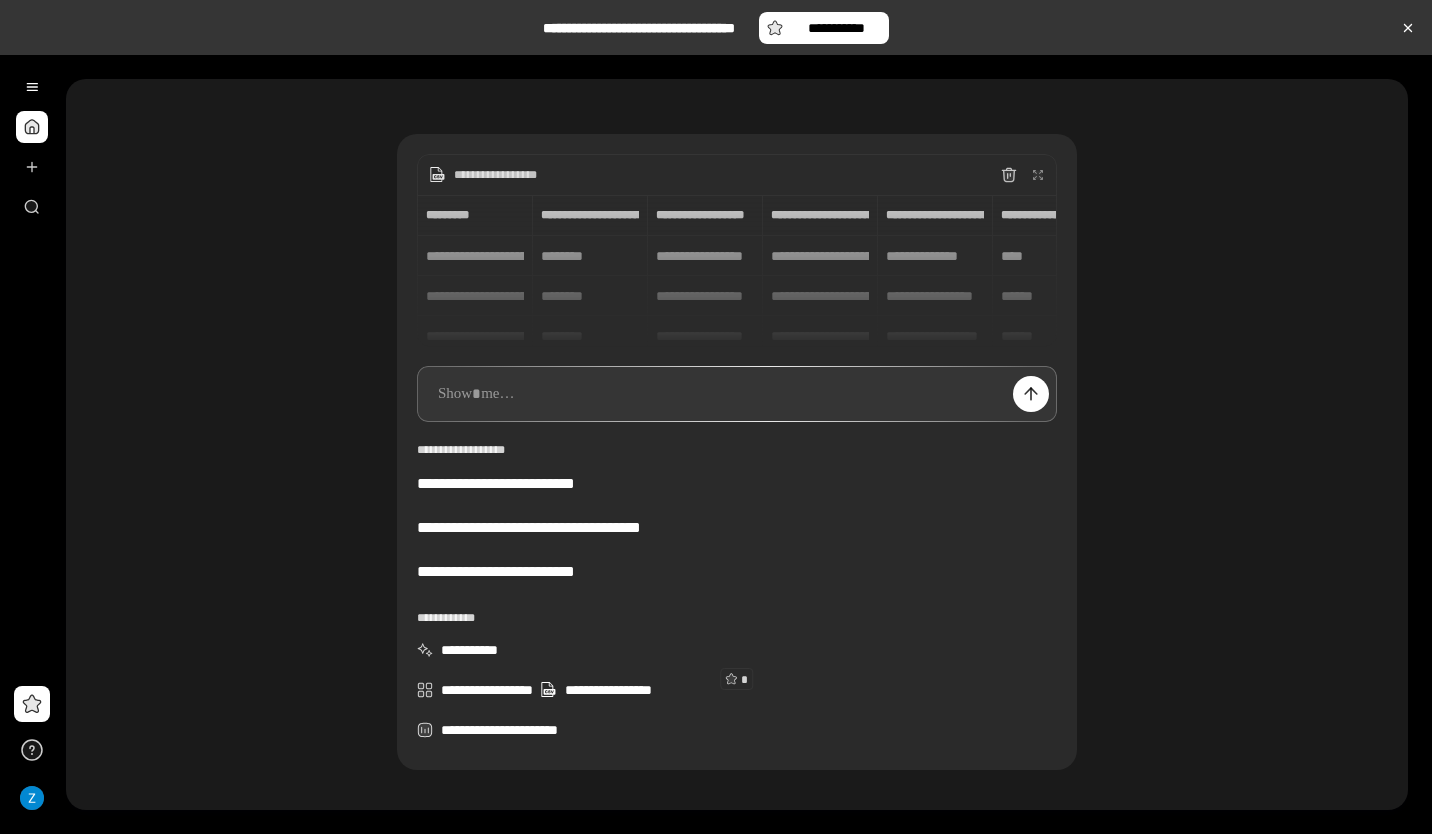 scroll, scrollTop: 106, scrollLeft: 0, axis: vertical 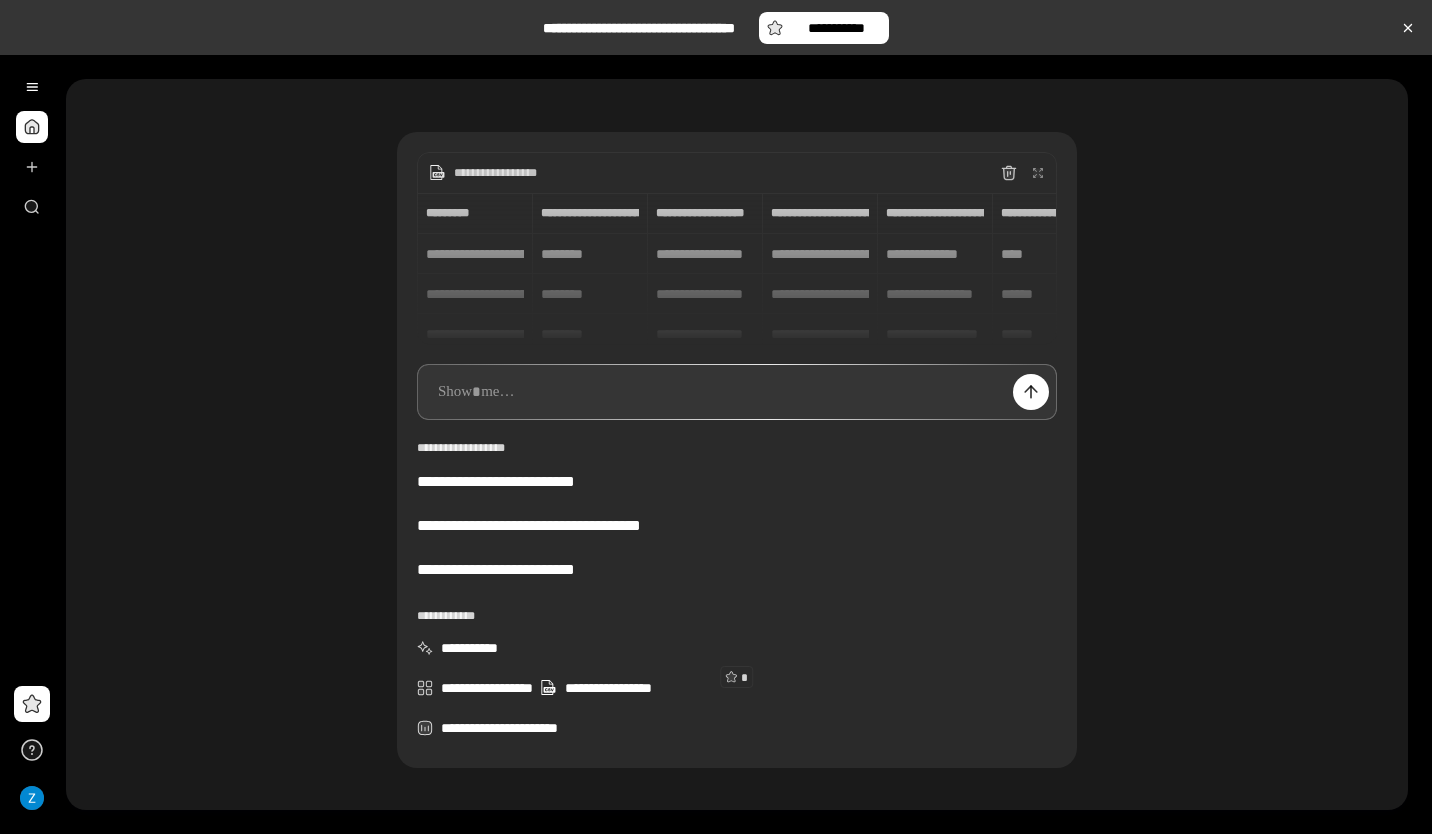paste 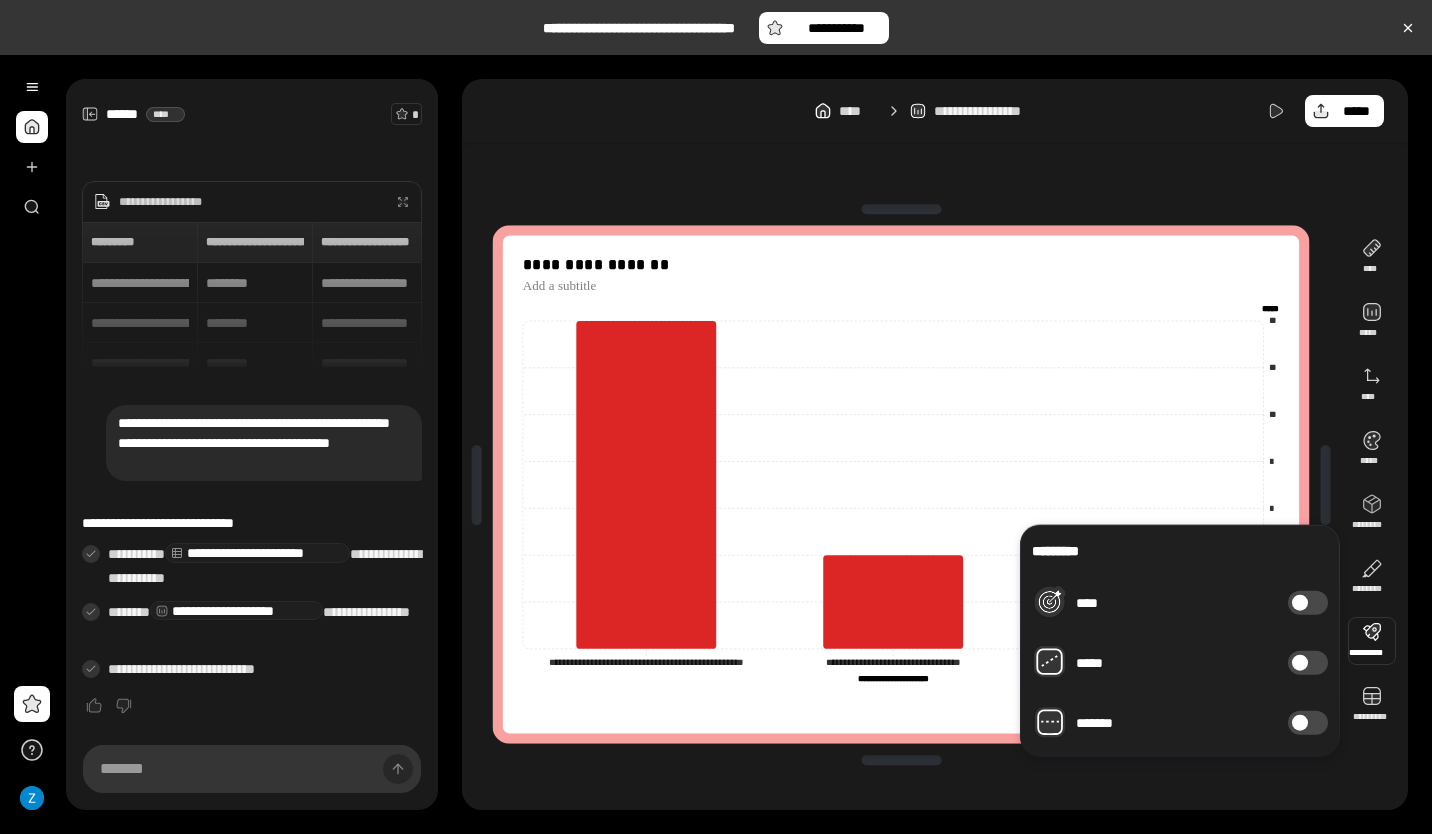 click on "*******" at bounding box center (1308, 723) 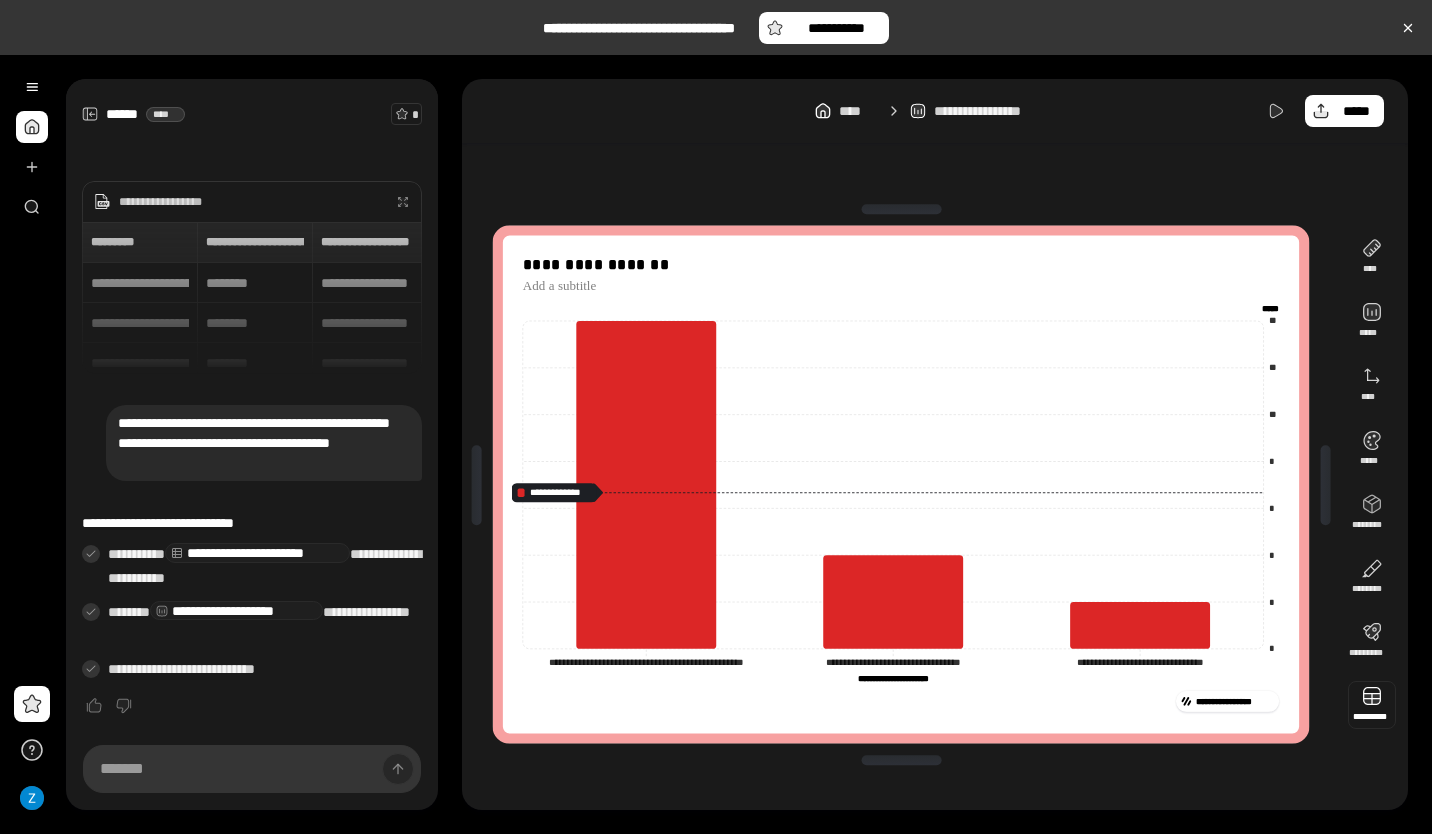 click at bounding box center [1372, 705] 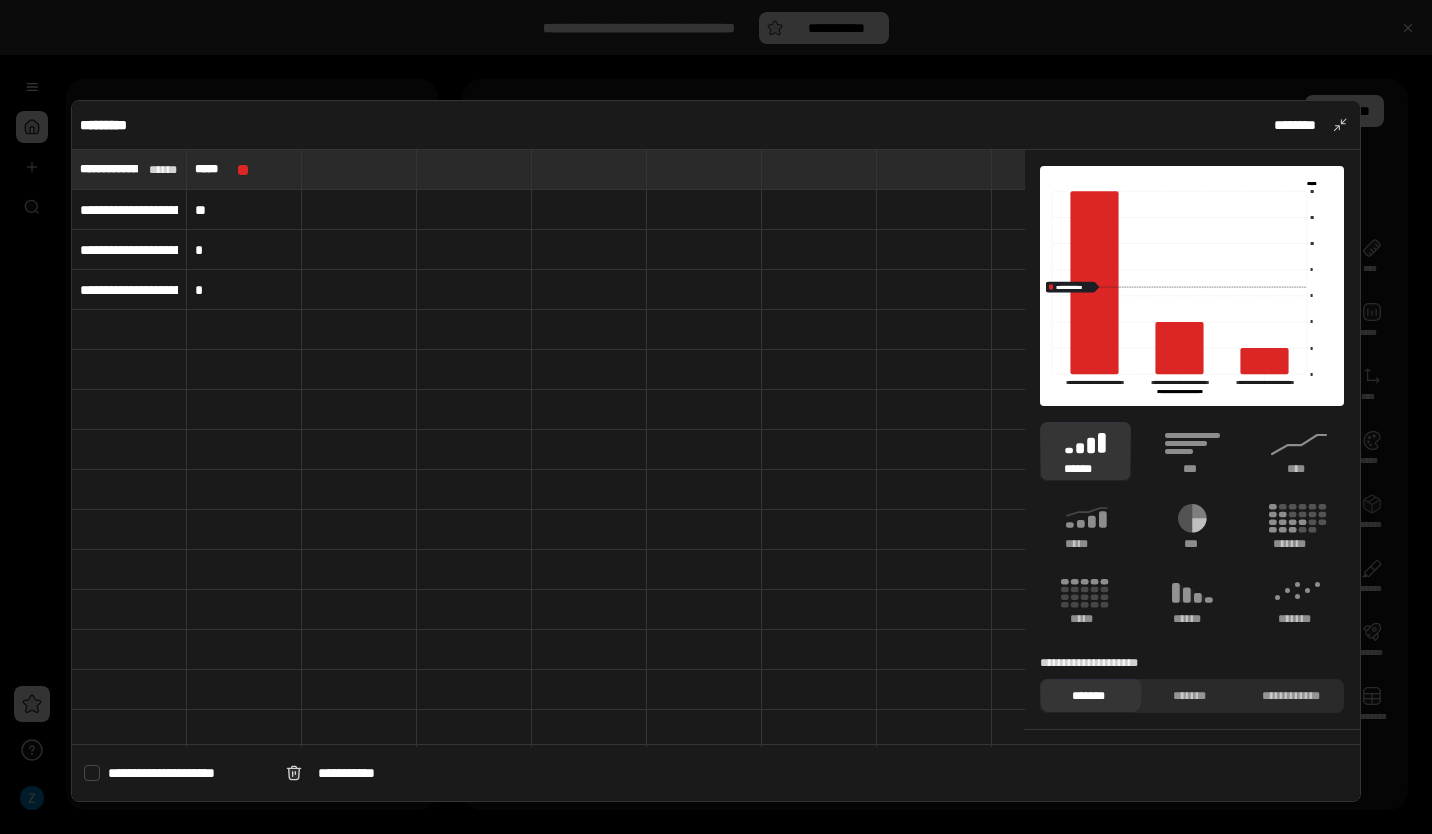 click on "**********" at bounding box center (129, 210) 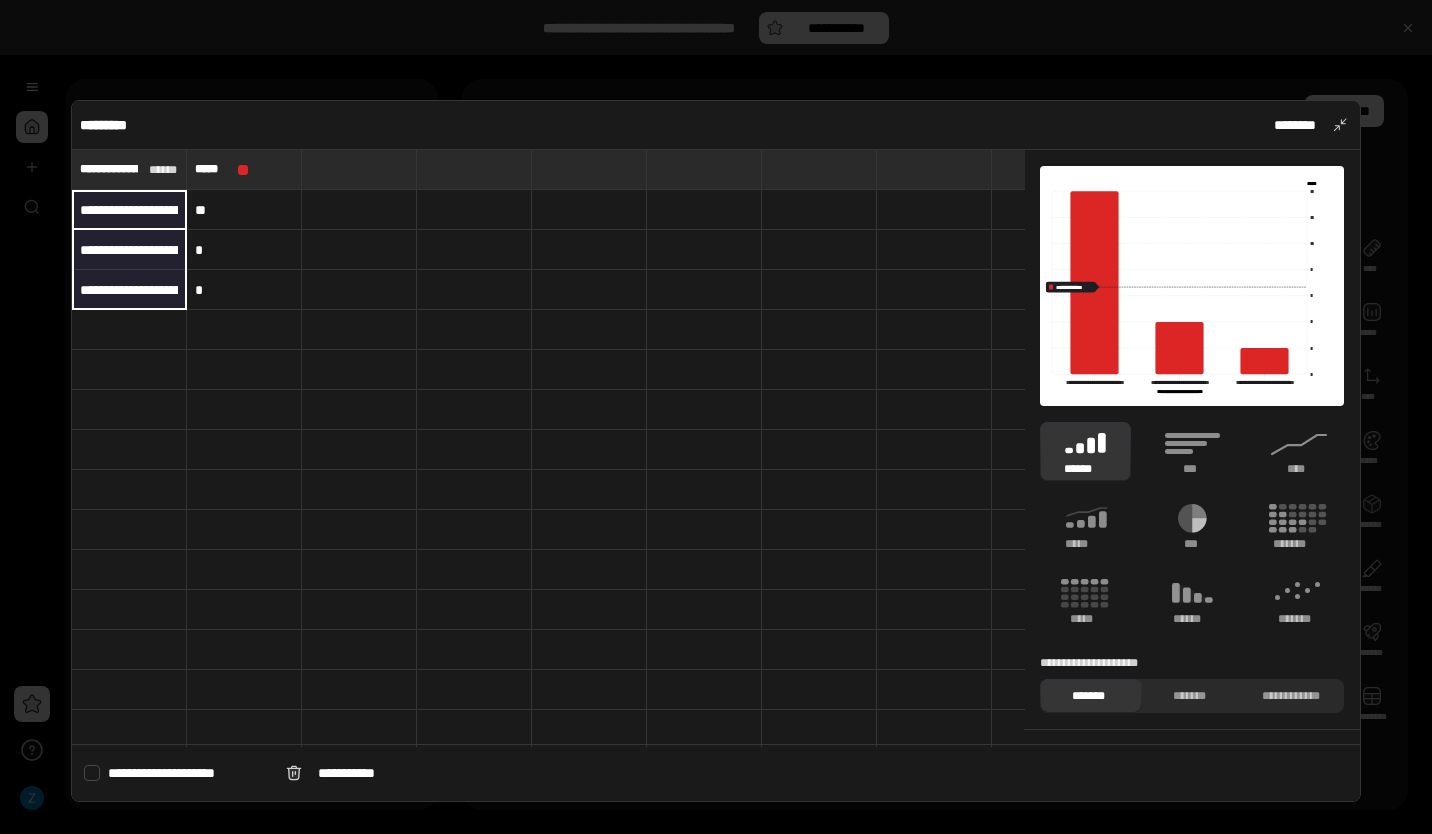 drag, startPoint x: 140, startPoint y: 210, endPoint x: 143, endPoint y: 286, distance: 76.05919 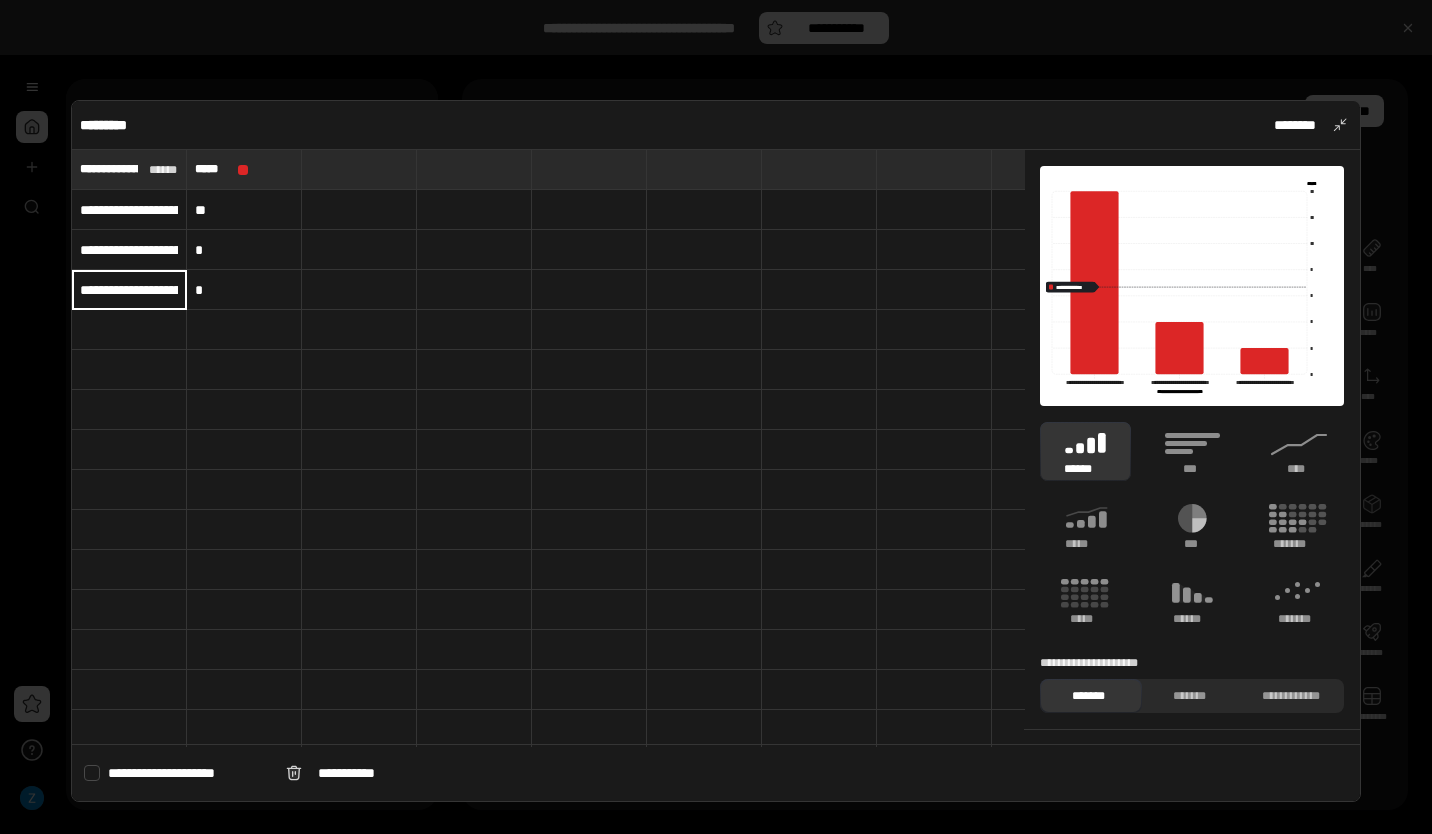 click at bounding box center [359, 250] 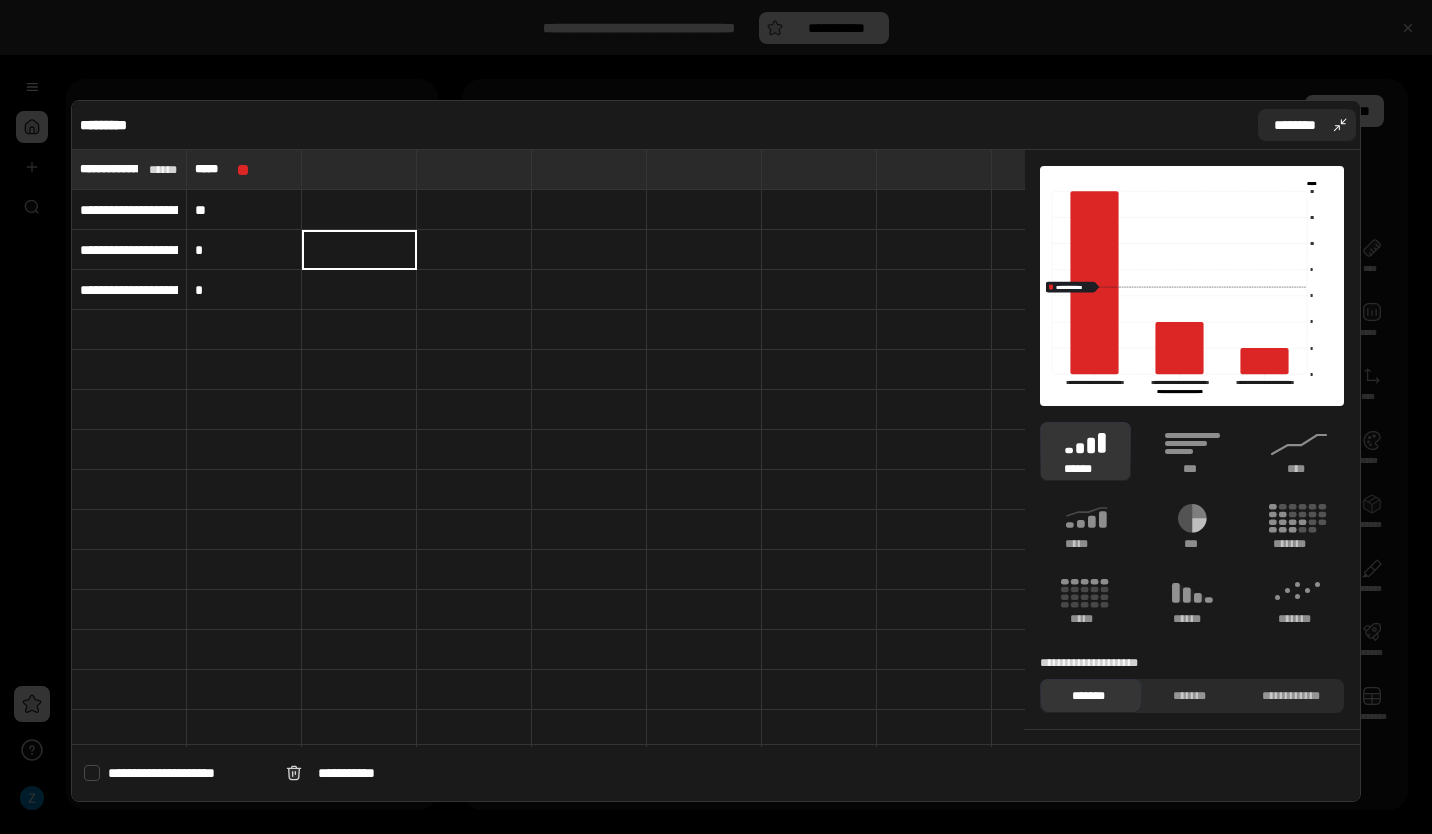 click on "********" at bounding box center [1307, 125] 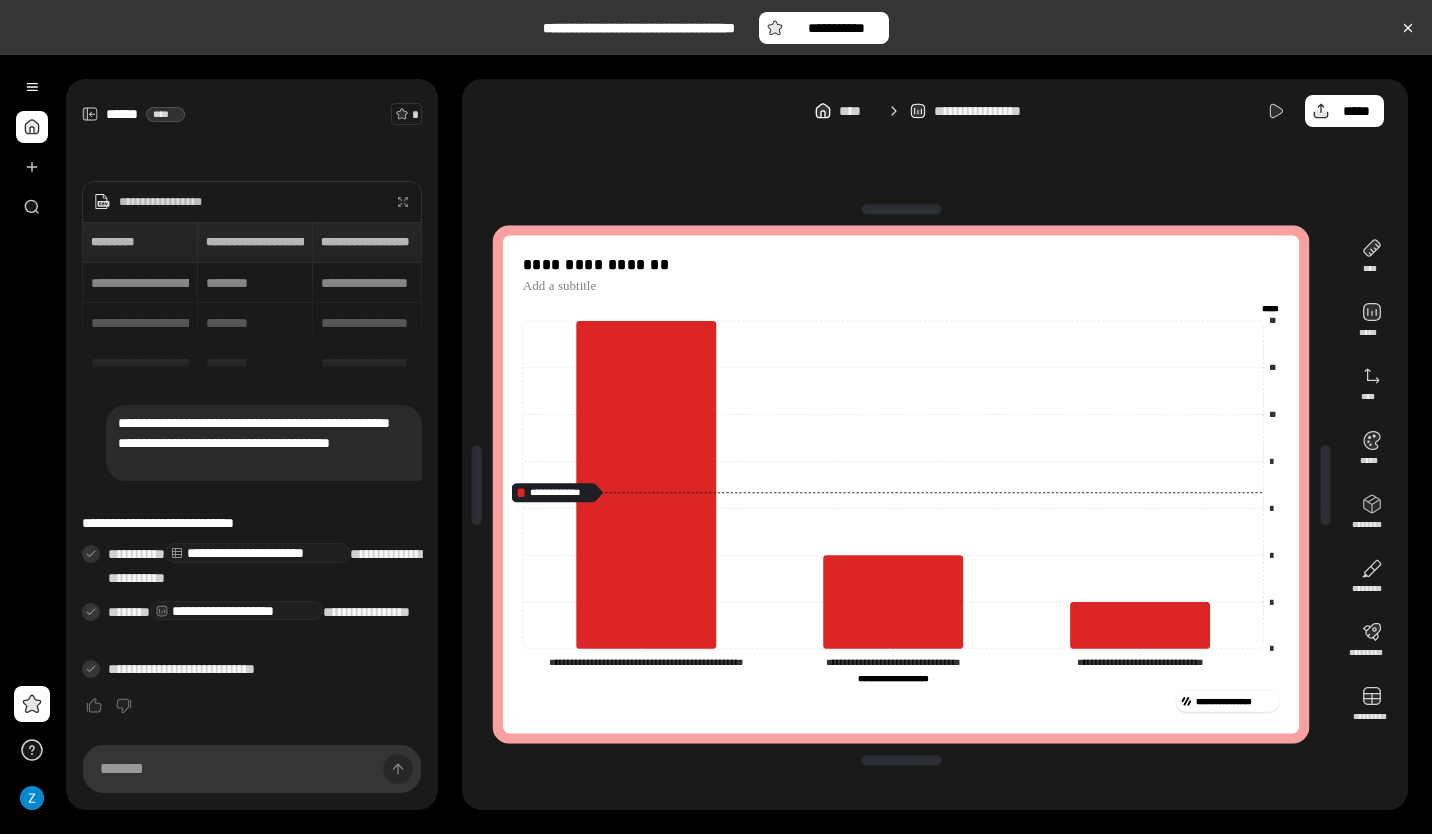 click on "**********" 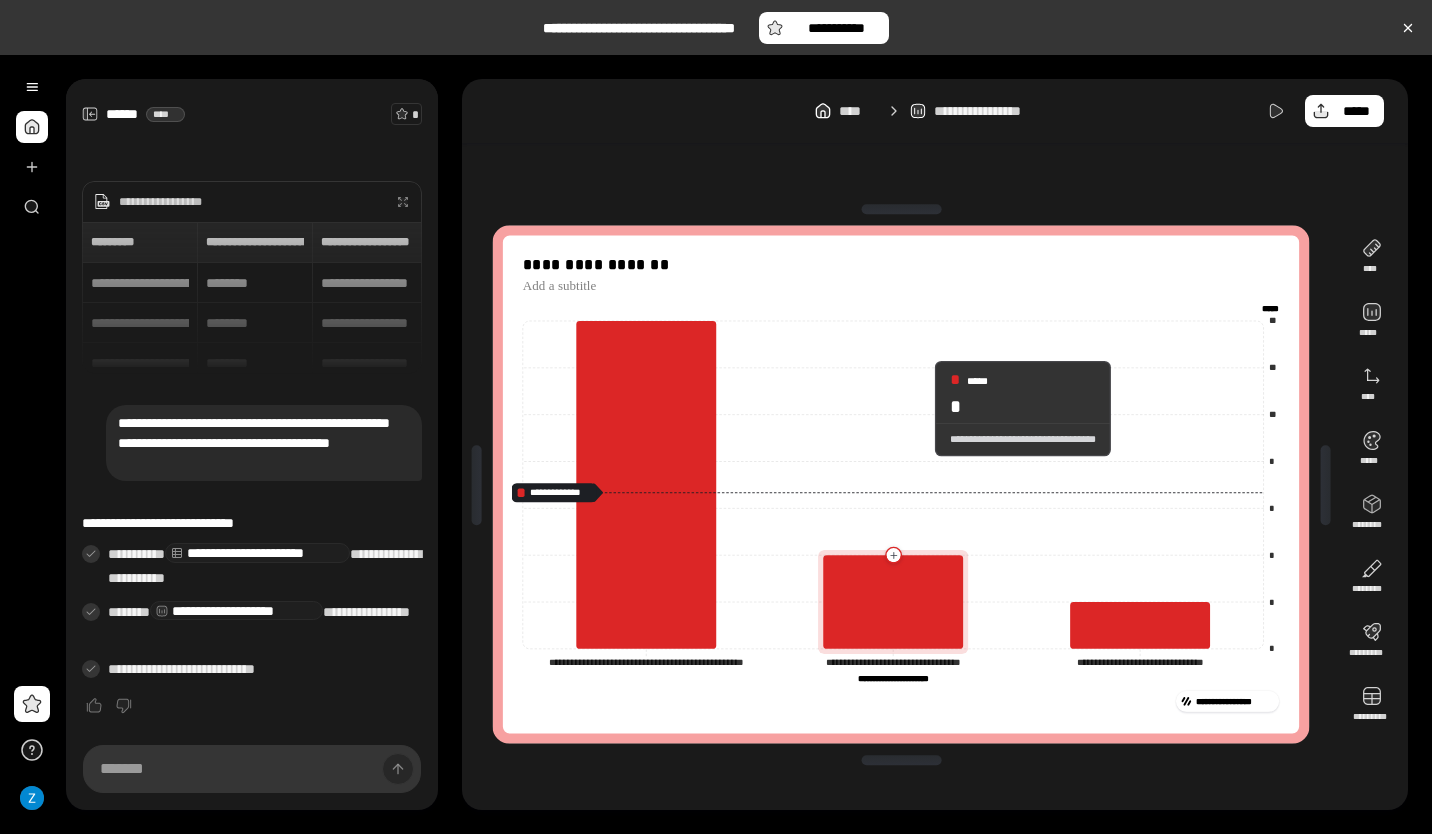 drag, startPoint x: 639, startPoint y: 396, endPoint x: 916, endPoint y: 409, distance: 277.3049 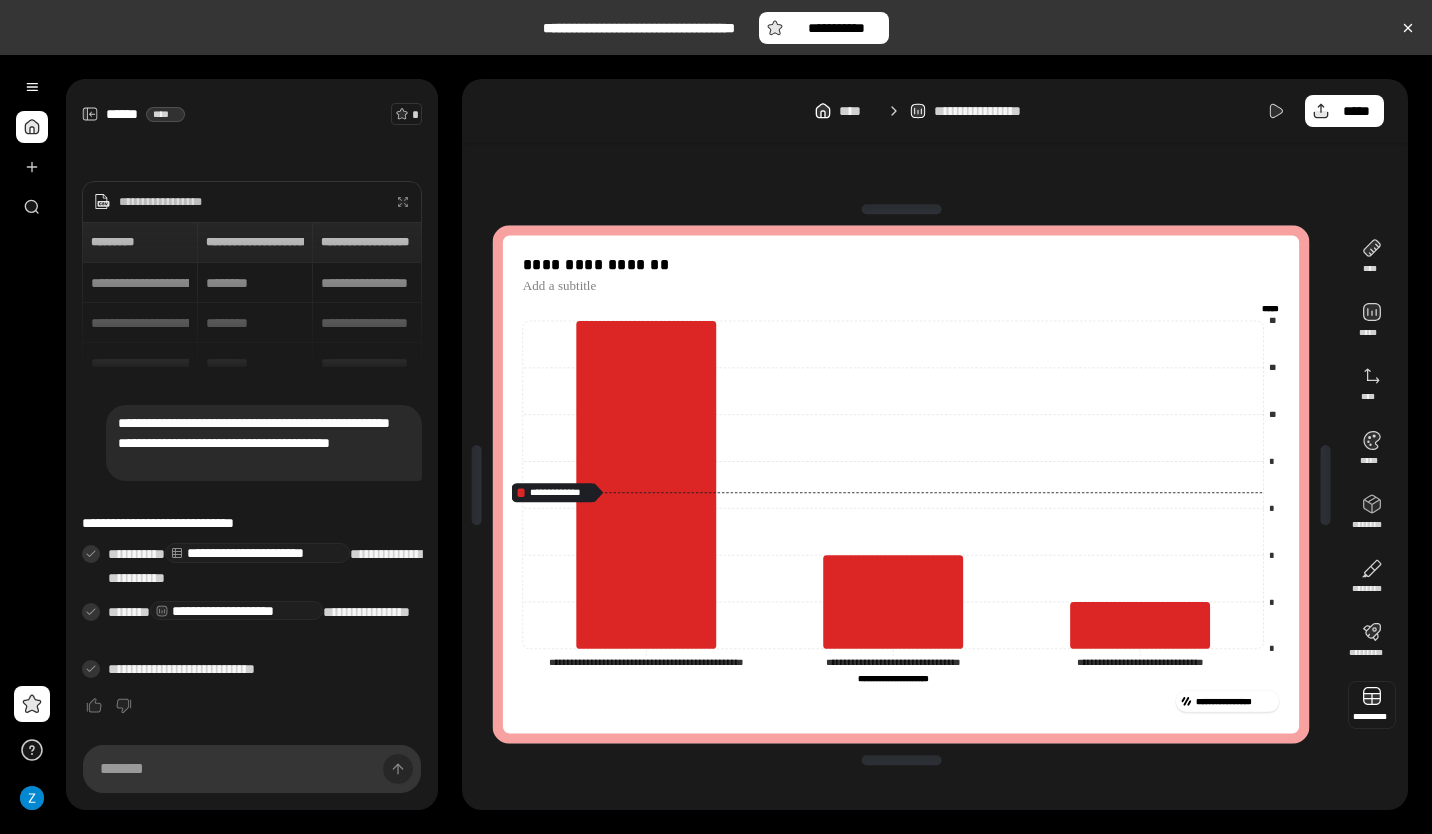 click at bounding box center (1372, 705) 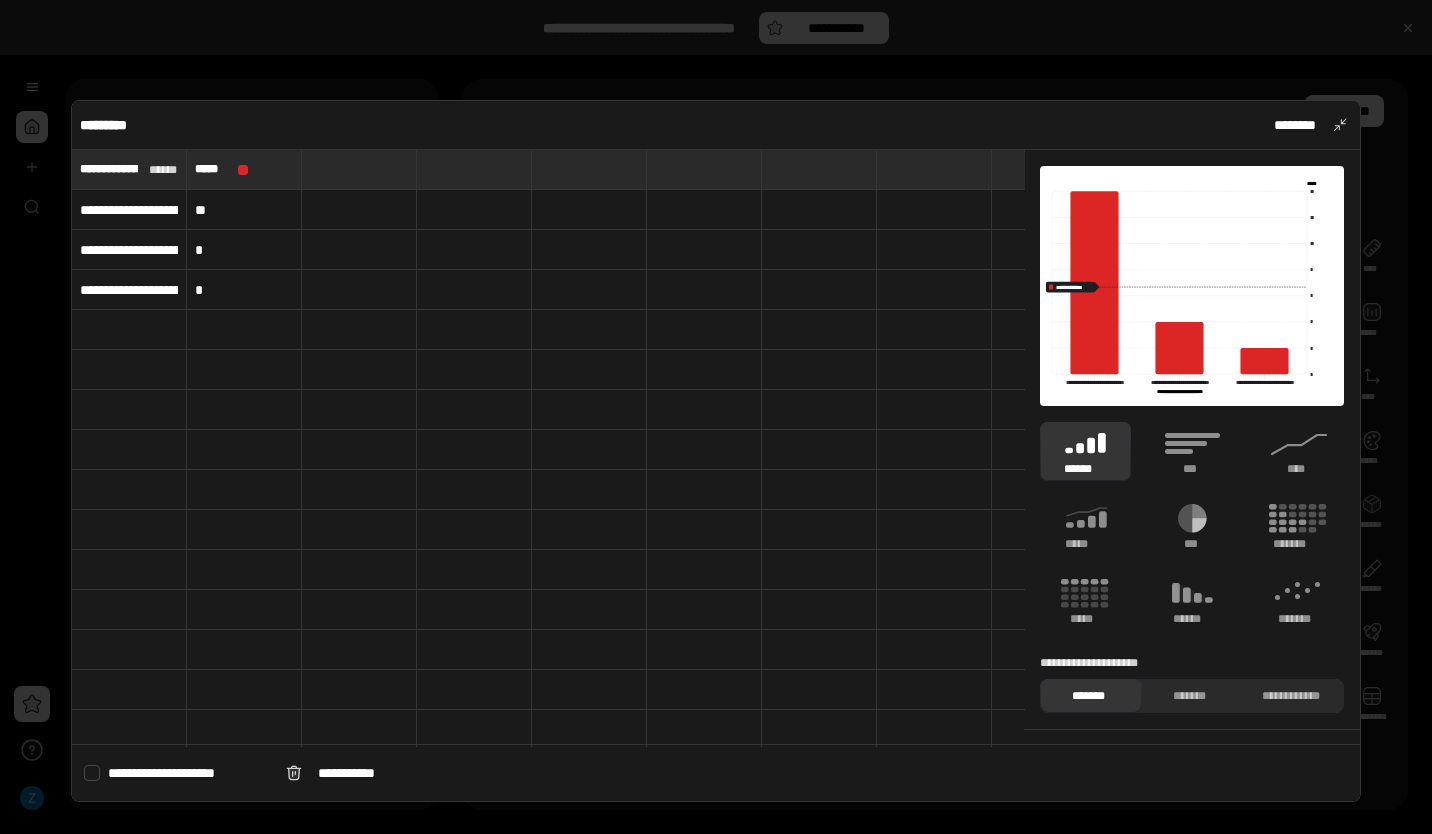 click on "**********" at bounding box center (129, 290) 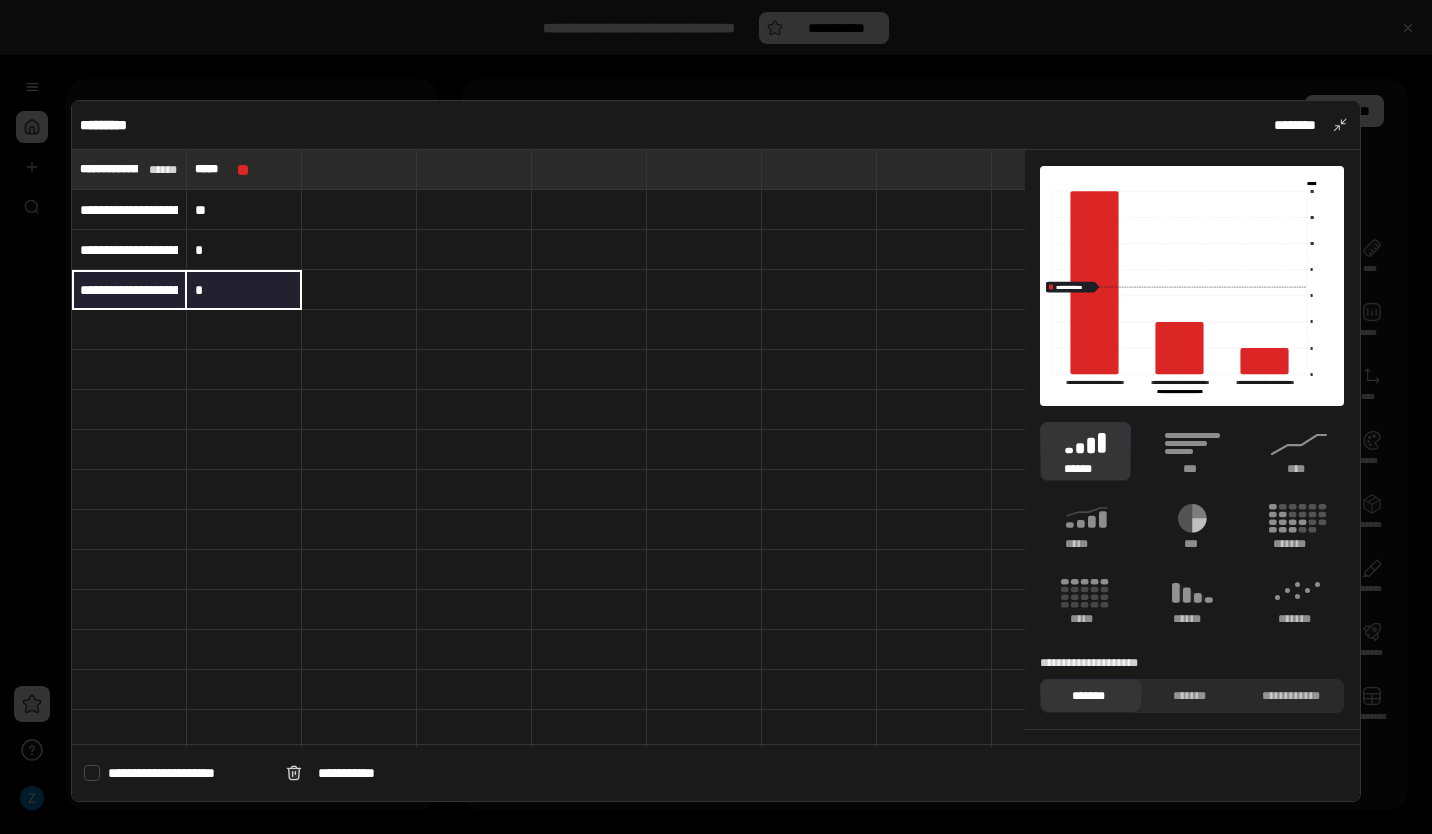 drag, startPoint x: 132, startPoint y: 286, endPoint x: 250, endPoint y: 284, distance: 118.016945 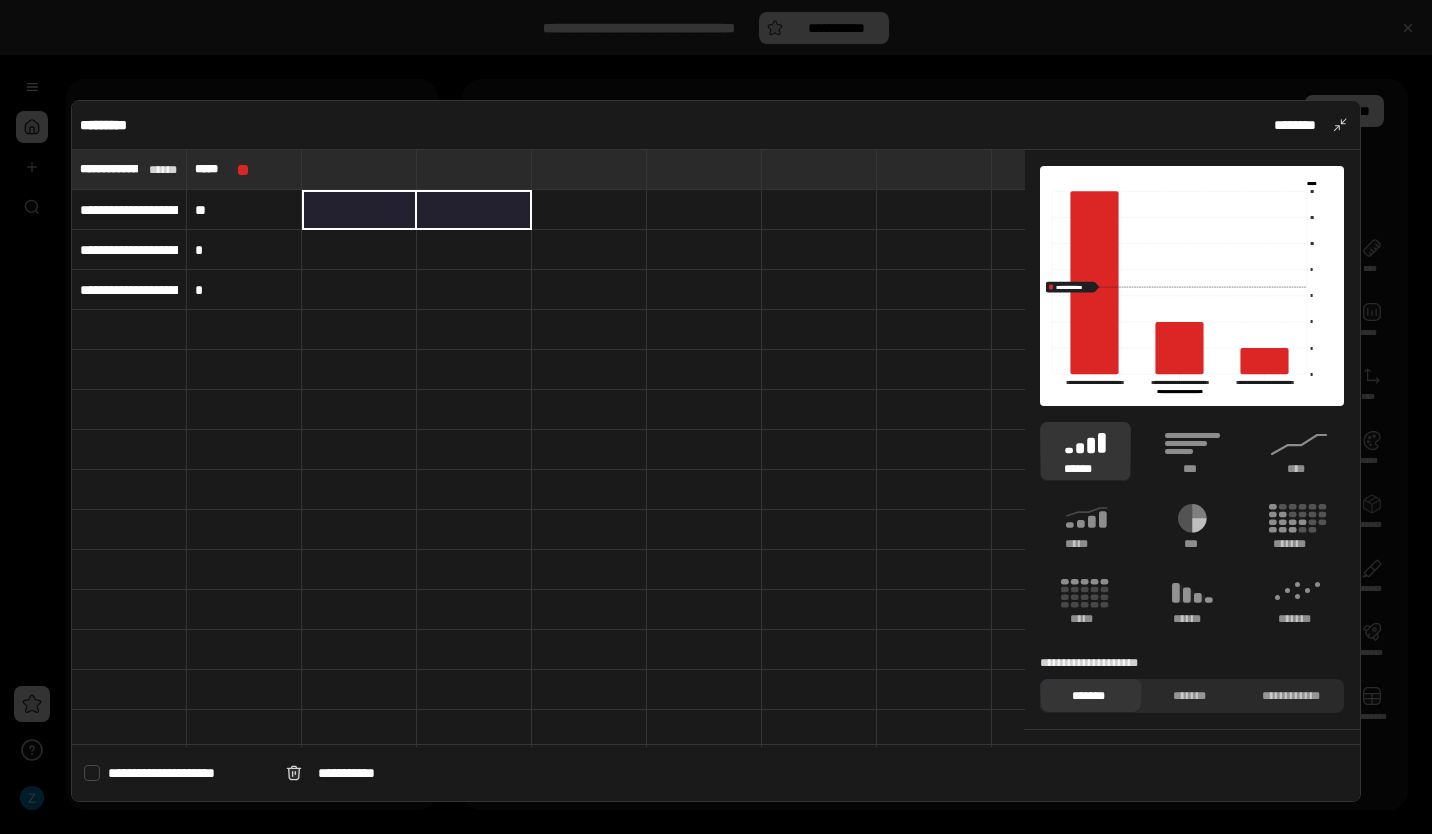 drag, startPoint x: 354, startPoint y: 206, endPoint x: 480, endPoint y: 207, distance: 126.00397 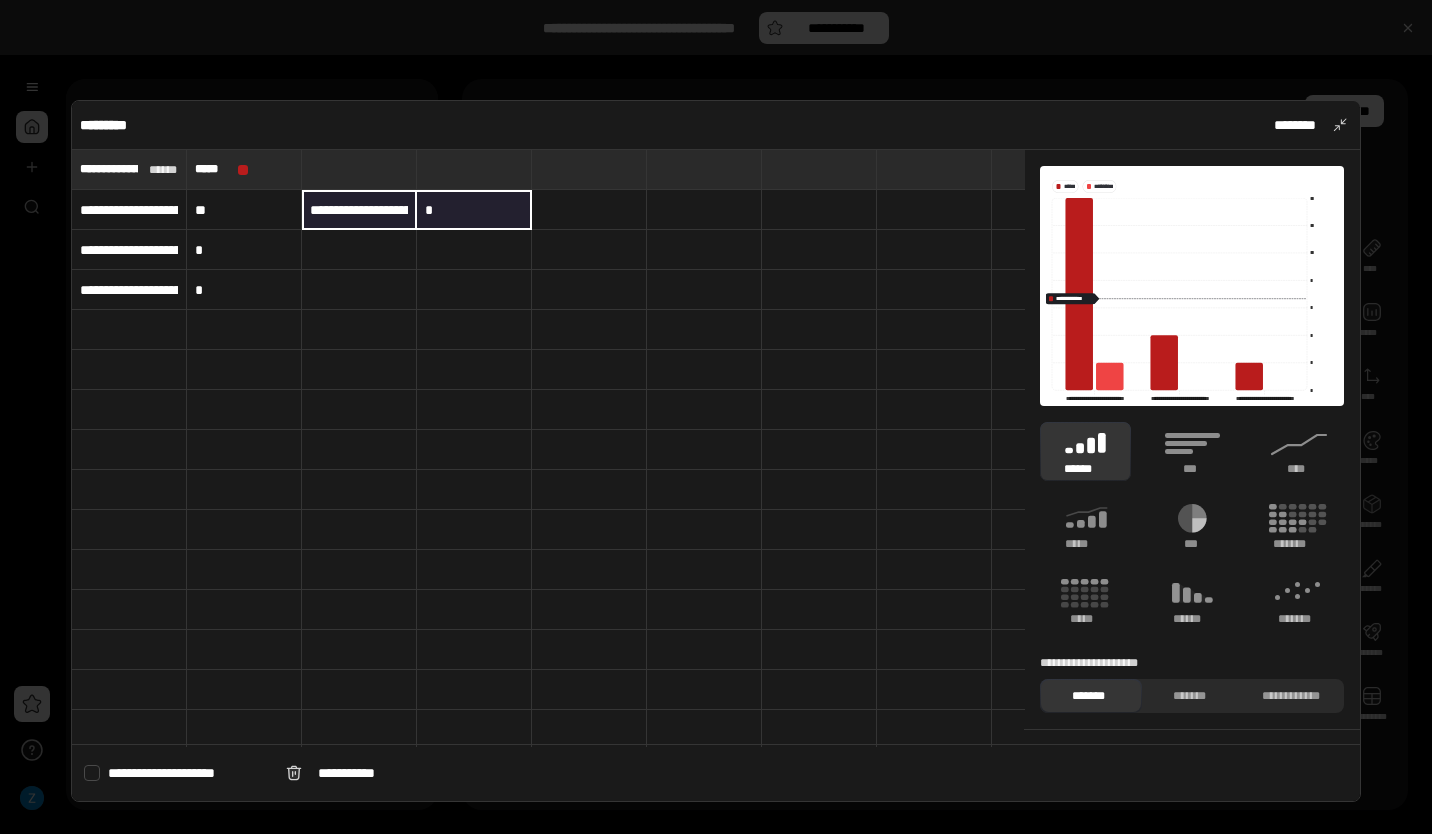 type 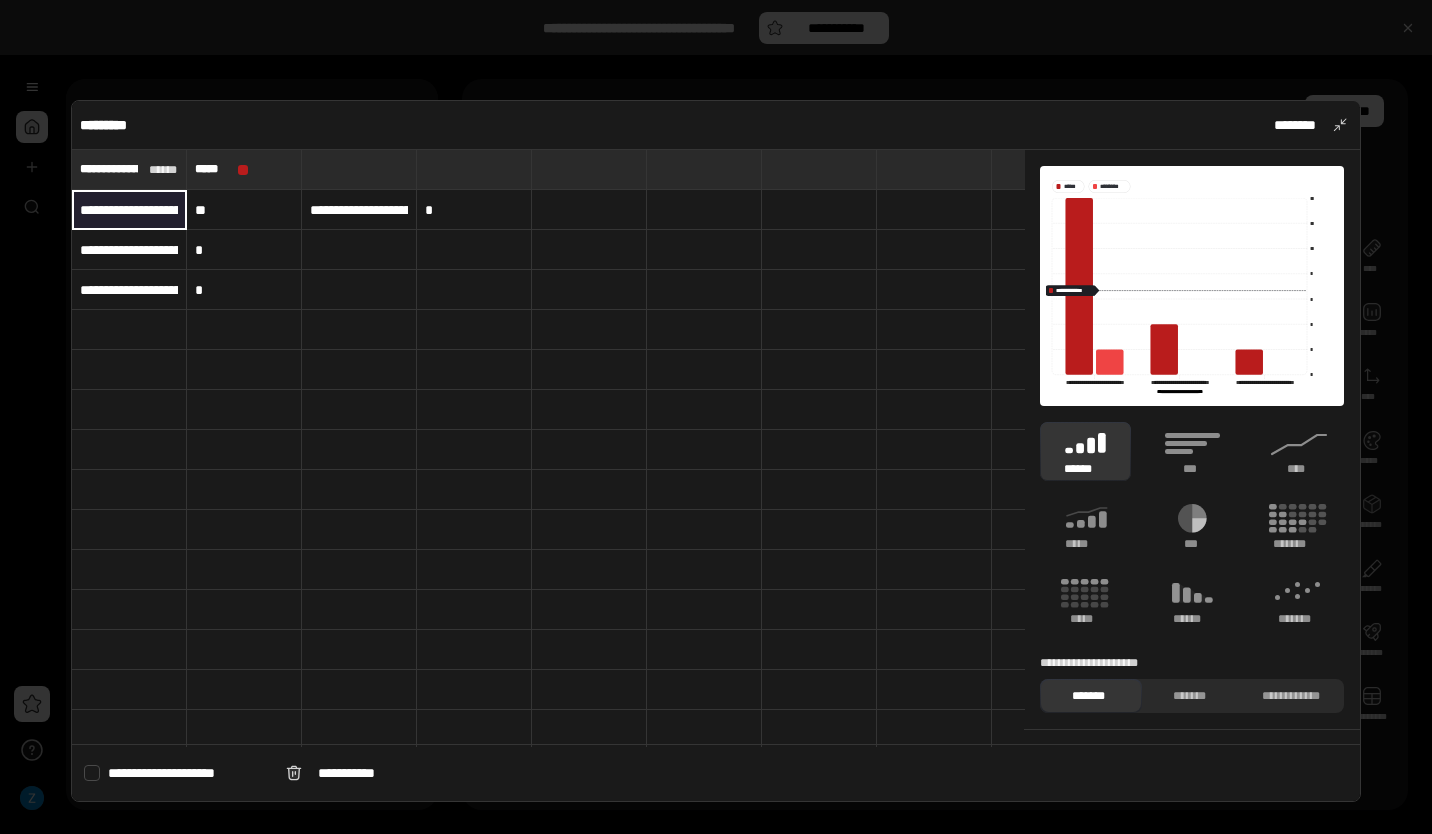 drag, startPoint x: 211, startPoint y: 201, endPoint x: 111, endPoint y: 215, distance: 100.97524 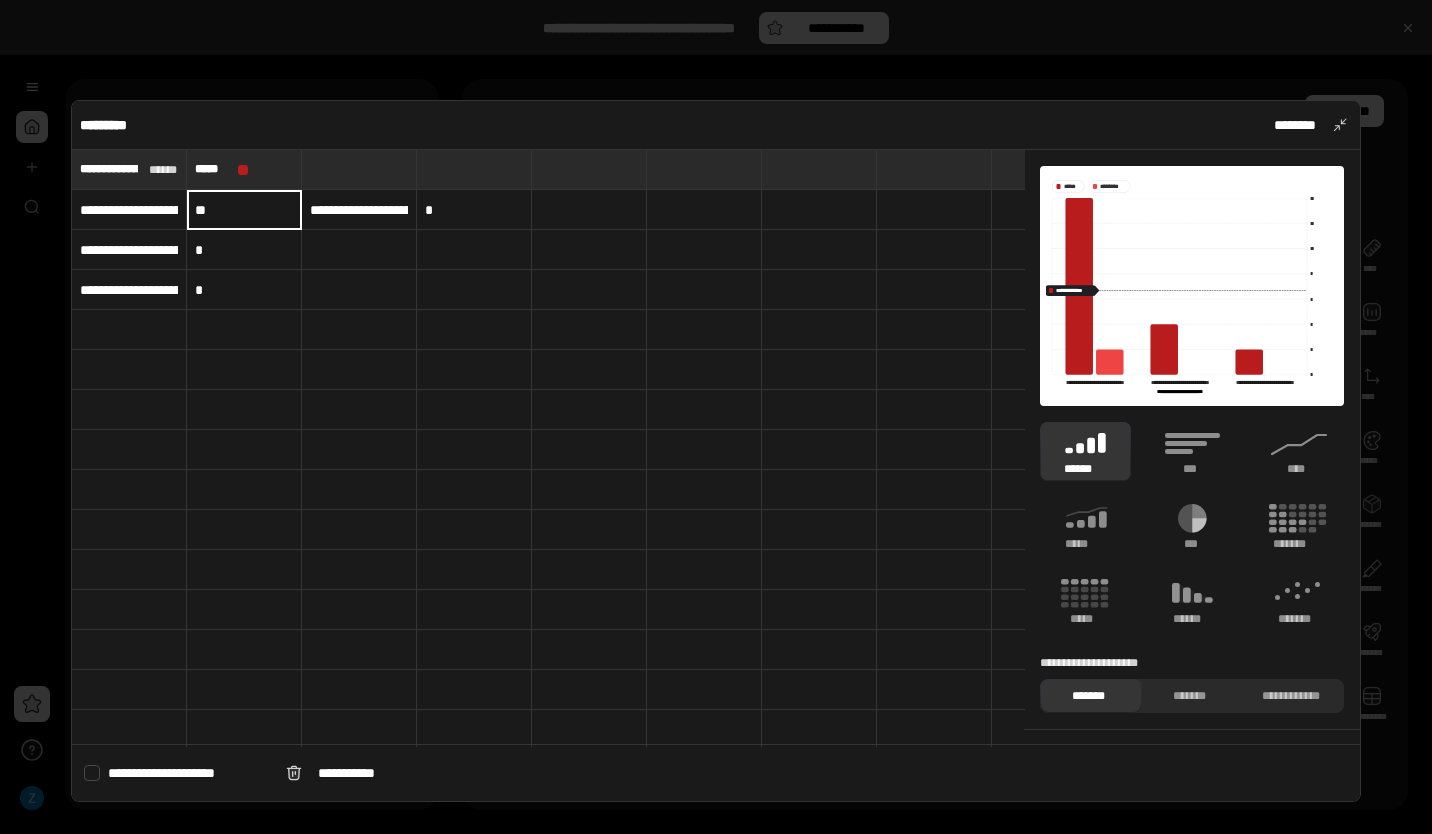 click on "**********" at bounding box center (129, 210) 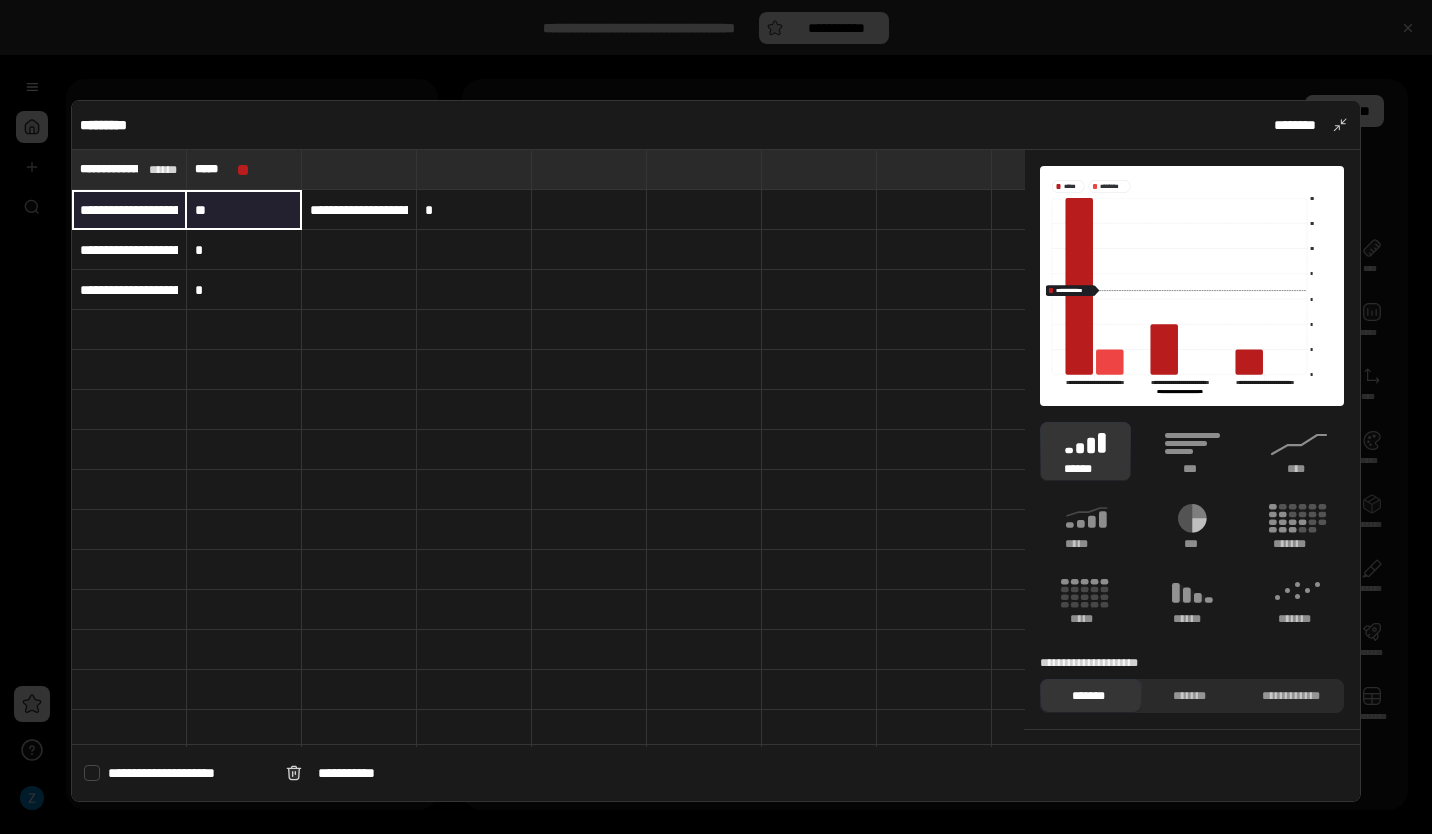 drag, startPoint x: 149, startPoint y: 208, endPoint x: 244, endPoint y: 206, distance: 95.02105 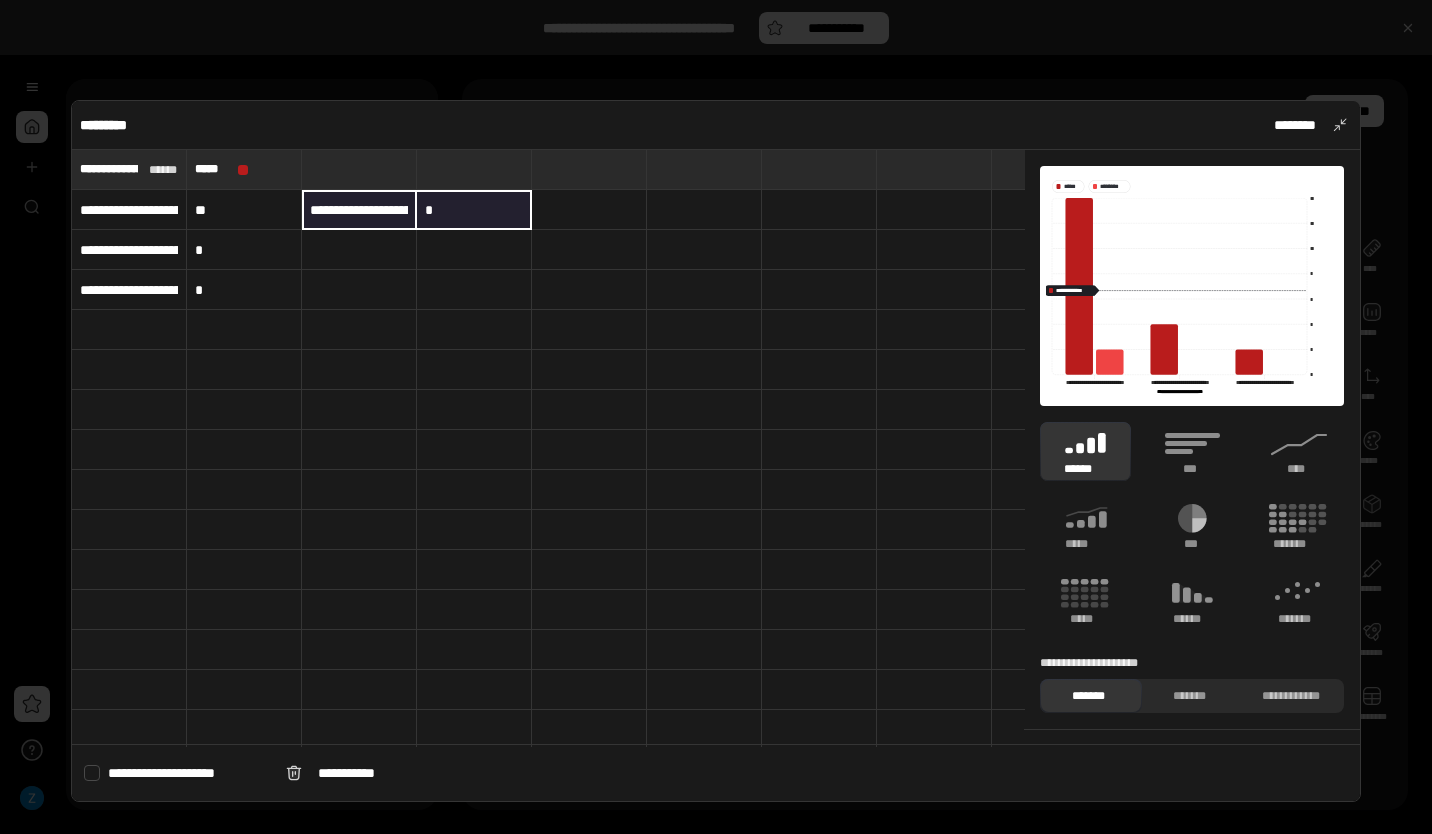 drag, startPoint x: 352, startPoint y: 201, endPoint x: 456, endPoint y: 201, distance: 104 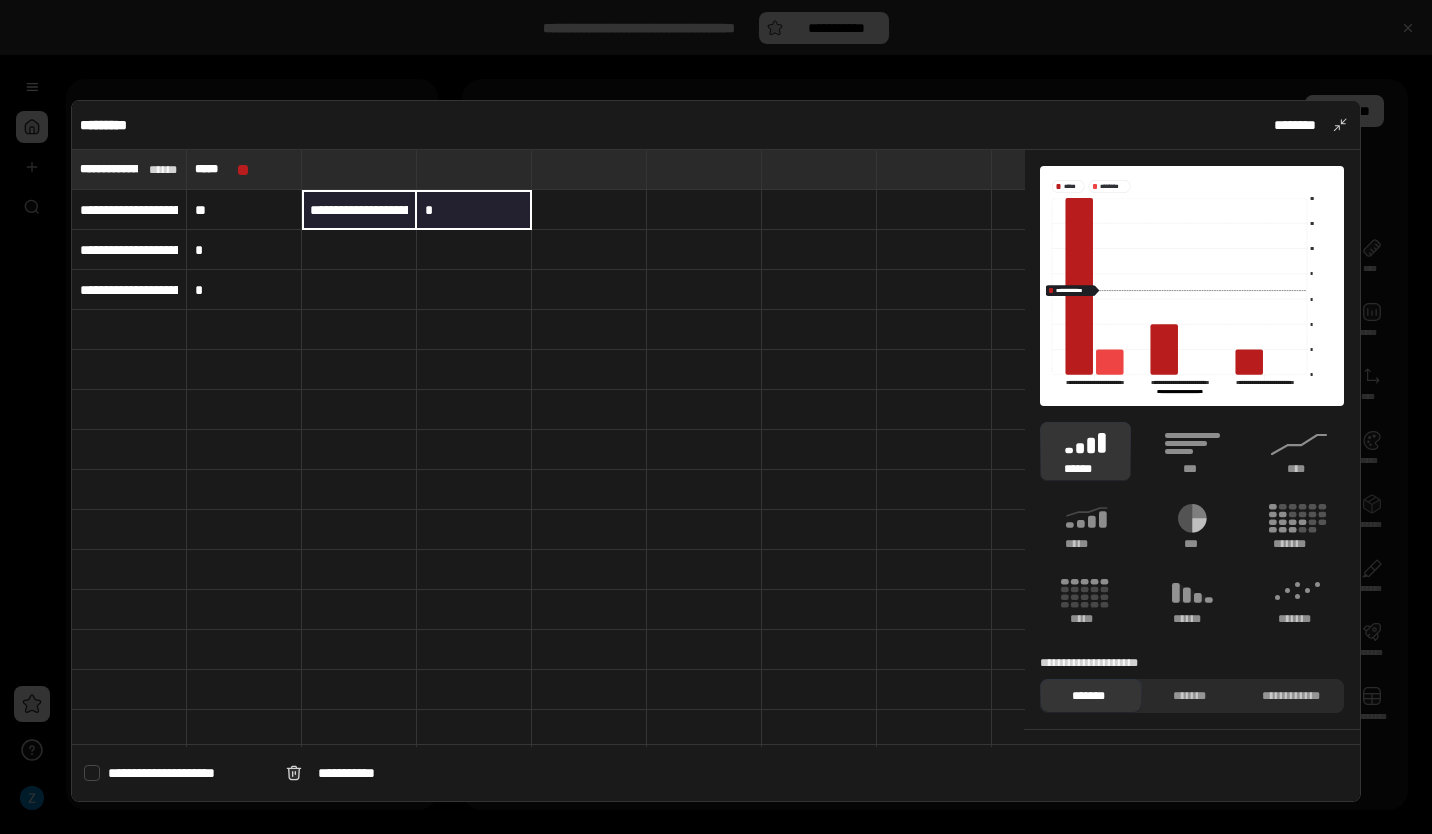 drag, startPoint x: 456, startPoint y: 201, endPoint x: 482, endPoint y: 195, distance: 26.683329 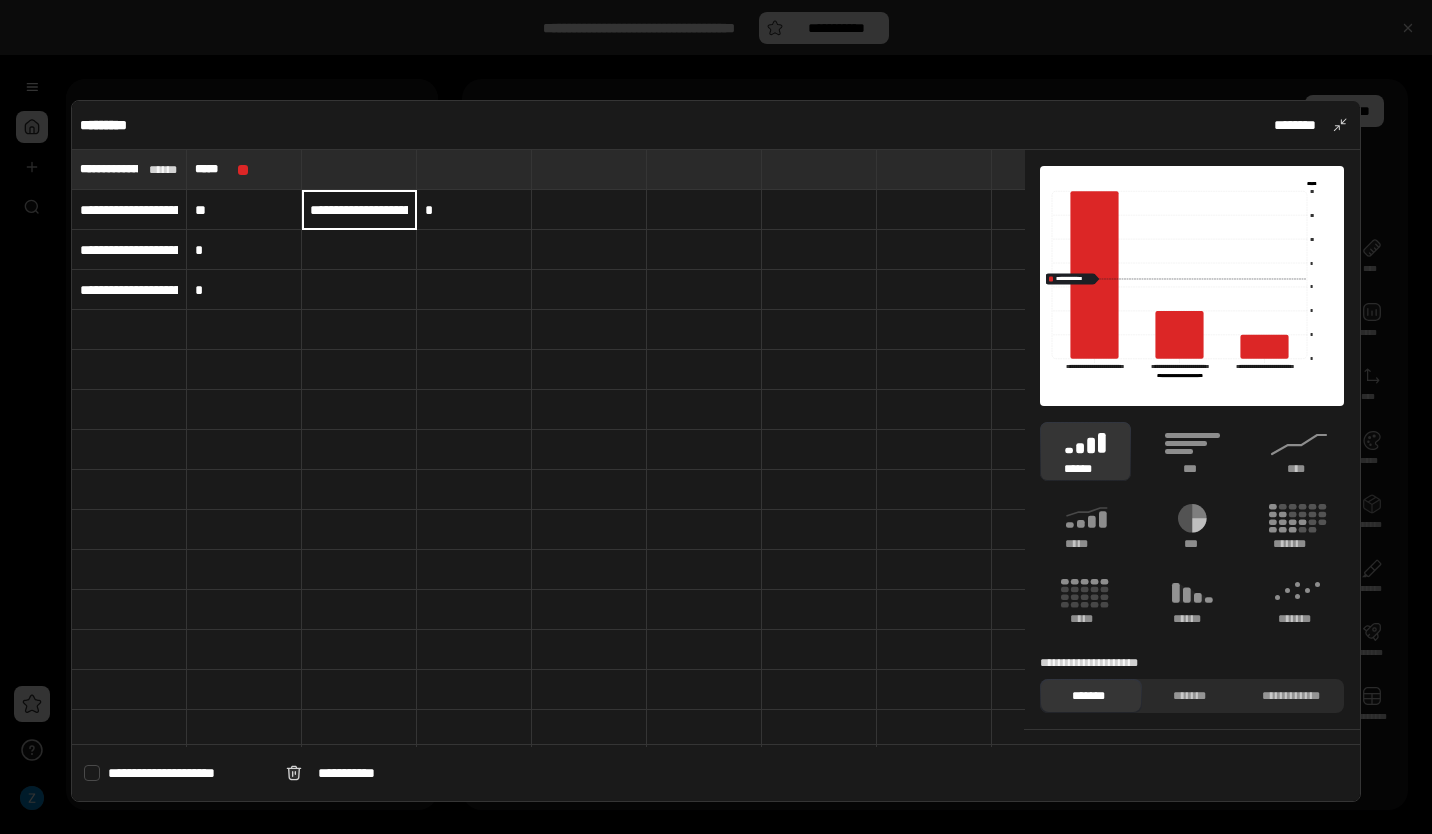 type on "*****" 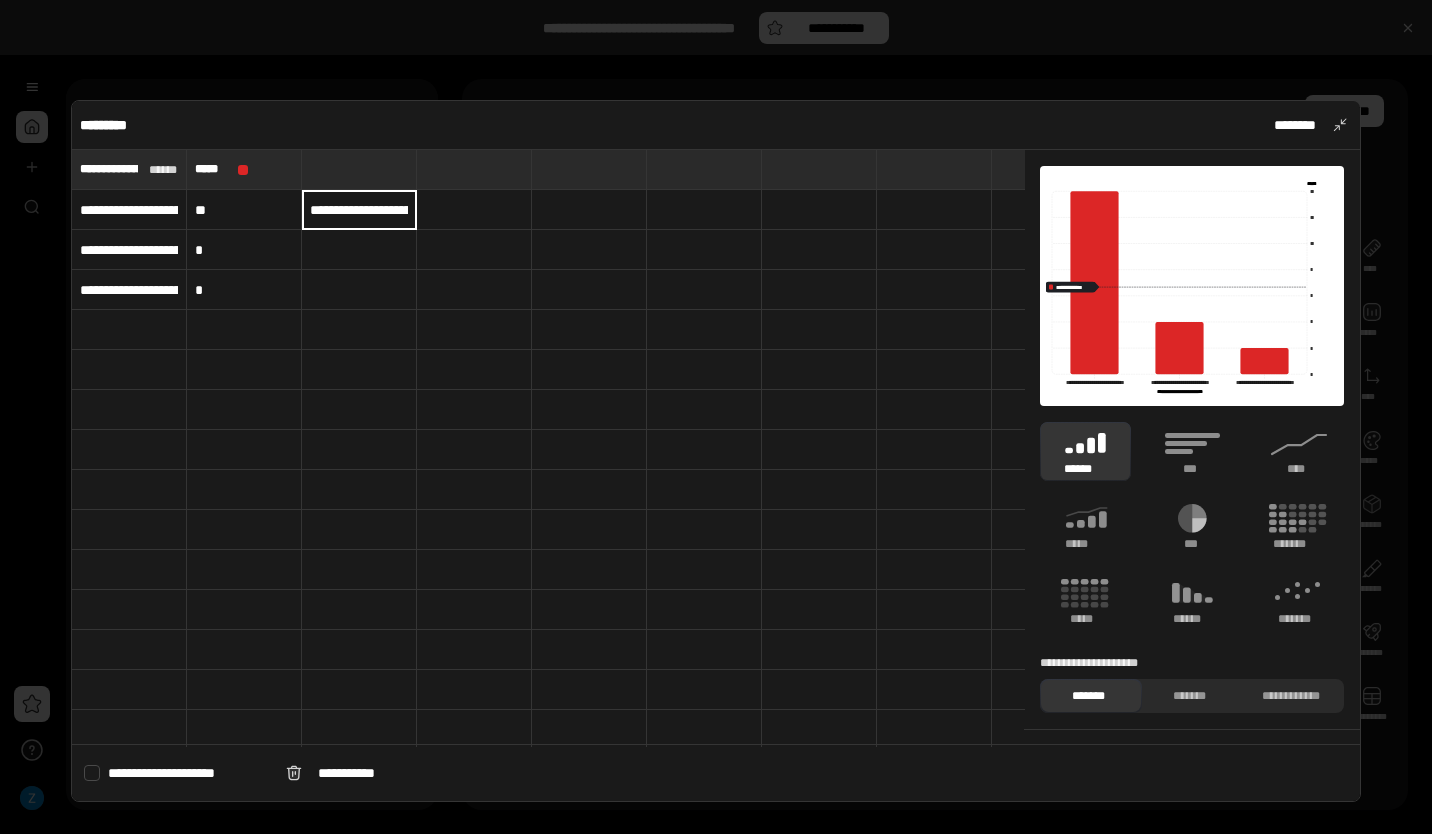 type 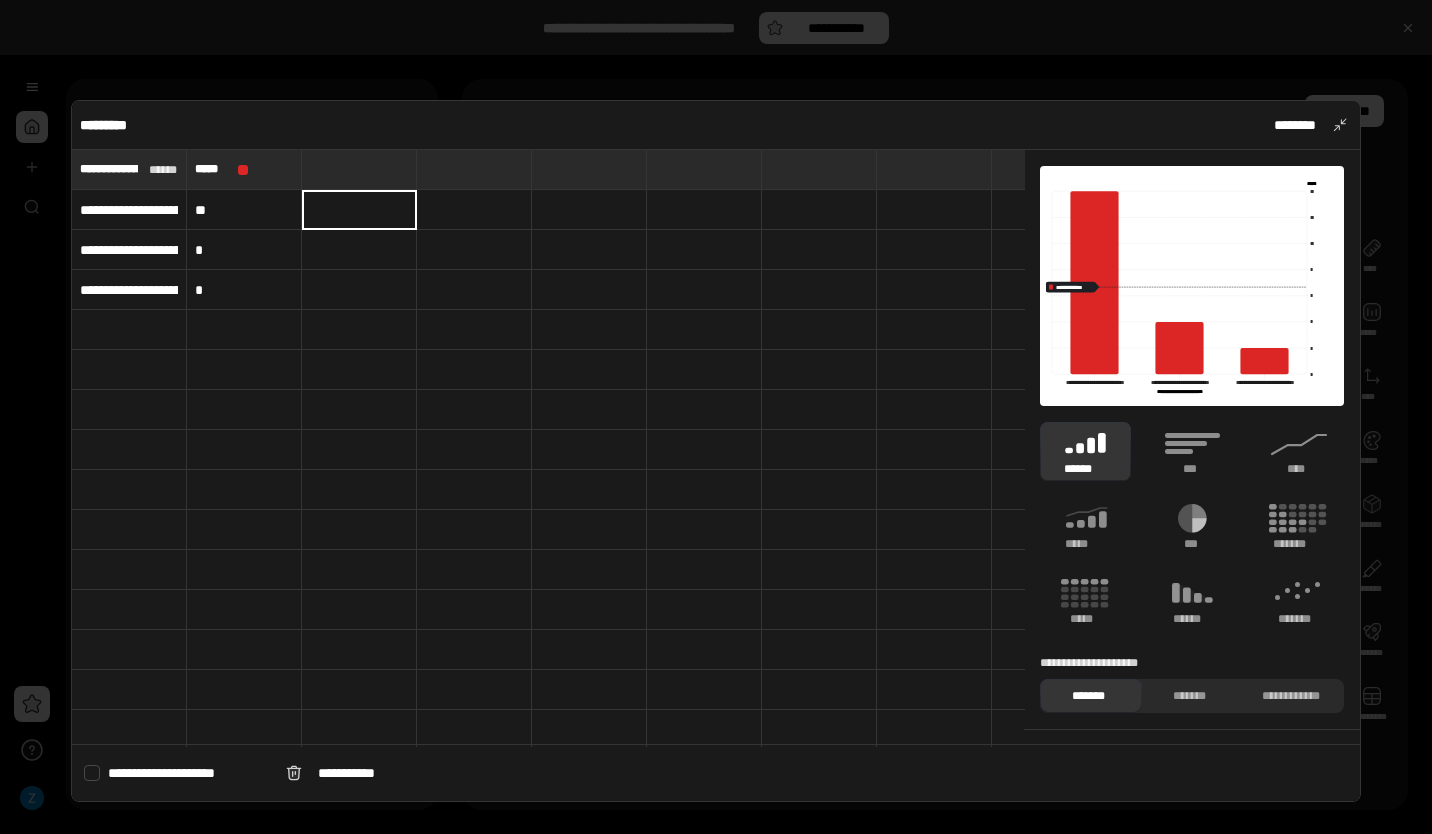 click on "*" at bounding box center [244, 290] 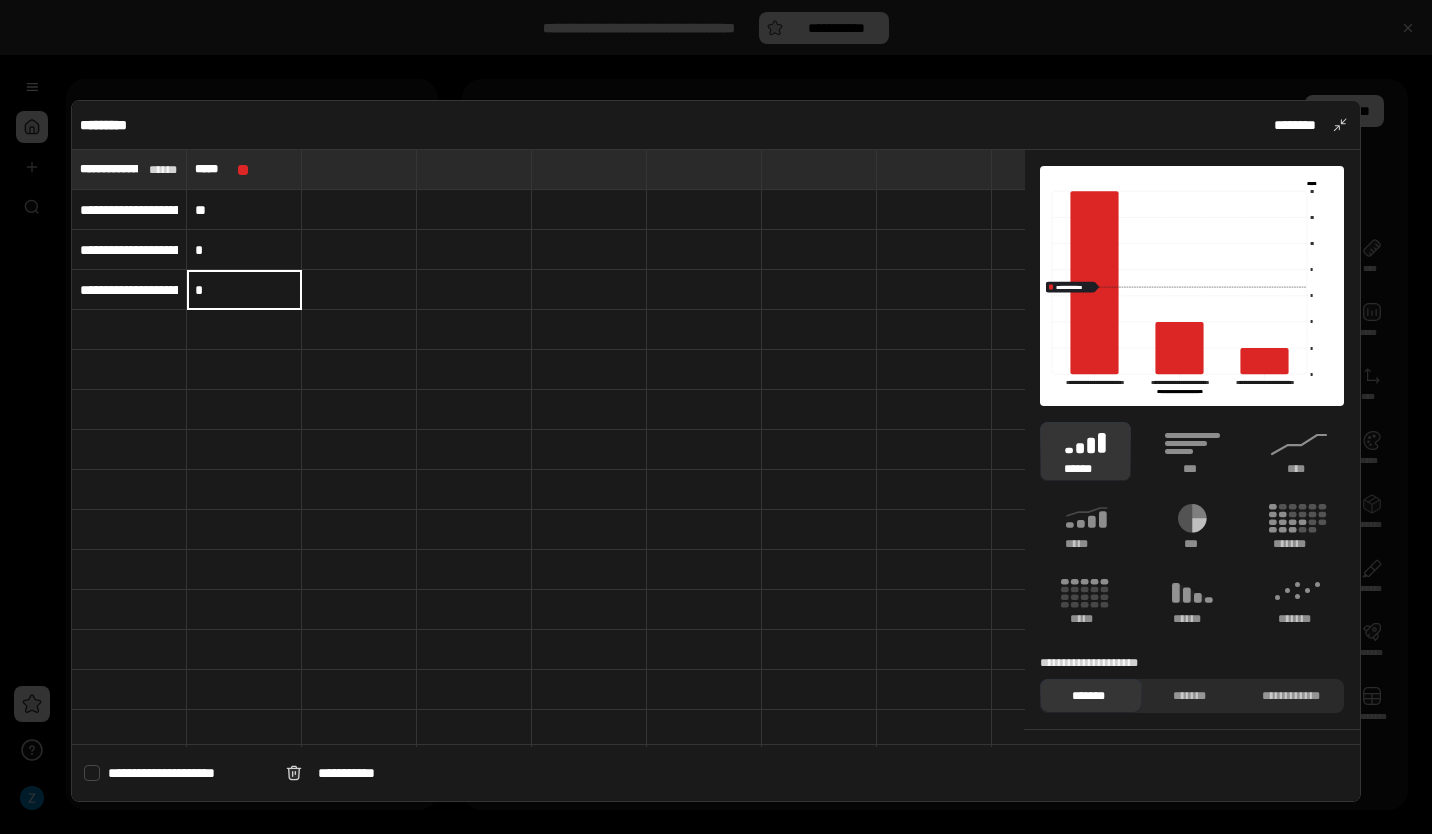 click on "*" at bounding box center (244, 250) 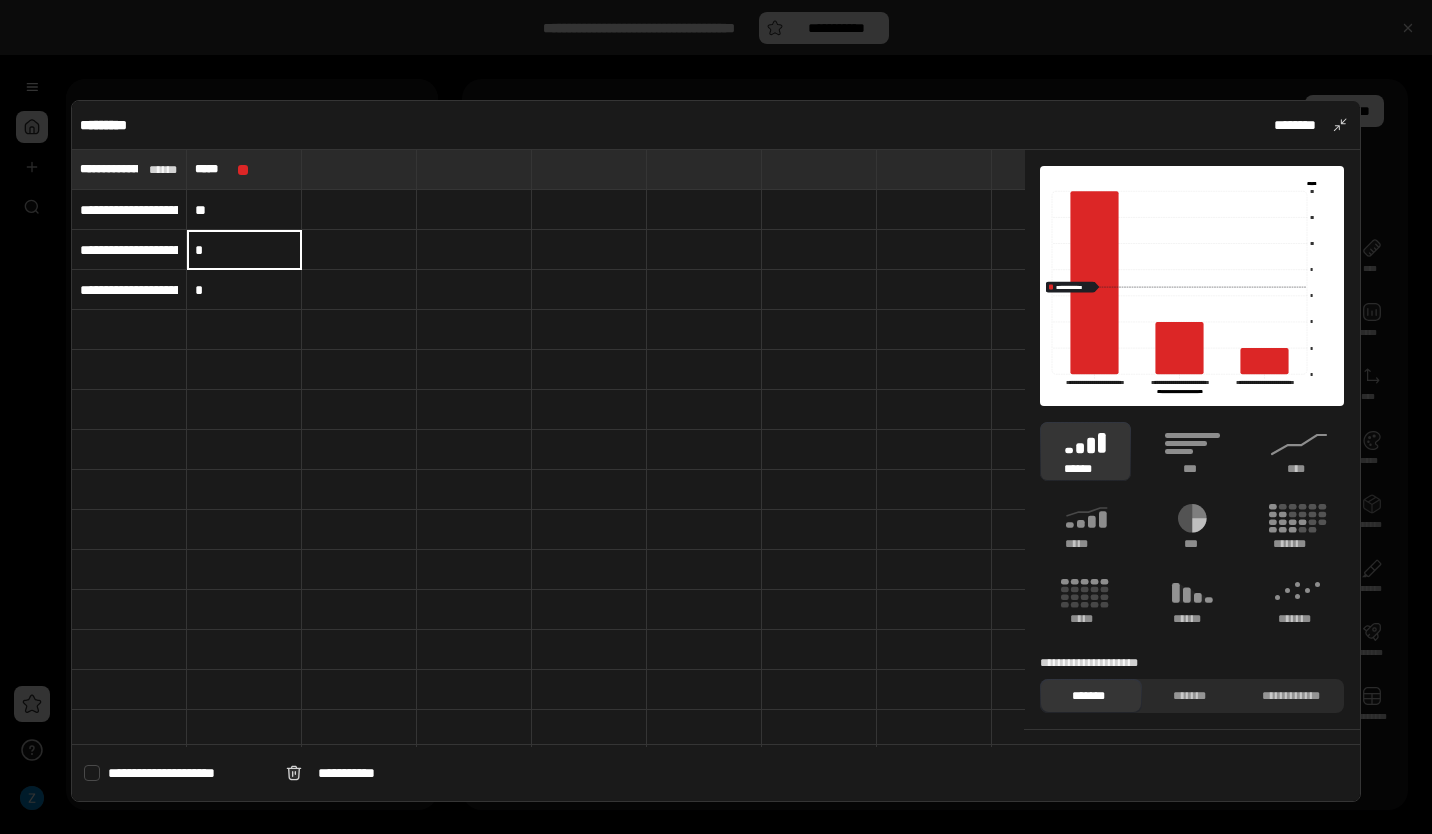 click on "**" at bounding box center [244, 210] 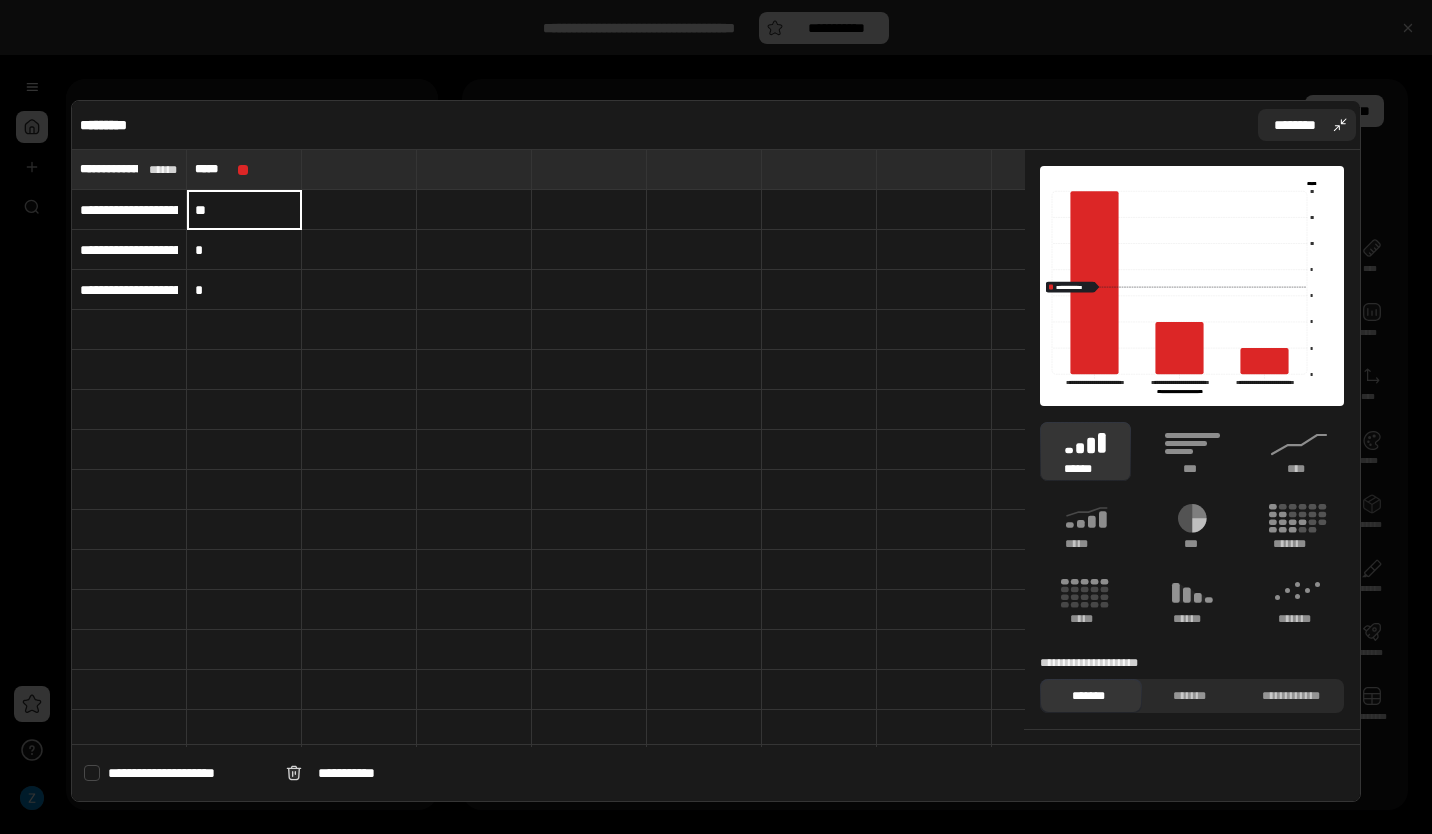 click on "********" at bounding box center [1307, 125] 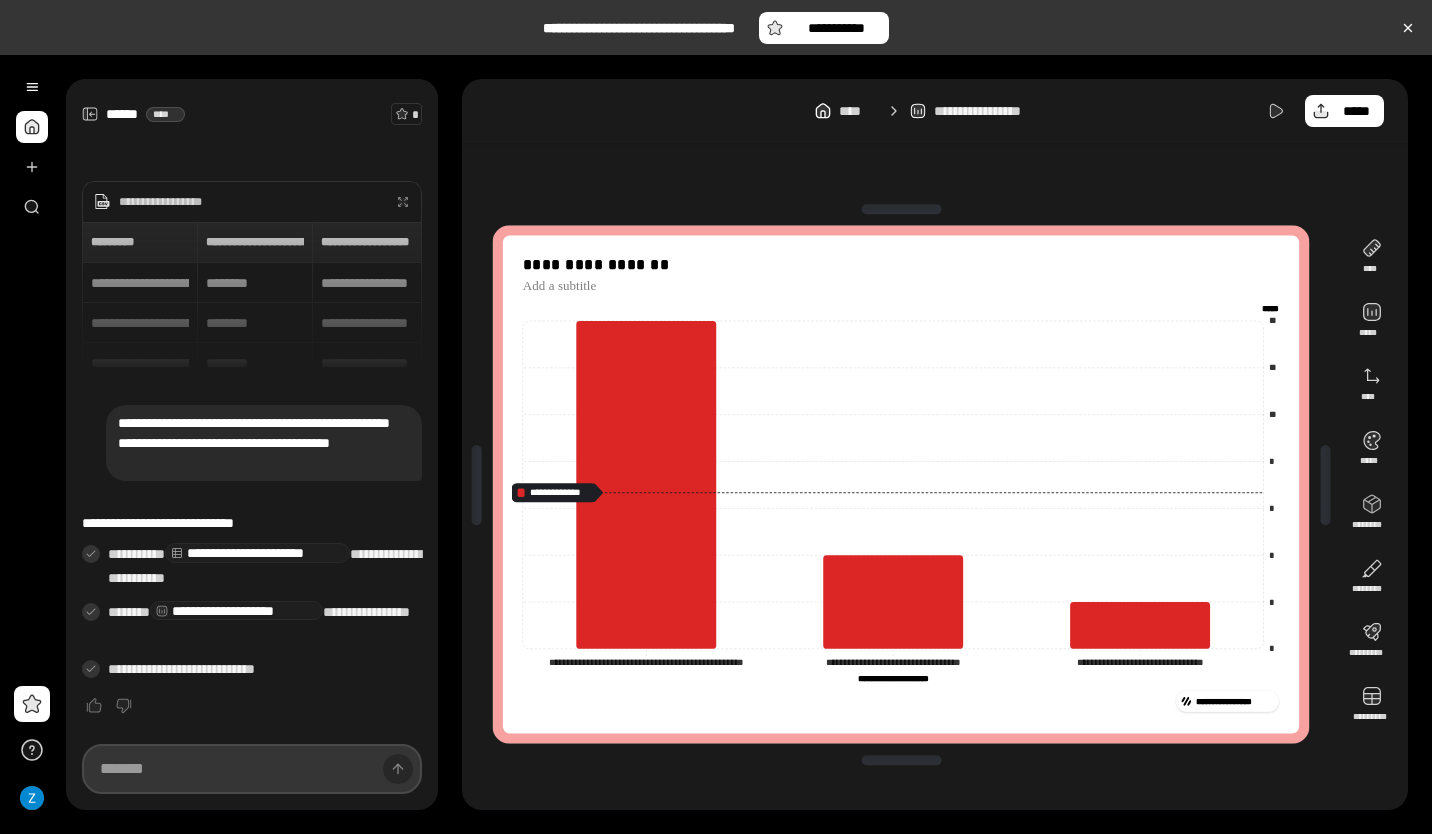 click at bounding box center (252, 769) 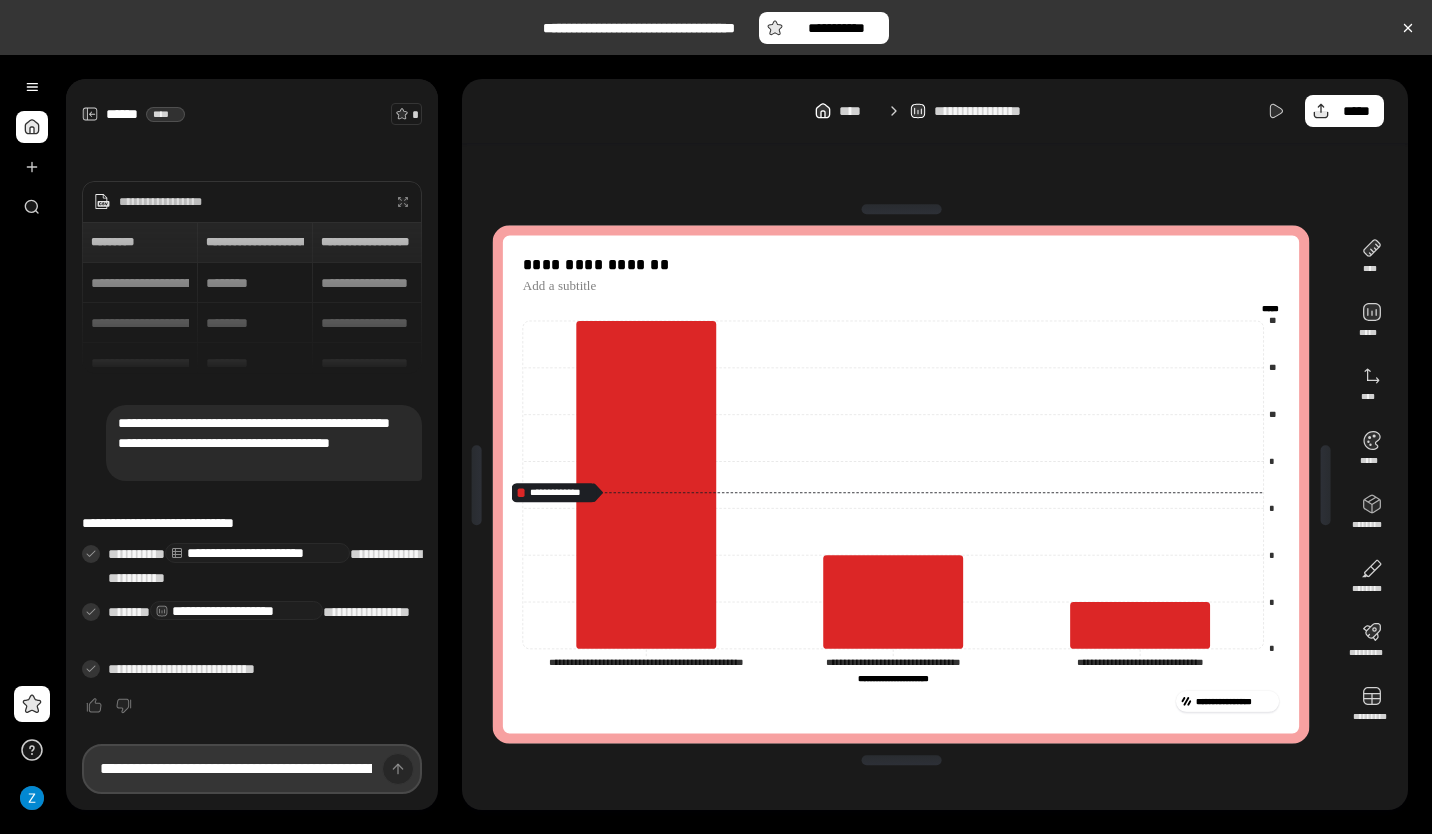 scroll, scrollTop: 0, scrollLeft: 354, axis: horizontal 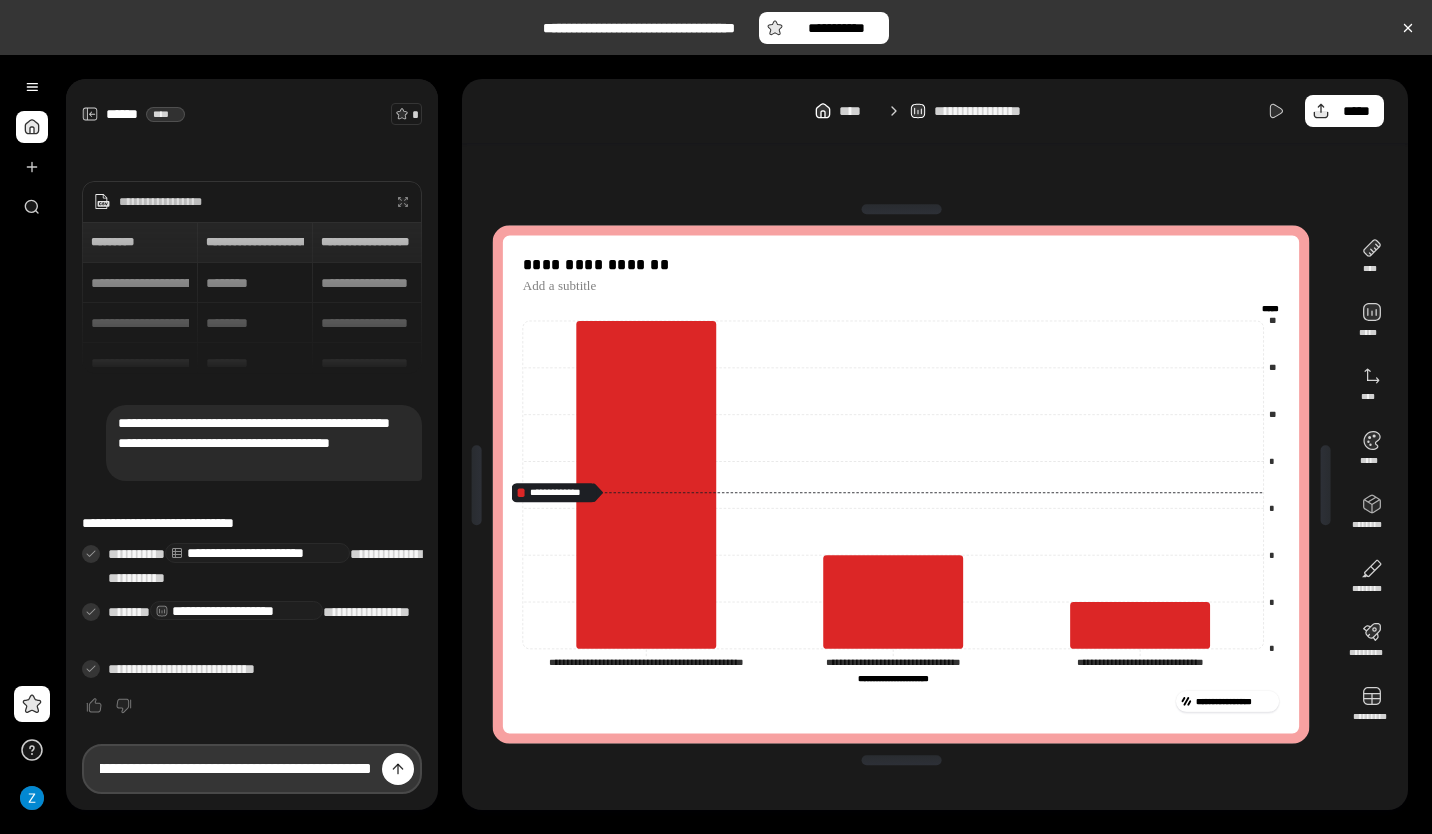 type on "**********" 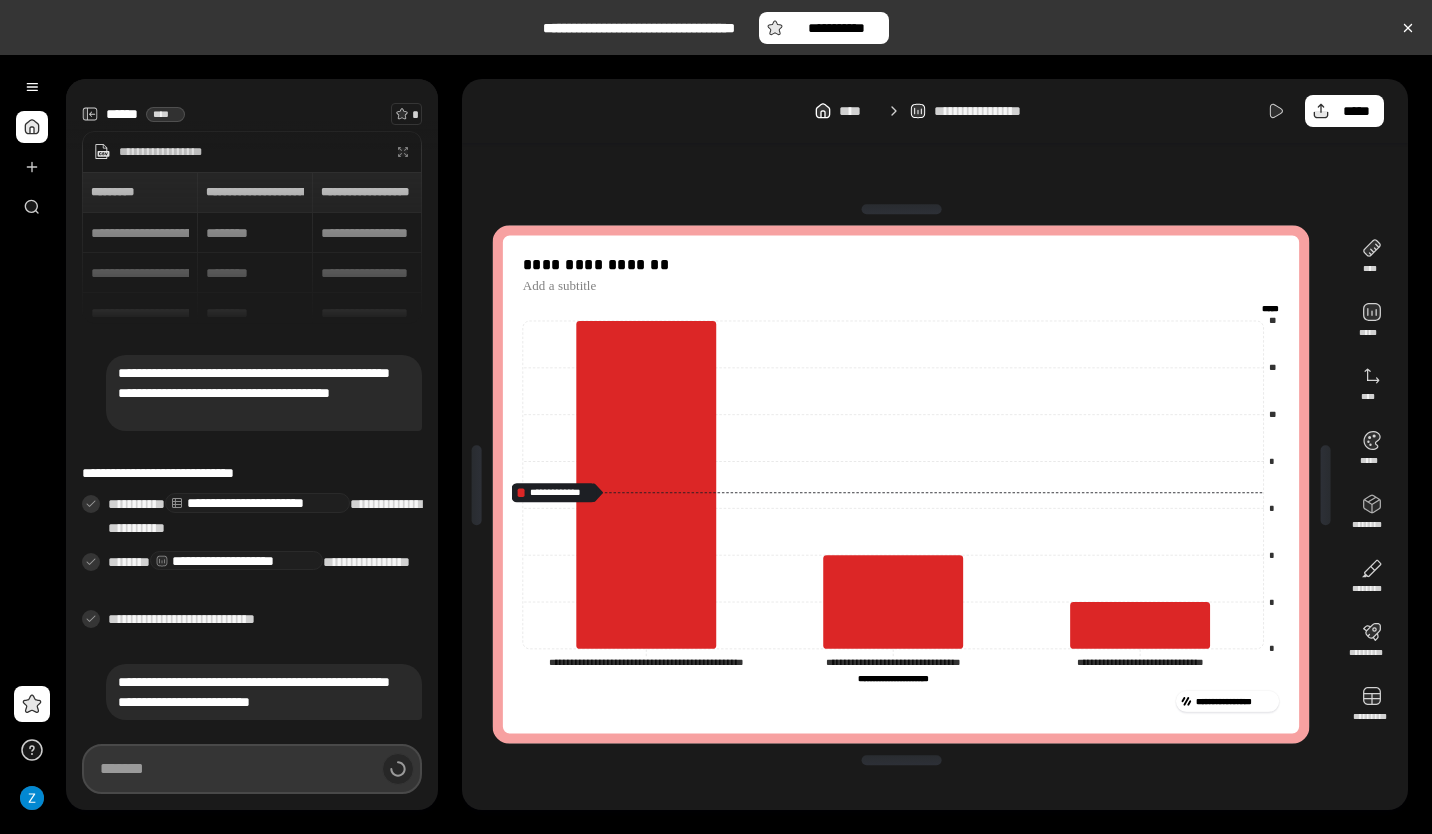 scroll, scrollTop: 0, scrollLeft: 0, axis: both 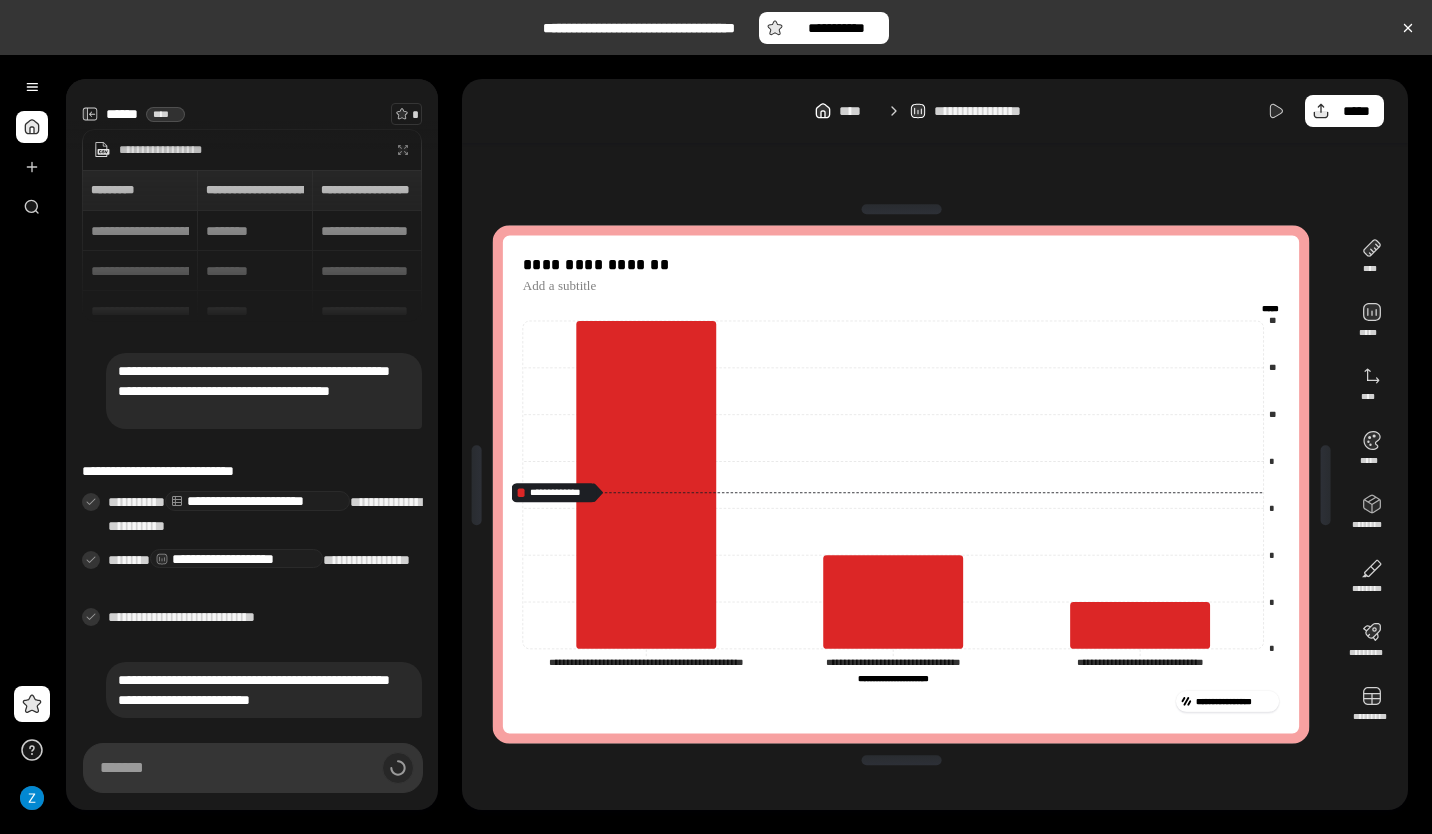 type on "**********" 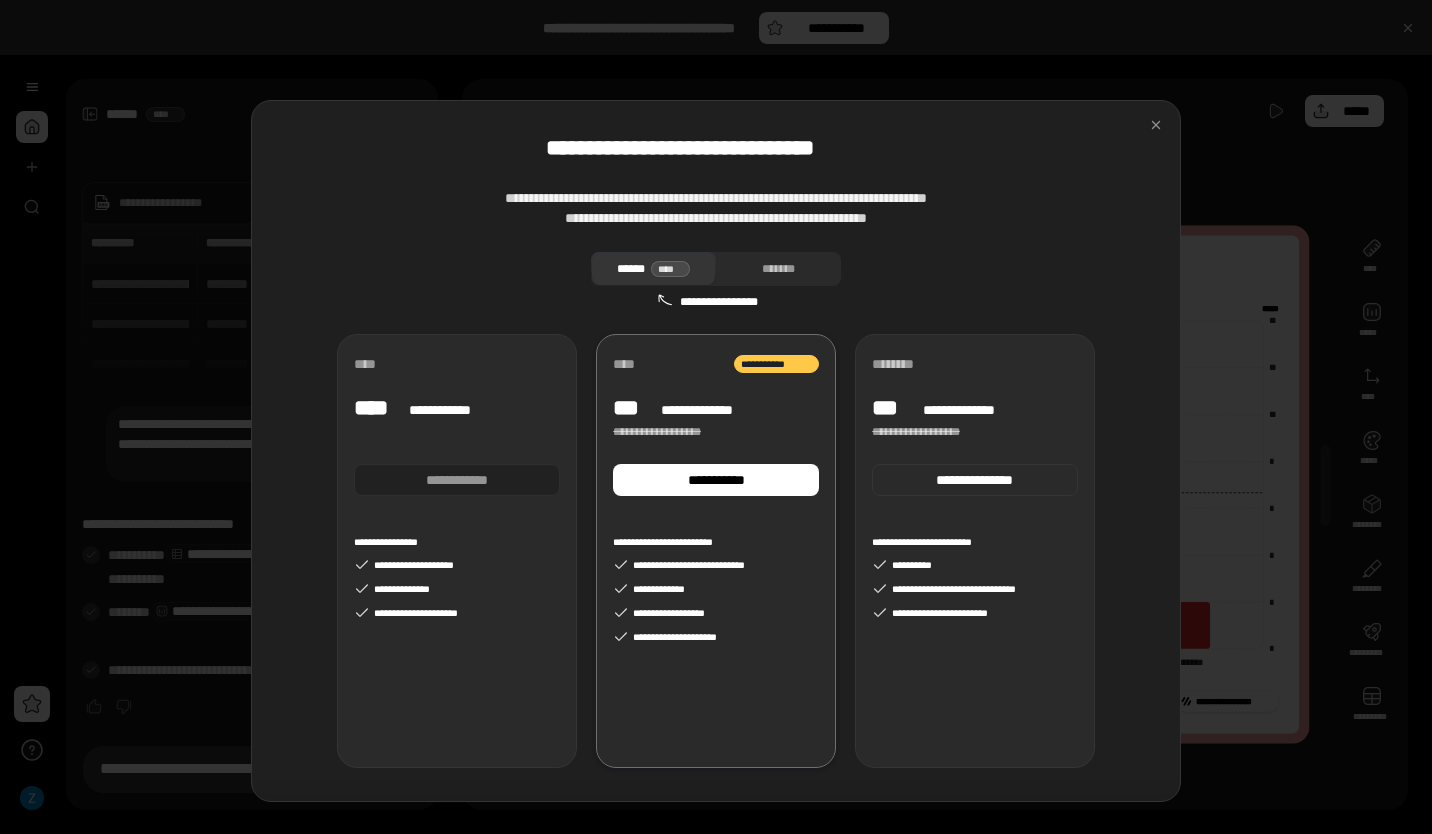 click at bounding box center [457, 430] 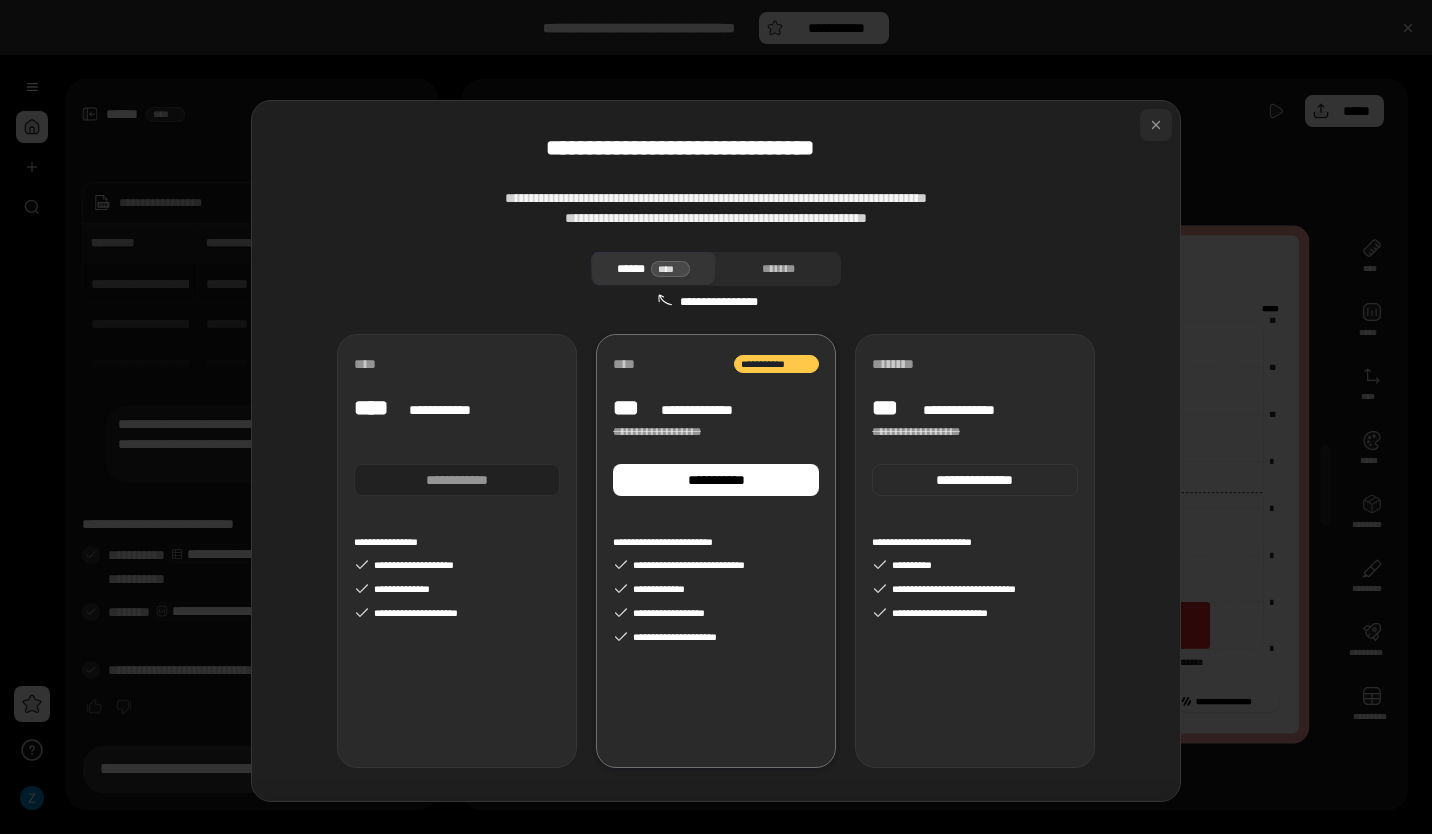 click at bounding box center [1156, 125] 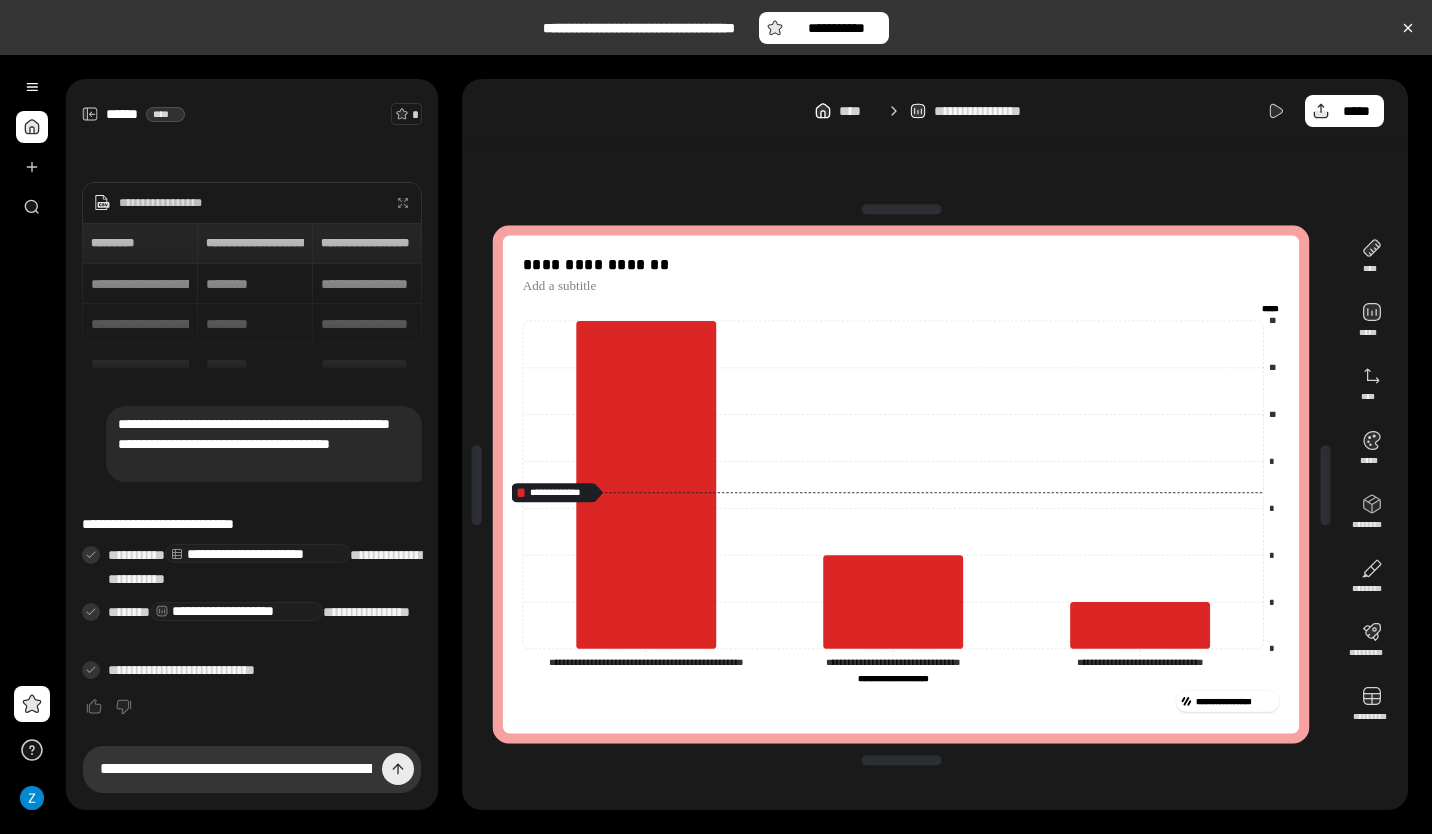 click at bounding box center [398, 769] 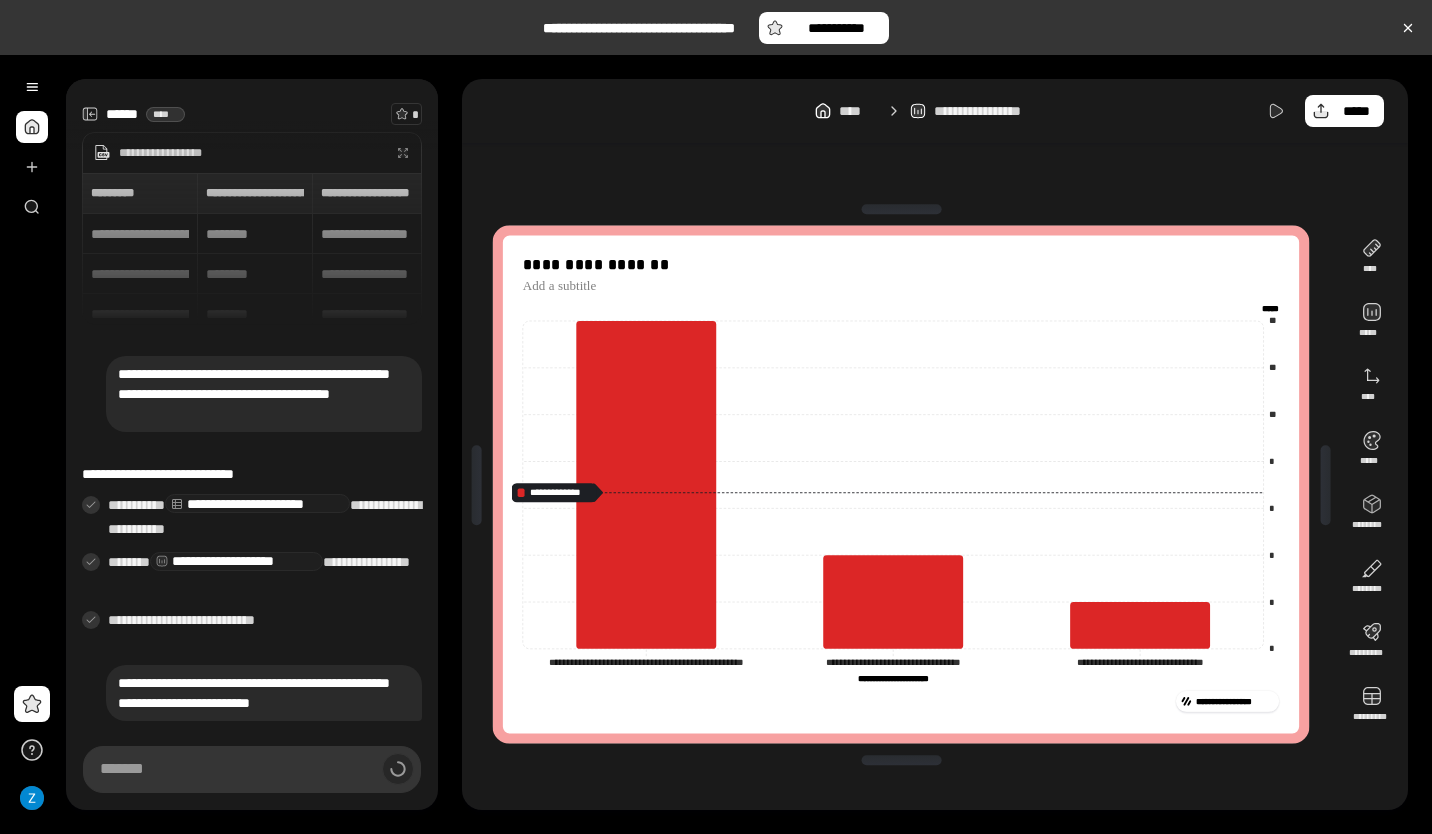type on "**********" 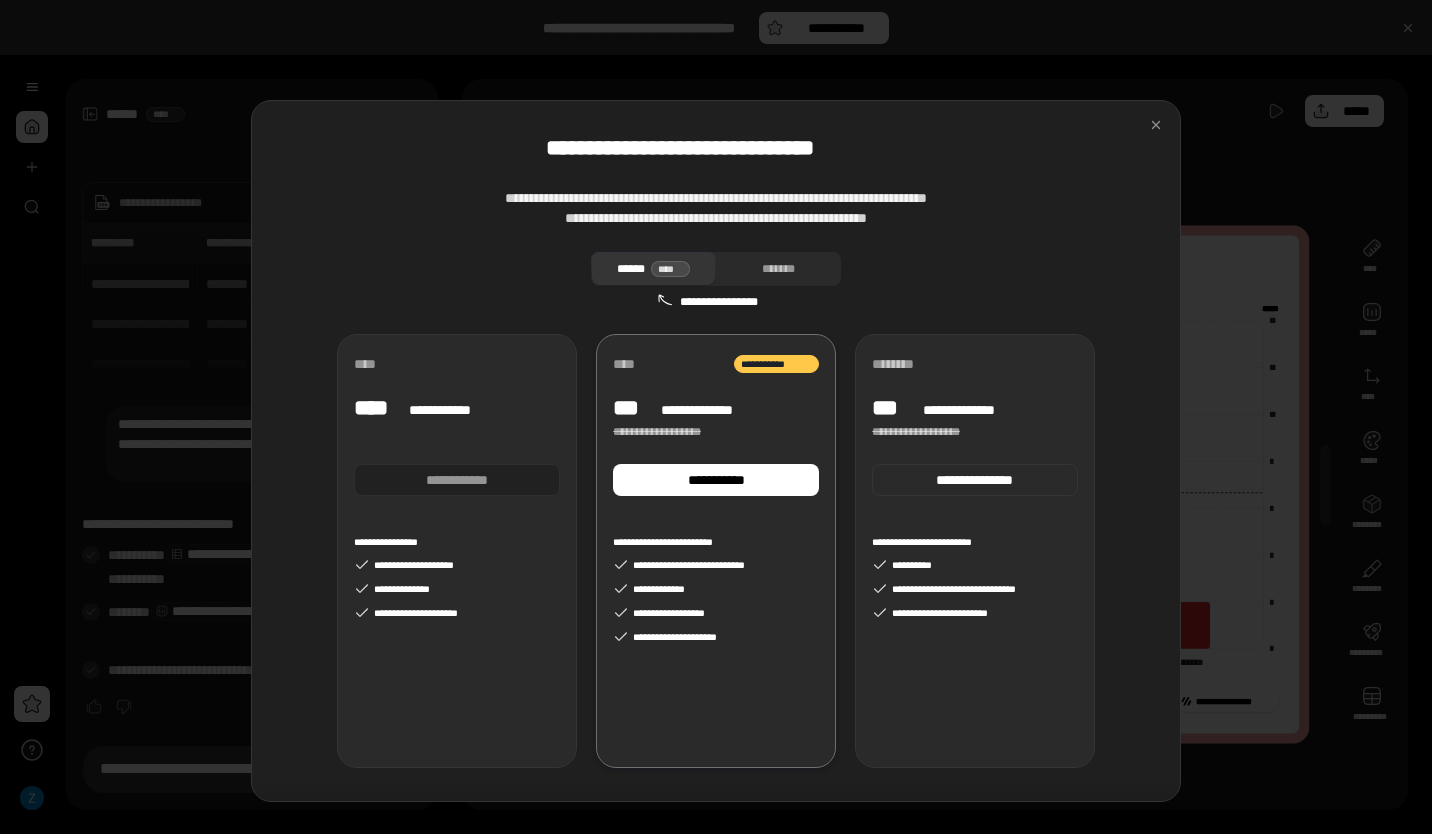 click on "**********" at bounding box center [457, 480] 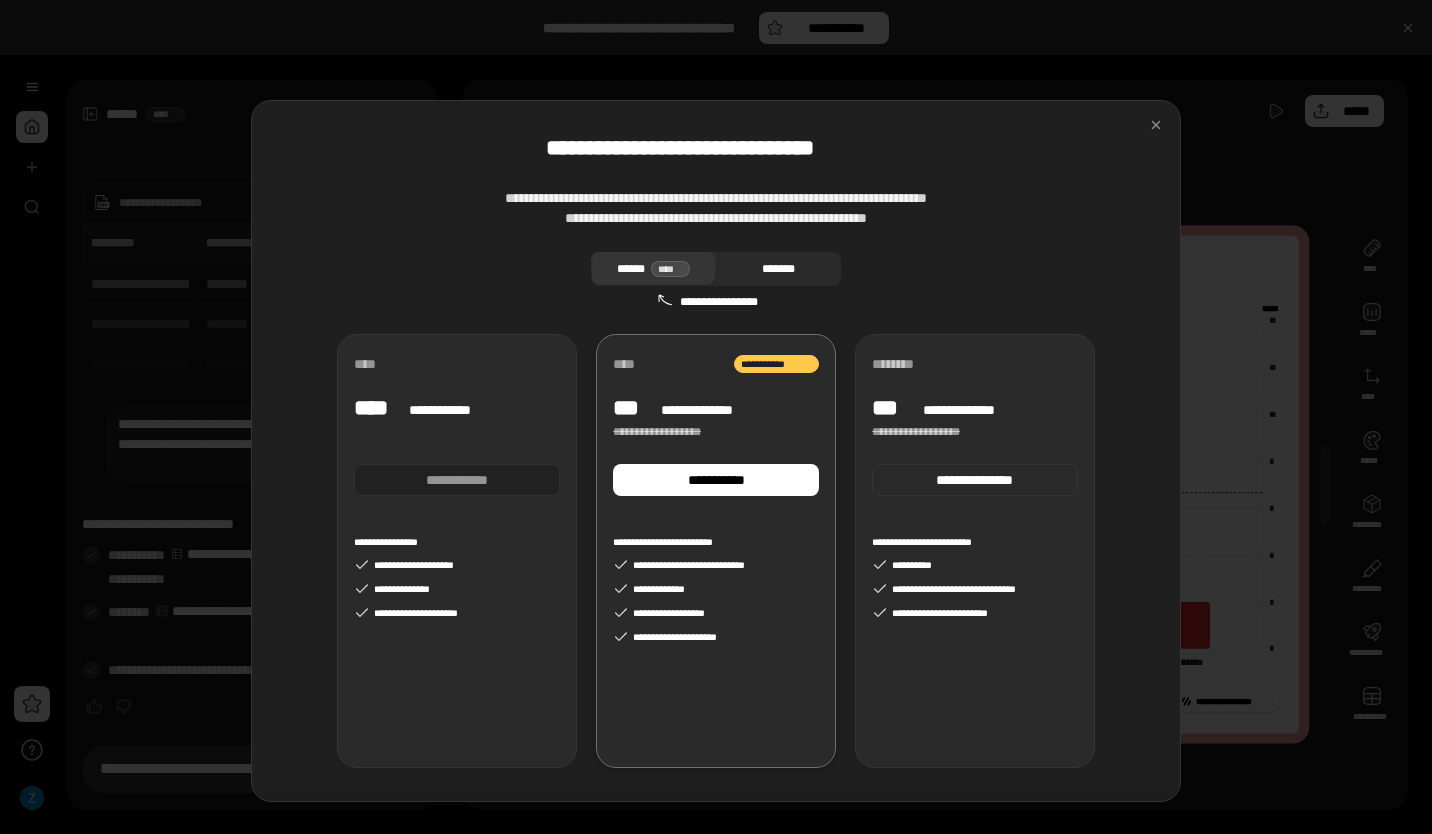 click on "*******" at bounding box center [778, 269] 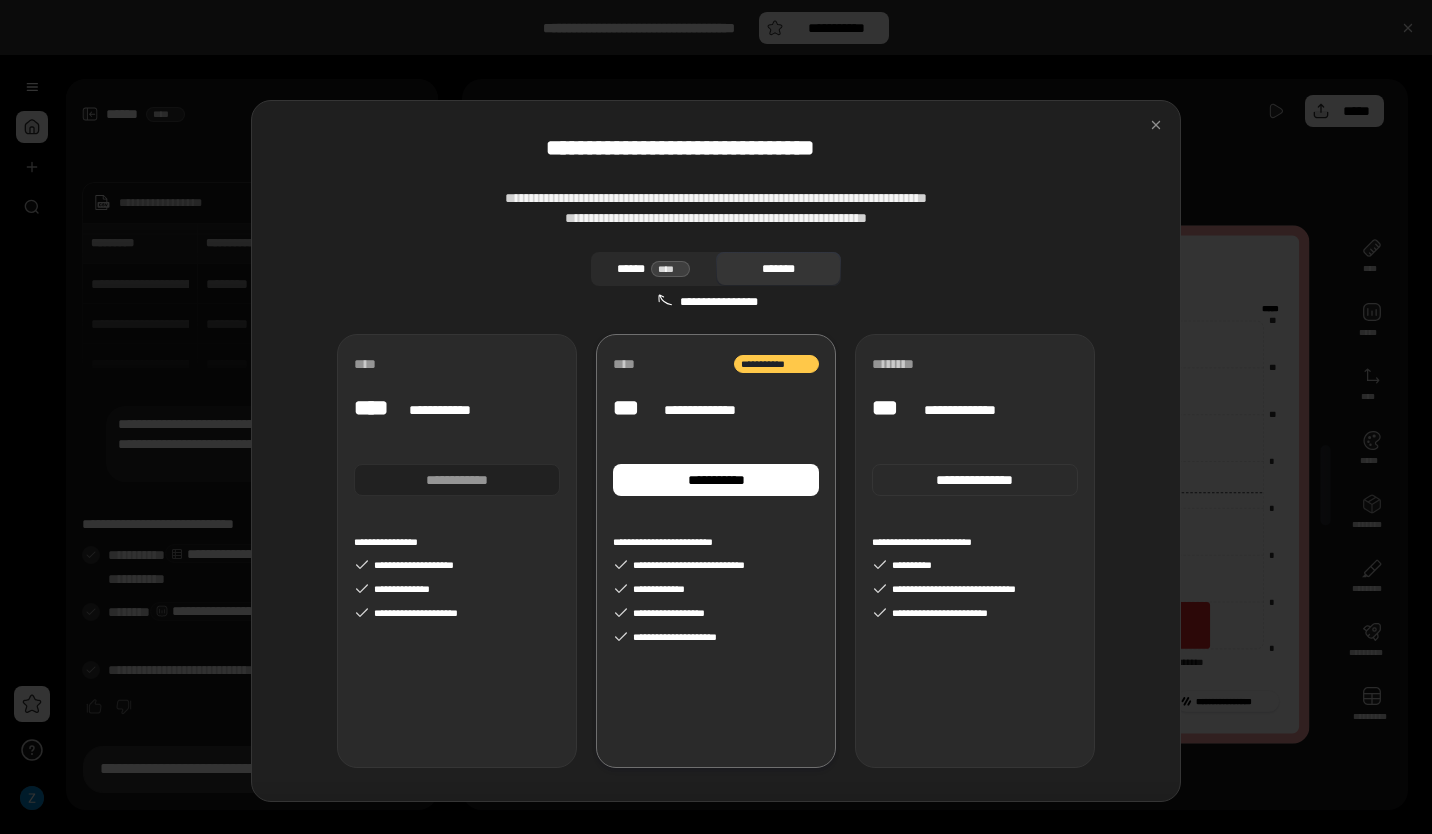 click on "****** ****" at bounding box center [653, 269] 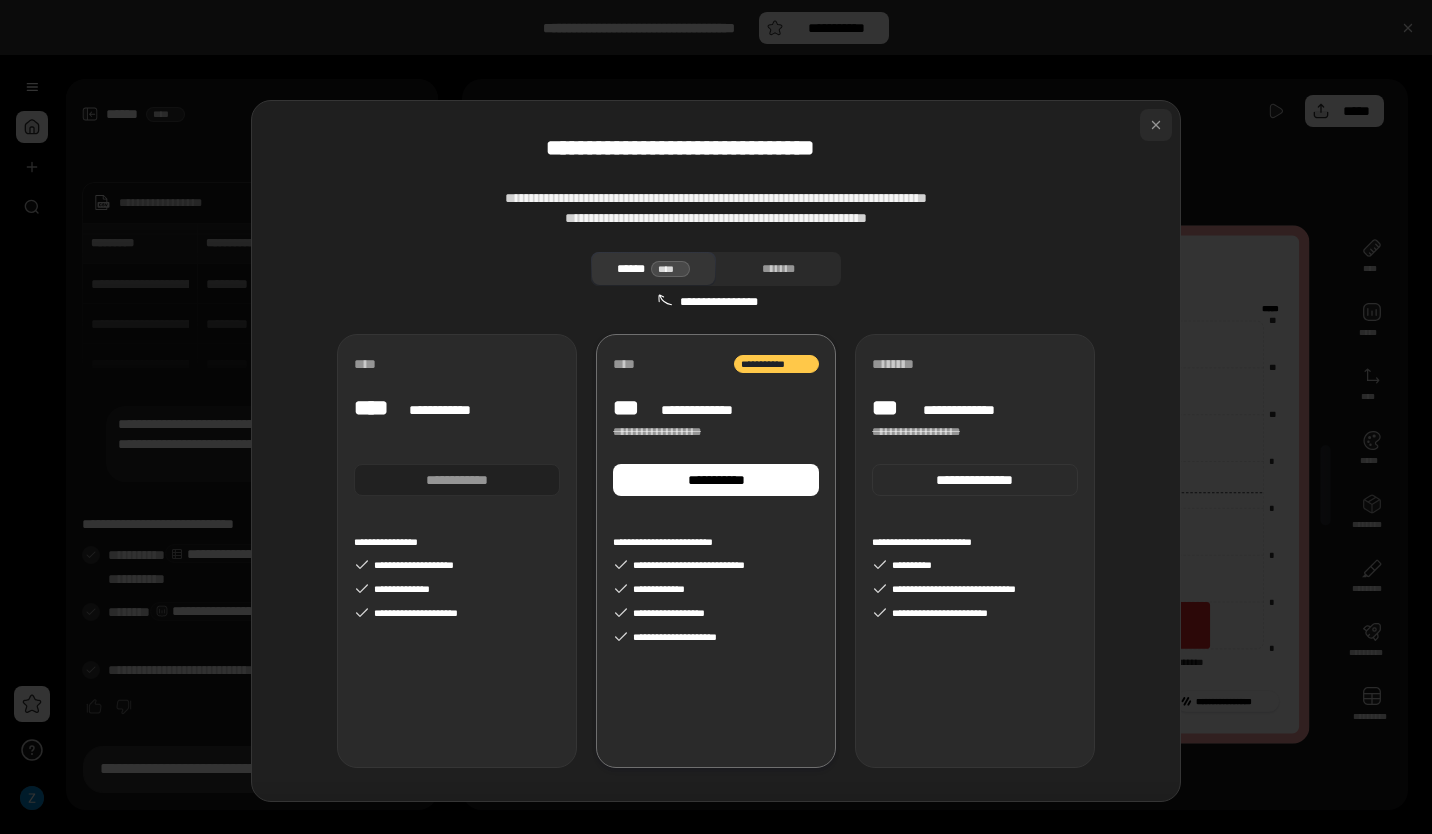 click at bounding box center (1156, 125) 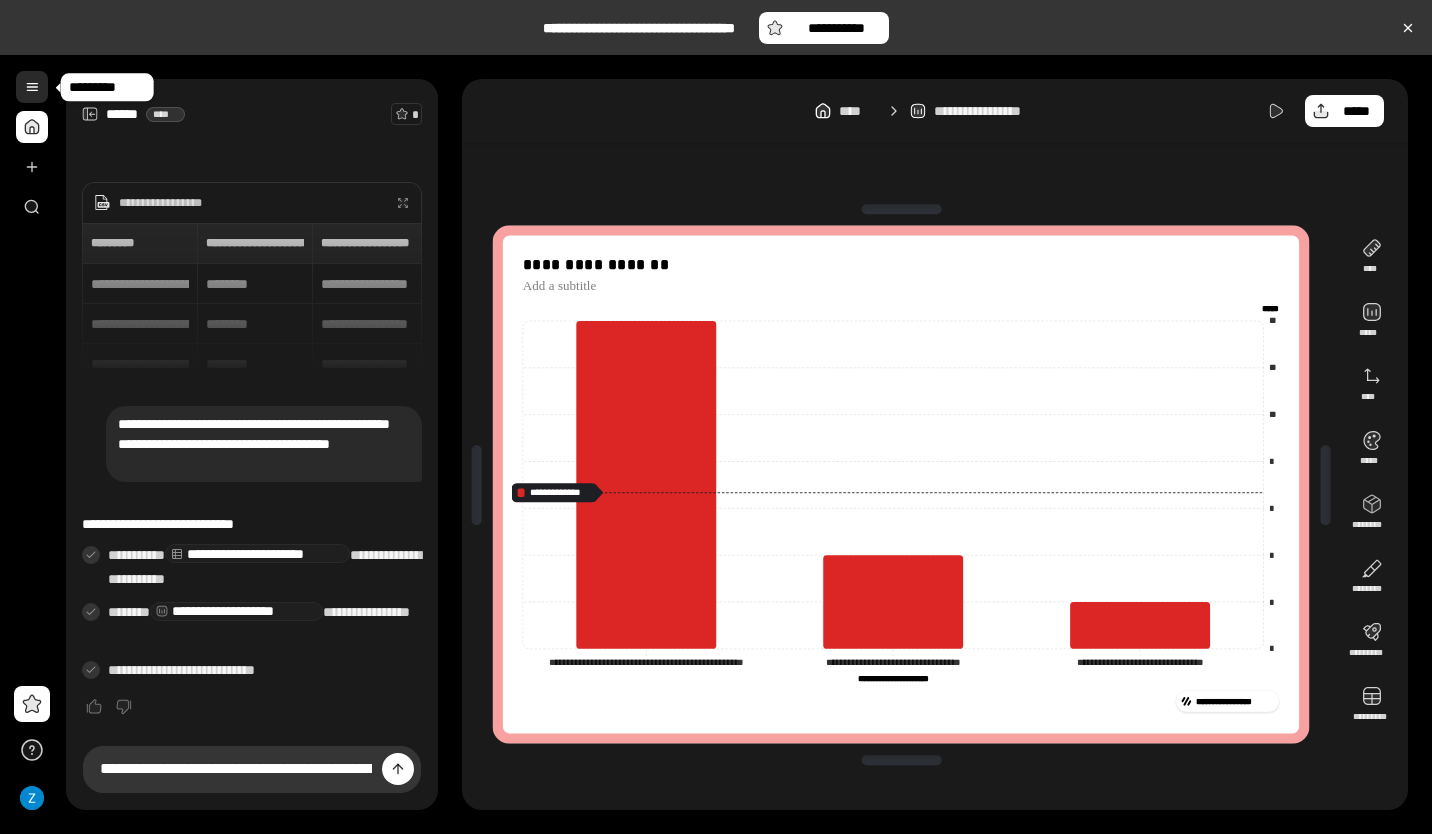 click at bounding box center (32, 87) 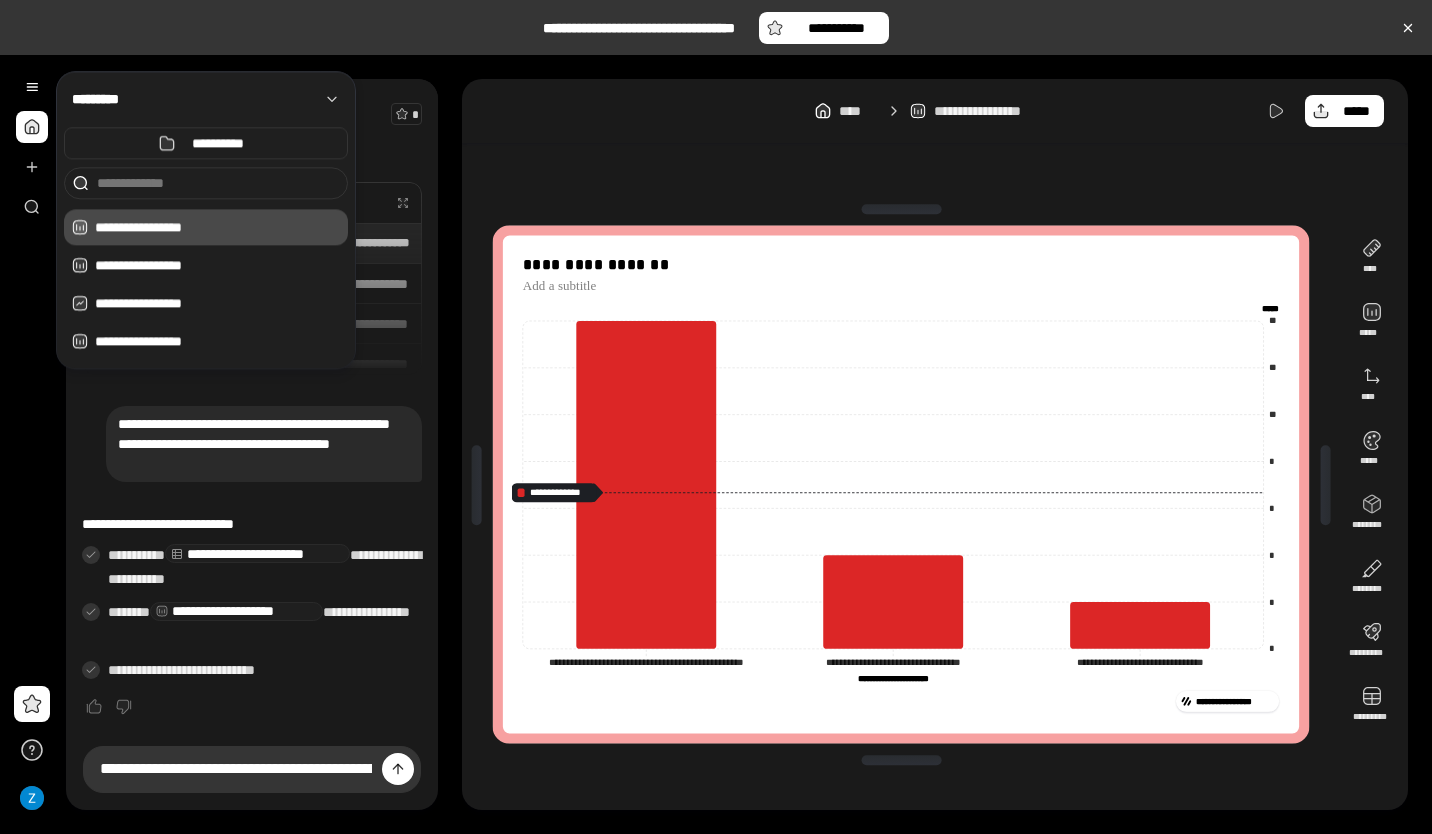 click on "**********" at bounding box center [901, 484] 